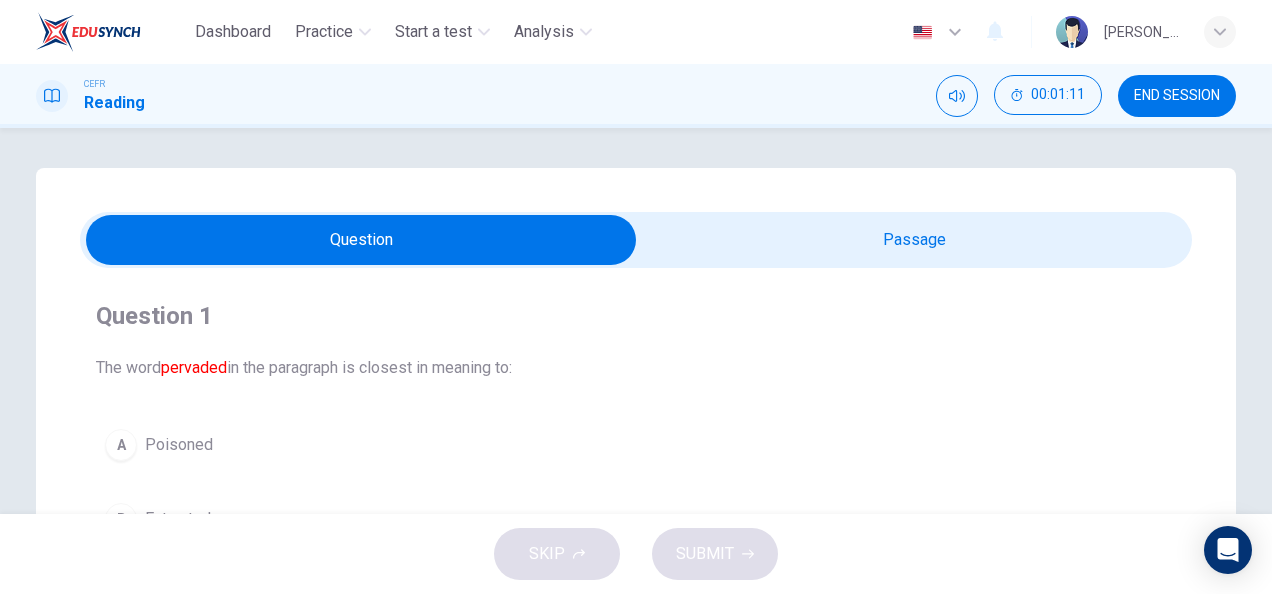scroll, scrollTop: 0, scrollLeft: 0, axis: both 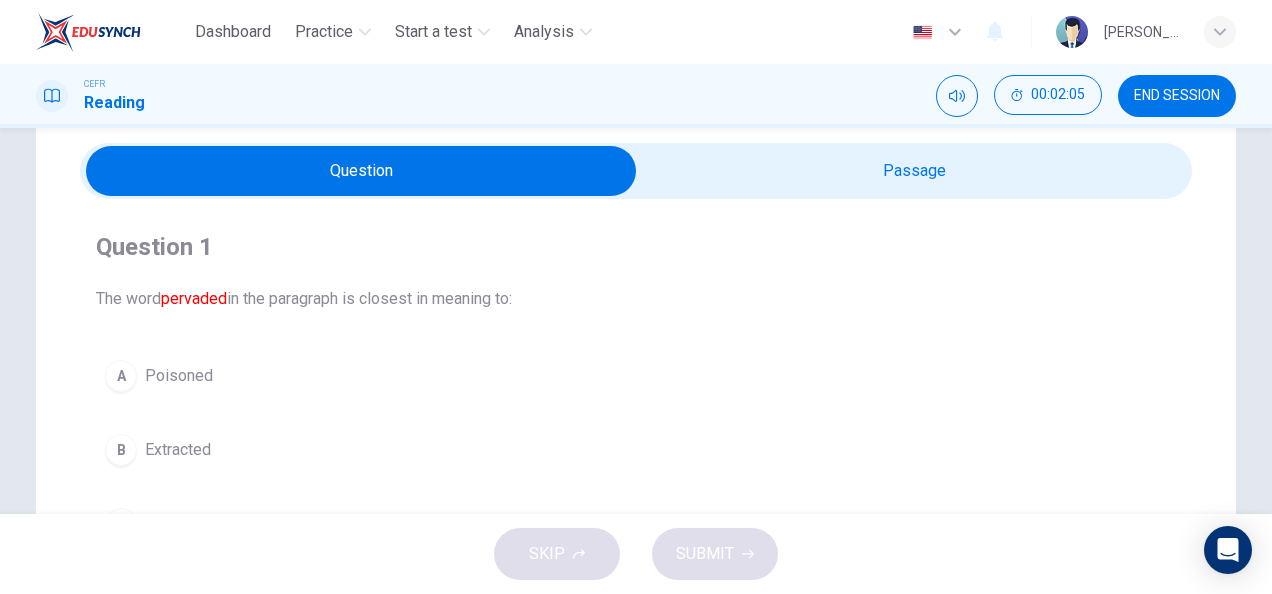 click at bounding box center (361, 171) 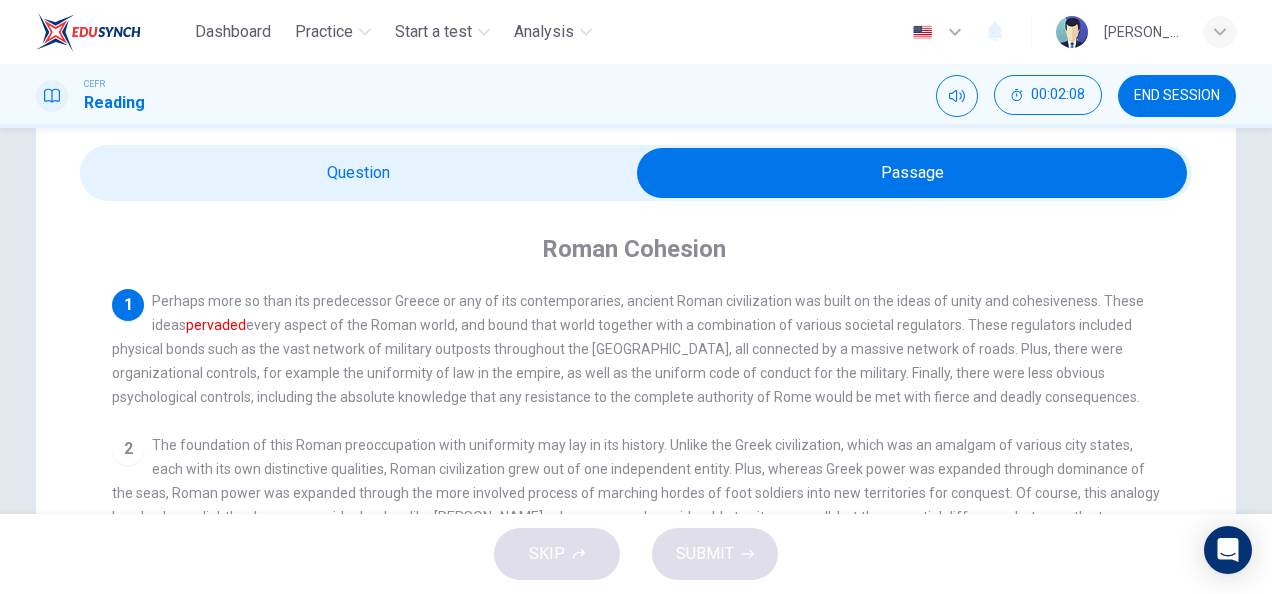 scroll, scrollTop: 65, scrollLeft: 0, axis: vertical 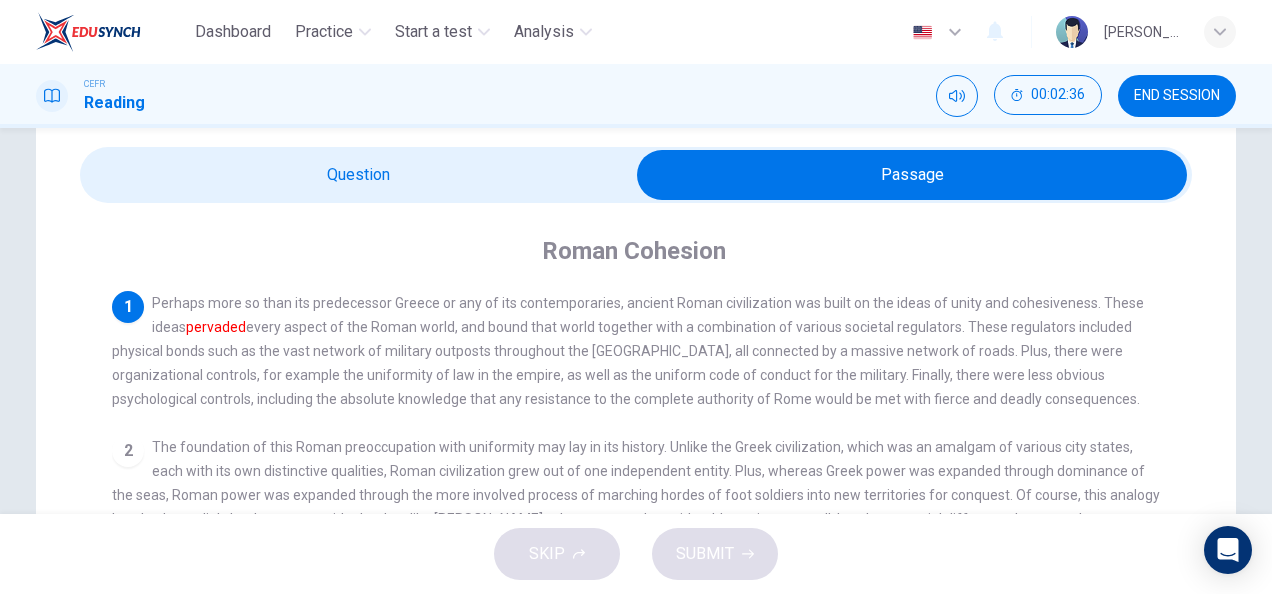 click at bounding box center (912, 175) 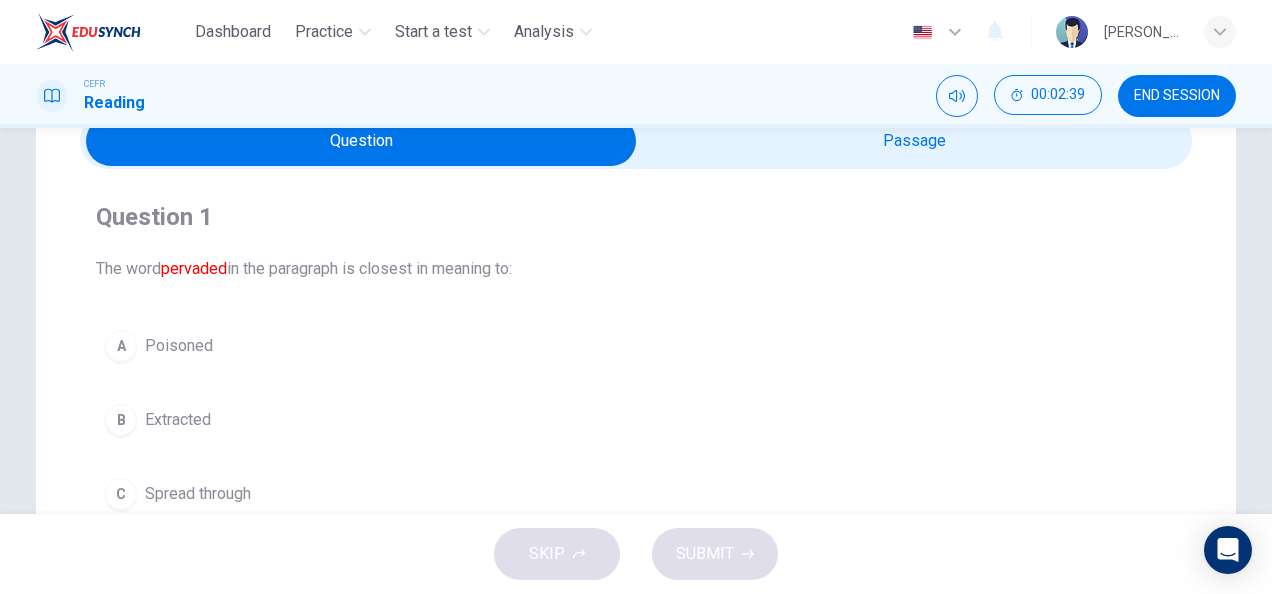 scroll, scrollTop: 97, scrollLeft: 0, axis: vertical 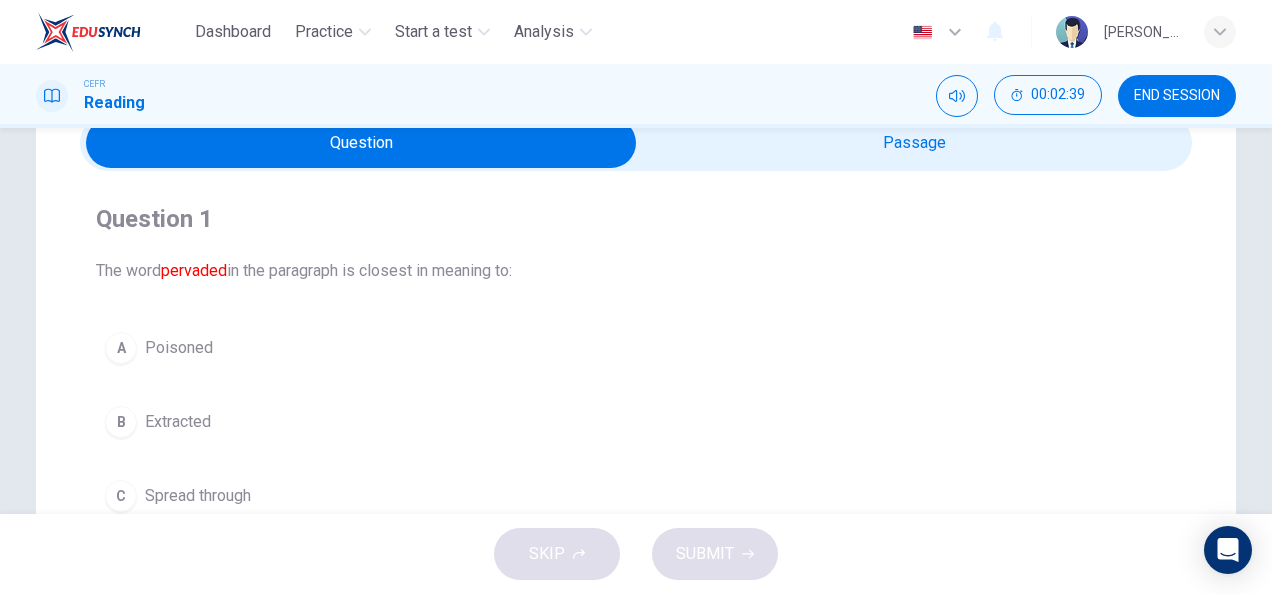 click at bounding box center (361, 143) 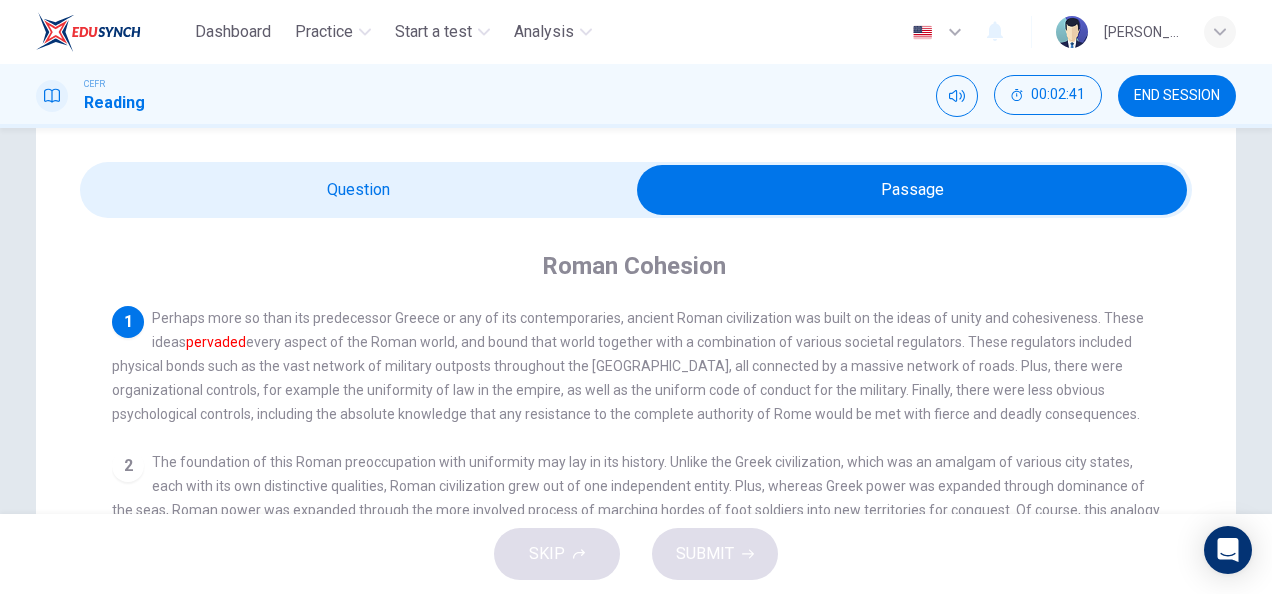 scroll, scrollTop: 49, scrollLeft: 0, axis: vertical 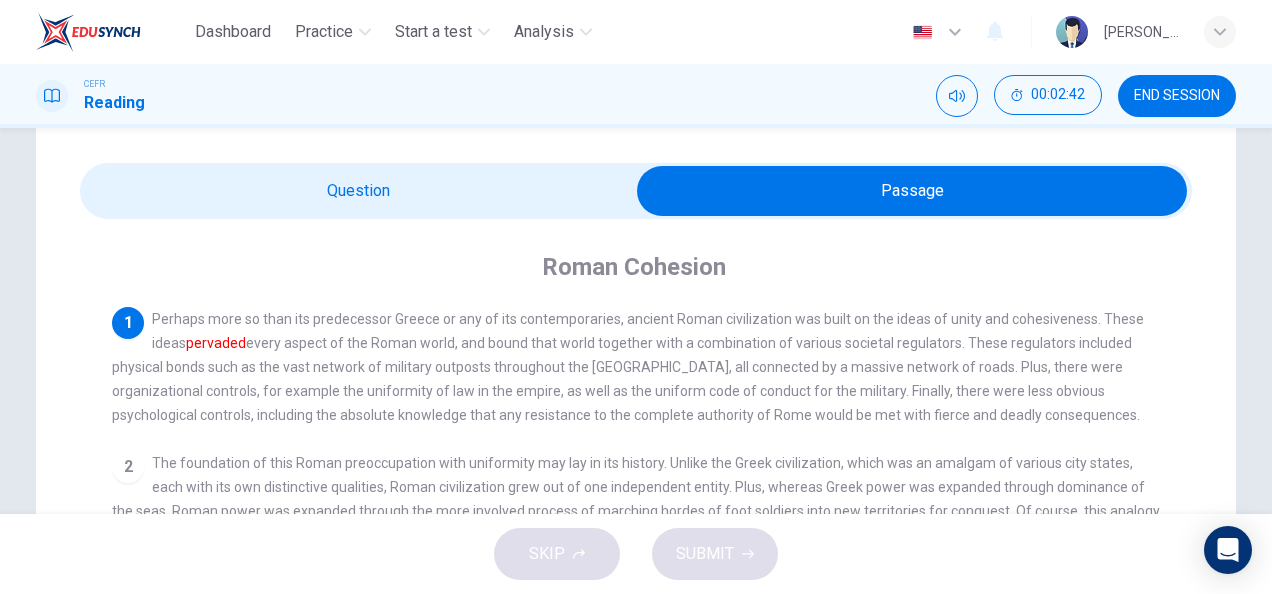 click at bounding box center (912, 191) 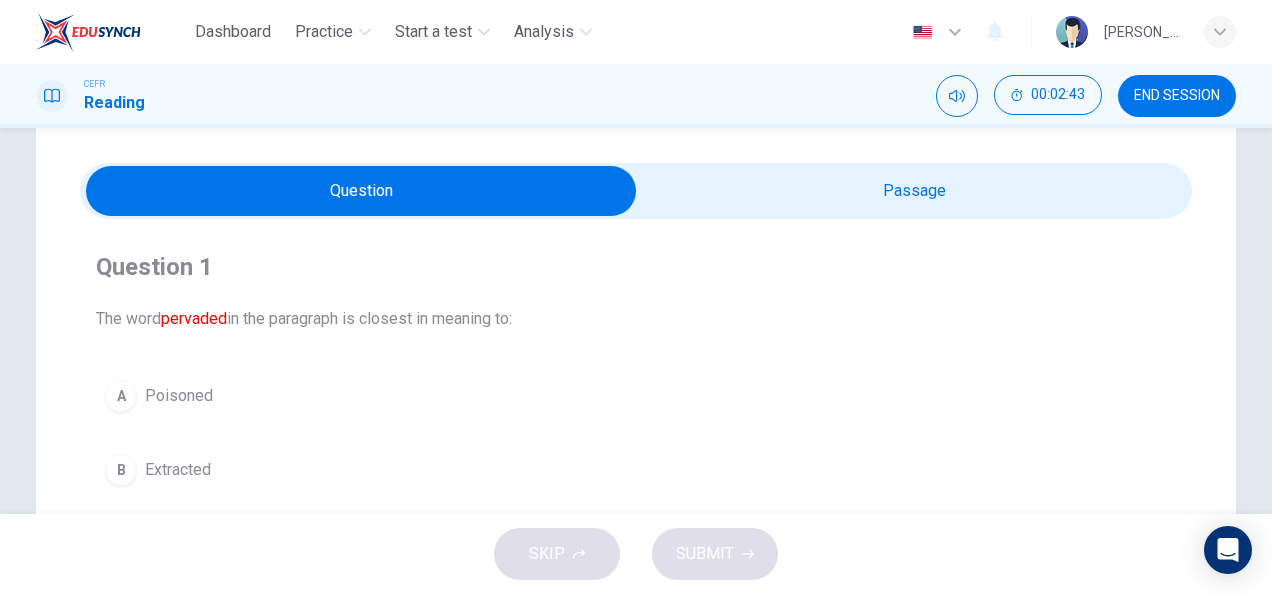 scroll, scrollTop: 159, scrollLeft: 0, axis: vertical 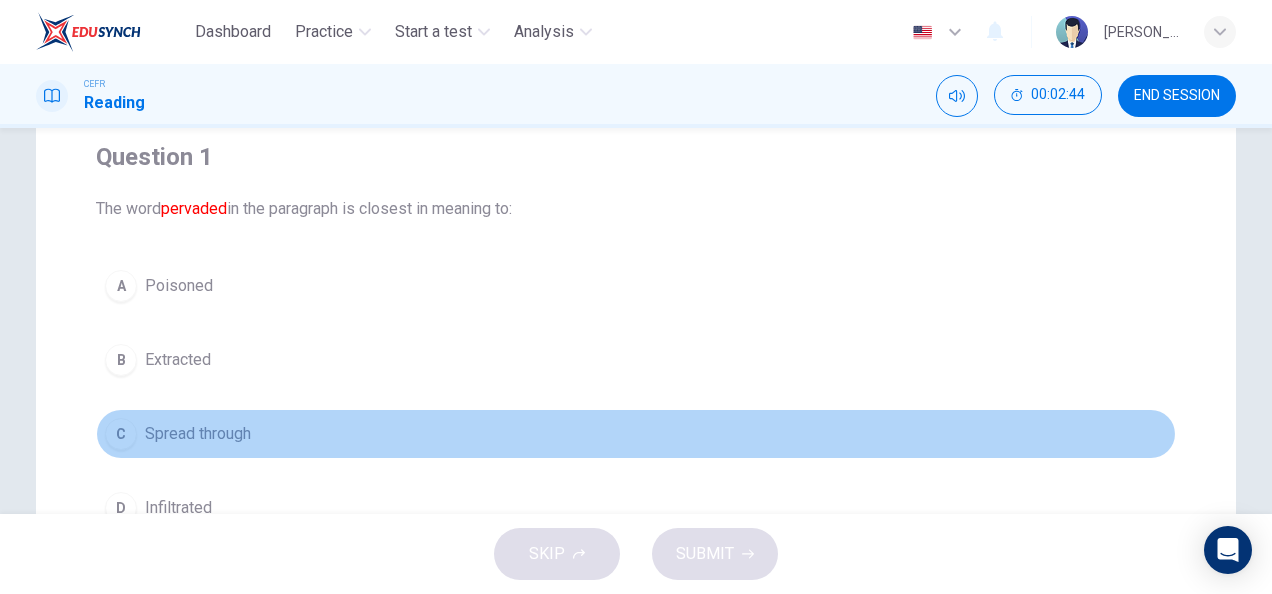 click on "Spread through" at bounding box center [198, 434] 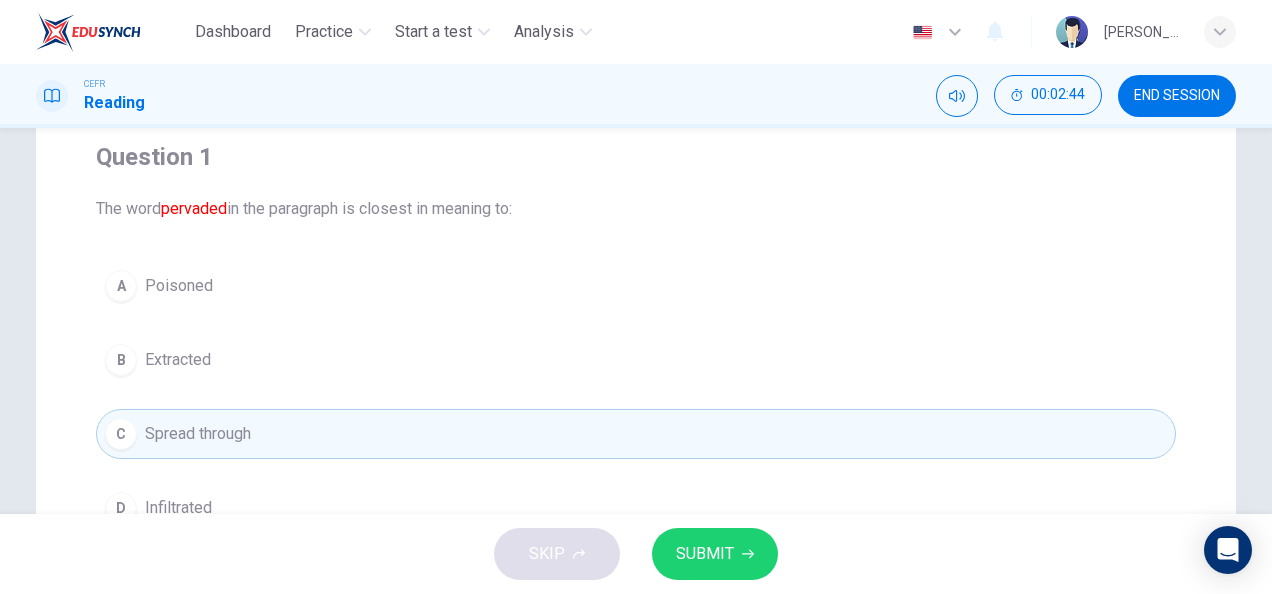 click on "SUBMIT" at bounding box center [715, 554] 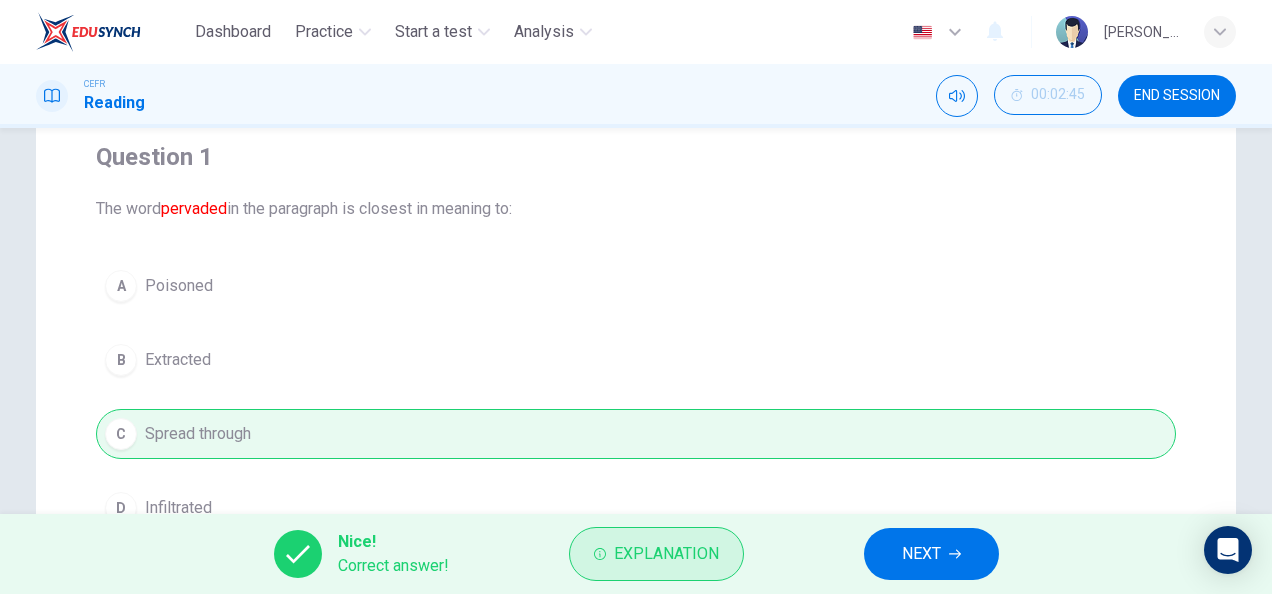 click on "Explanation" at bounding box center [666, 554] 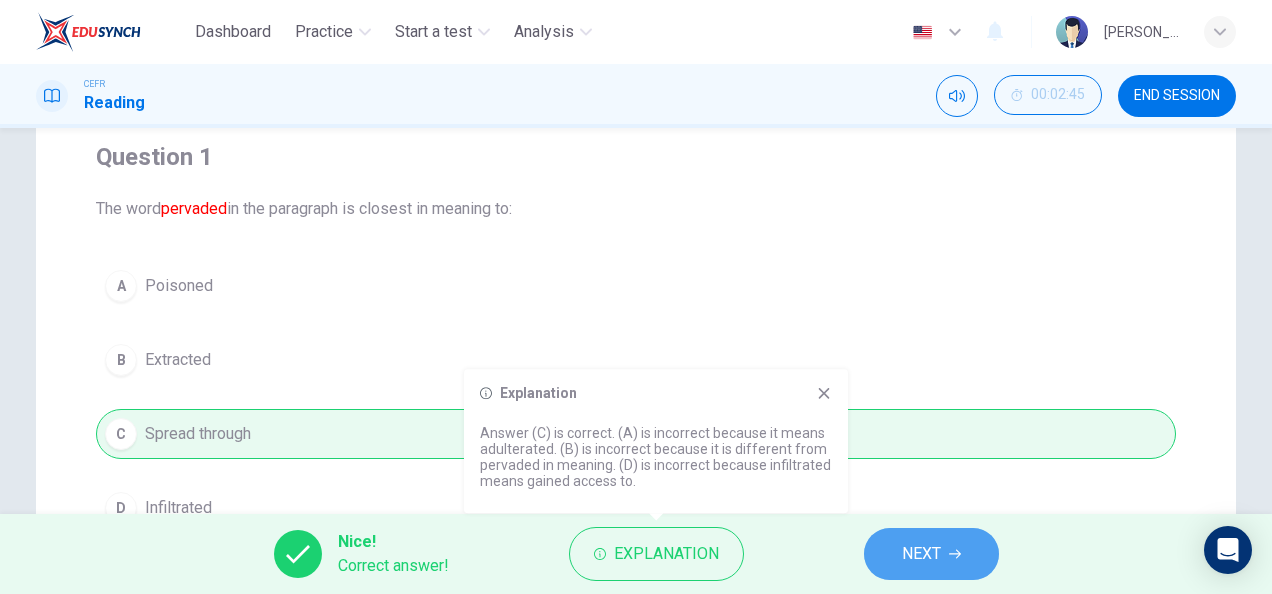 click on "NEXT" at bounding box center [931, 554] 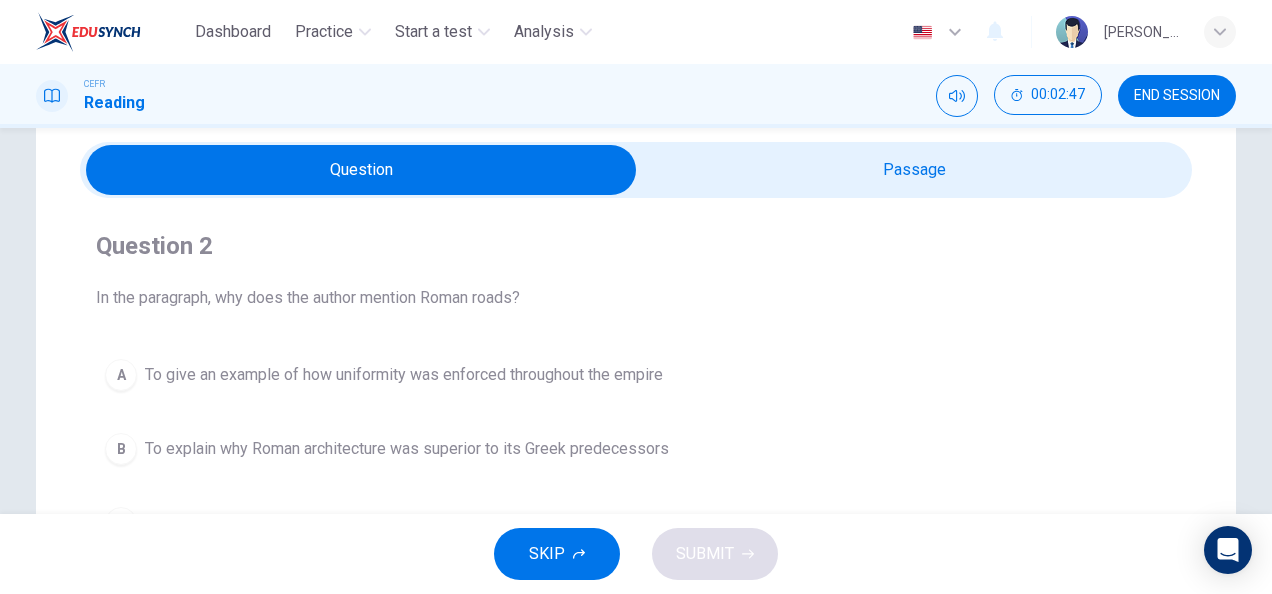 scroll, scrollTop: 67, scrollLeft: 0, axis: vertical 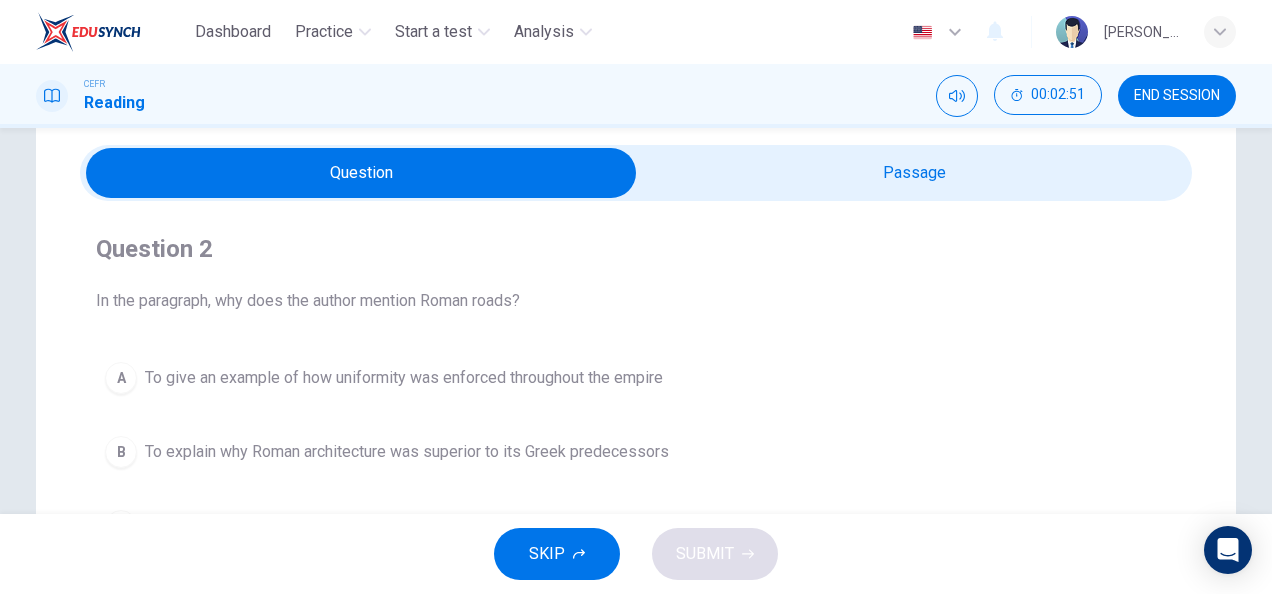 click at bounding box center (361, 173) 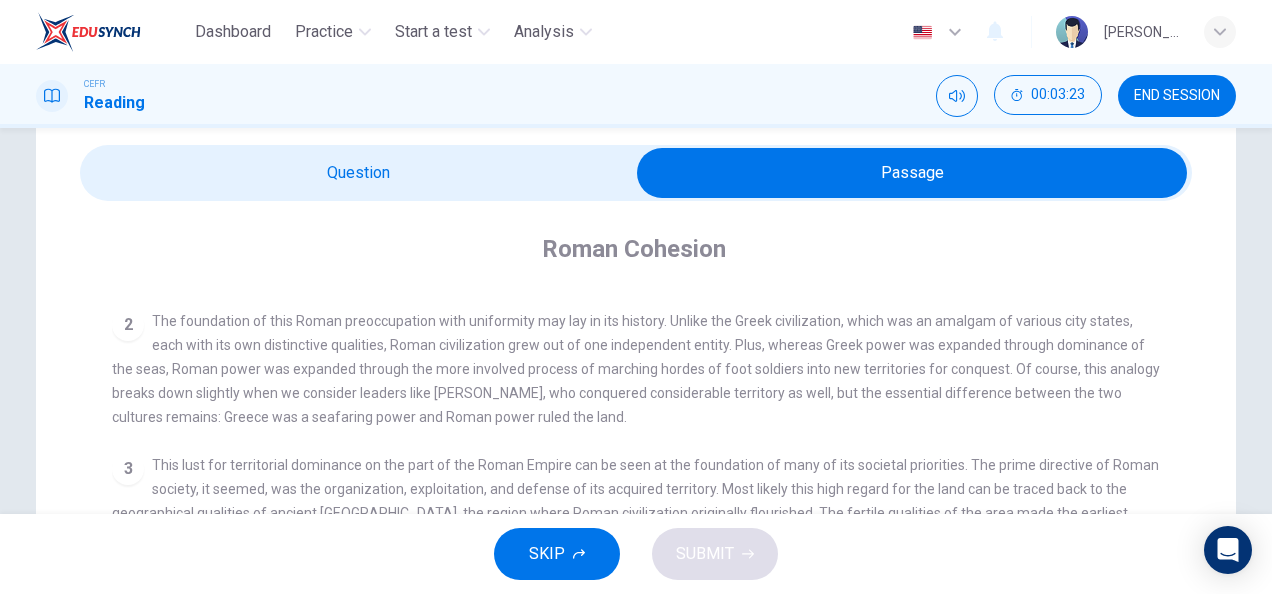 scroll, scrollTop: 144, scrollLeft: 0, axis: vertical 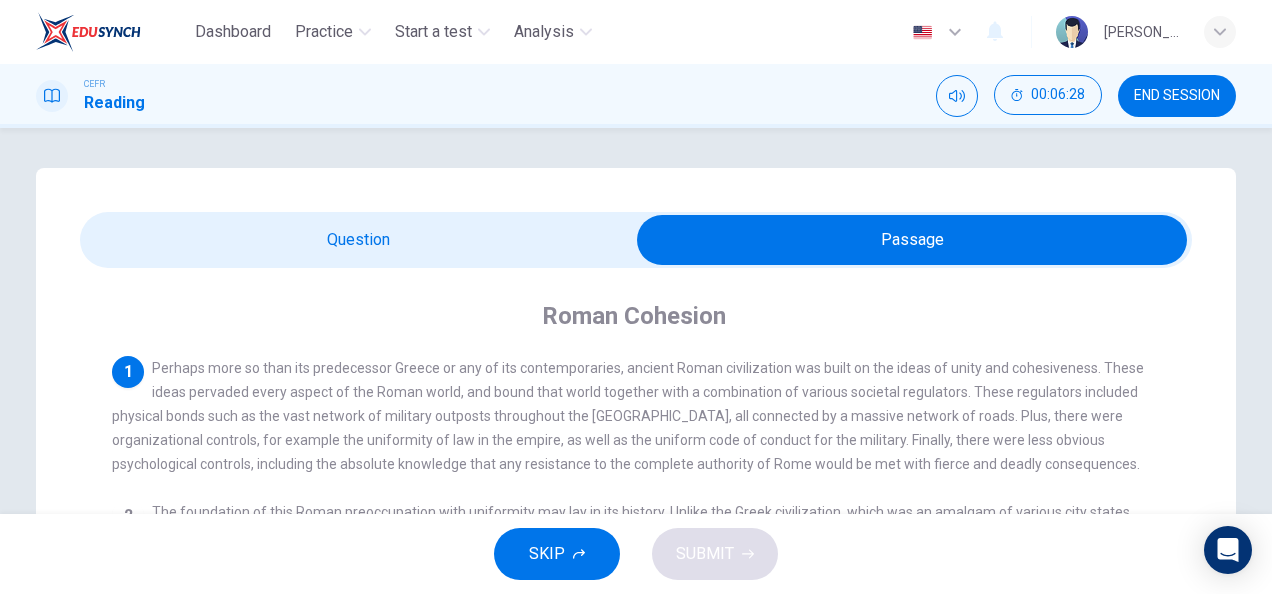 click at bounding box center (912, 240) 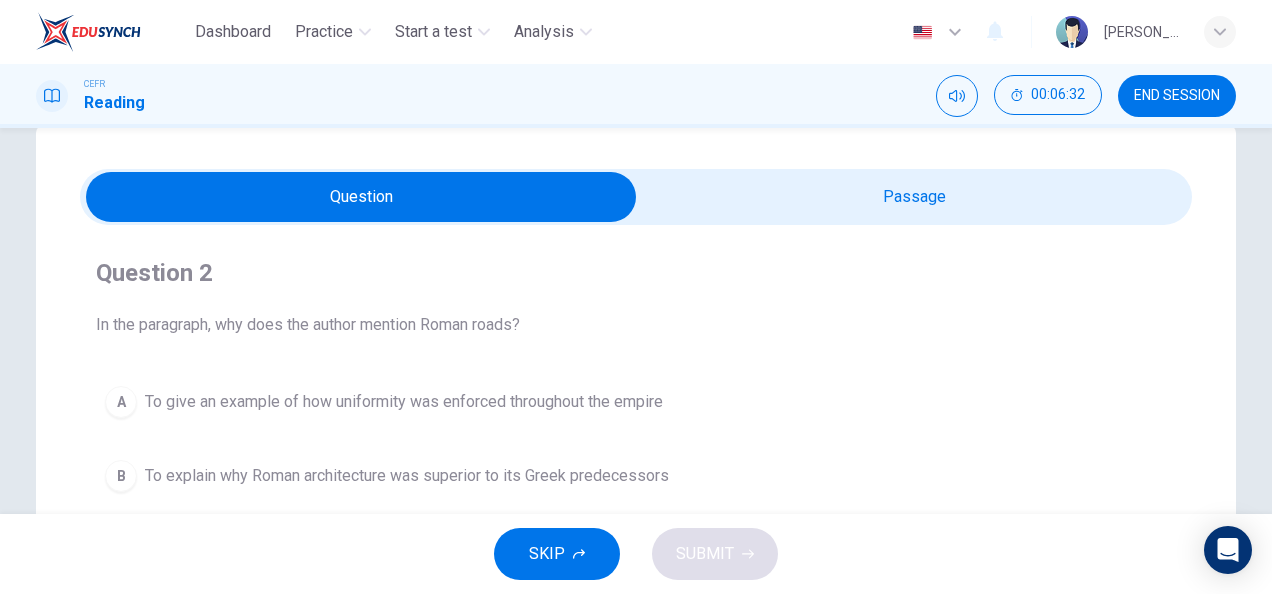 scroll, scrollTop: 179, scrollLeft: 0, axis: vertical 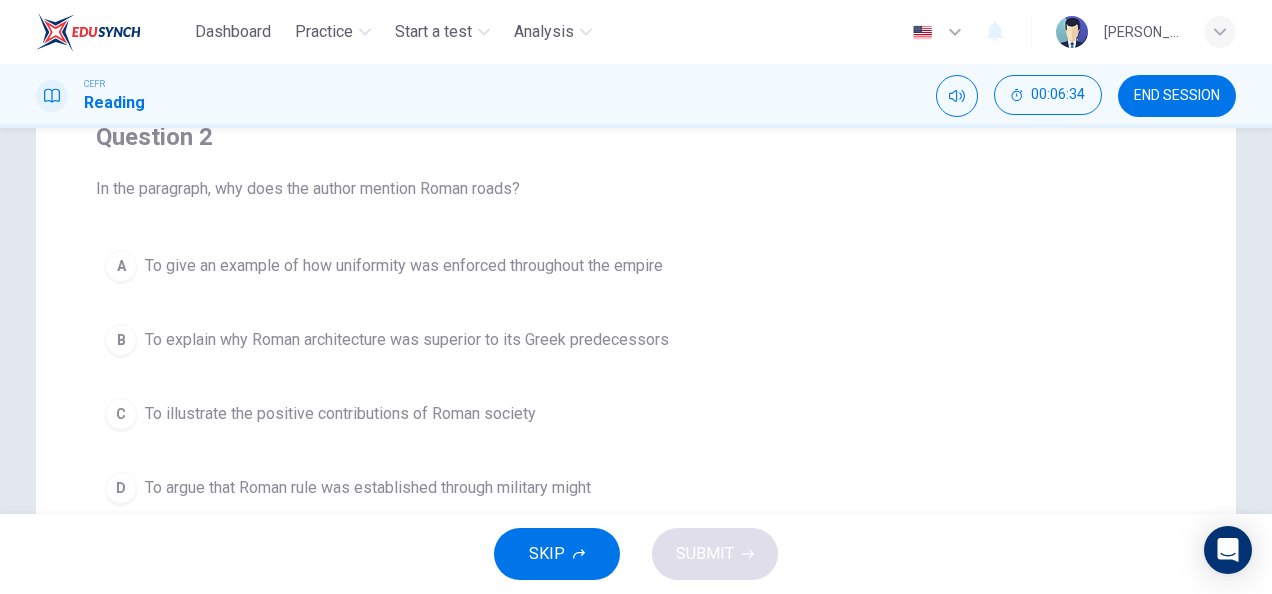 click on "Question 2 In the paragraph, why does the author mention Roman roads? A To give an example of how uniformity was enforced throughout the empire B To explain why Roman architecture was superior to its Greek predecessors C To illustrate the positive contributions of Roman society D To argue that Roman rule was established through military might" at bounding box center (636, 317) 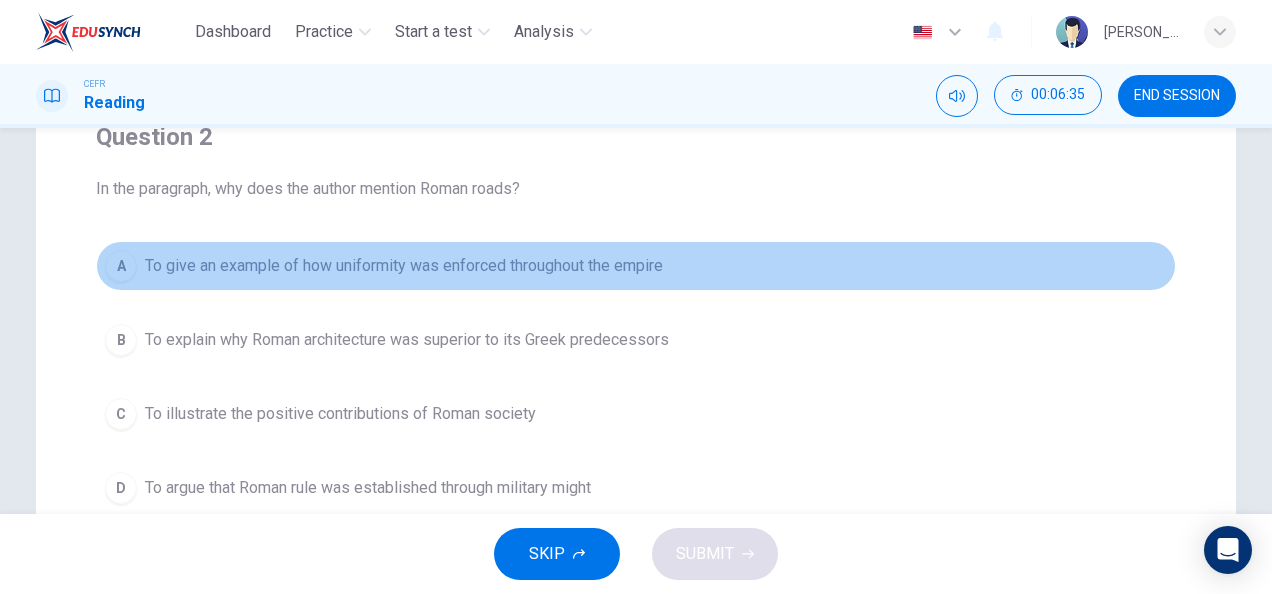 click on "A To give an example of how uniformity was enforced throughout the empire" at bounding box center [636, 266] 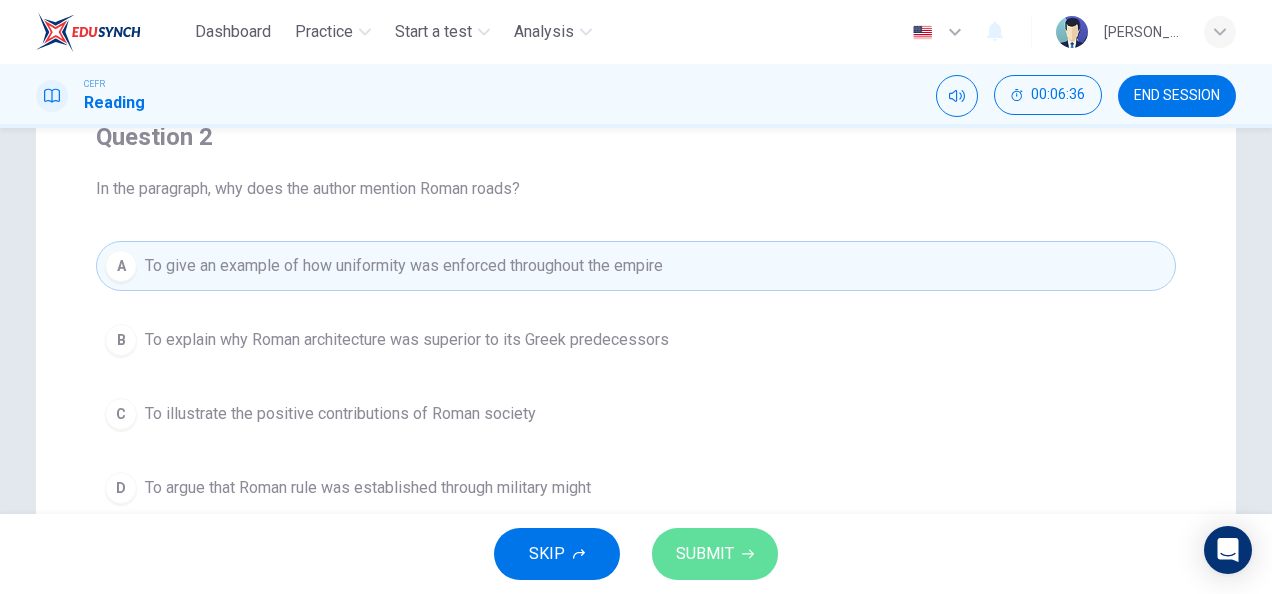 click on "SUBMIT" at bounding box center (705, 554) 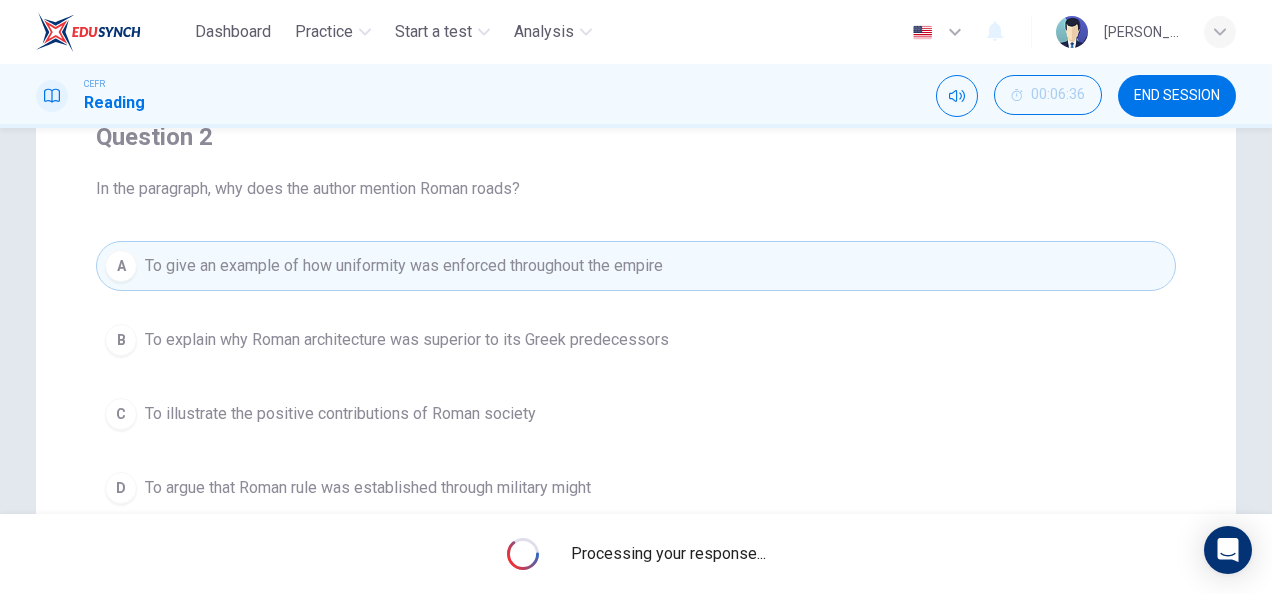 click on "Processing your response..." at bounding box center (668, 554) 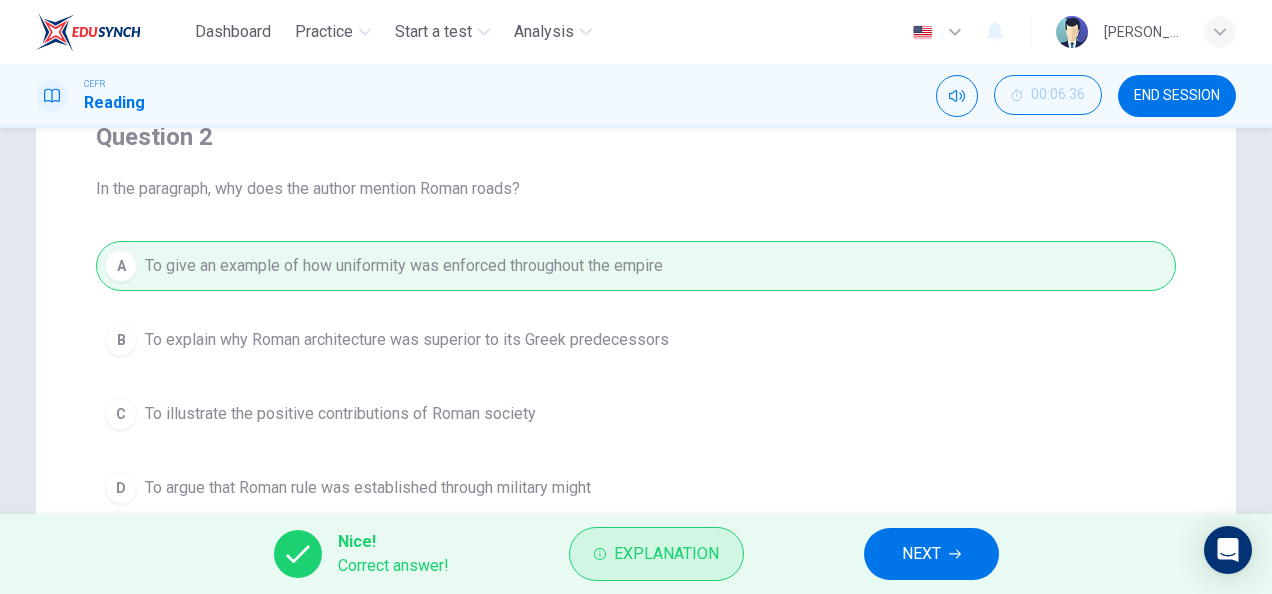 drag, startPoint x: 550, startPoint y: 542, endPoint x: 618, endPoint y: 556, distance: 69.426216 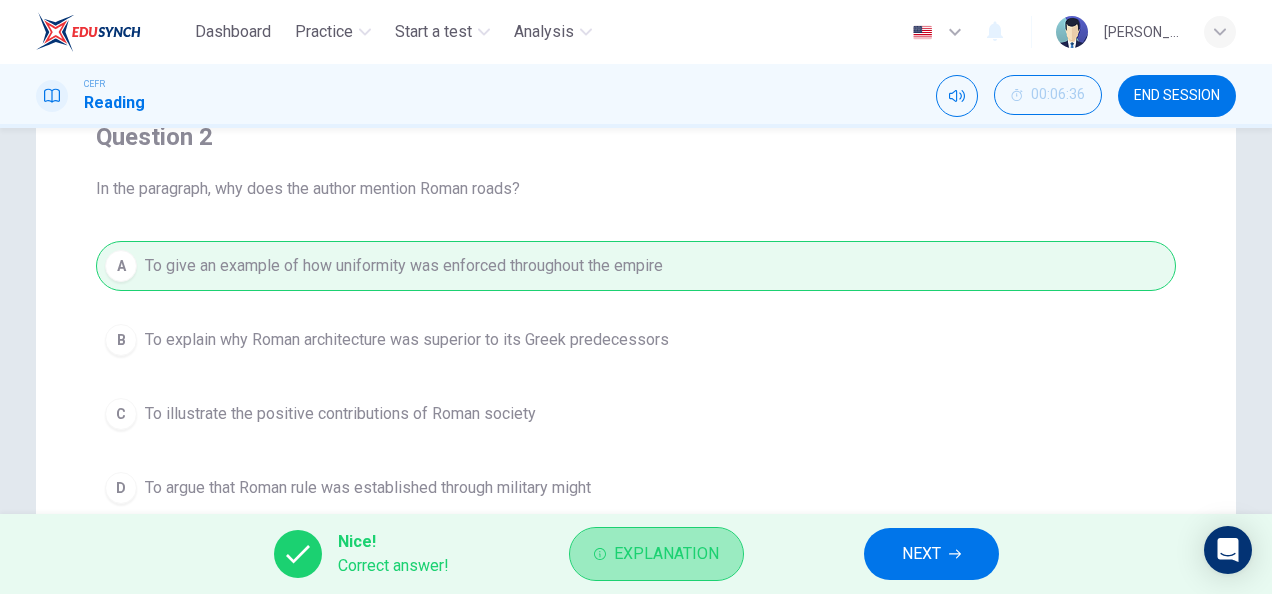click on "Explanation" at bounding box center [666, 554] 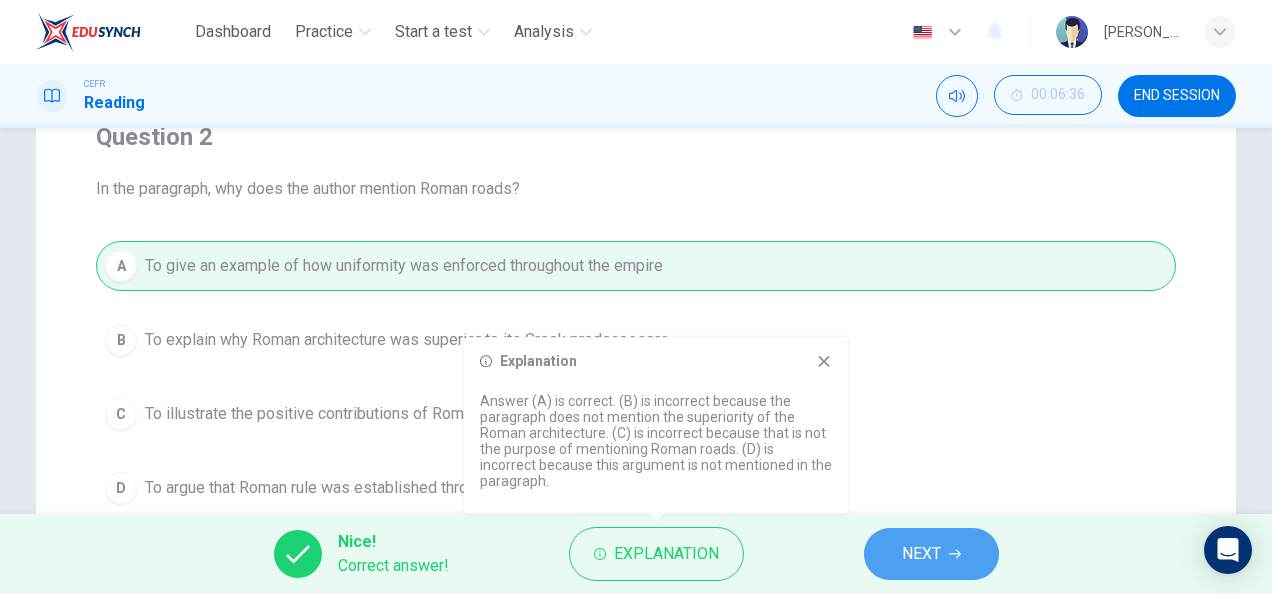 click on "NEXT" at bounding box center [921, 554] 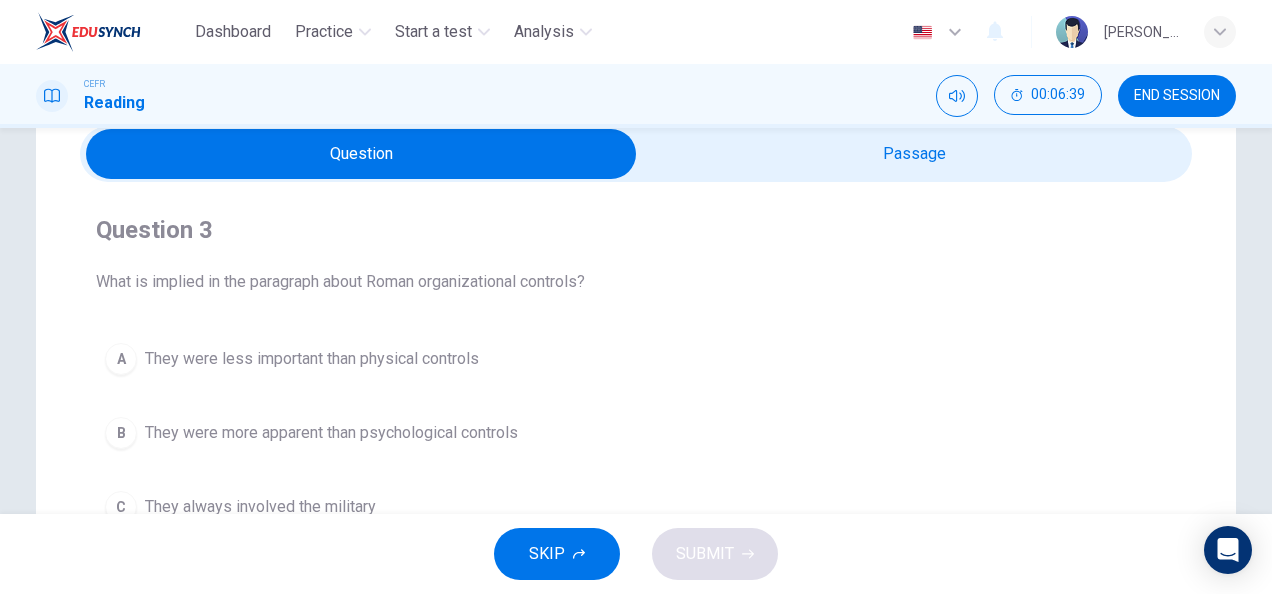 scroll, scrollTop: 57, scrollLeft: 0, axis: vertical 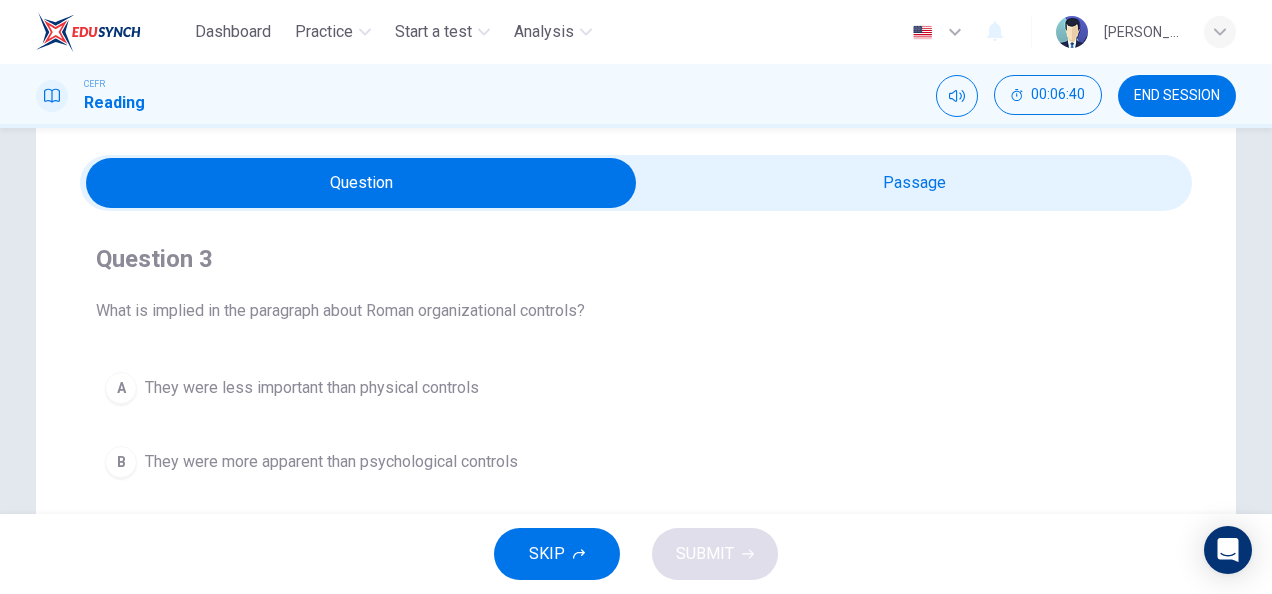 click at bounding box center [361, 183] 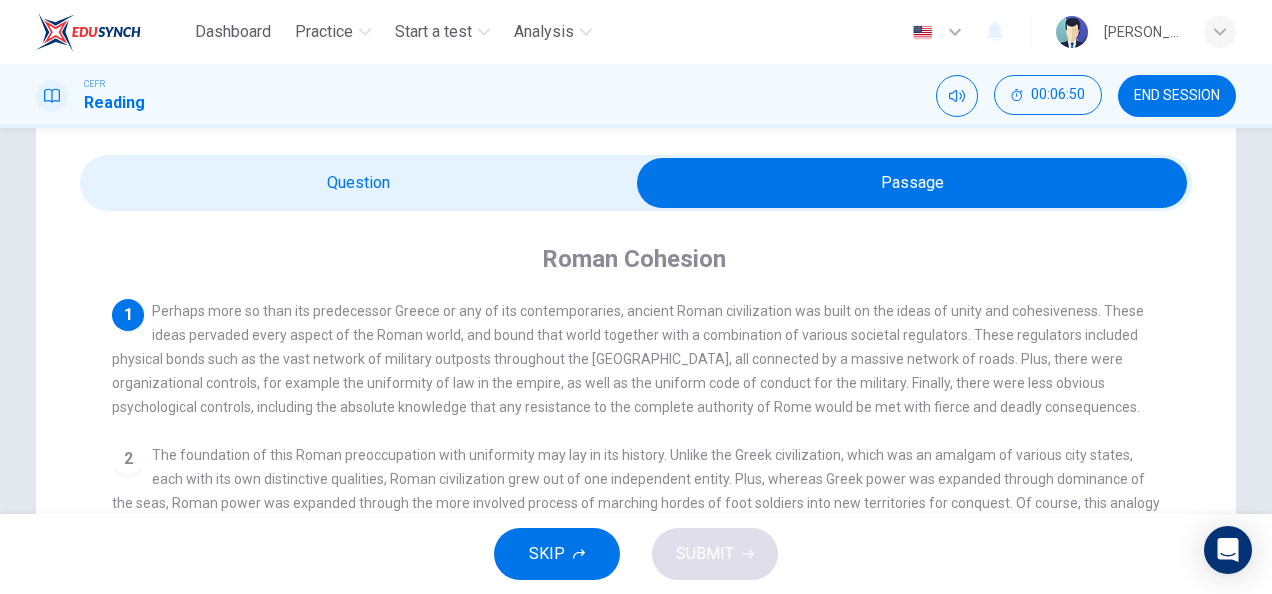 click on "Question Passage Question 3 What is implied in the paragraph about Roman organizational controls? A They were less important than physical controls B They were more apparent than psychological controls C They always involved the military D They were difficult to assess because they were not widespread Roman Cohesion 1 2 3 4 Modern attitudes toward Roman society and governance run the gamut from admiration to revulsion. Those impressed by power and strength, especially among historians, tend to favor the brutal efficiency of Roman rule, as opposed to the more nuanced Greek system. The anti-Roman historians see Greece as the true innovator and [GEOGRAPHIC_DATA] as merely coopting and expanding essentially Greek ideas. What Greece may have lacked in quantity, it more than made up for in quality, according to these observers. Oddly enough, this opinion was held by some in Roman society at the time. Some [DEMOGRAPHIC_DATA] intellectuals decried the Roman penchant for imitation of [GEOGRAPHIC_DATA], and urged more true inventiveness in their society." at bounding box center (636, 585) 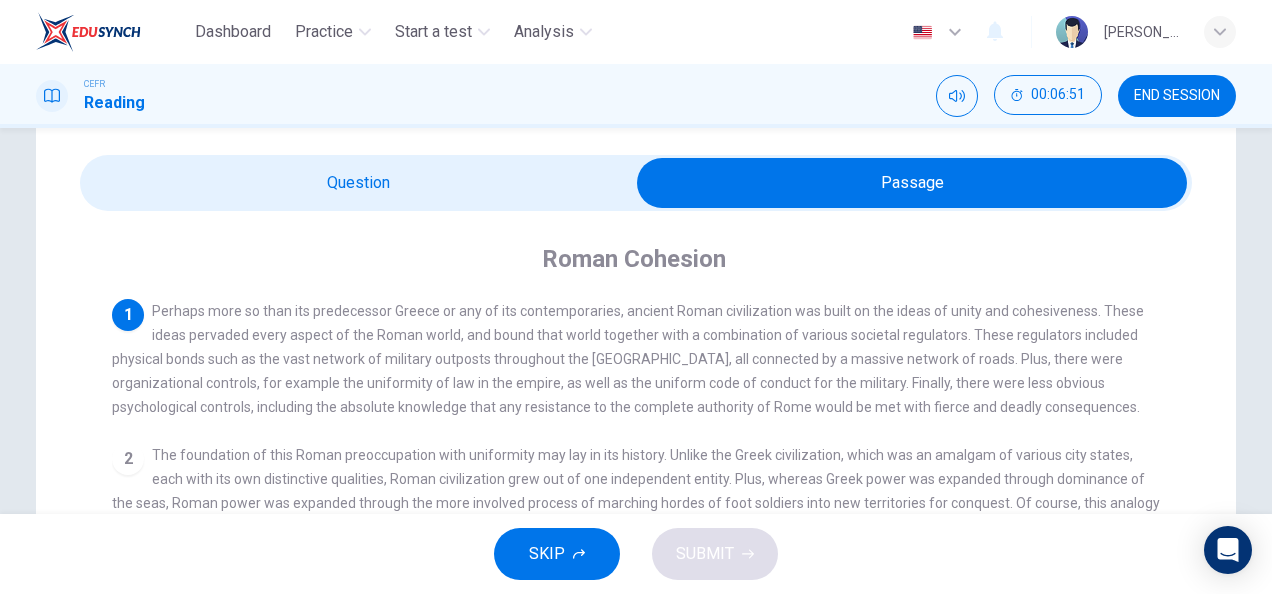 click at bounding box center (912, 183) 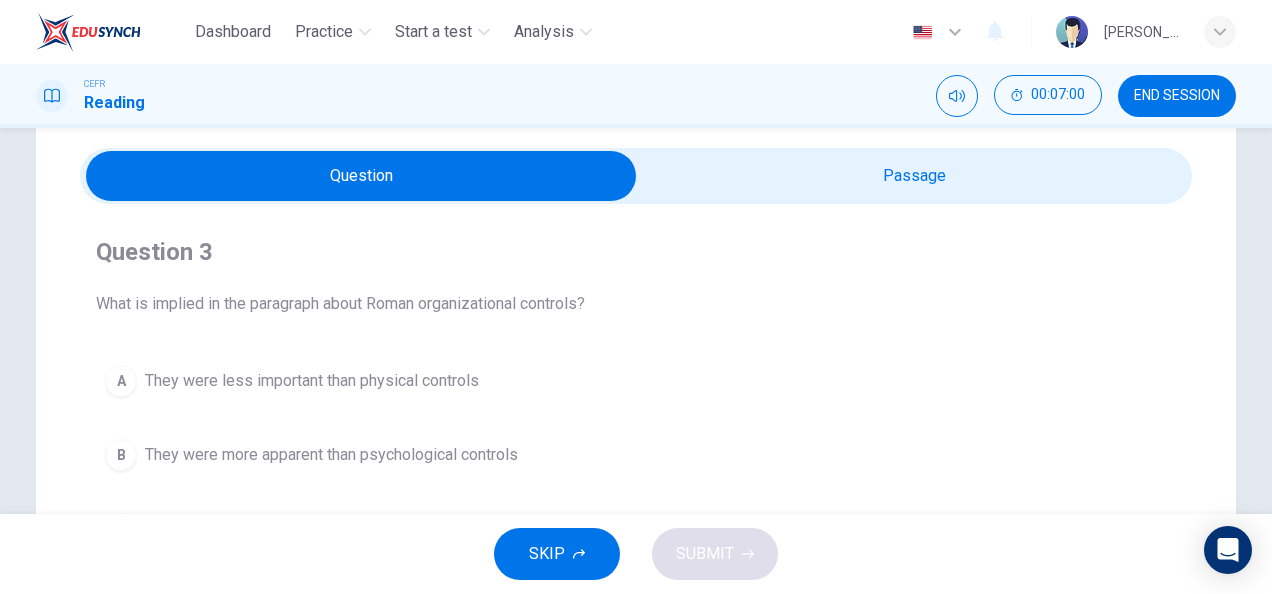 scroll, scrollTop: 63, scrollLeft: 0, axis: vertical 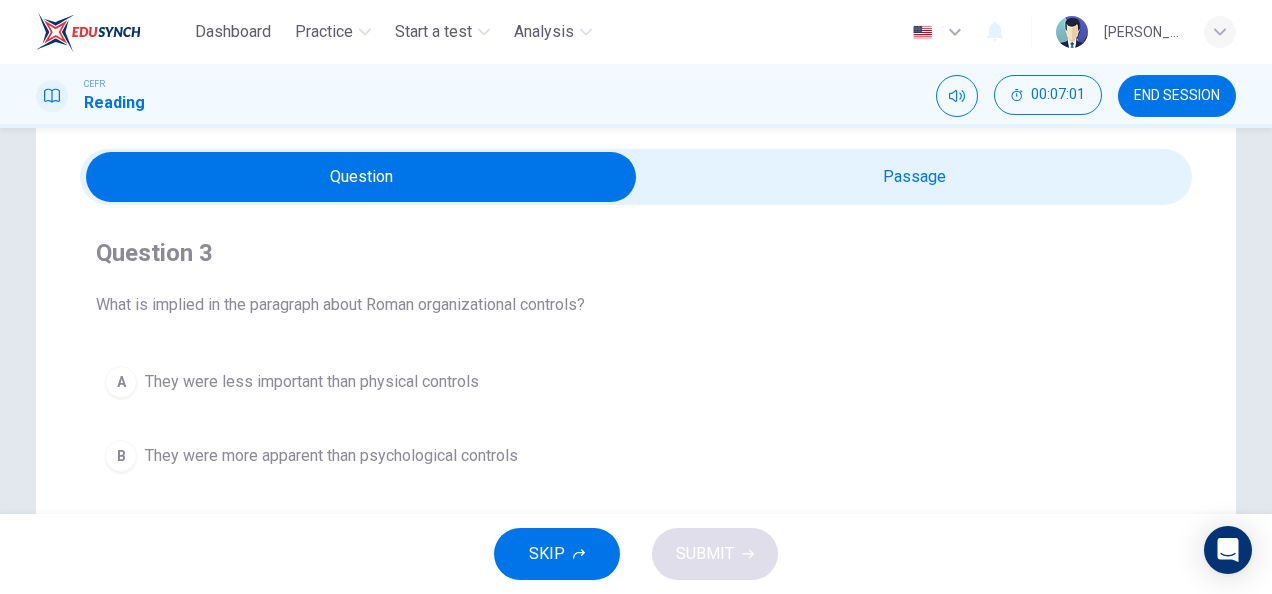 click at bounding box center (361, 177) 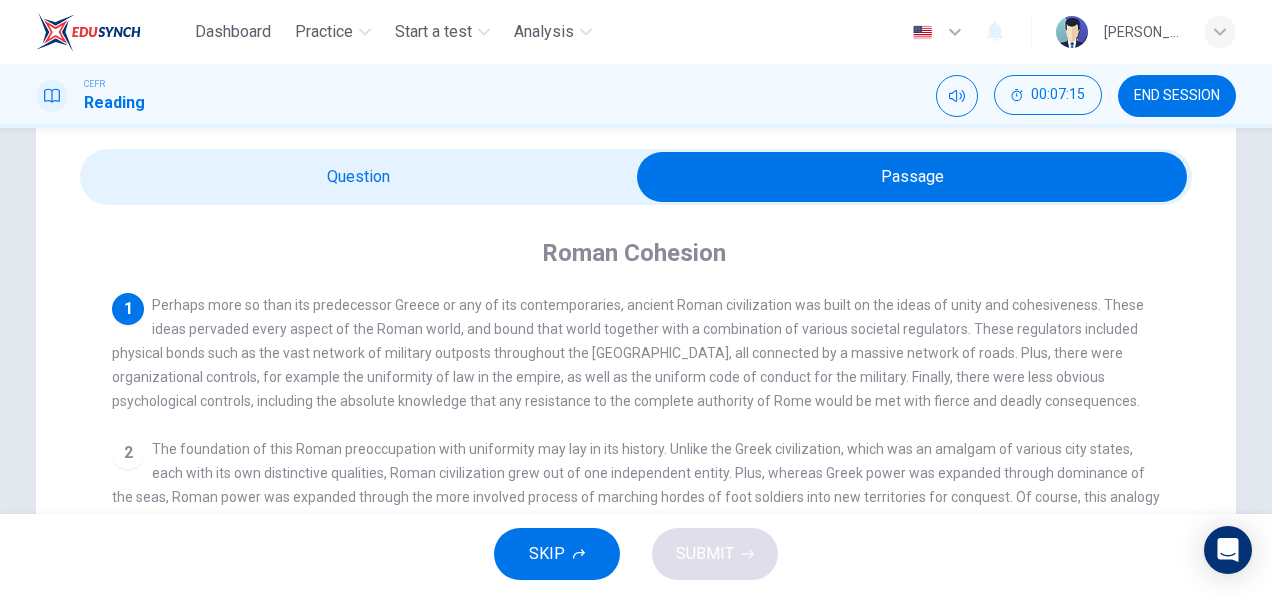 click at bounding box center [912, 177] 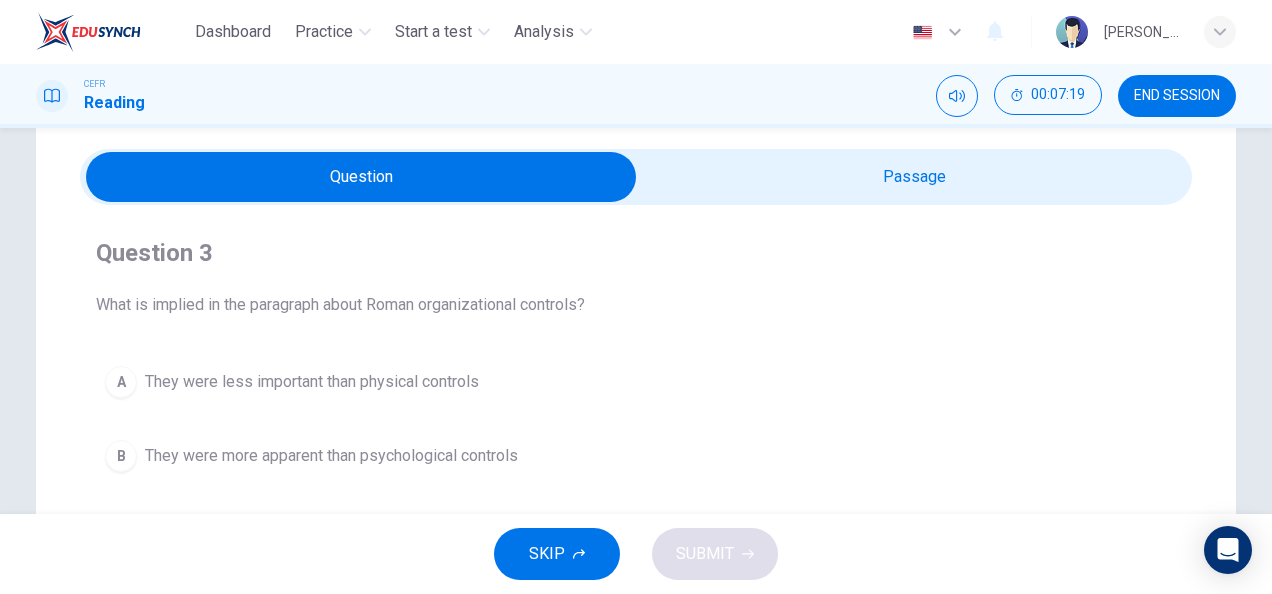 click at bounding box center [361, 177] 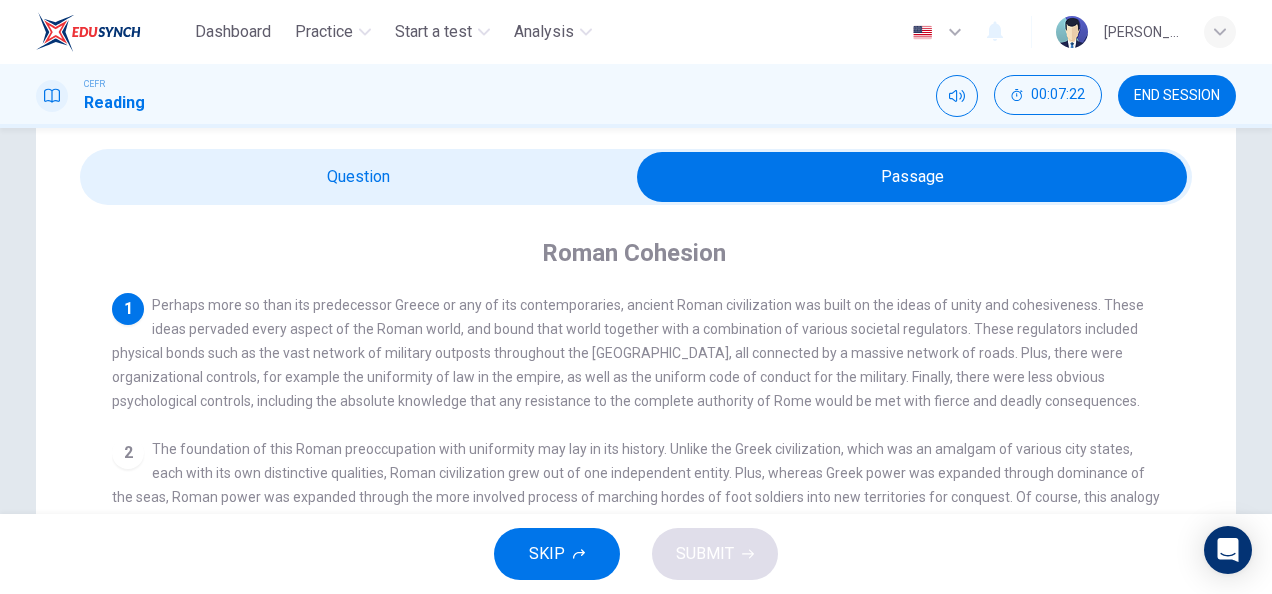 click at bounding box center [912, 177] 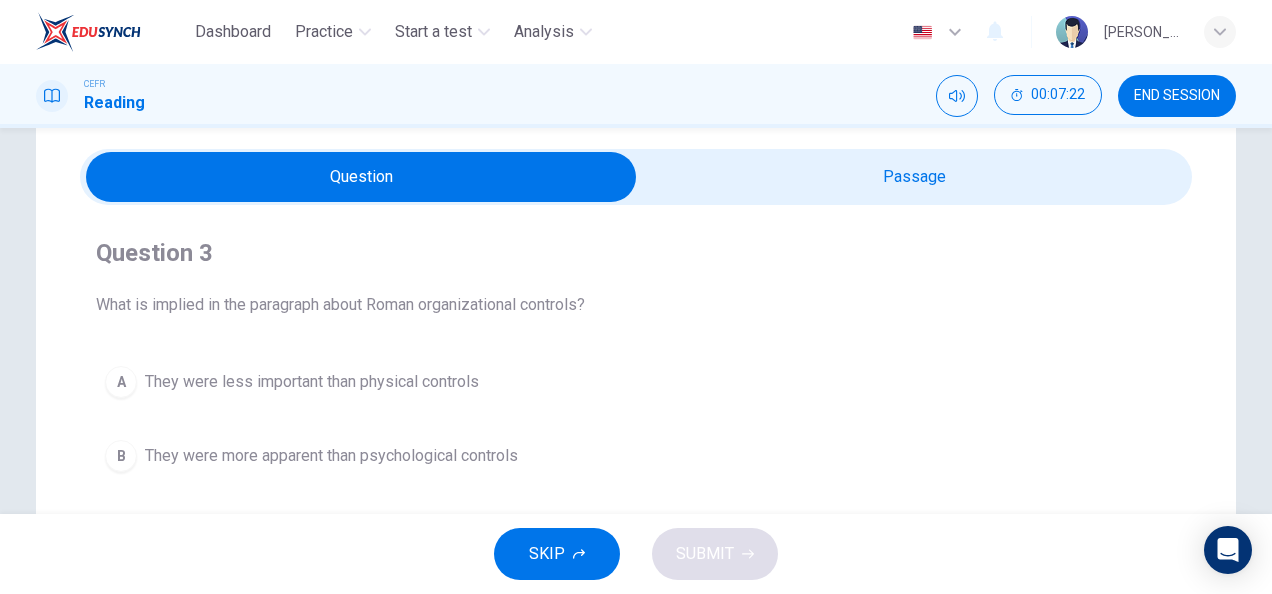 click on "A They were less important than physical controls B They were more apparent than psychological controls C They always involved the military D They were difficult to assess because they were not widespread" at bounding box center (636, 493) 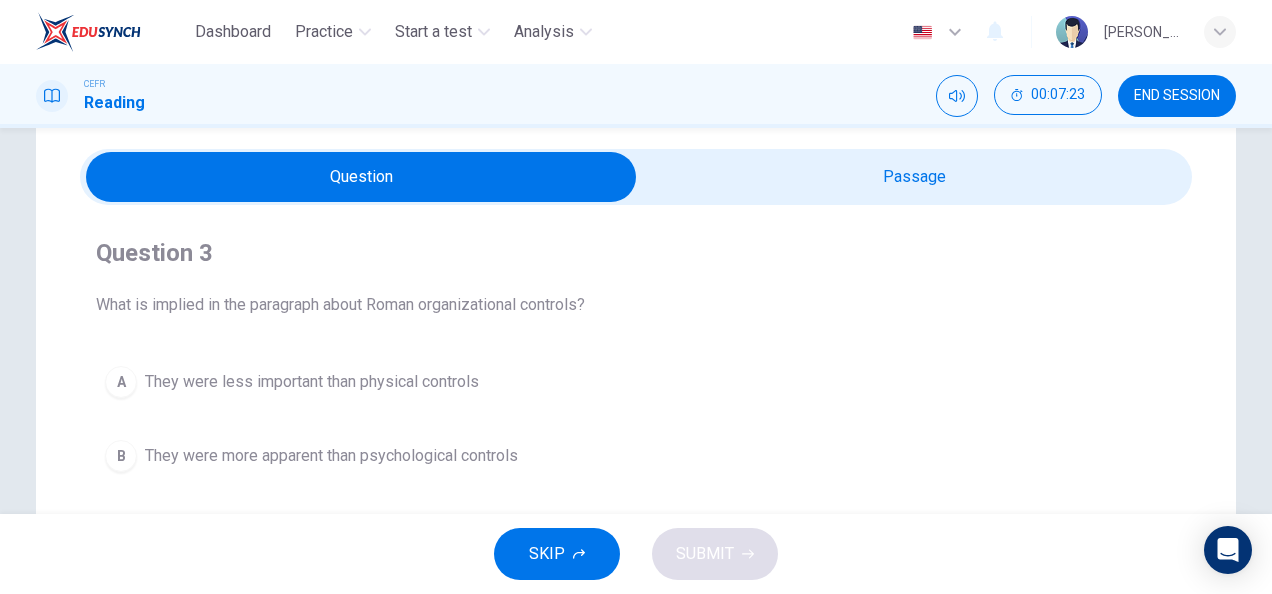 drag, startPoint x: 460, startPoint y: 460, endPoint x: 573, endPoint y: 479, distance: 114.58621 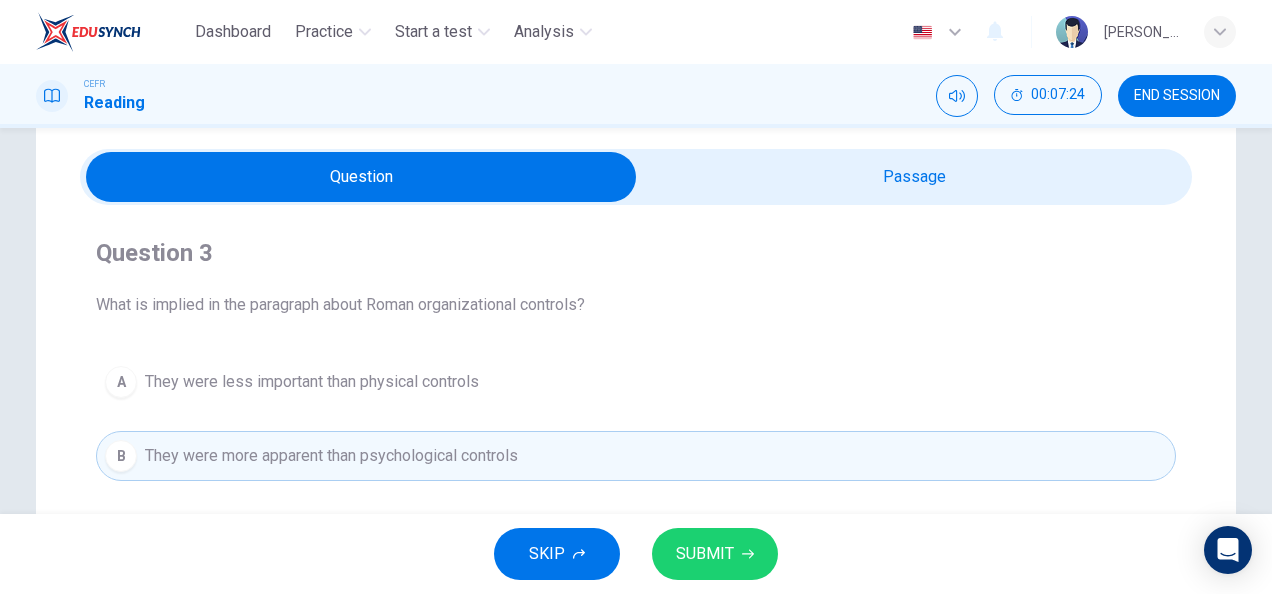 click on "SUBMIT" at bounding box center [715, 554] 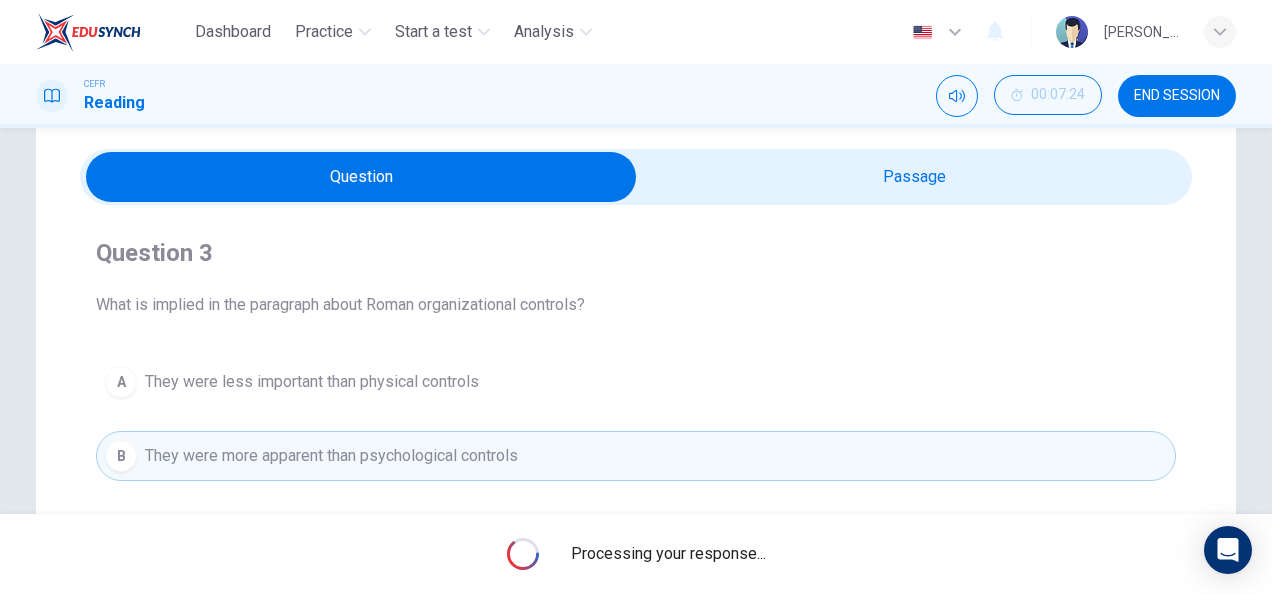 click on "Processing your response..." at bounding box center [636, 554] 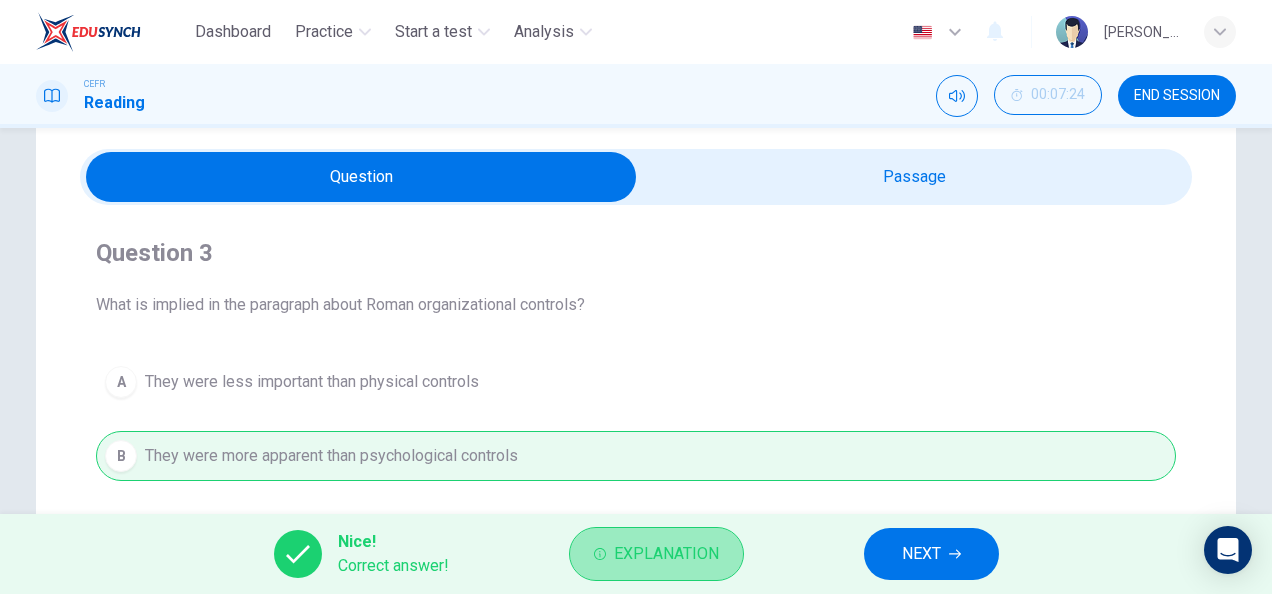 click on "Explanation" at bounding box center (666, 554) 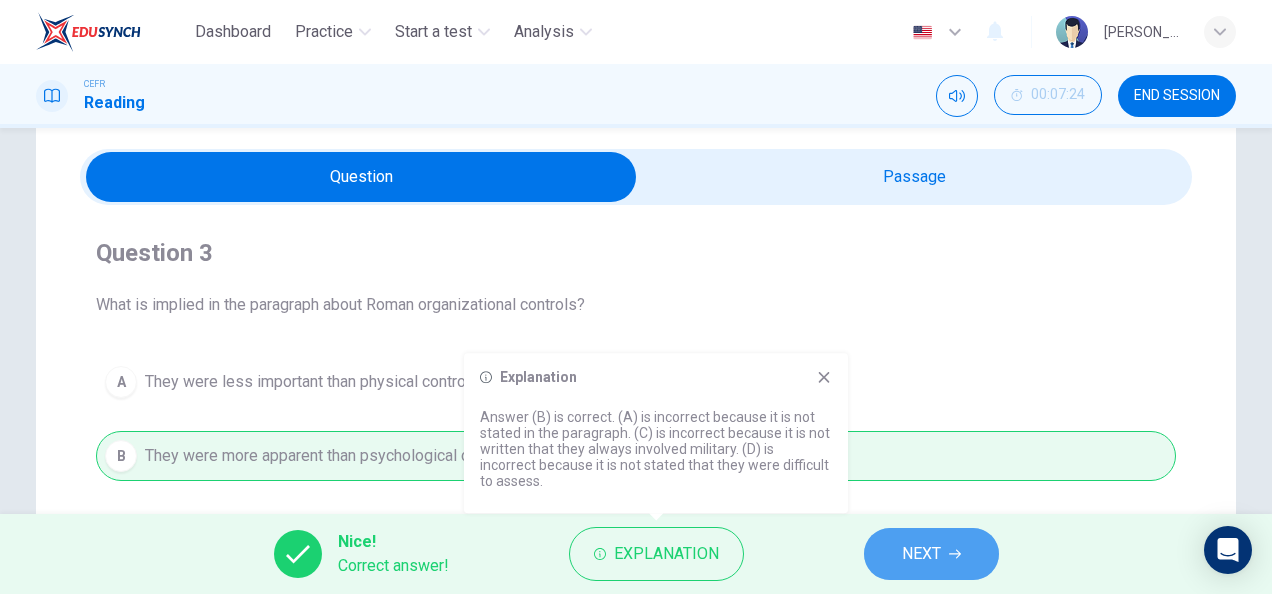 click on "NEXT" at bounding box center (931, 554) 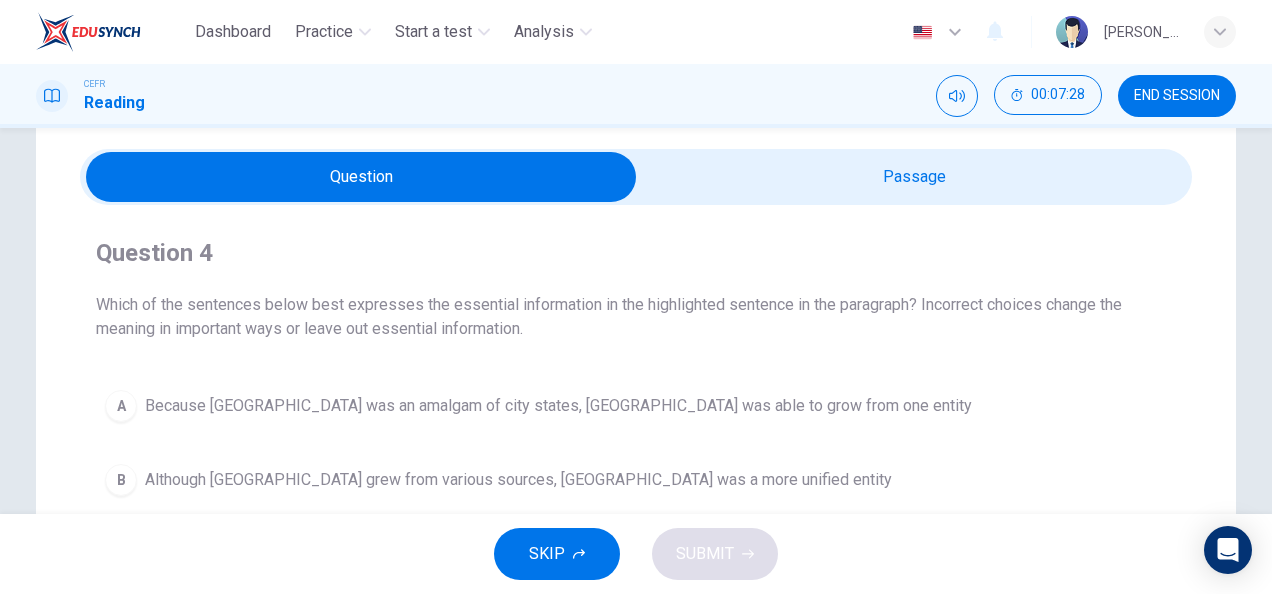 scroll, scrollTop: 58, scrollLeft: 0, axis: vertical 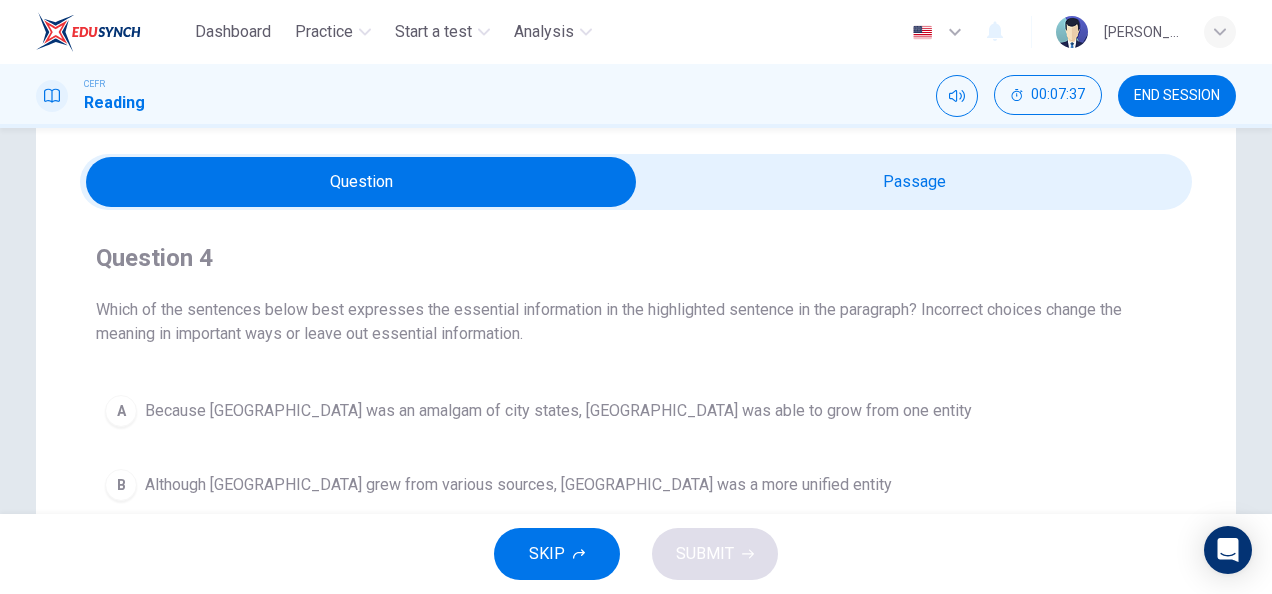 click at bounding box center (361, 182) 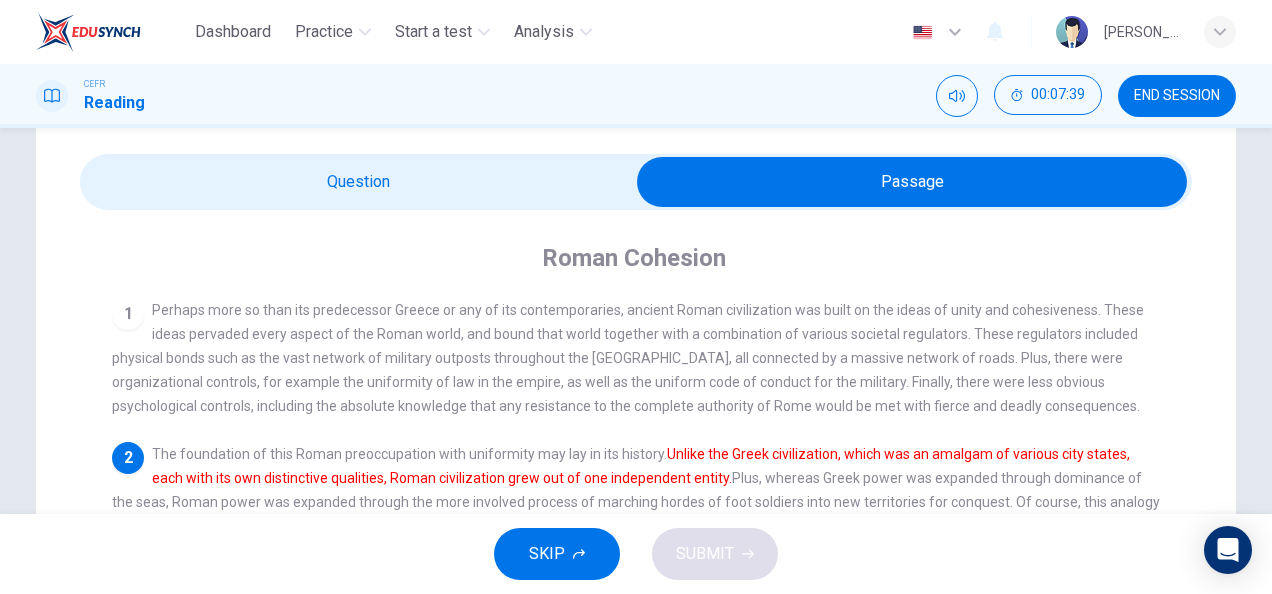 scroll, scrollTop: 85, scrollLeft: 0, axis: vertical 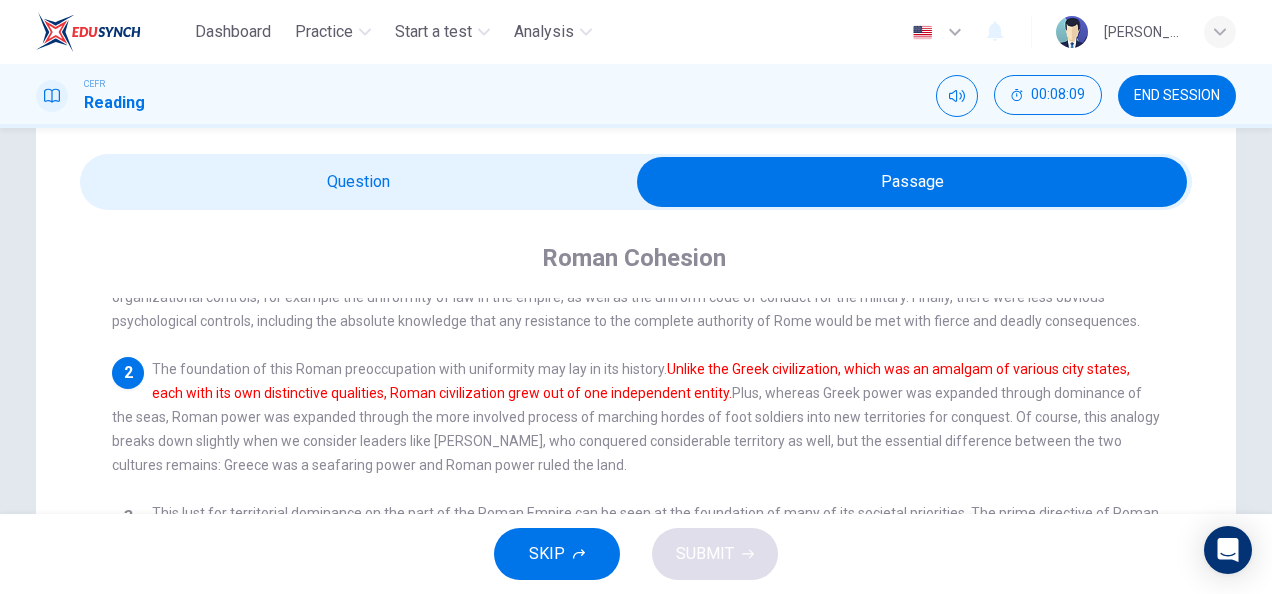 click at bounding box center (912, 182) 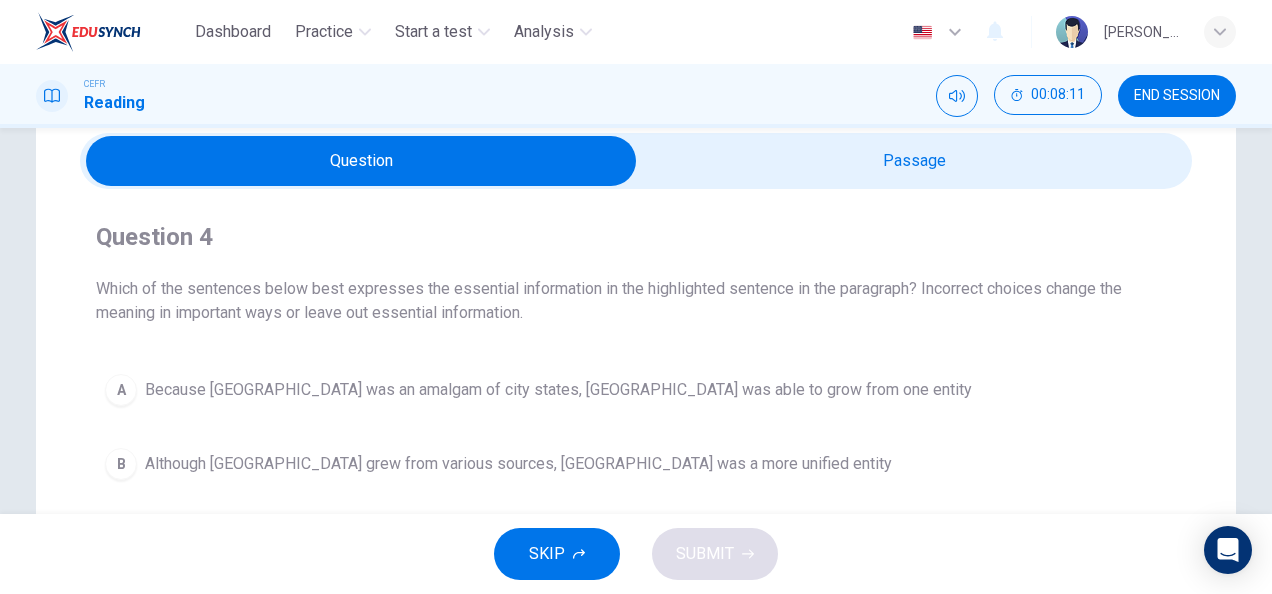 scroll, scrollTop: 80, scrollLeft: 0, axis: vertical 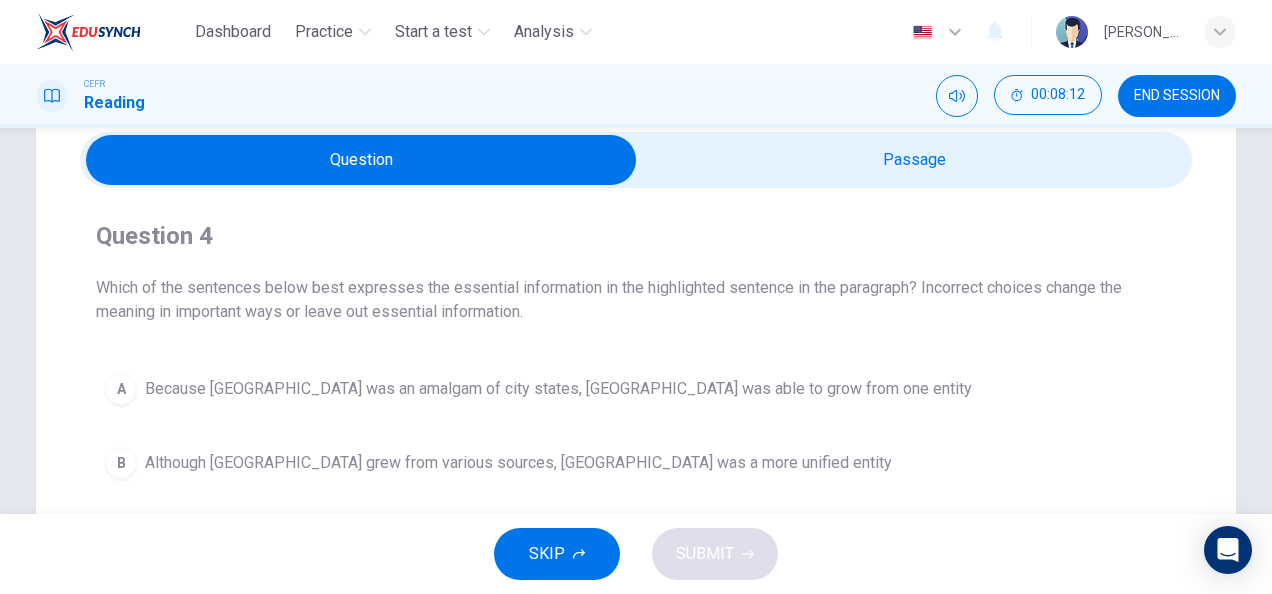 click at bounding box center (361, 160) 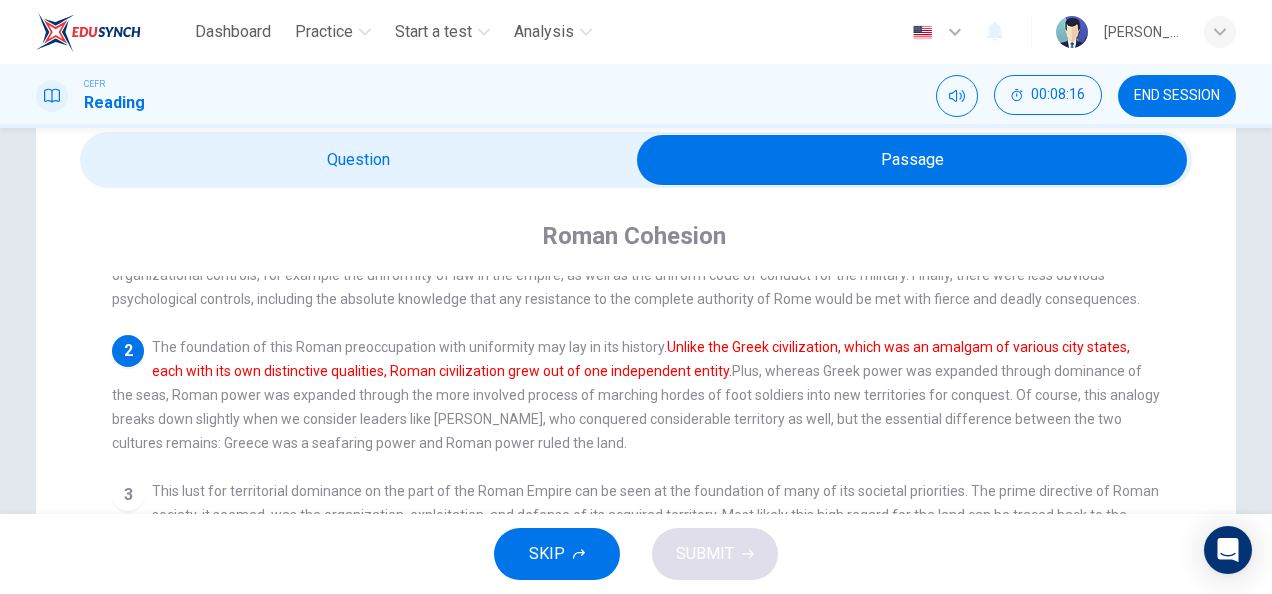 click at bounding box center (912, 160) 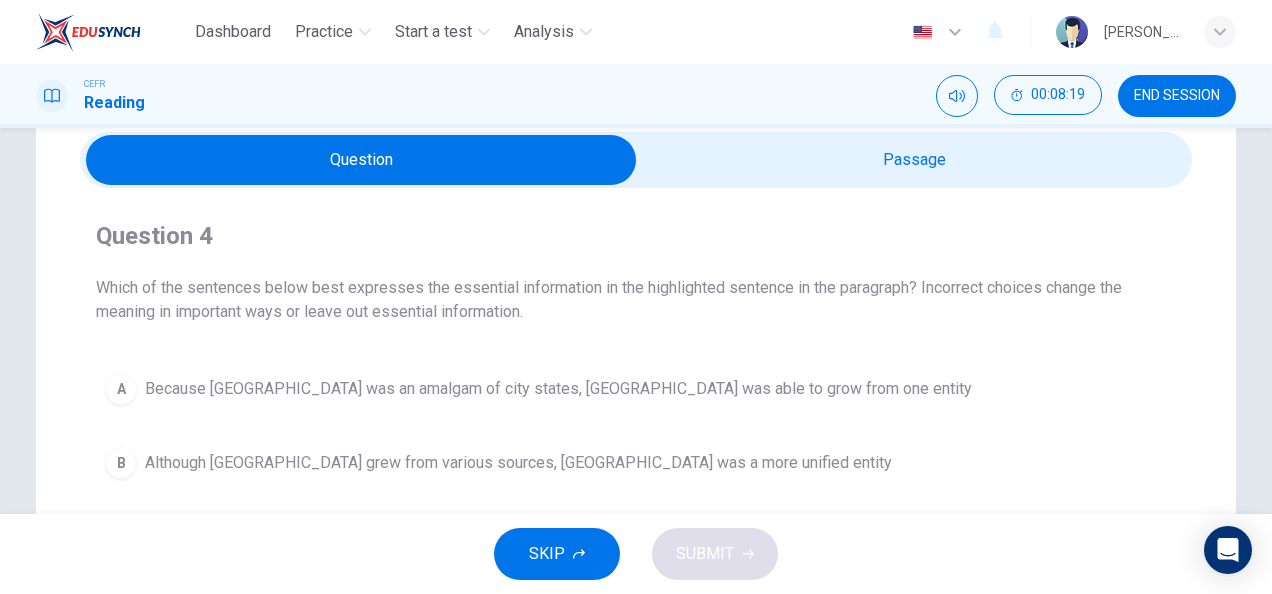 click on "Because [GEOGRAPHIC_DATA] was an amalgam of city states, [GEOGRAPHIC_DATA] was able to grow from one
entity" at bounding box center (558, 389) 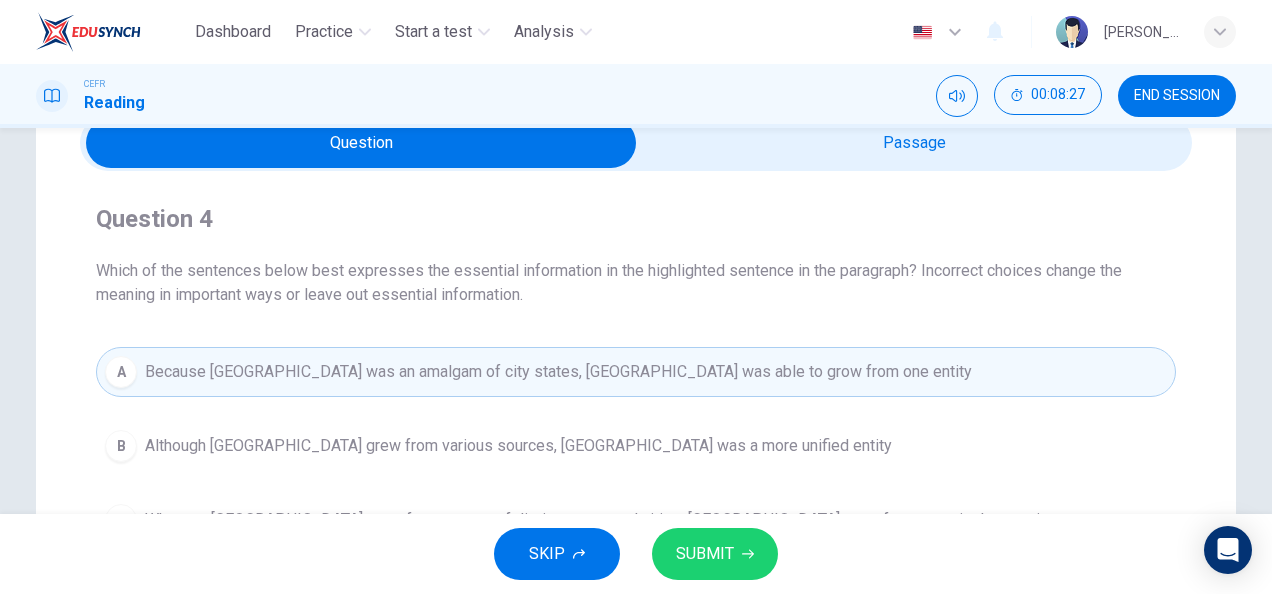 scroll, scrollTop: 96, scrollLeft: 0, axis: vertical 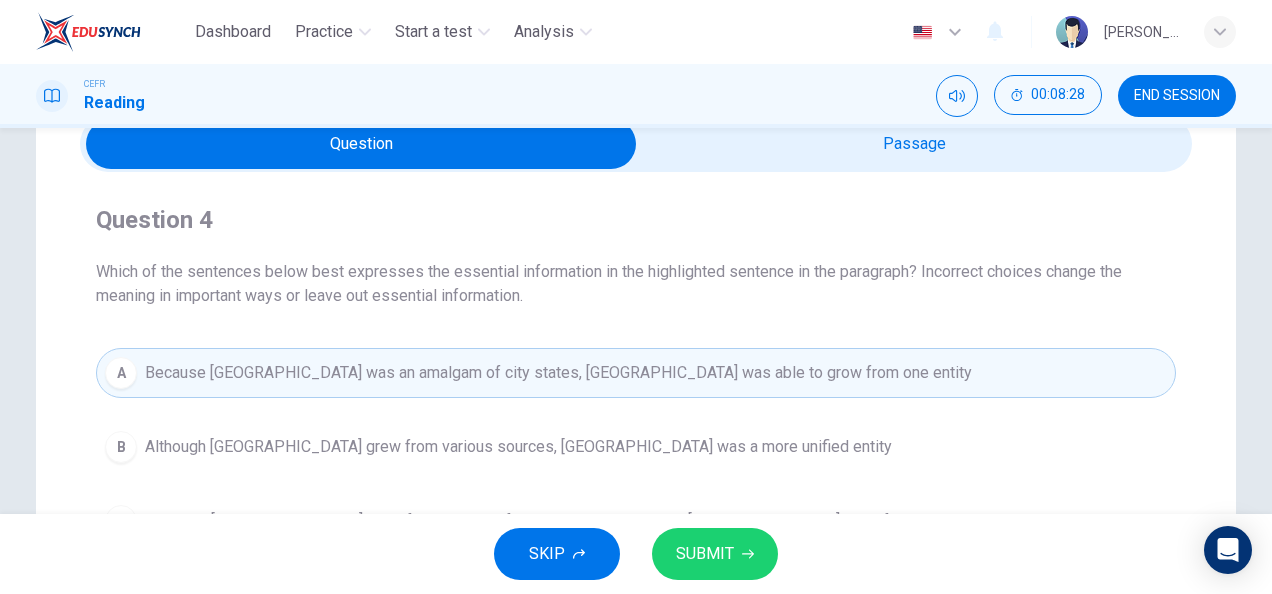 click at bounding box center (361, 144) 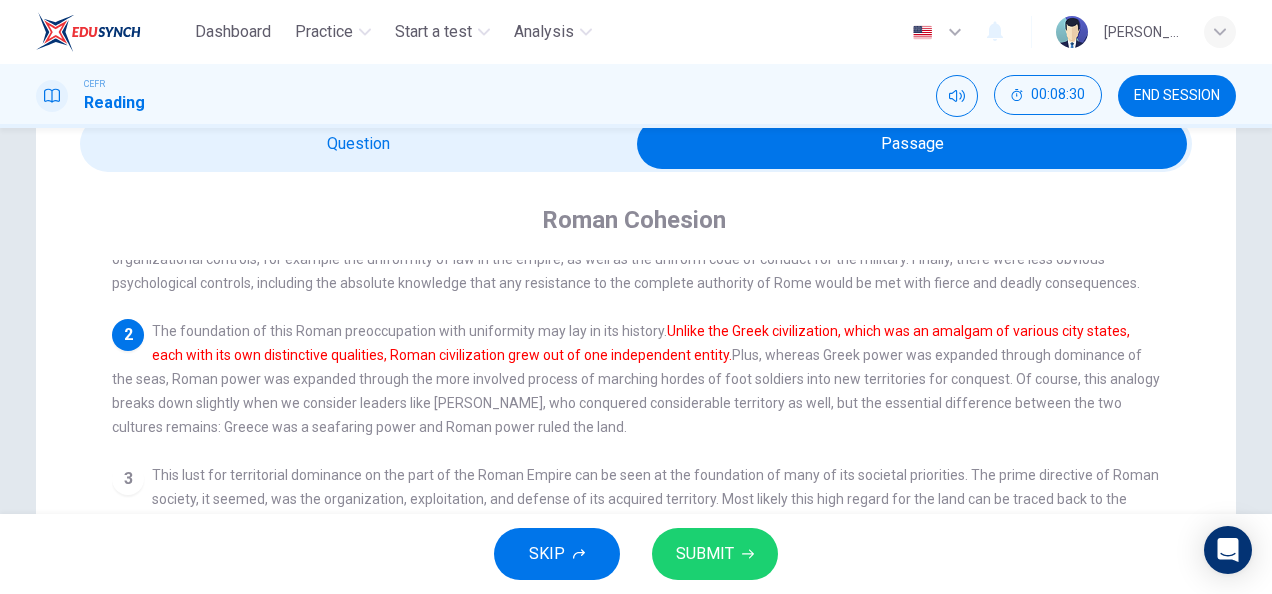 click at bounding box center (912, 144) 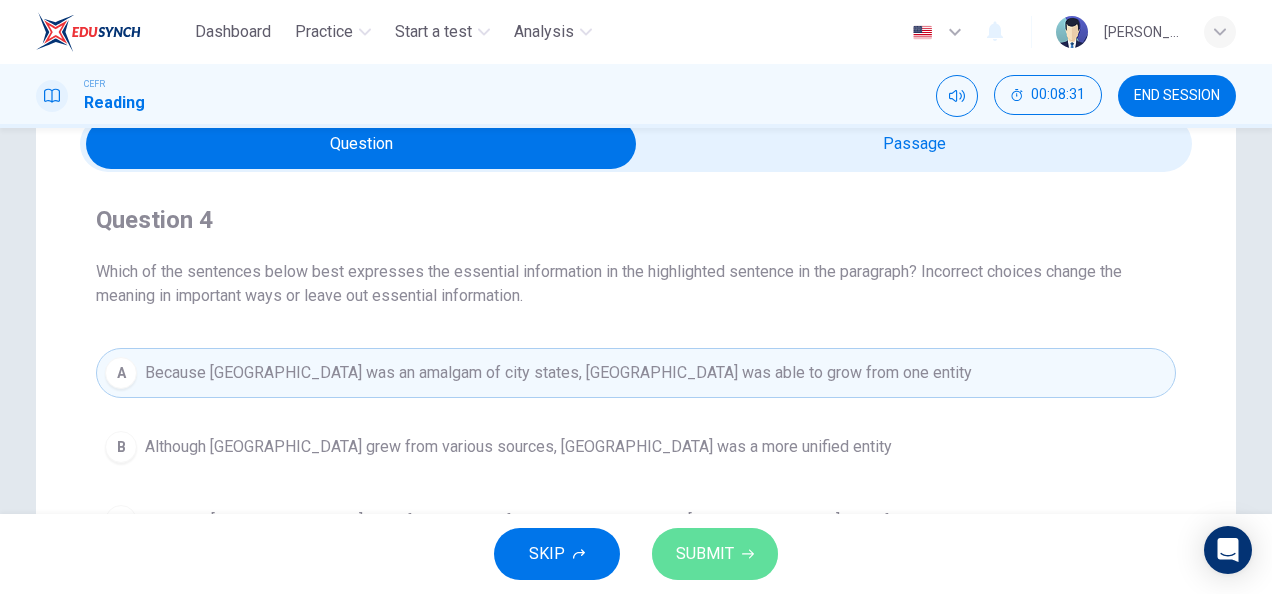 click on "SUBMIT" at bounding box center [715, 554] 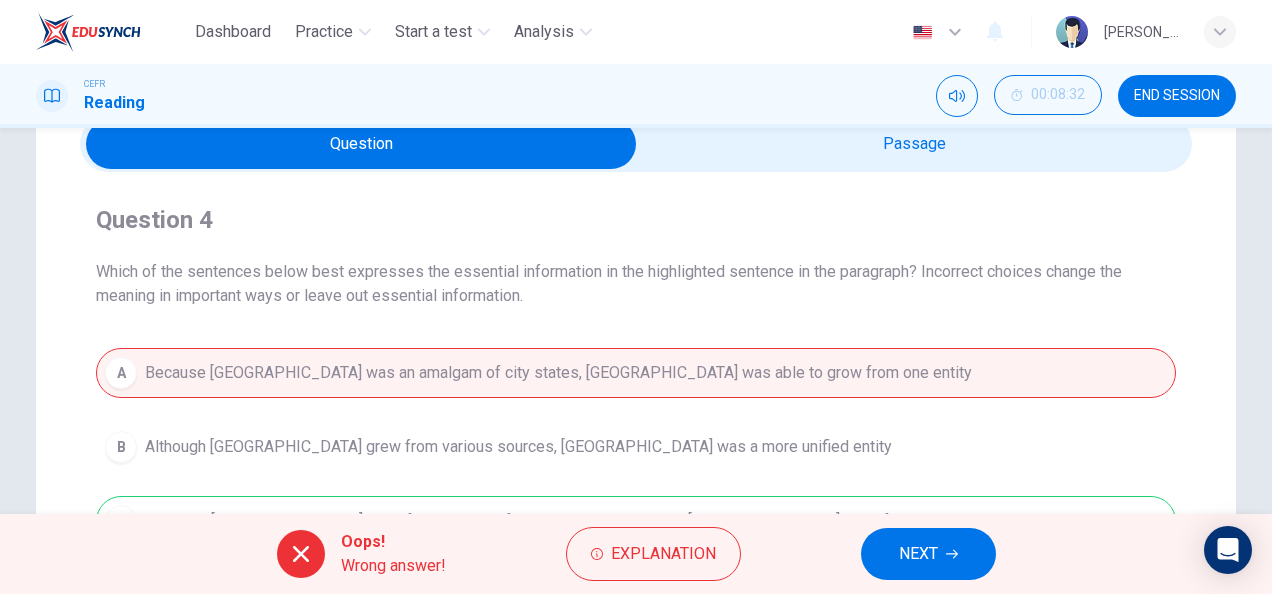click on "A Because [GEOGRAPHIC_DATA] was an amalgam of city states, [GEOGRAPHIC_DATA] was able to grow from one
entity B Although [GEOGRAPHIC_DATA] grew from various sources, [GEOGRAPHIC_DATA] was a more unified entity C Whereas [GEOGRAPHIC_DATA] grew from scores of distinct scattered cities, [GEOGRAPHIC_DATA] grew from one
single organism D Without [GEOGRAPHIC_DATA] as an influence, [GEOGRAPHIC_DATA] looked to various city states for inspiration" at bounding box center (636, 484) 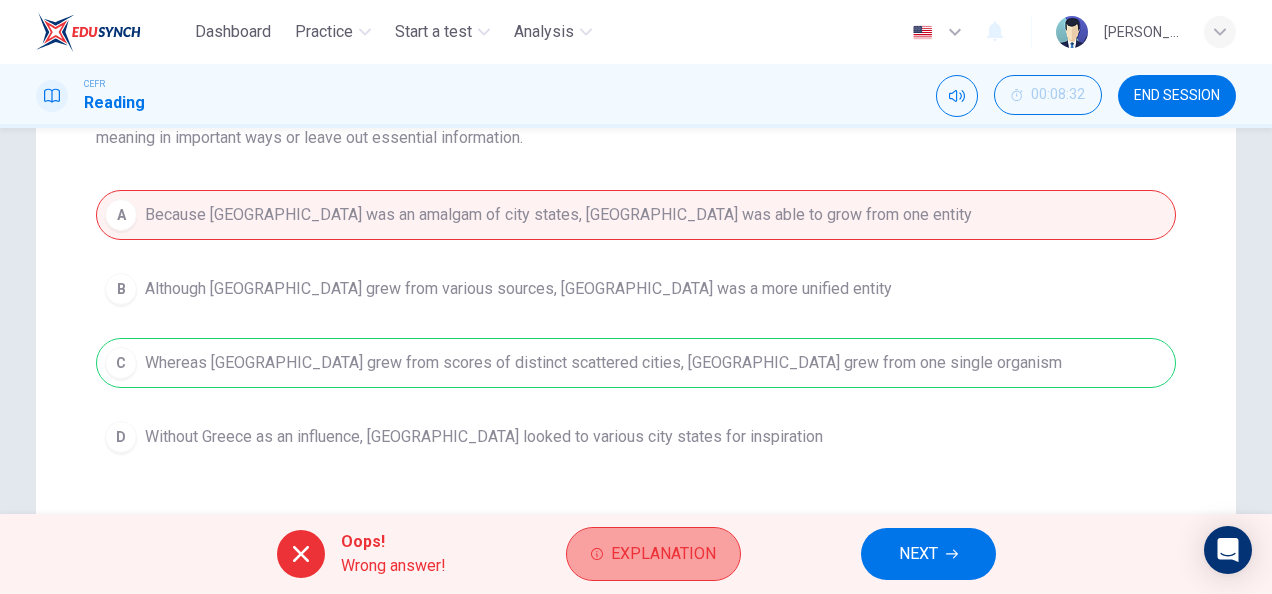 click on "Explanation" at bounding box center (663, 554) 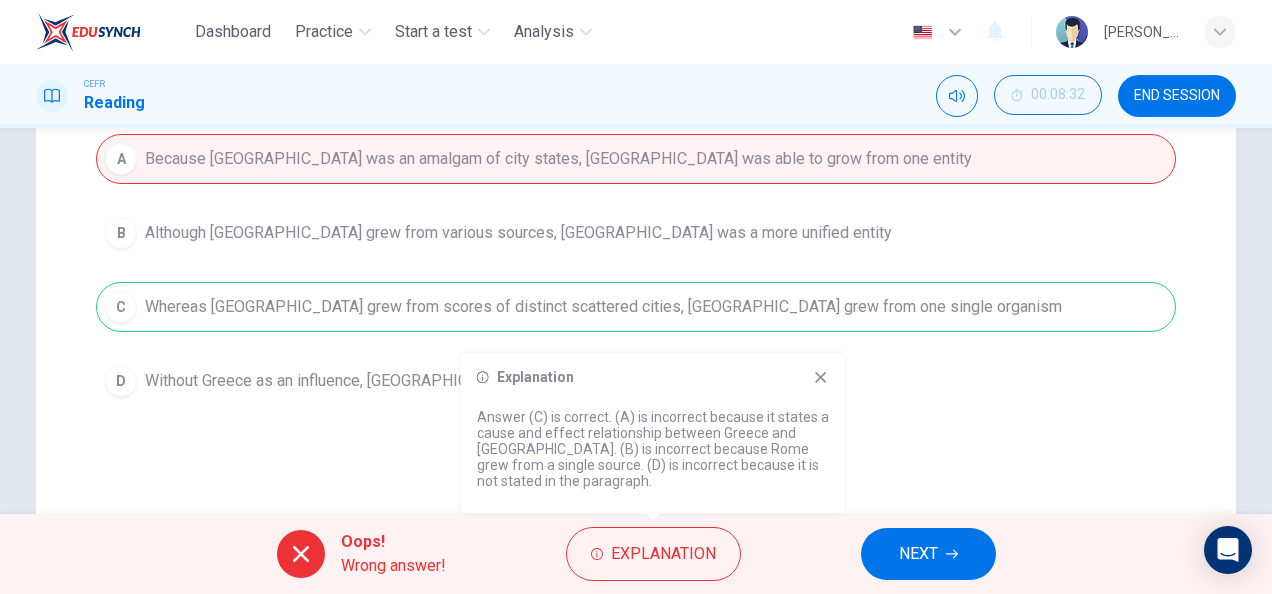 scroll, scrollTop: 311, scrollLeft: 0, axis: vertical 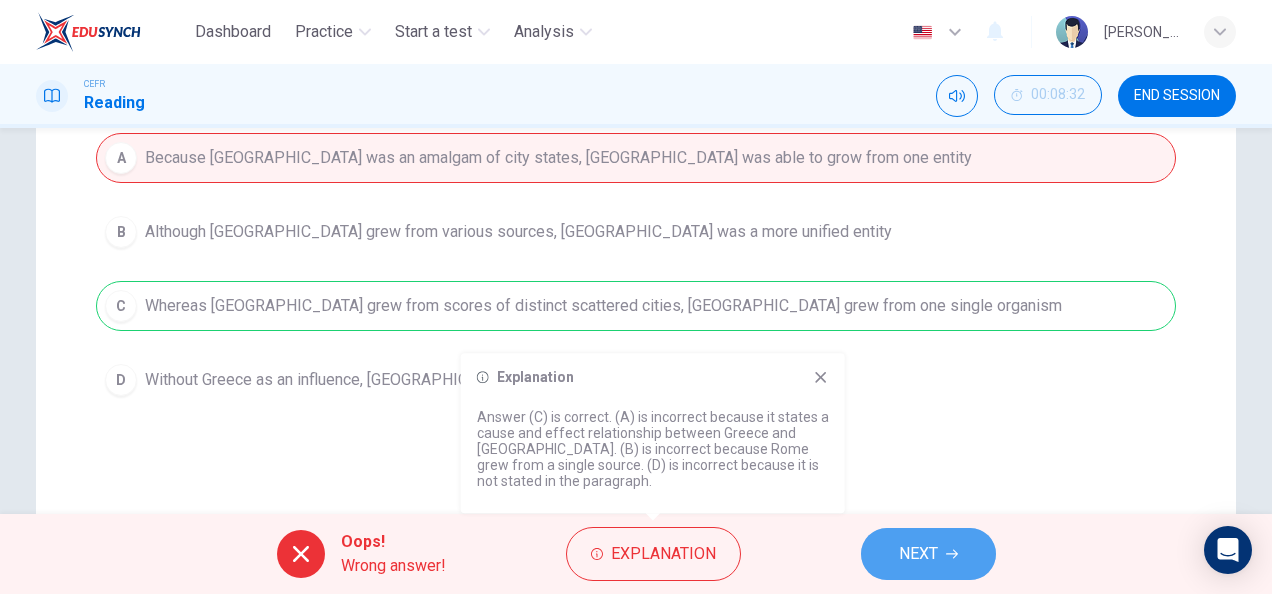 click on "NEXT" at bounding box center (928, 554) 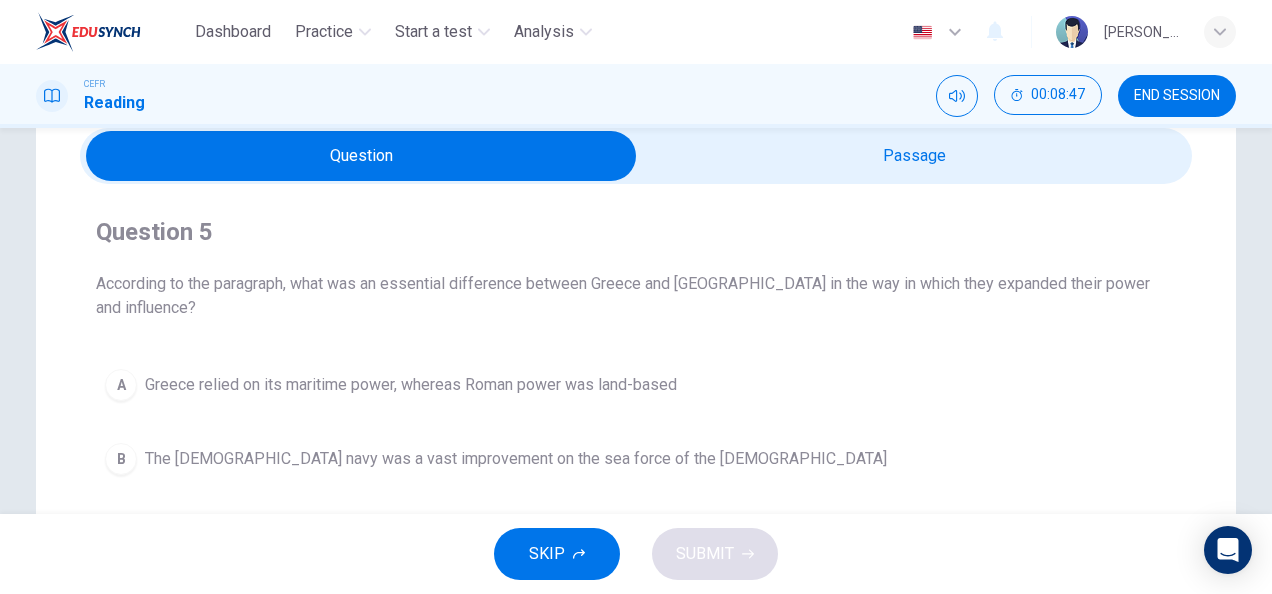 scroll, scrollTop: 80, scrollLeft: 0, axis: vertical 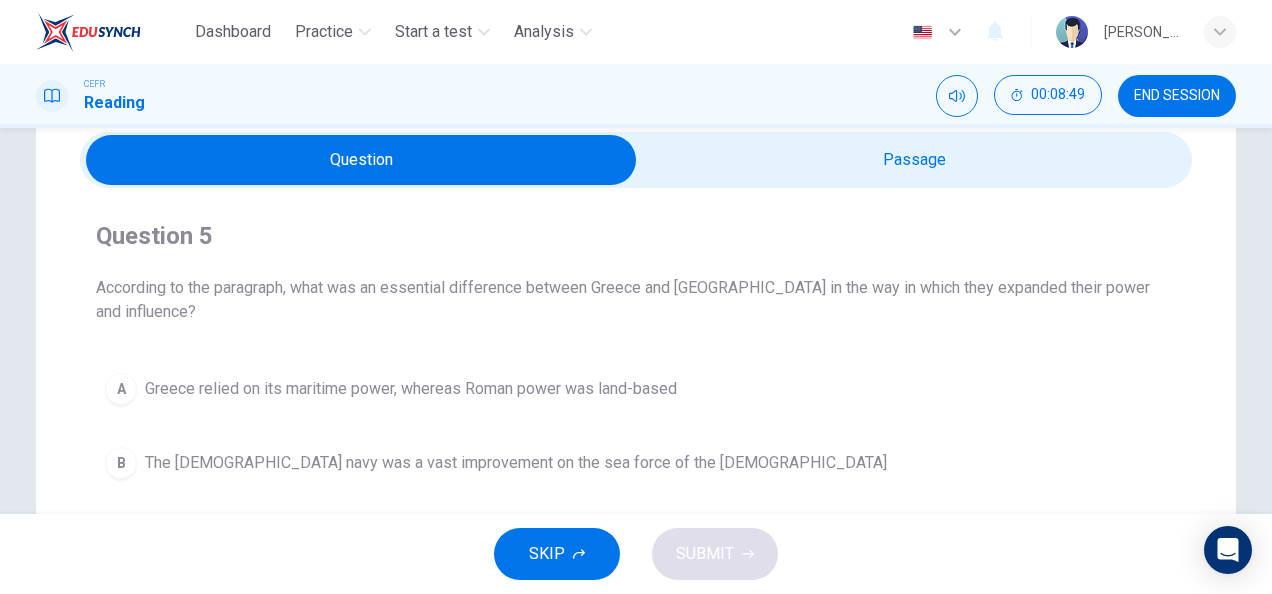 click at bounding box center (361, 160) 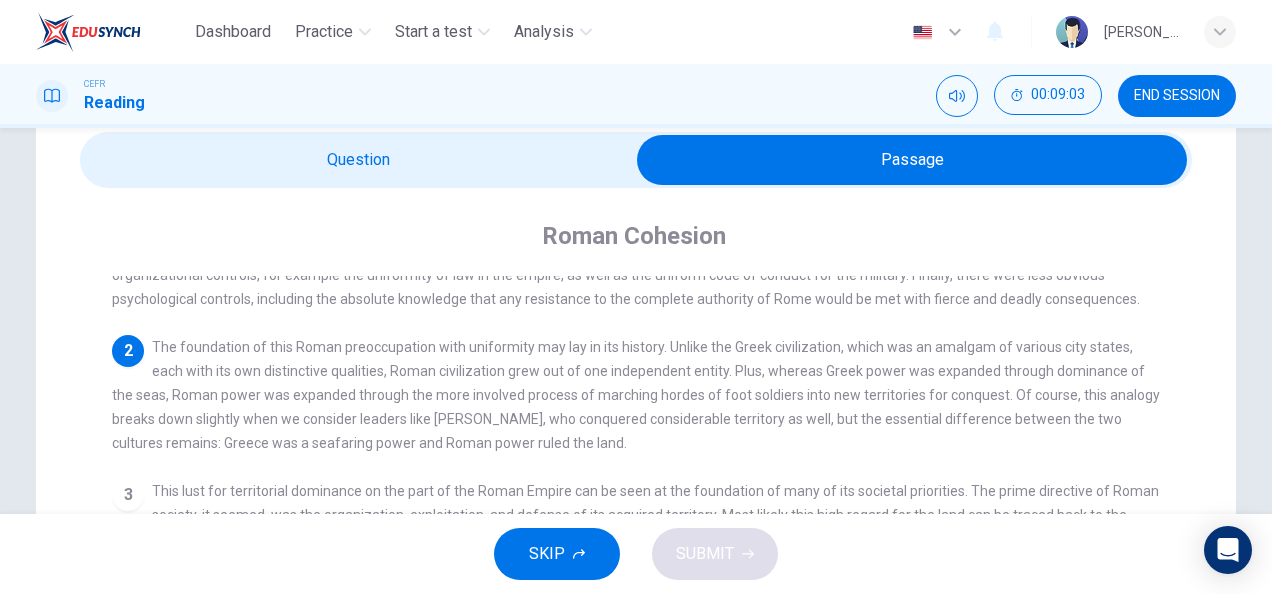 click at bounding box center [912, 160] 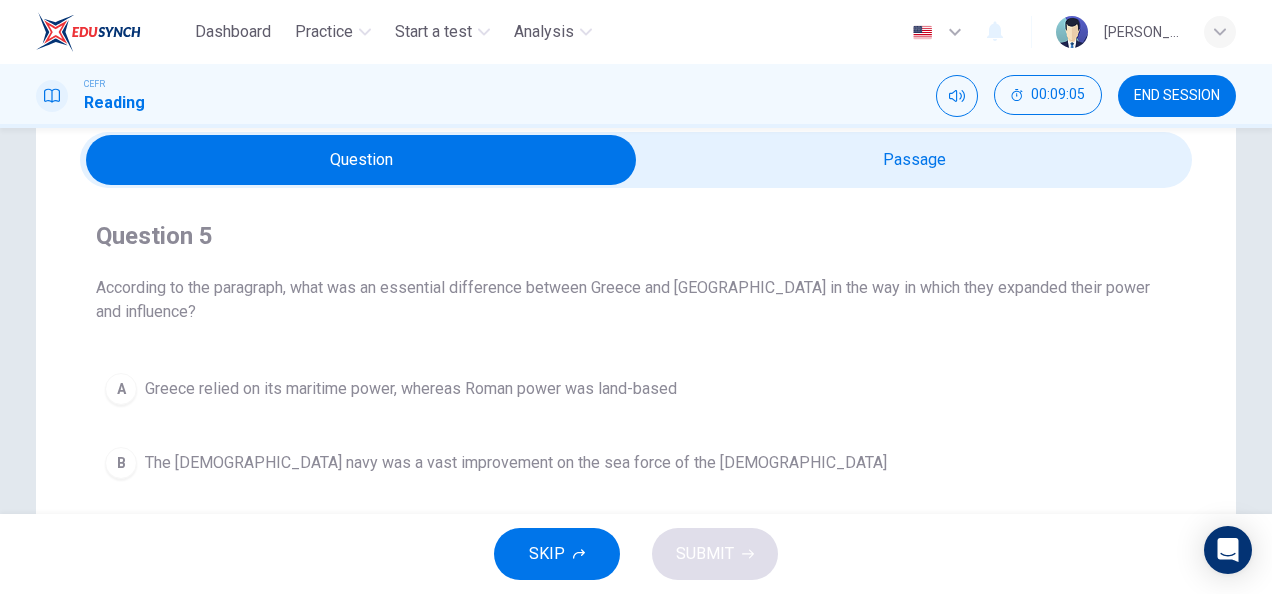 click on "Greece relied on its maritime power, whereas Roman power was land-based" at bounding box center [411, 389] 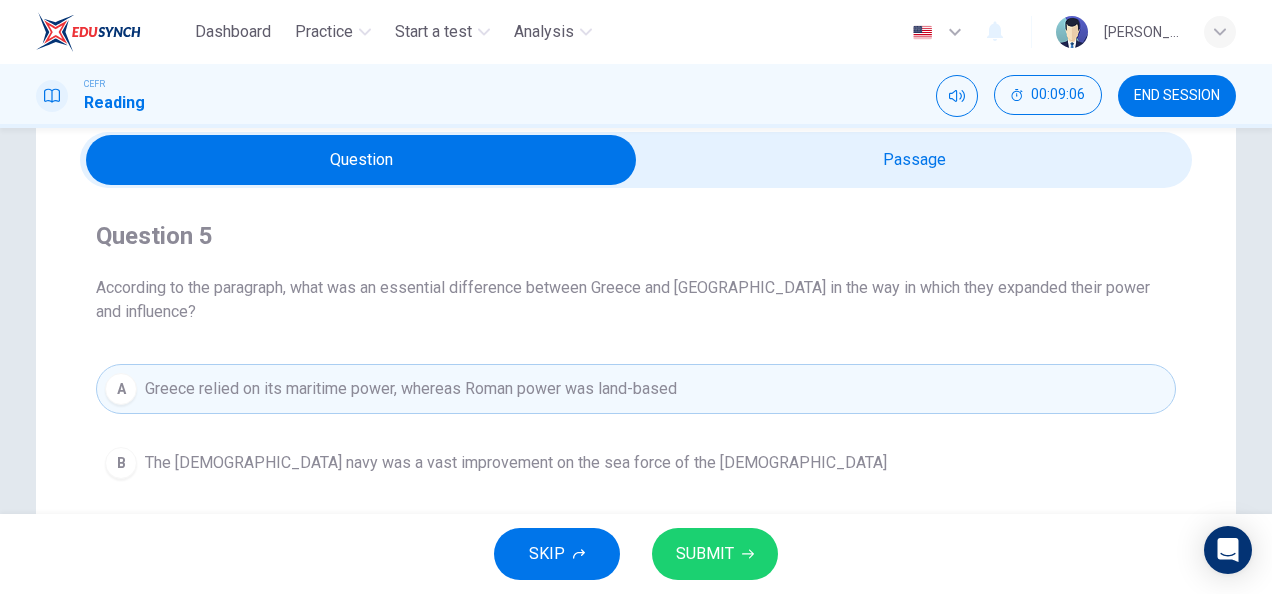 click at bounding box center (361, 160) 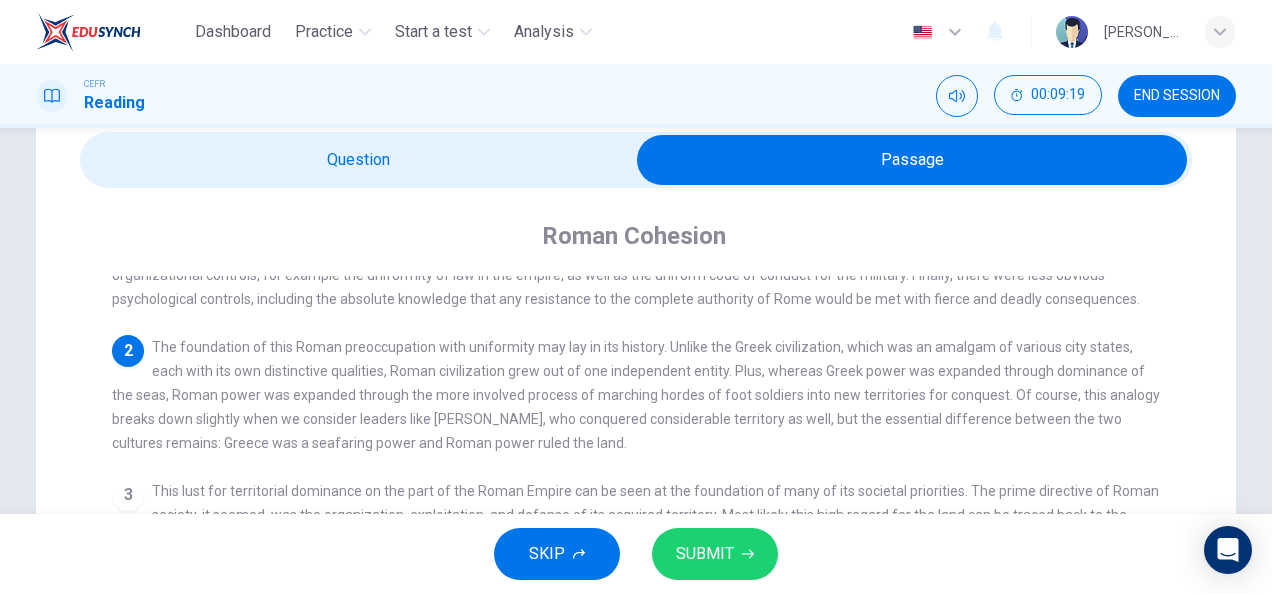 click at bounding box center (912, 160) 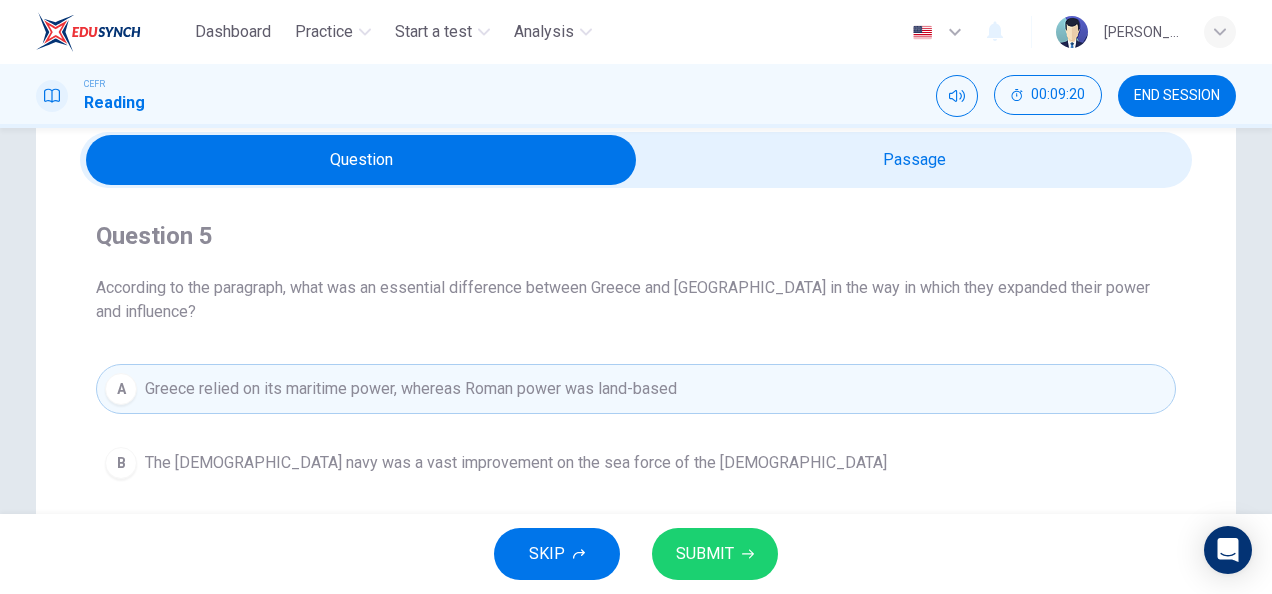 click on "SUBMIT" at bounding box center (705, 554) 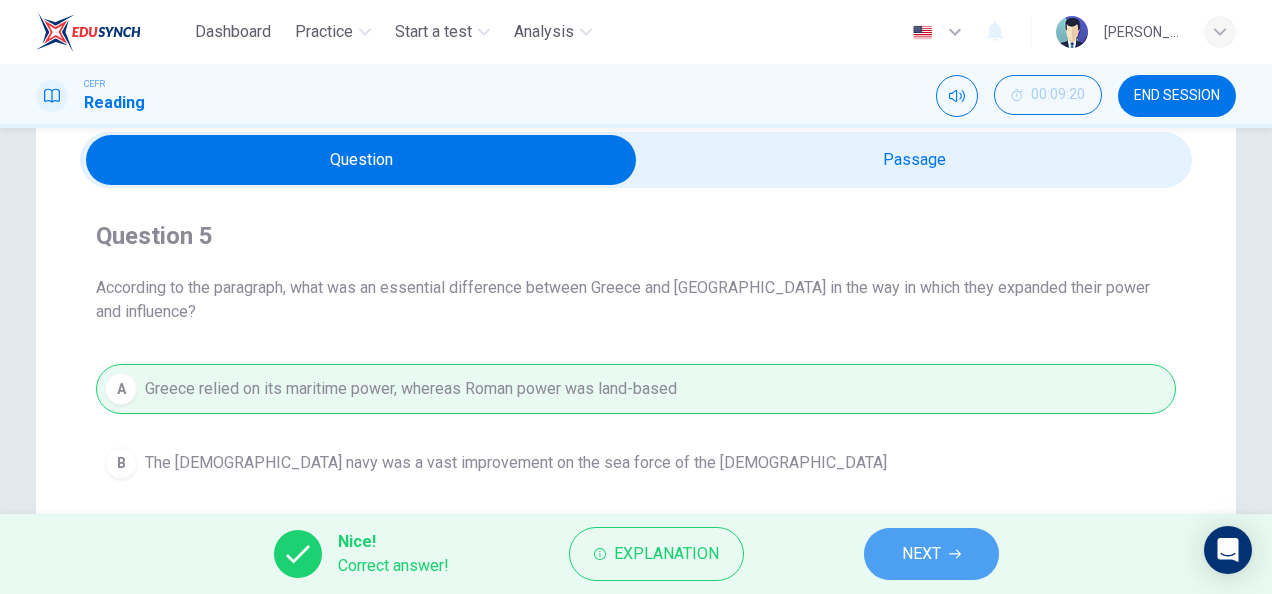 click on "NEXT" at bounding box center (931, 554) 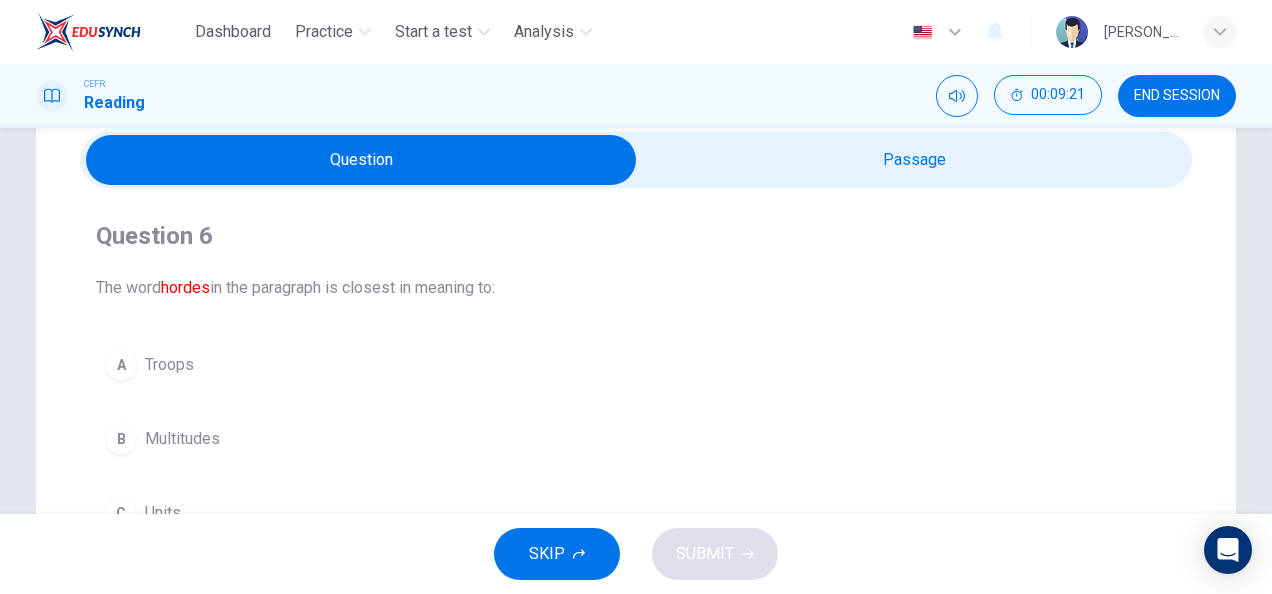 click at bounding box center [361, 160] 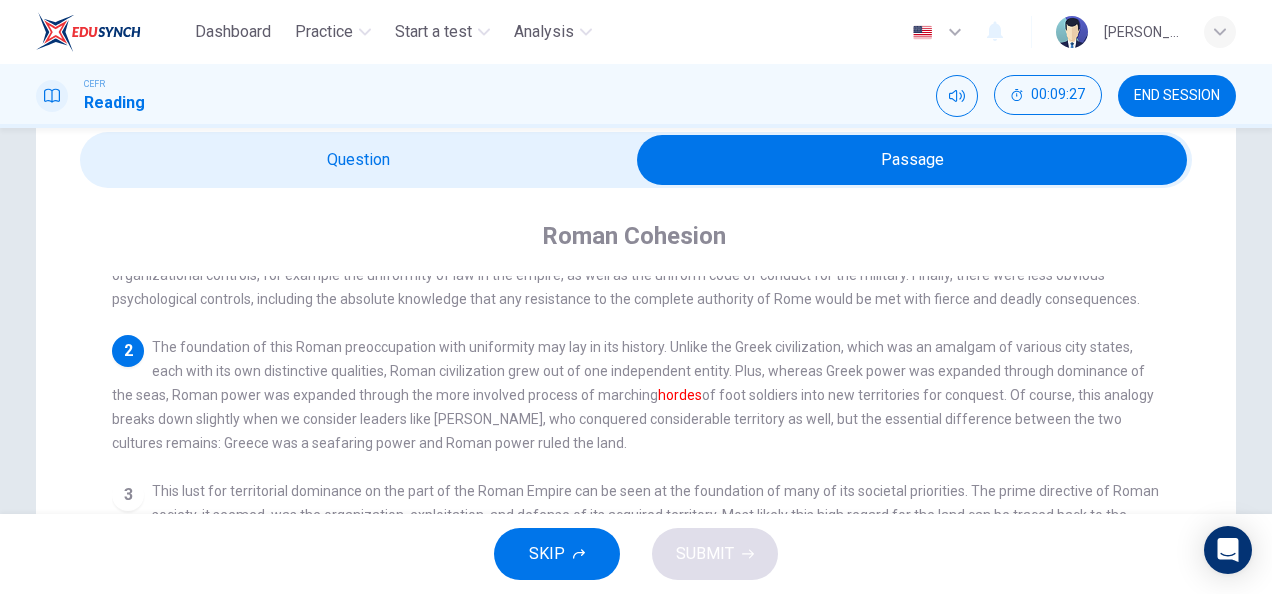 click at bounding box center (912, 160) 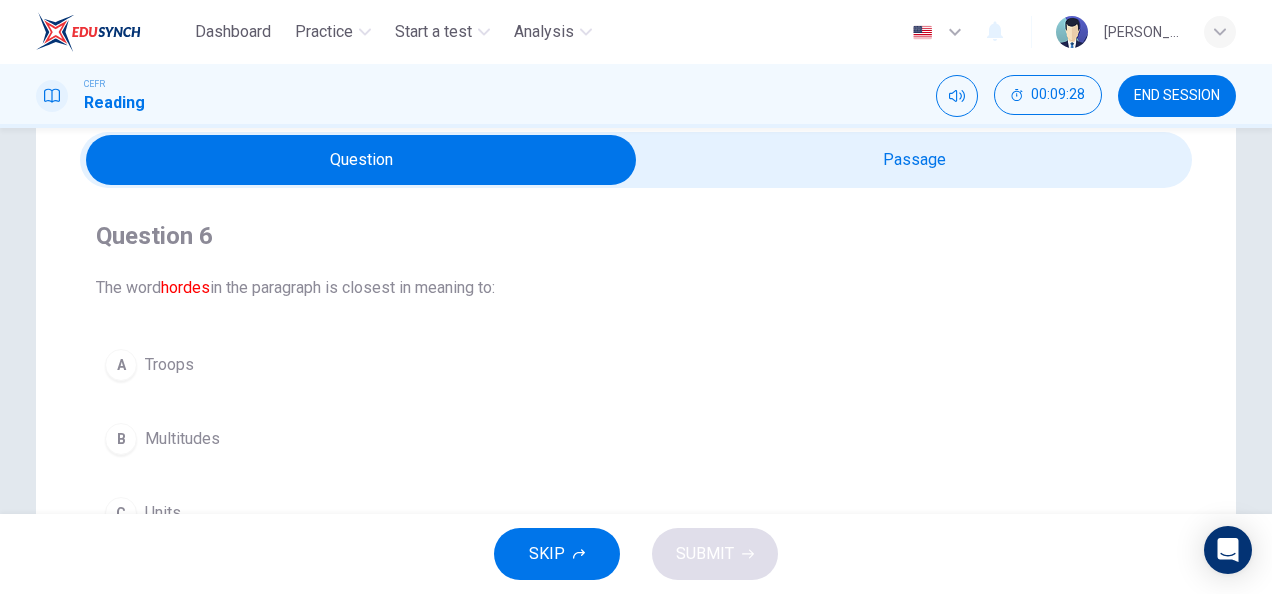 scroll, scrollTop: 248, scrollLeft: 0, axis: vertical 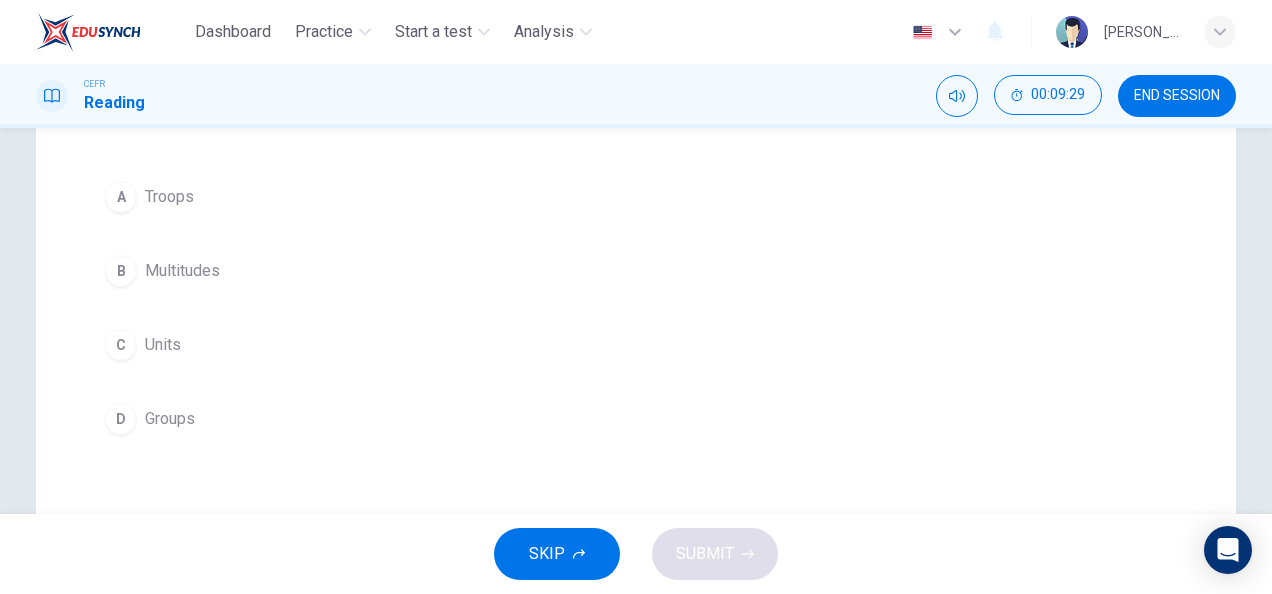 click on "A Troops" at bounding box center (636, 197) 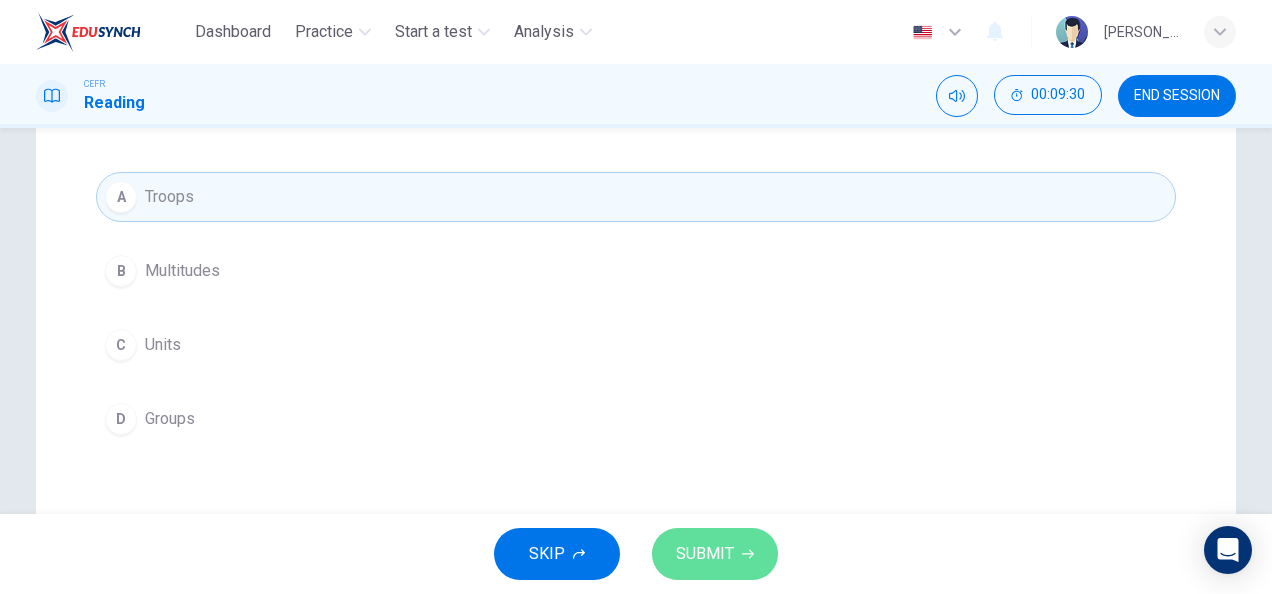 click on "SUBMIT" at bounding box center (705, 554) 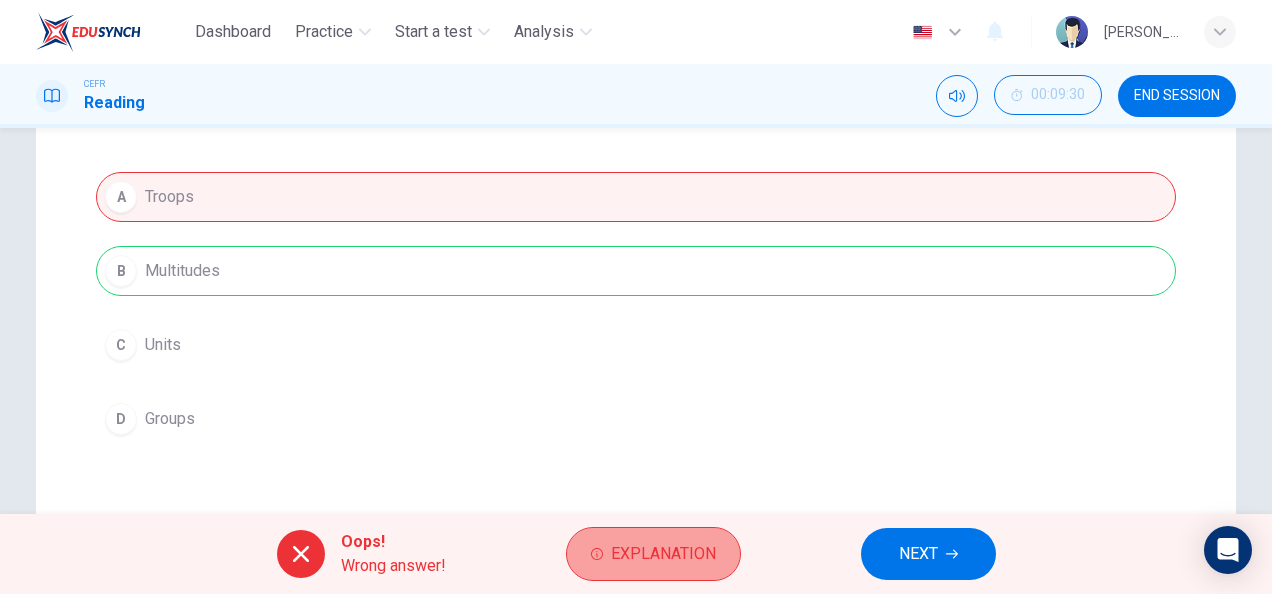 click on "Explanation" at bounding box center [663, 554] 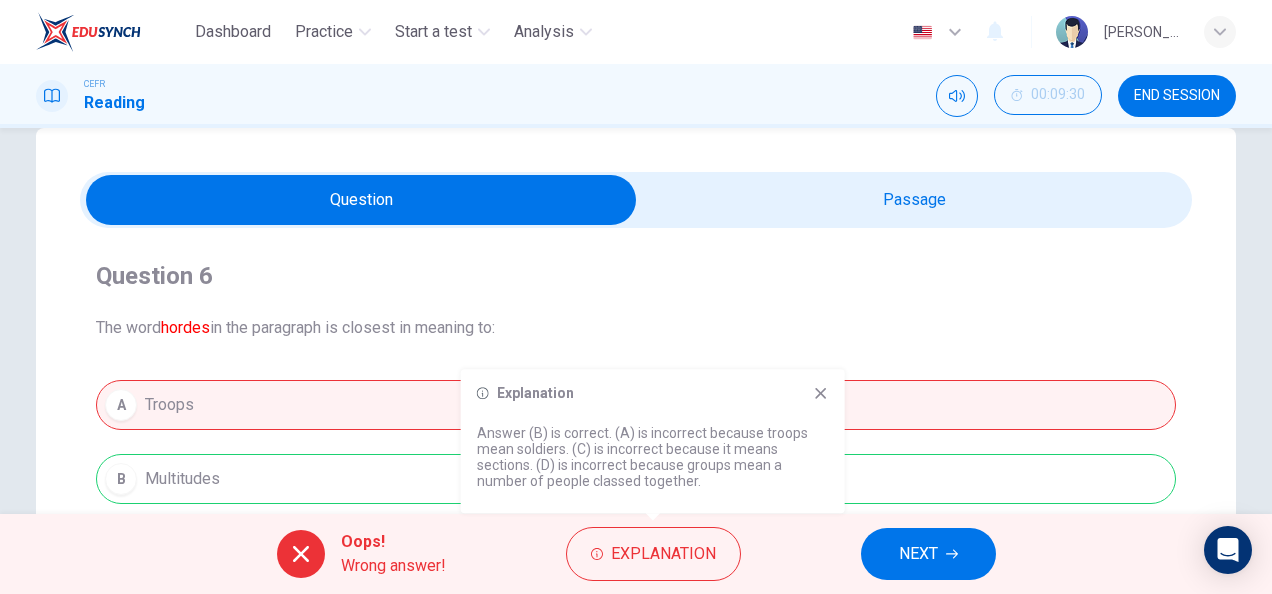 scroll, scrollTop: 39, scrollLeft: 0, axis: vertical 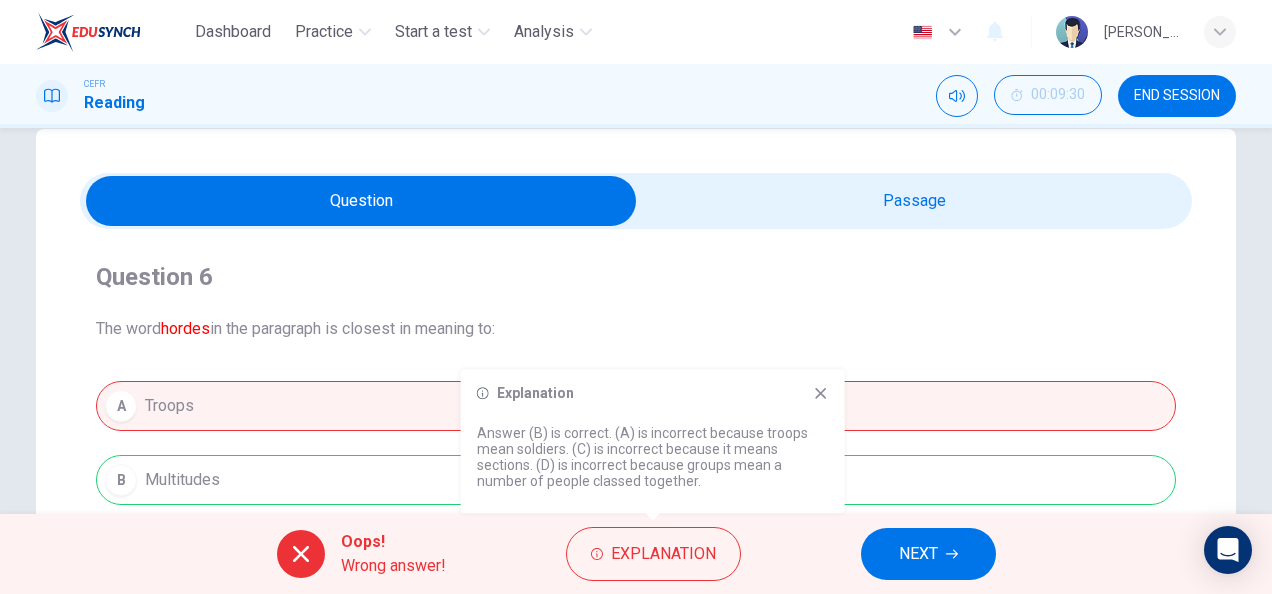click at bounding box center (361, 201) 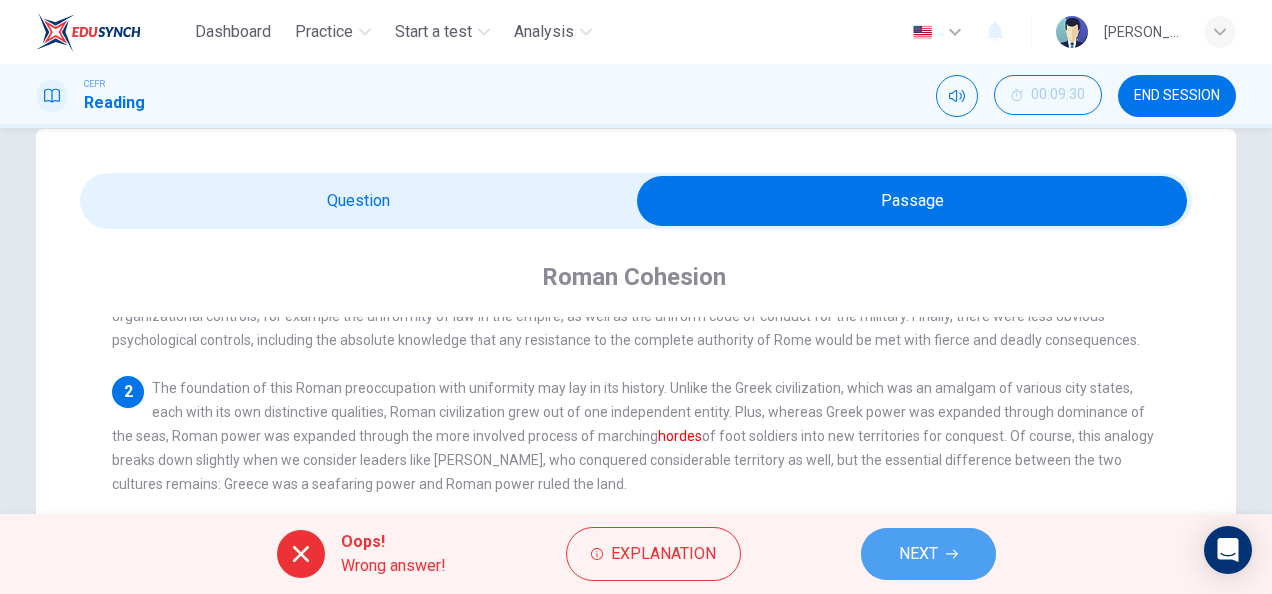 click on "NEXT" at bounding box center [928, 554] 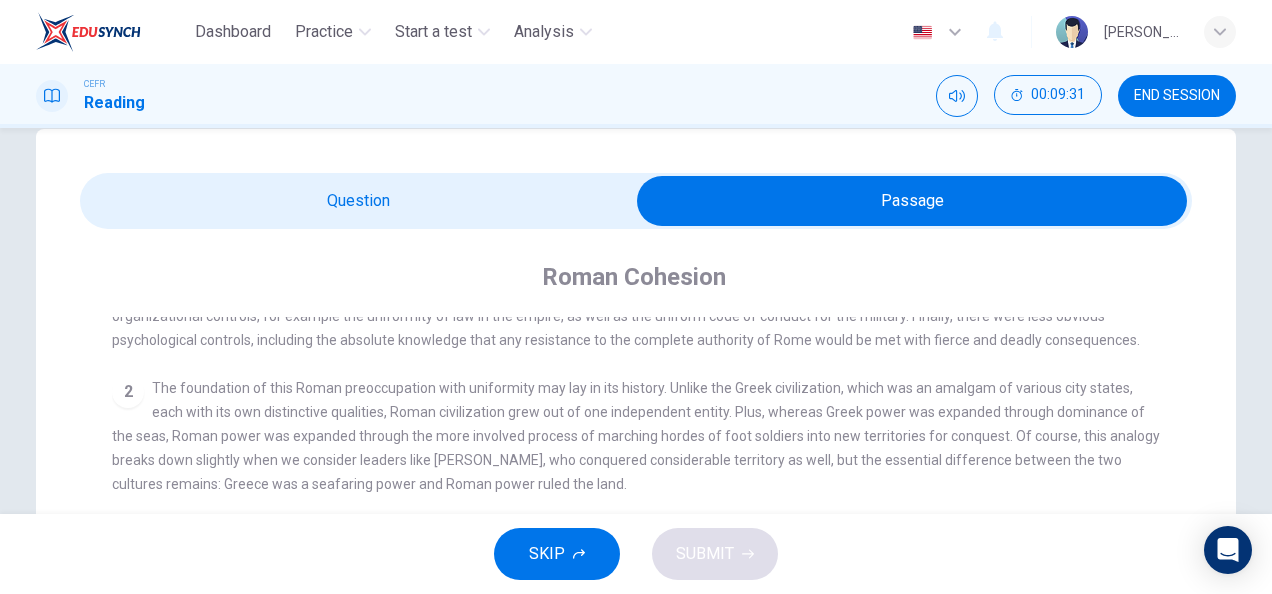 click at bounding box center [636, 201] 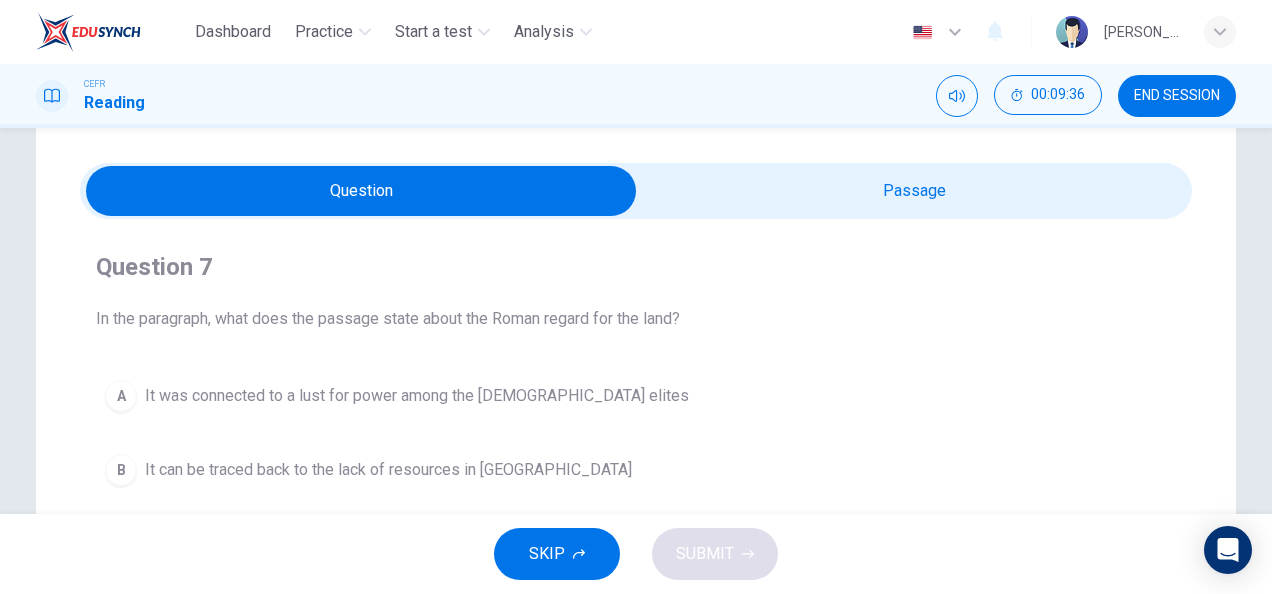 scroll, scrollTop: 48, scrollLeft: 0, axis: vertical 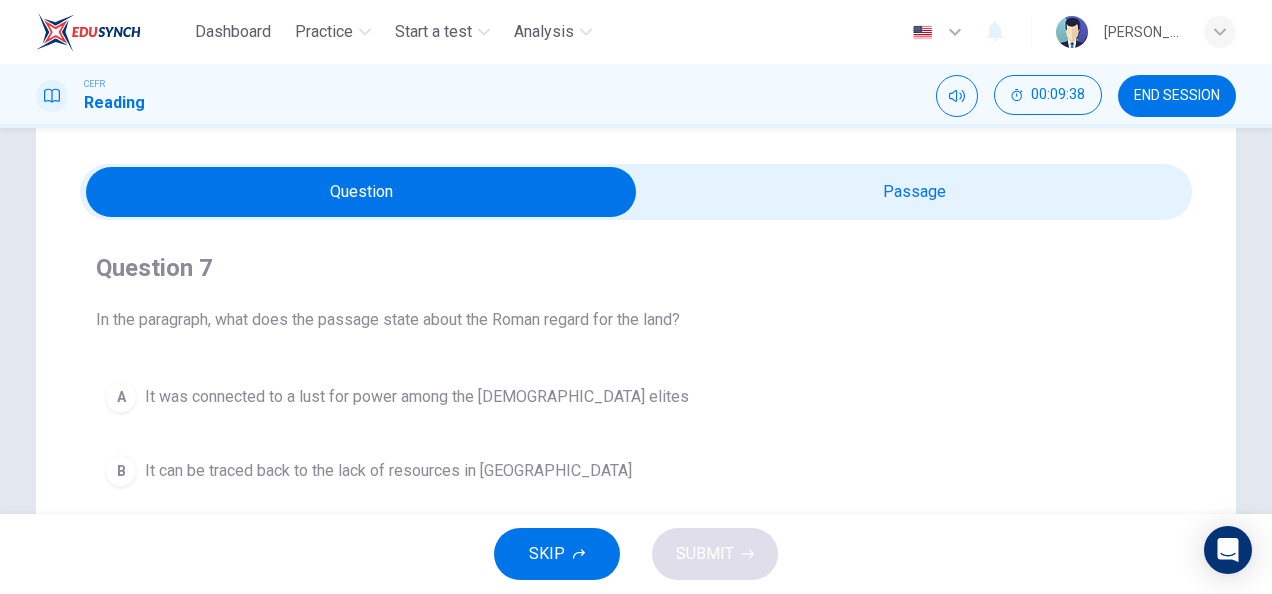 click at bounding box center [361, 192] 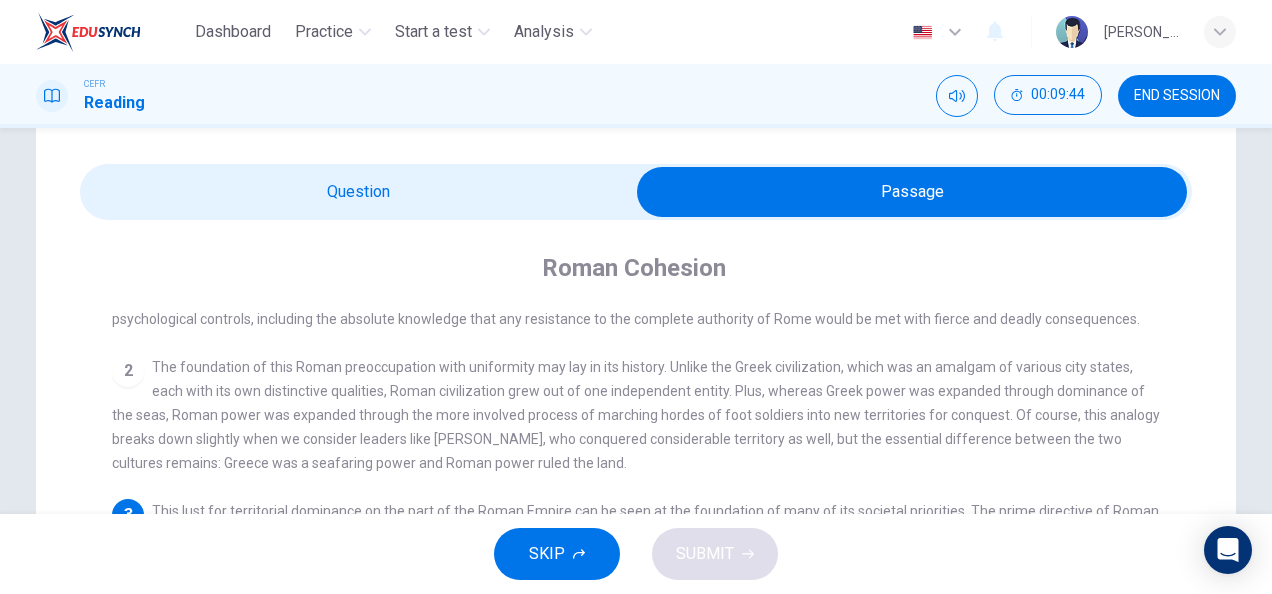 scroll, scrollTop: 144, scrollLeft: 0, axis: vertical 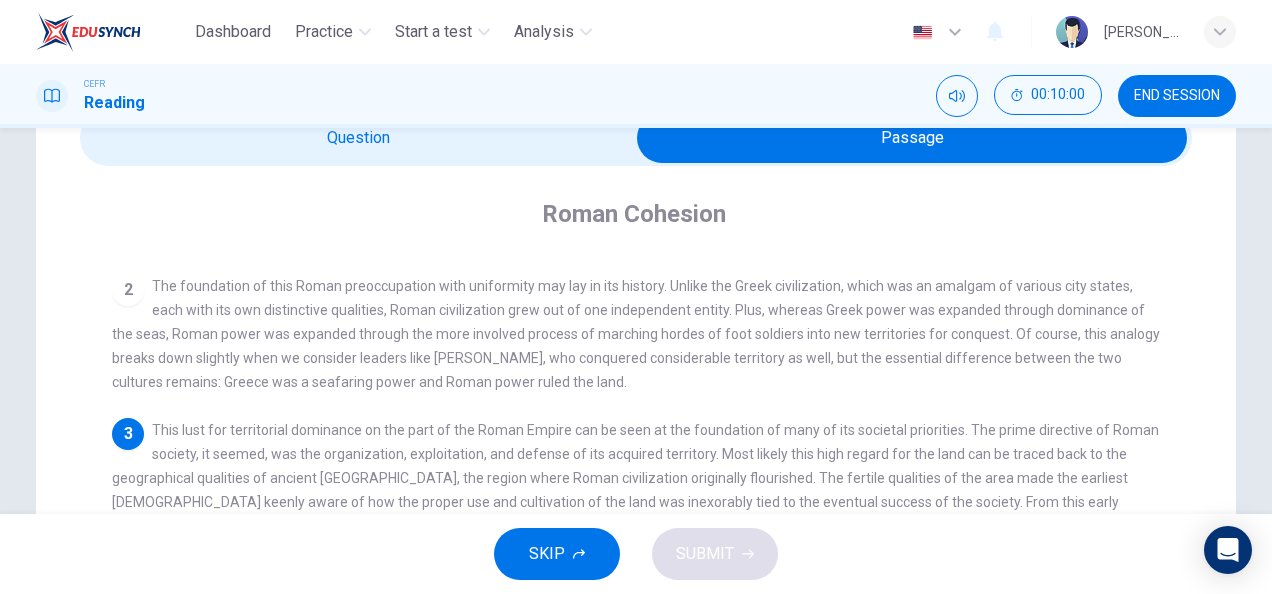 click at bounding box center [912, 138] 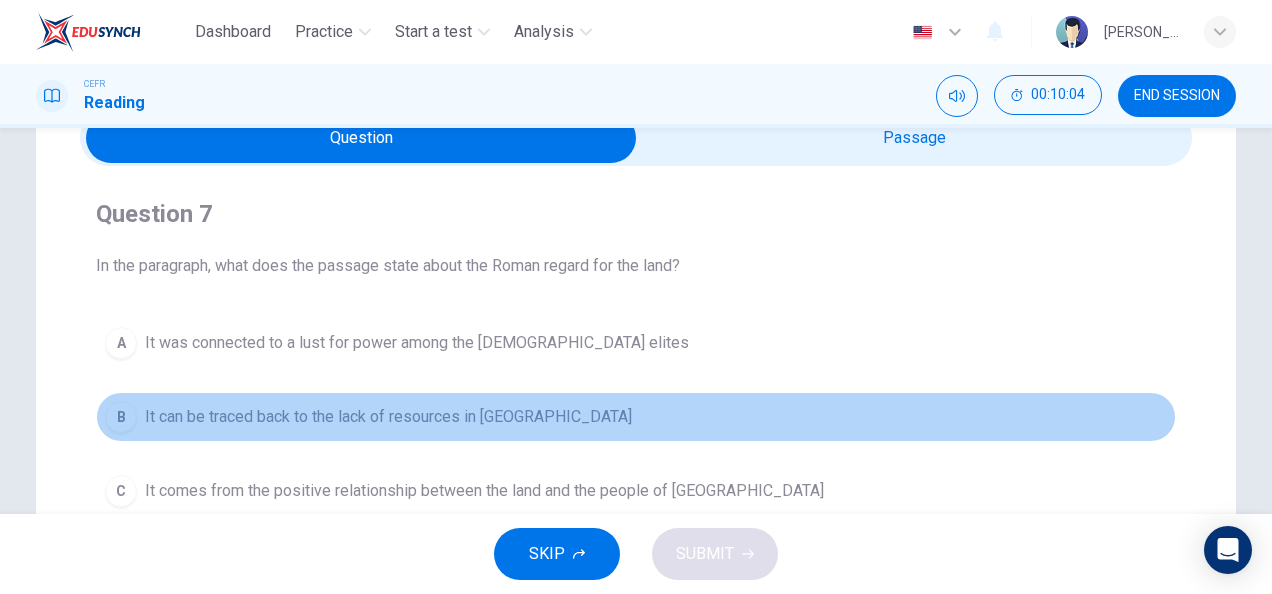 click on "It can be traced back to the lack of resources in [GEOGRAPHIC_DATA]" at bounding box center (388, 417) 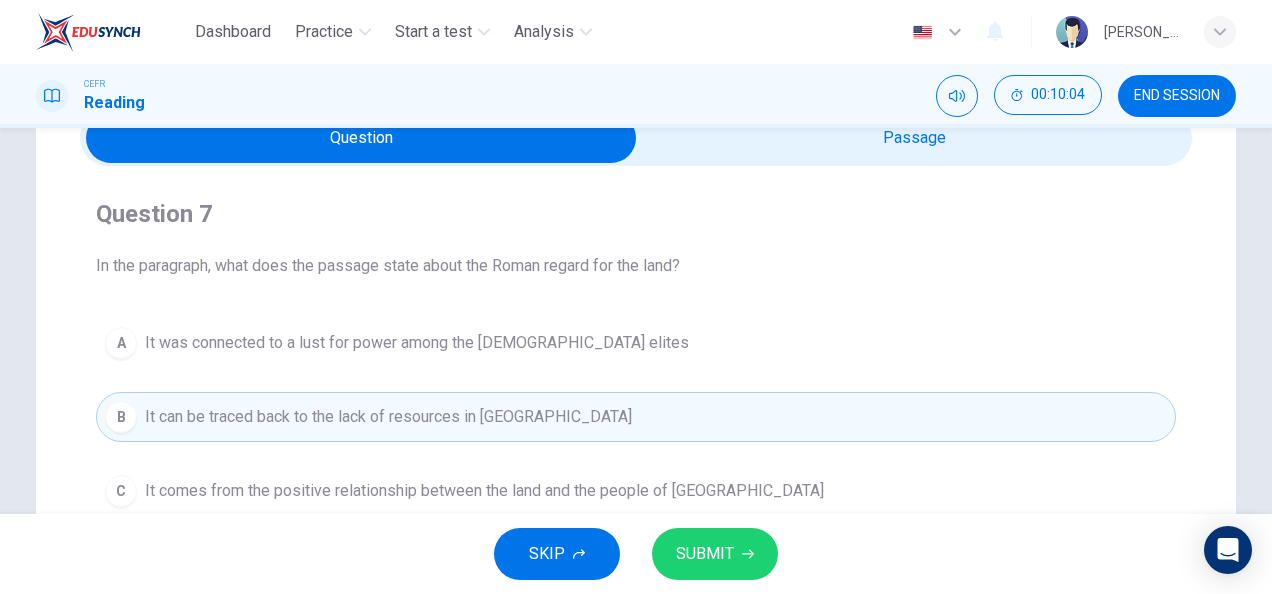 click at bounding box center [361, 138] 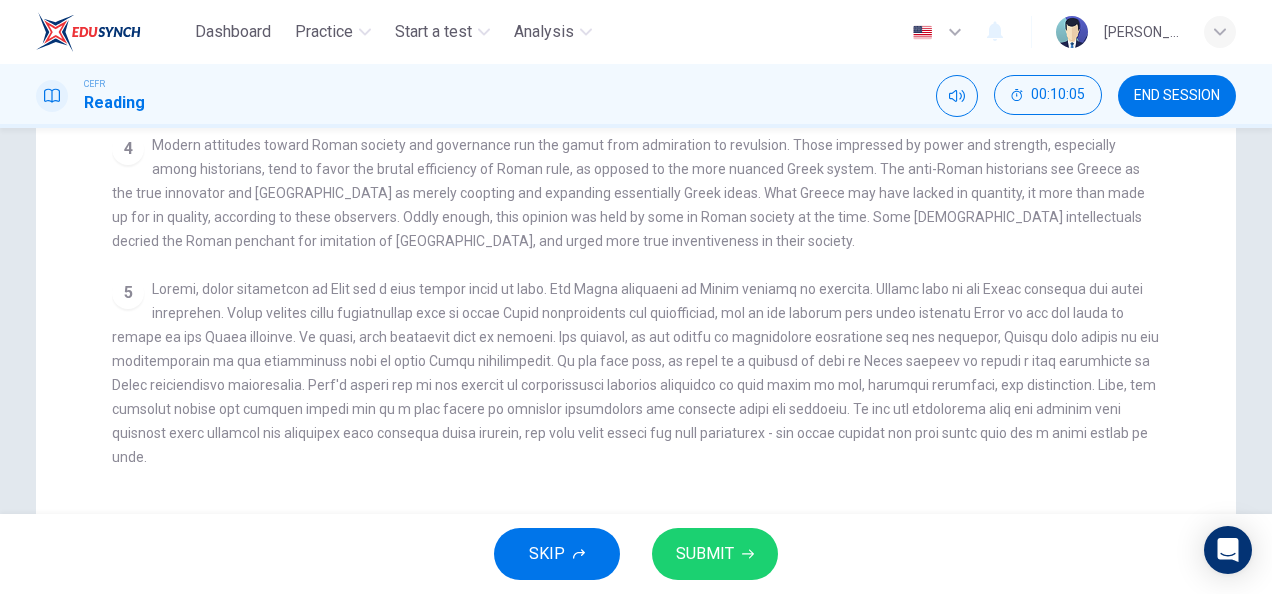 scroll, scrollTop: 574, scrollLeft: 0, axis: vertical 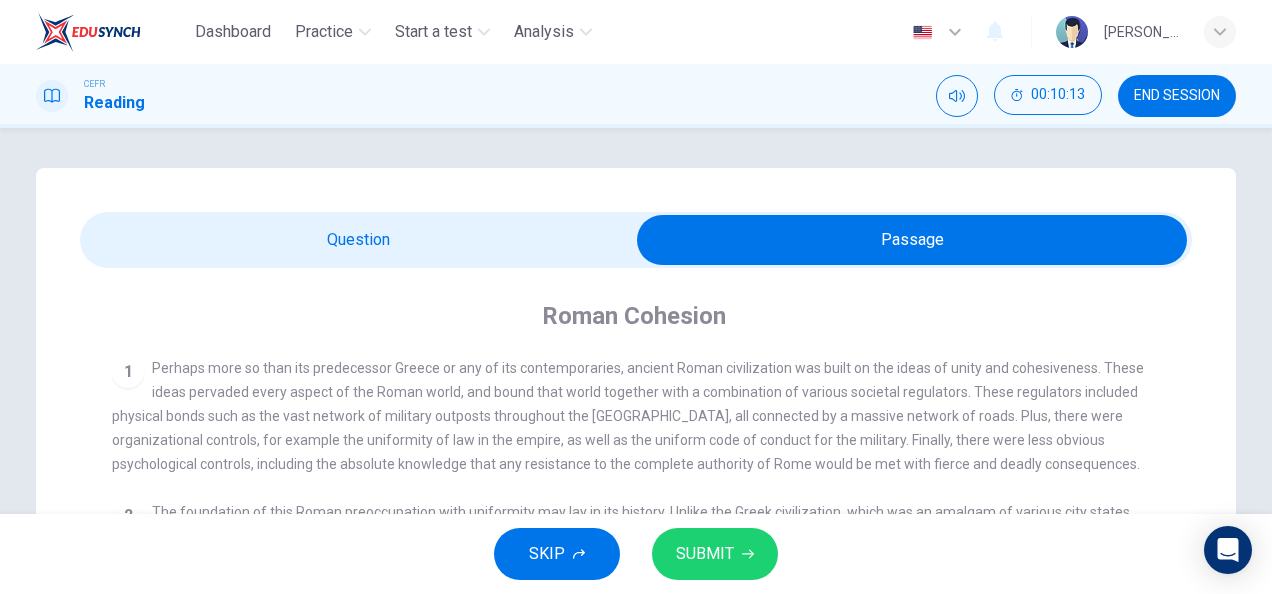 click at bounding box center [912, 240] 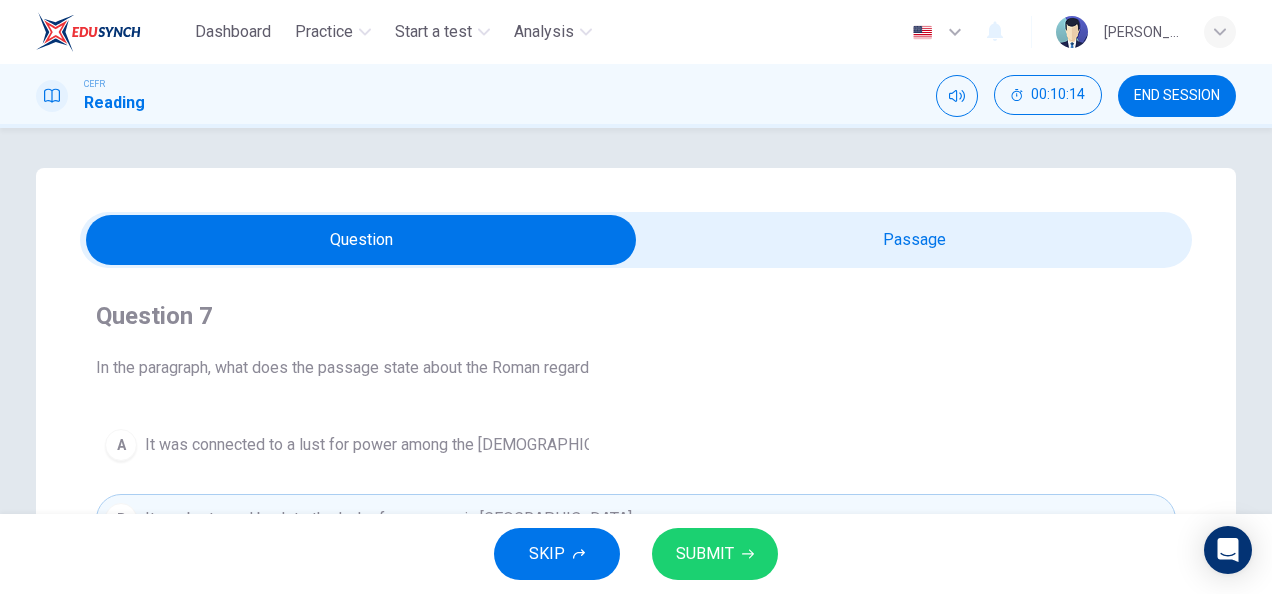 scroll, scrollTop: 204, scrollLeft: 0, axis: vertical 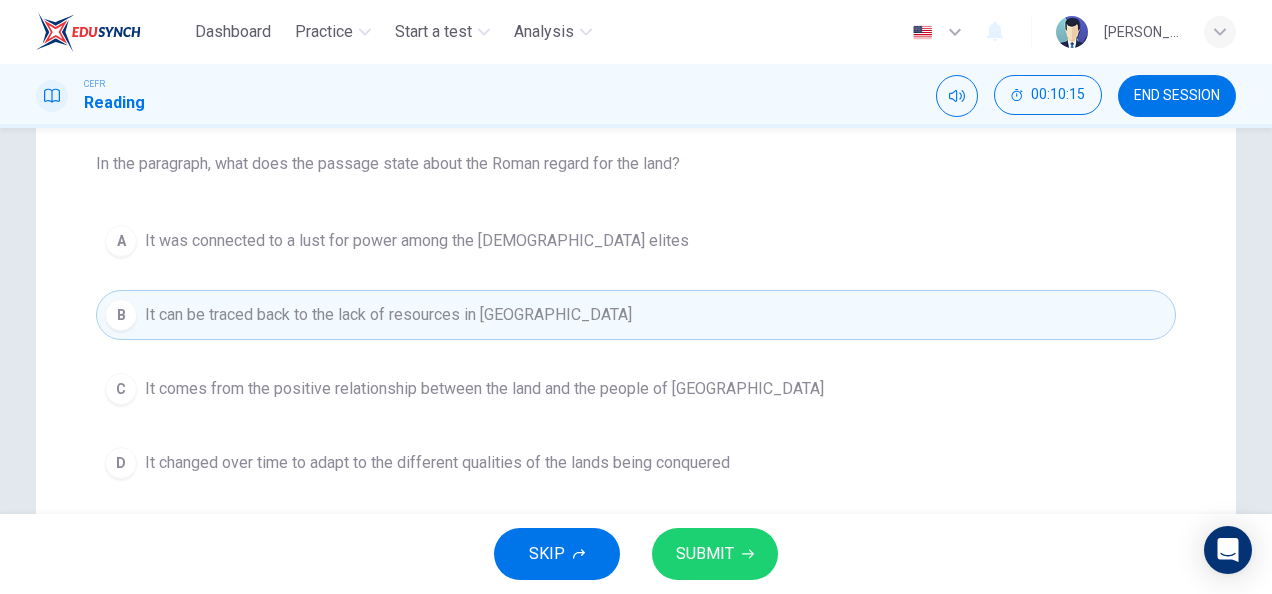 click on "SUBMIT" at bounding box center [715, 554] 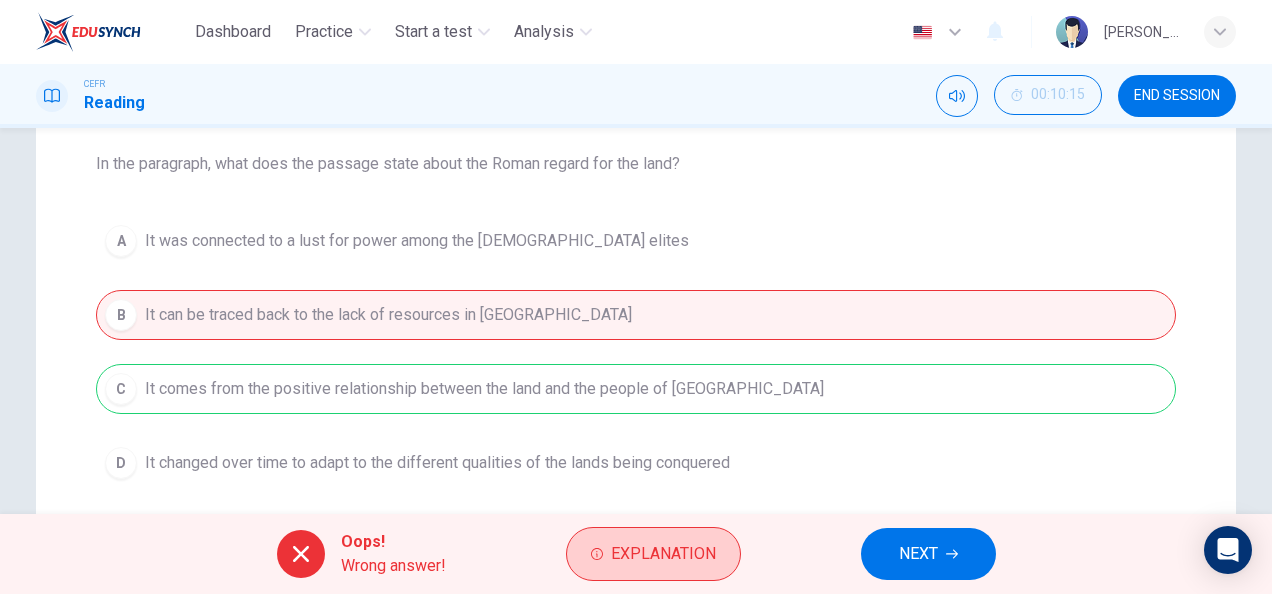 click on "Explanation" at bounding box center (663, 554) 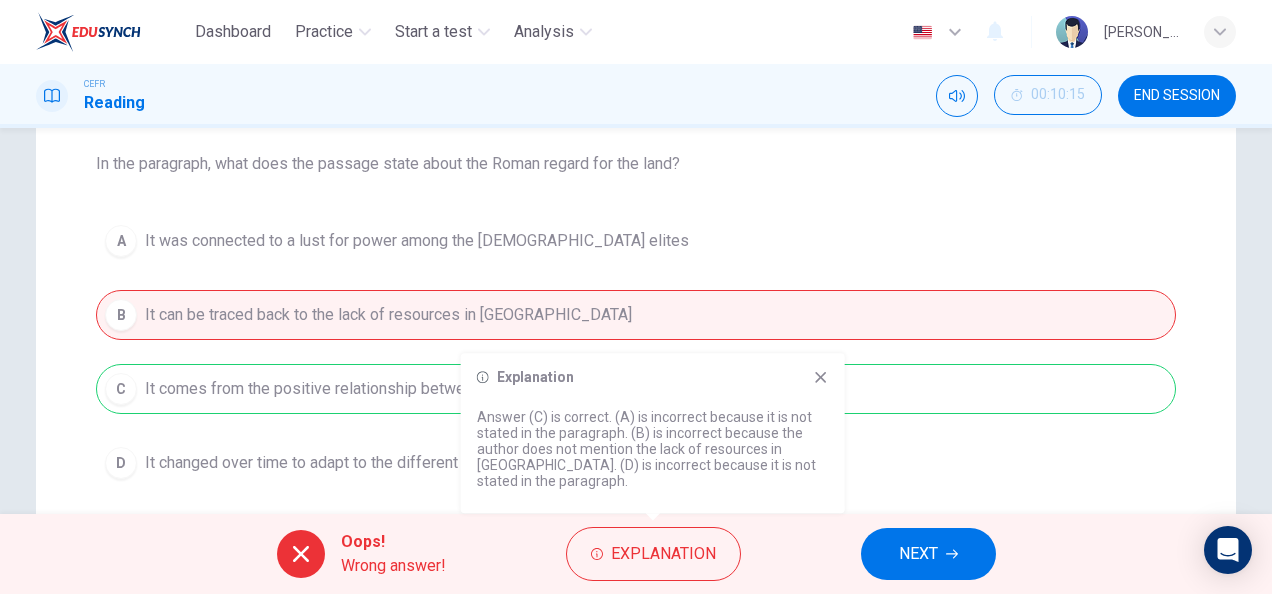 click 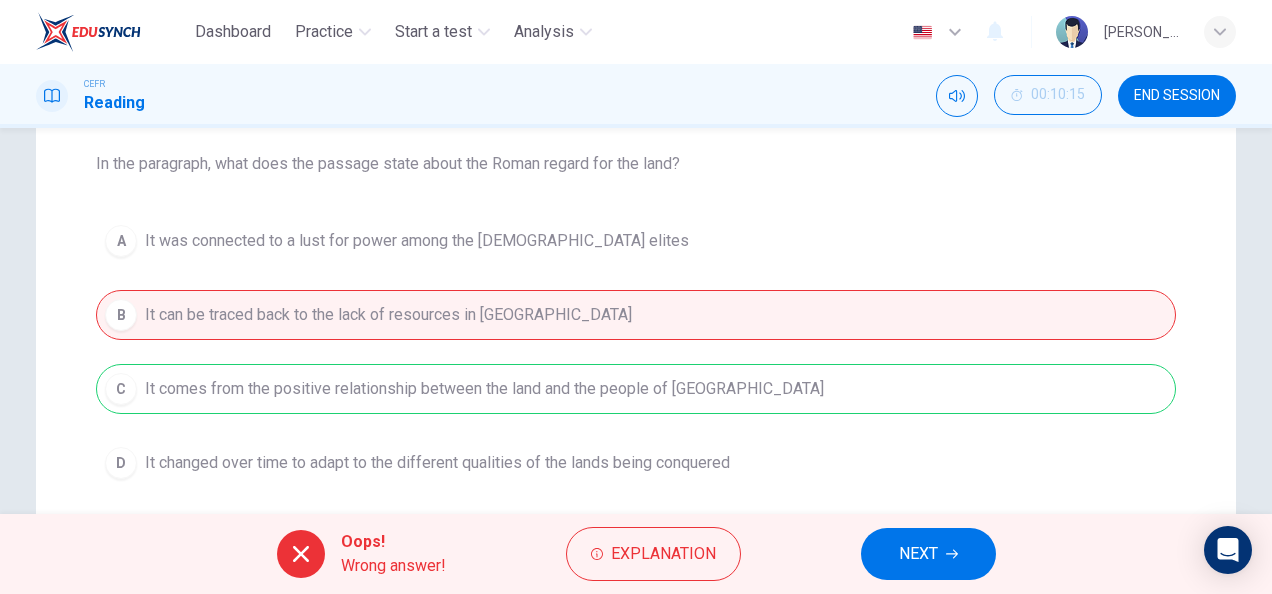 scroll, scrollTop: 0, scrollLeft: 0, axis: both 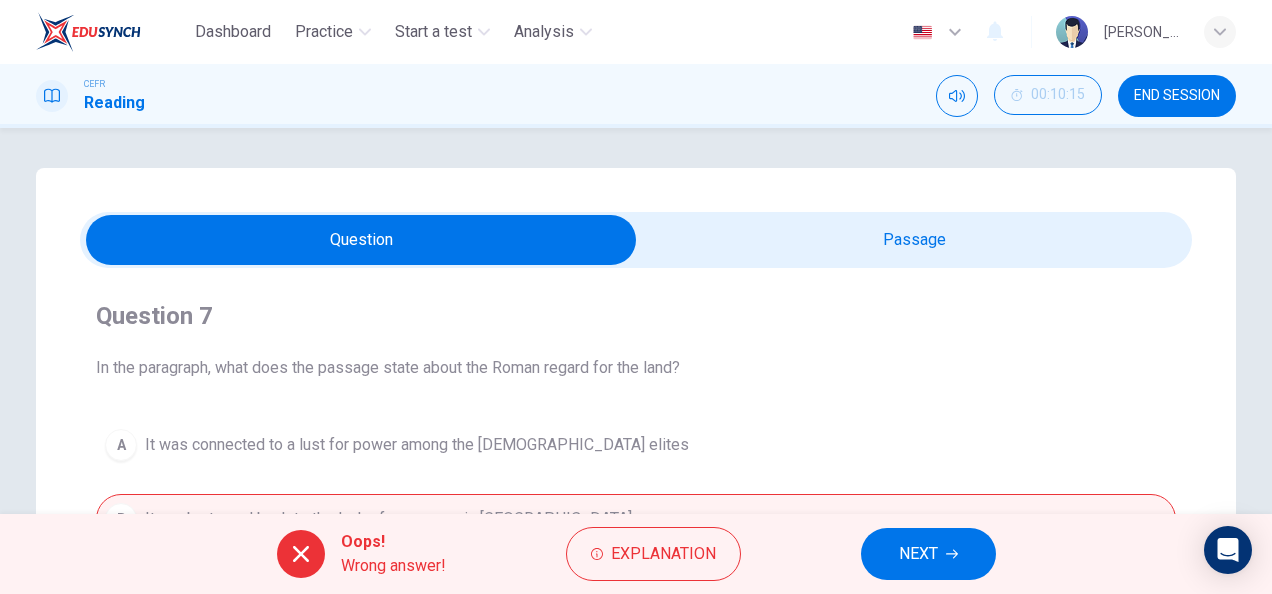 click at bounding box center [361, 240] 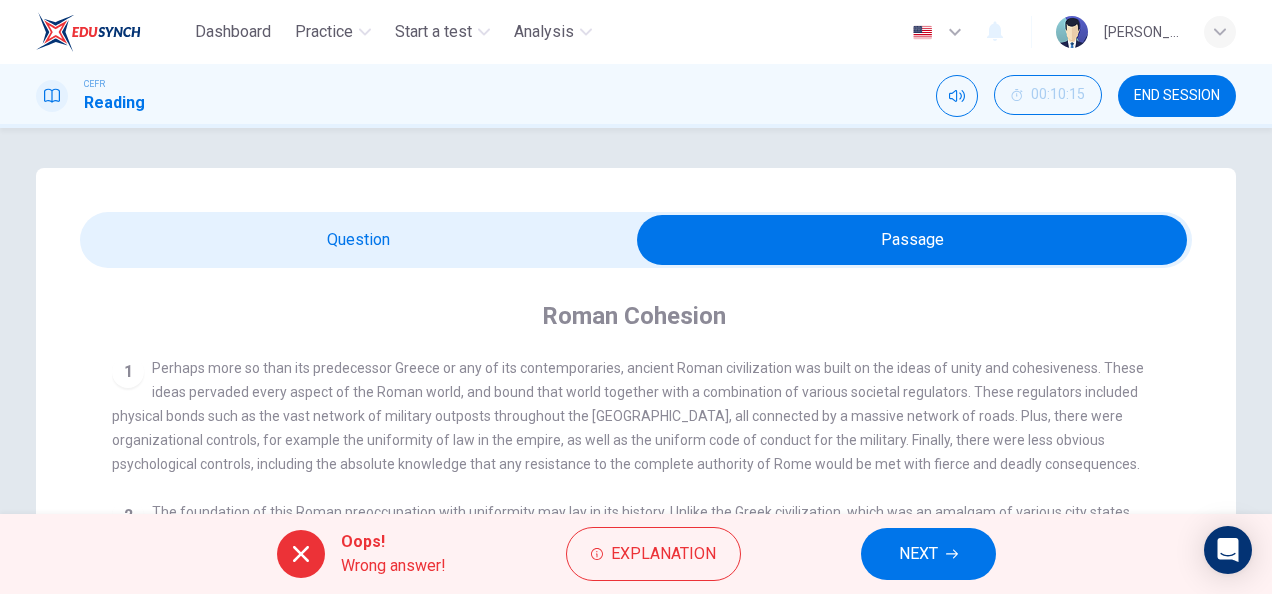 scroll, scrollTop: 144, scrollLeft: 0, axis: vertical 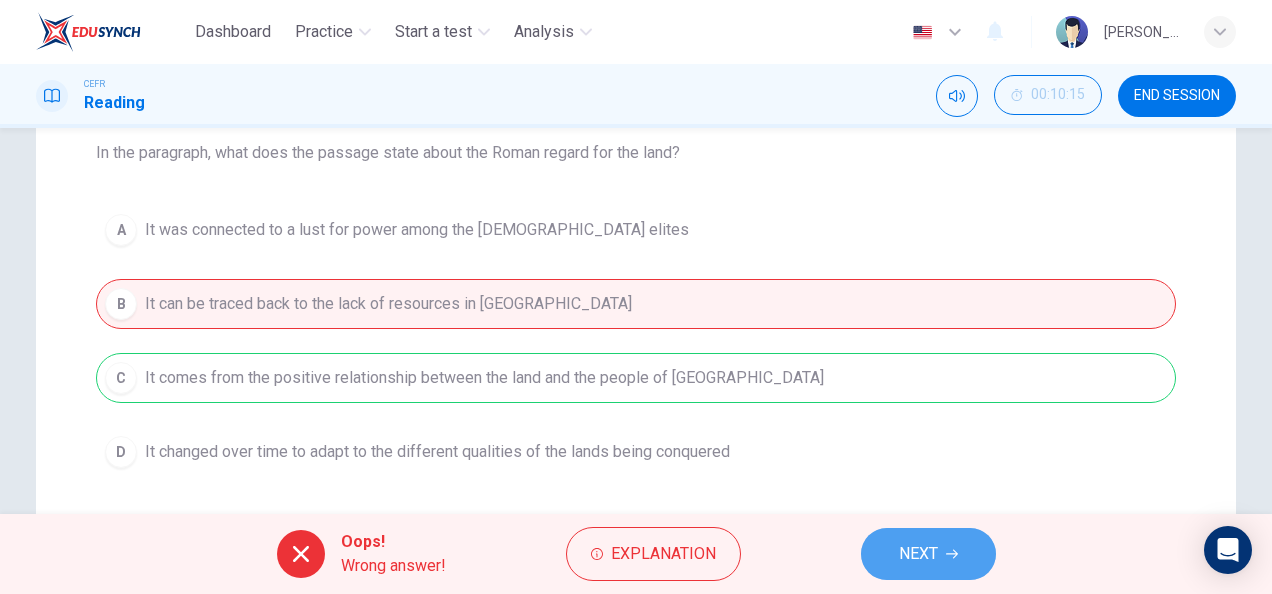 click on "NEXT" at bounding box center (928, 554) 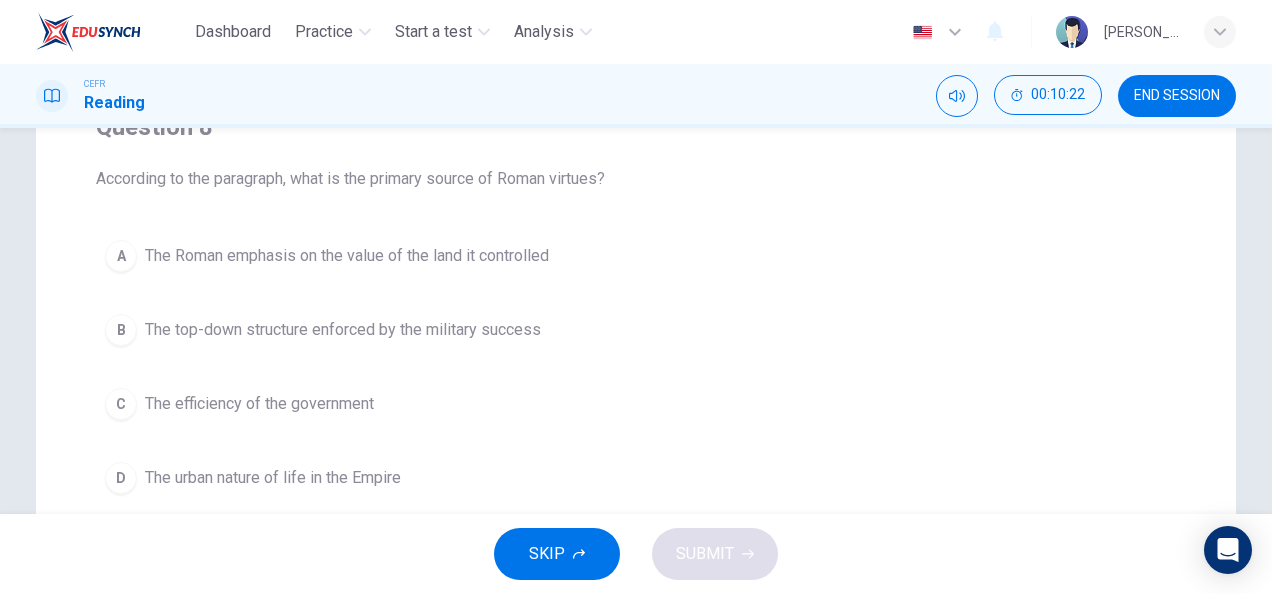 scroll, scrollTop: 0, scrollLeft: 0, axis: both 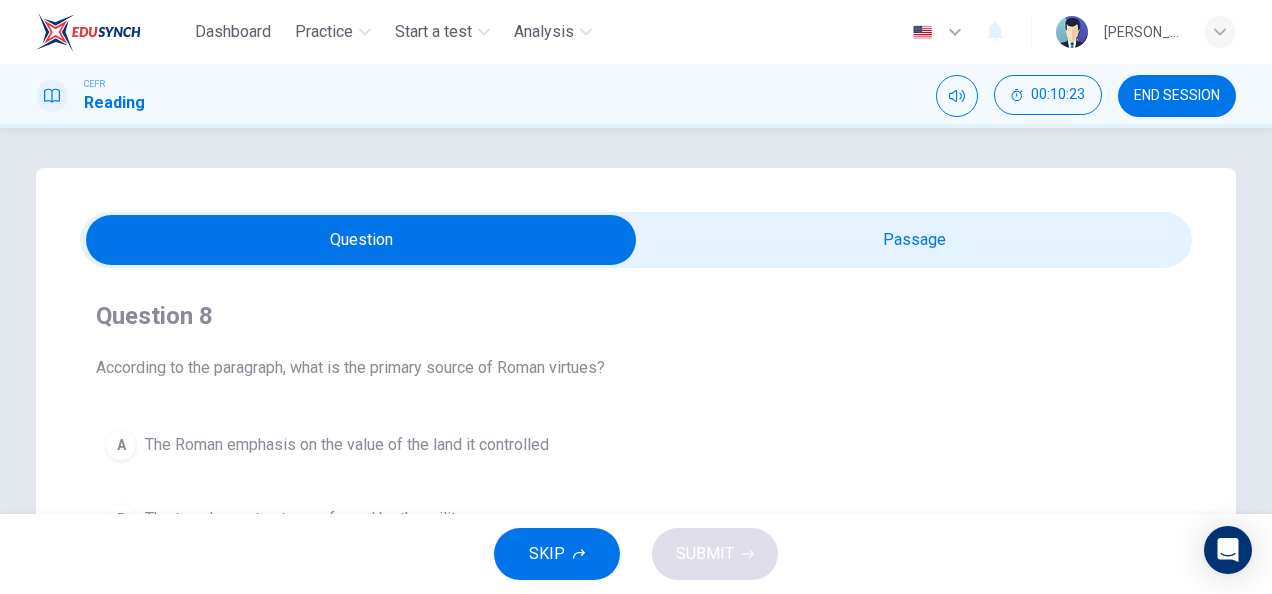 click at bounding box center (361, 240) 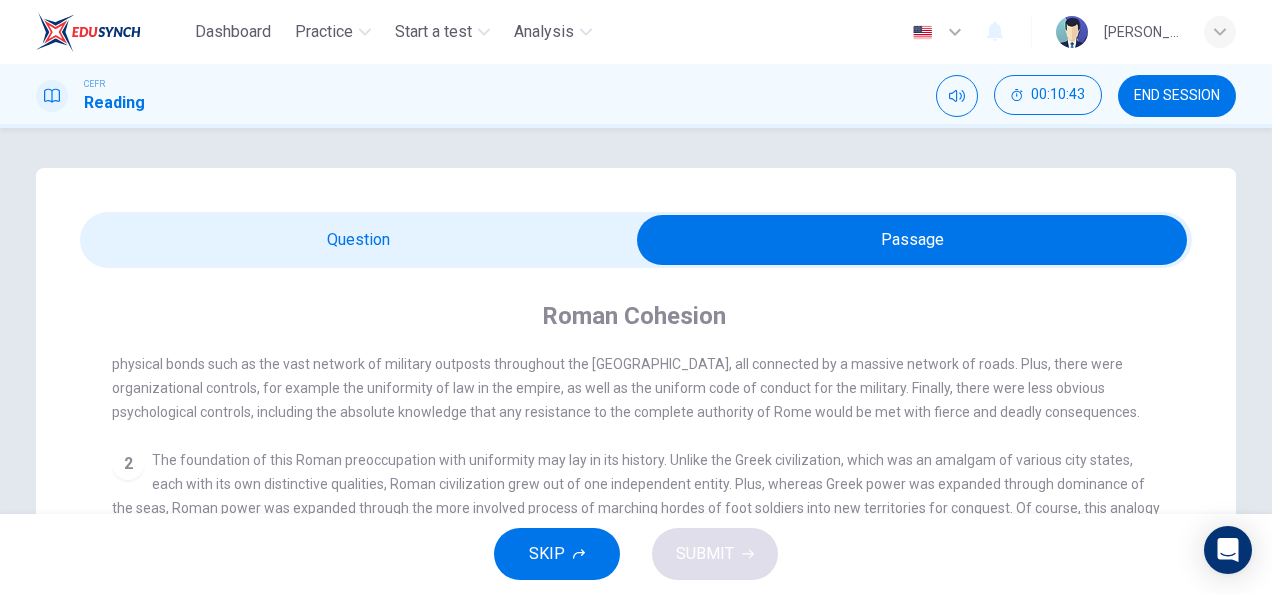 scroll, scrollTop: 144, scrollLeft: 0, axis: vertical 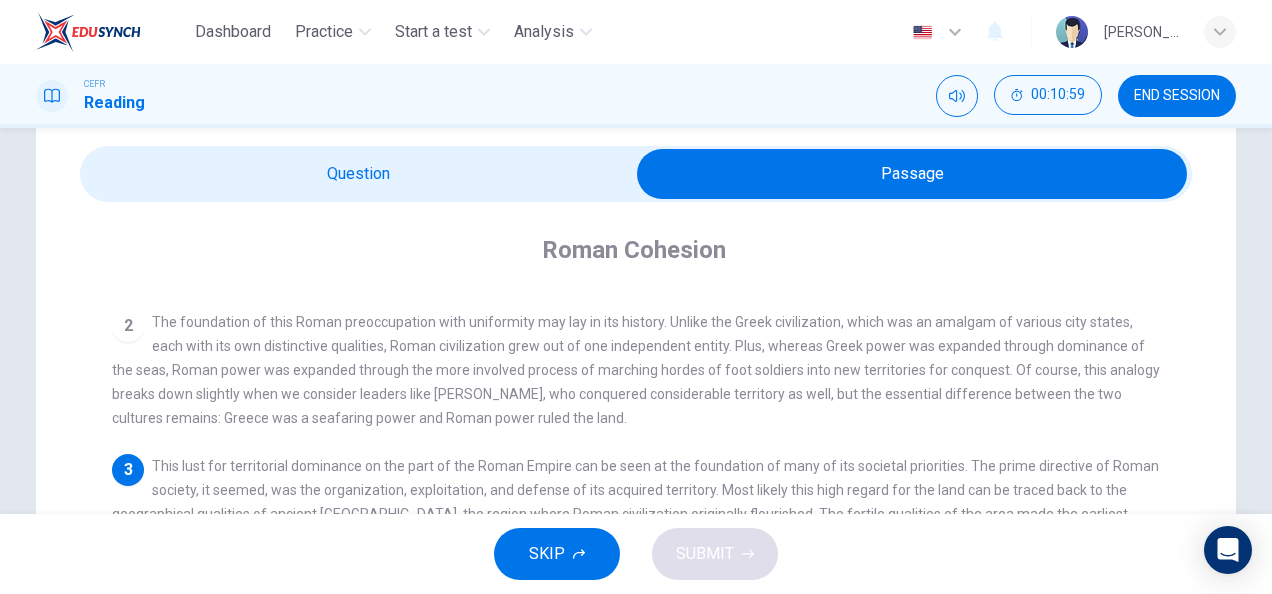 click at bounding box center [912, 174] 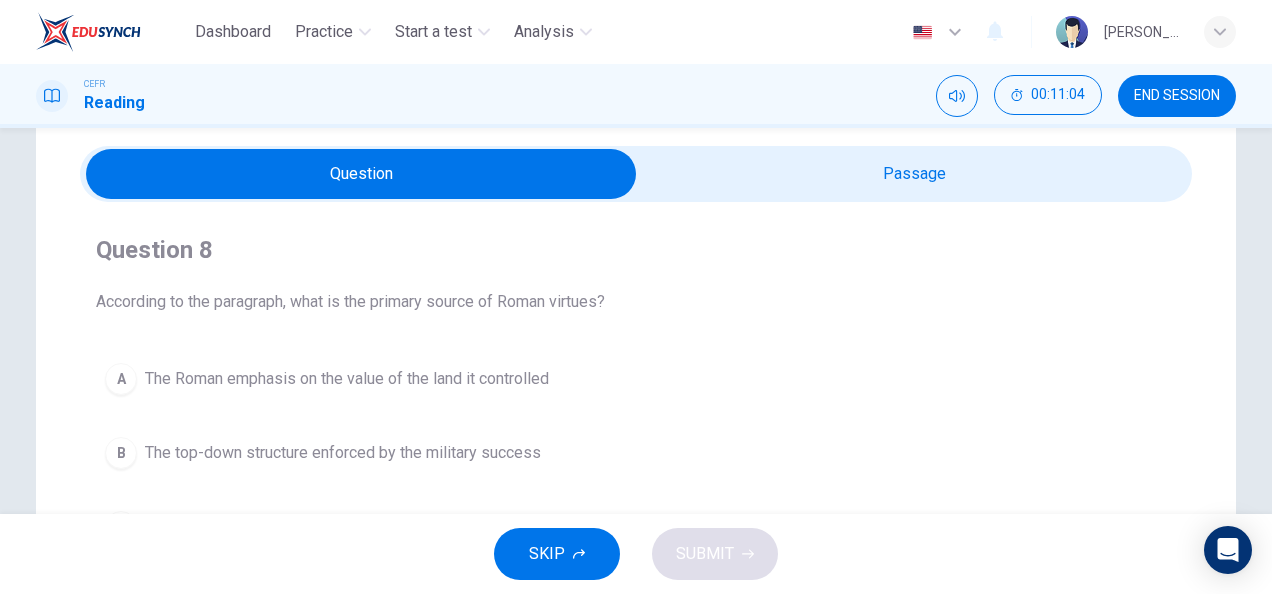 click at bounding box center [361, 174] 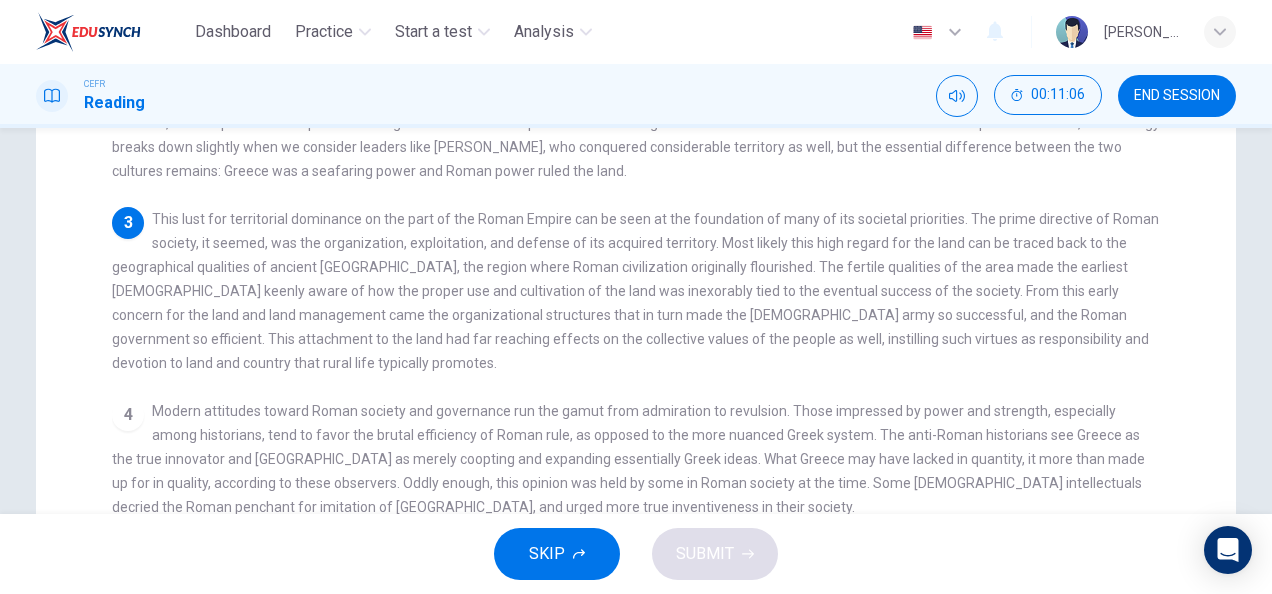 scroll, scrollTop: 320, scrollLeft: 0, axis: vertical 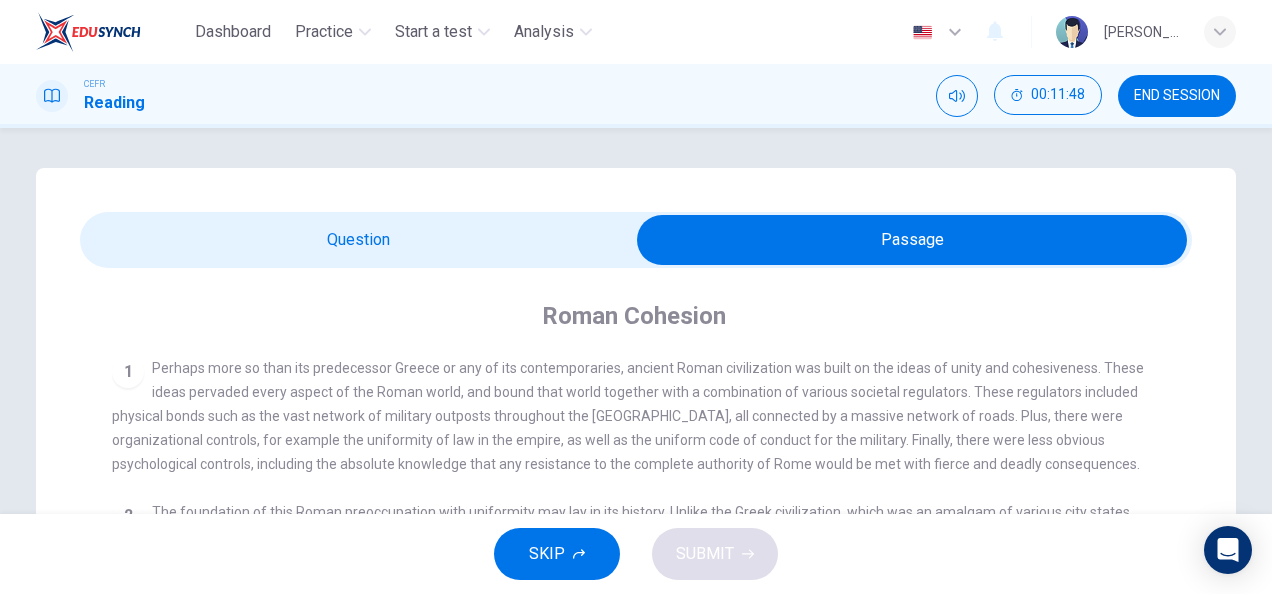 click at bounding box center (912, 240) 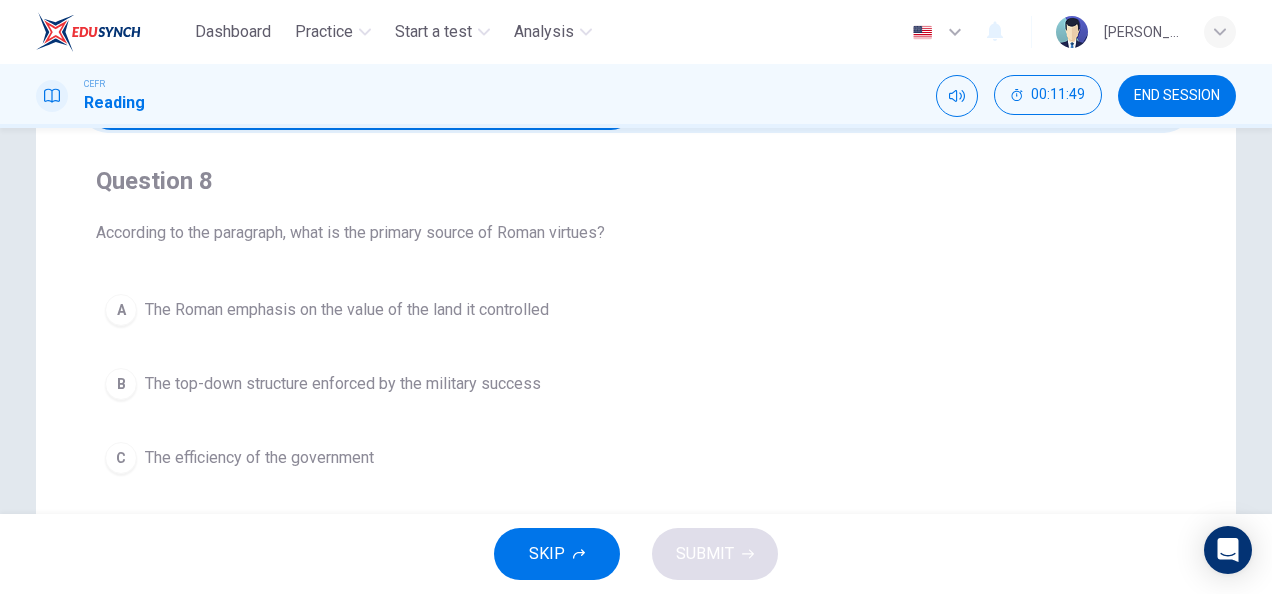 scroll, scrollTop: 172, scrollLeft: 0, axis: vertical 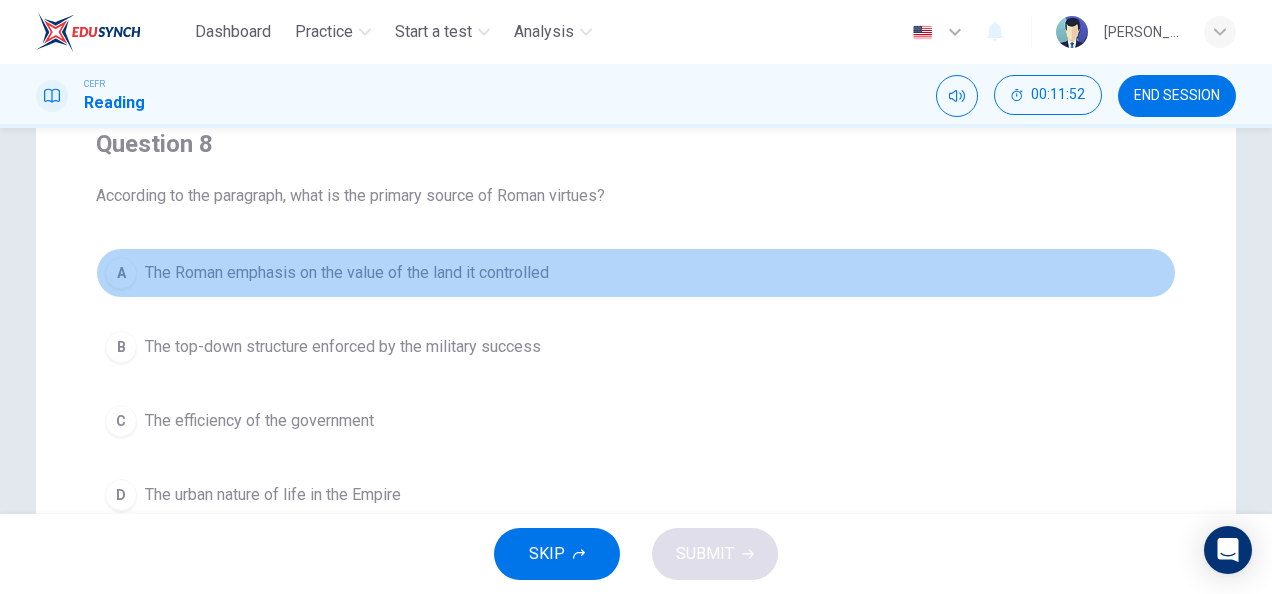 click on "The Roman emphasis on the value of the land it controlled" at bounding box center (347, 273) 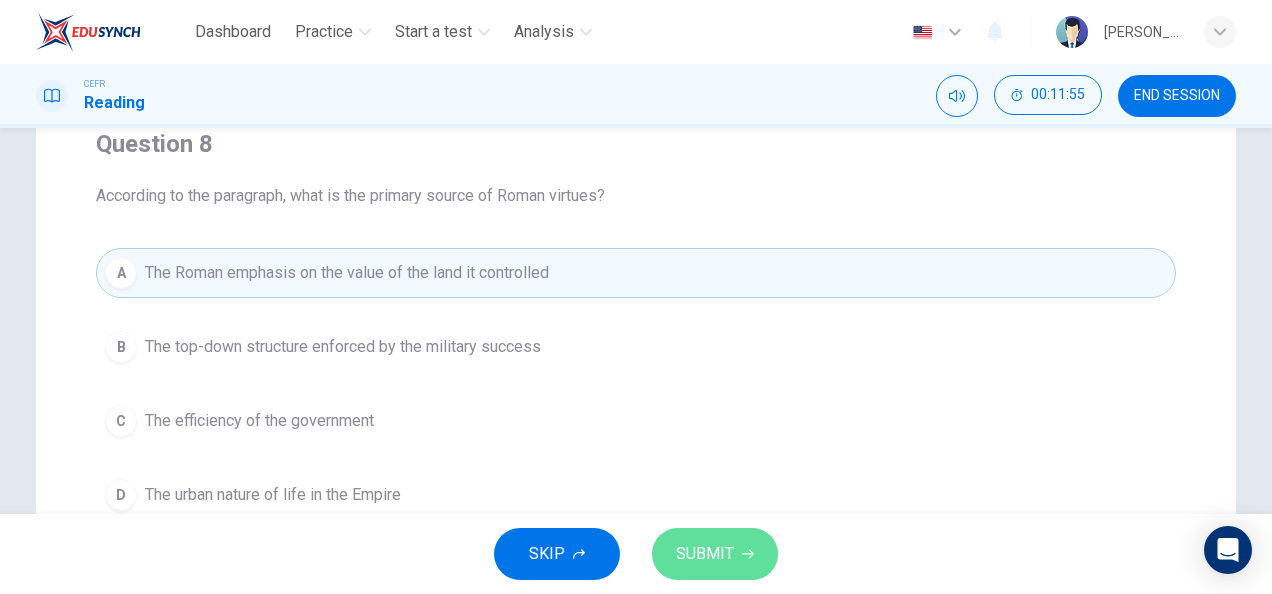 click on "SUBMIT" at bounding box center [705, 554] 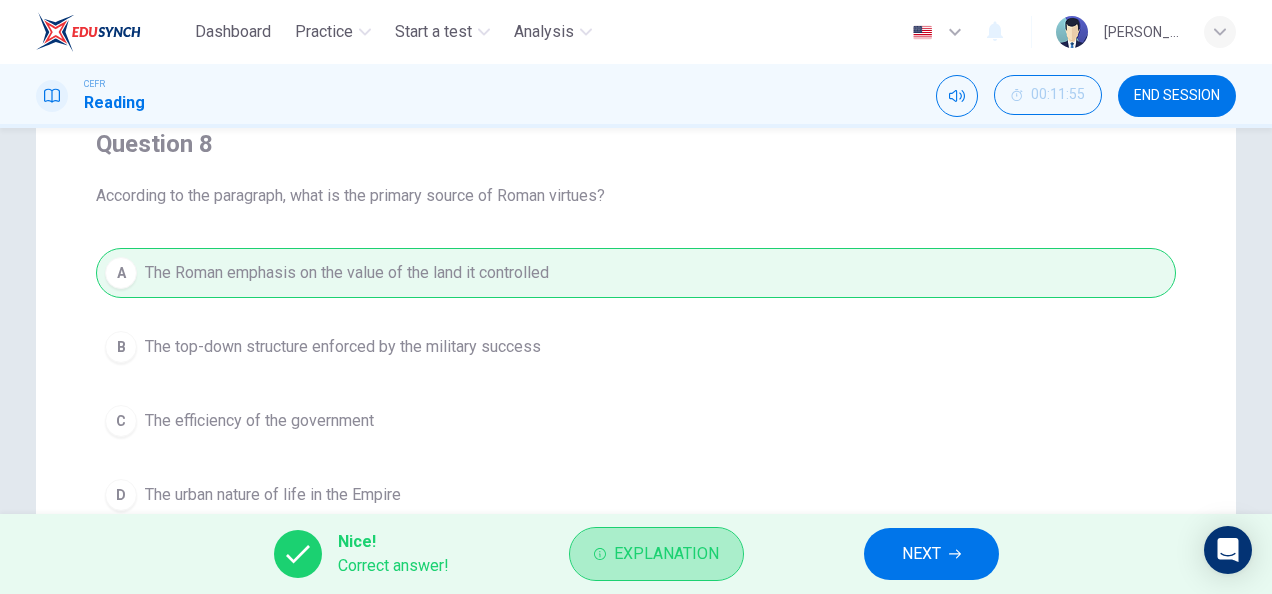 click on "Explanation" at bounding box center (656, 554) 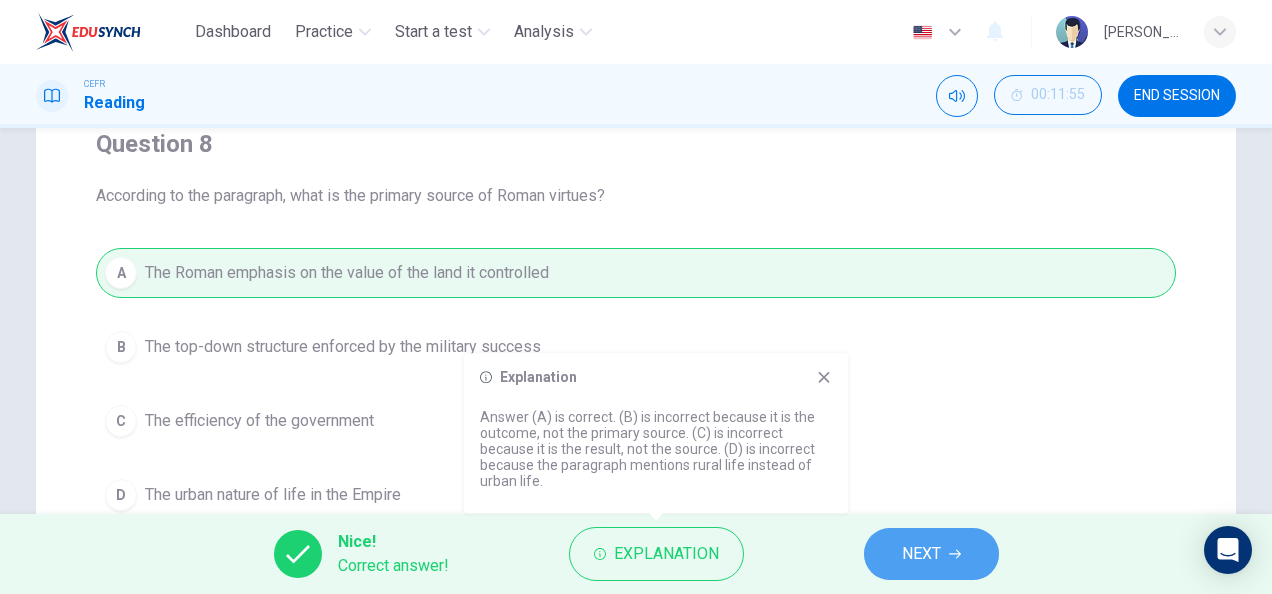 click on "NEXT" at bounding box center (921, 554) 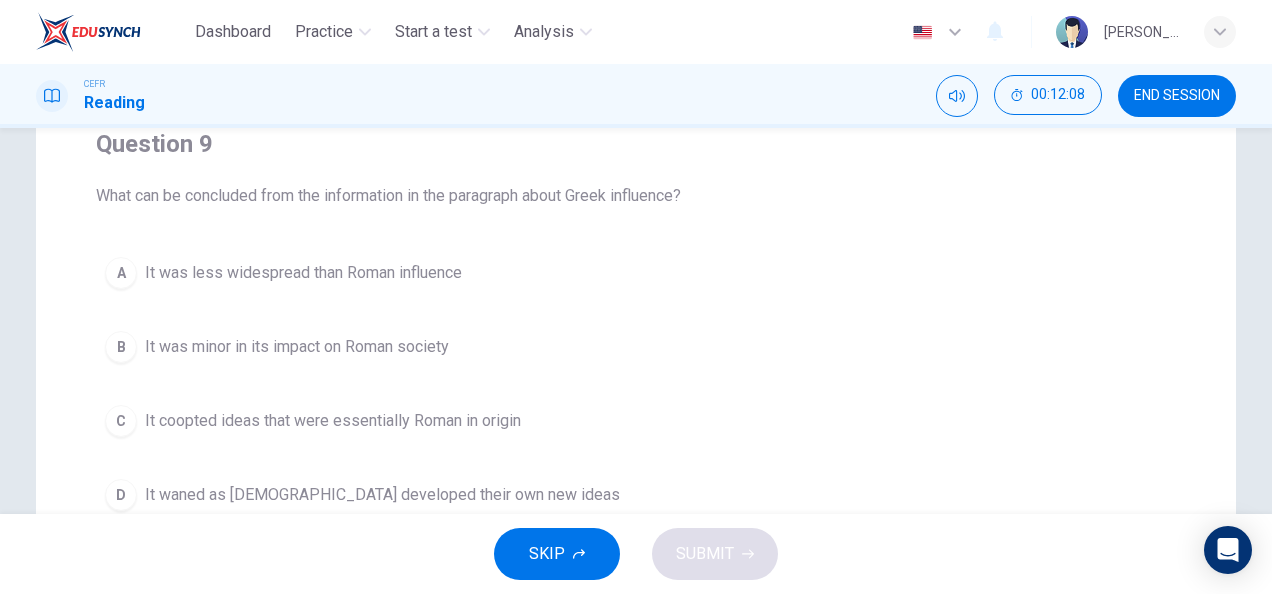 scroll, scrollTop: 0, scrollLeft: 0, axis: both 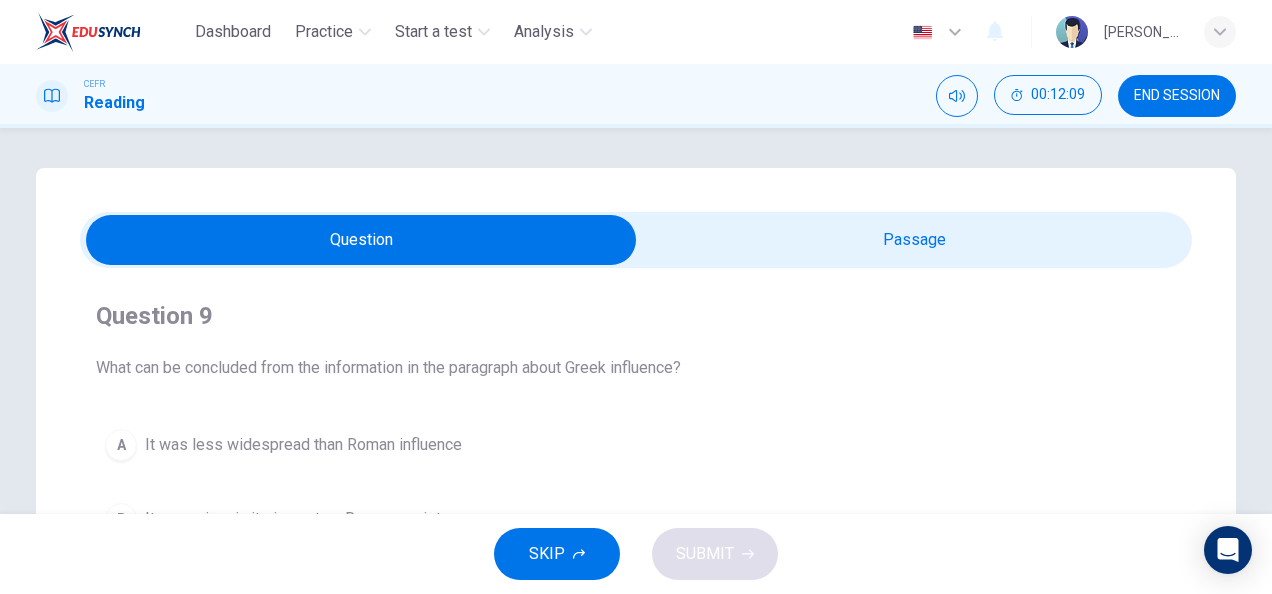 click at bounding box center [361, 240] 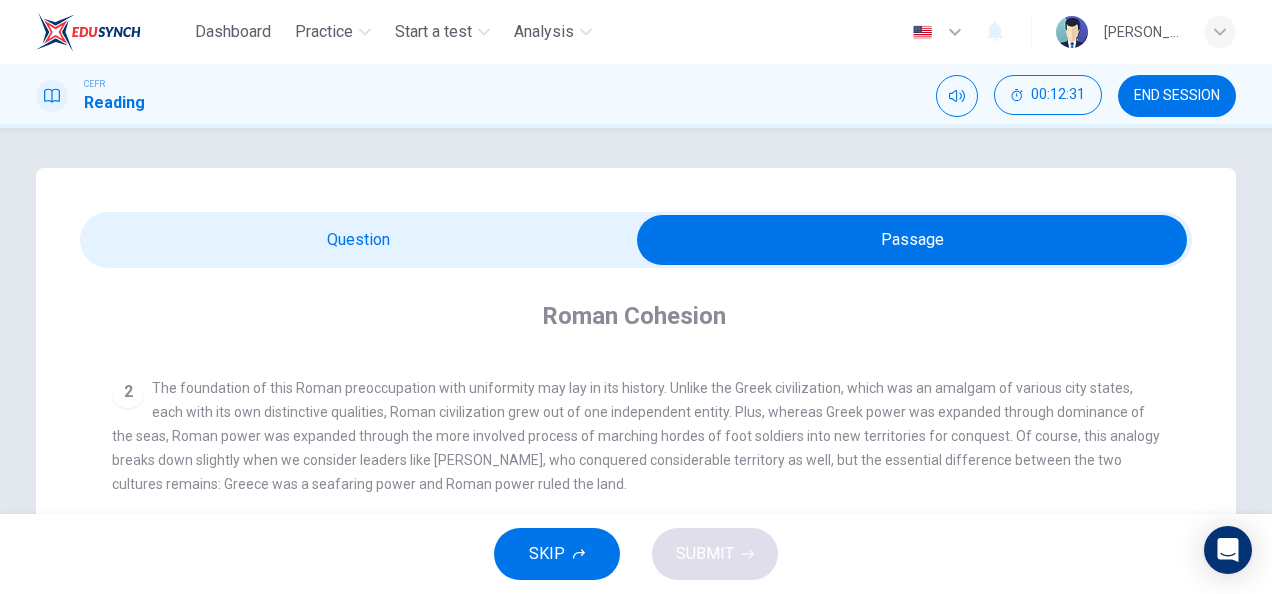 scroll, scrollTop: 136, scrollLeft: 0, axis: vertical 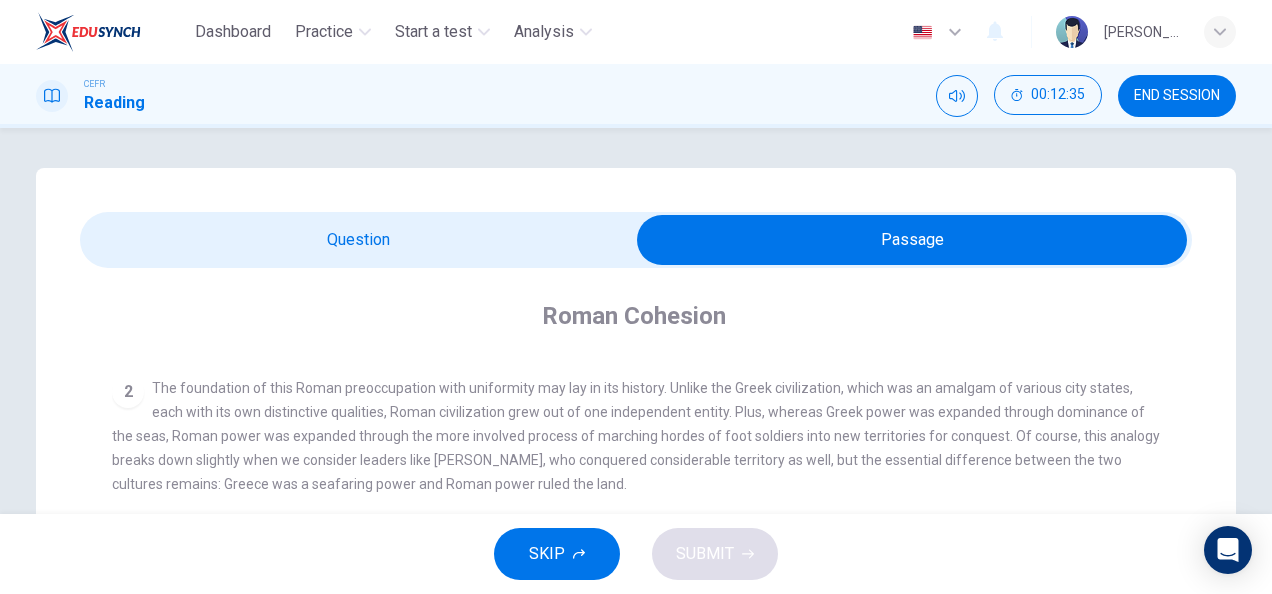 drag, startPoint x: 486, startPoint y: 241, endPoint x: 558, endPoint y: 339, distance: 121.60592 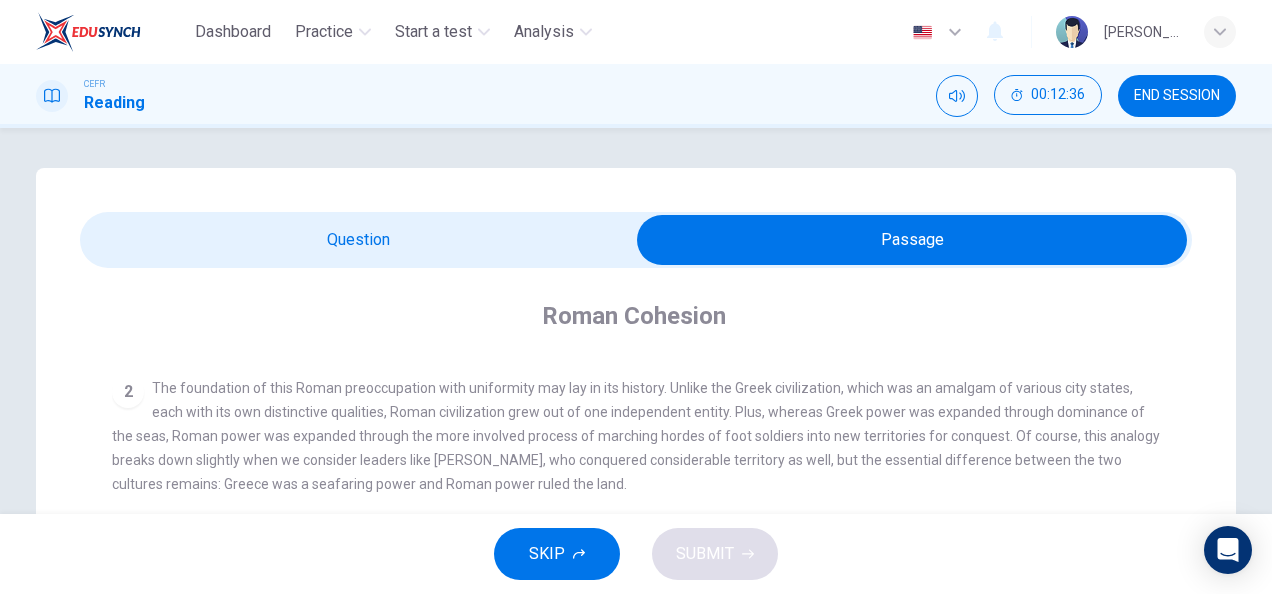 click at bounding box center [912, 240] 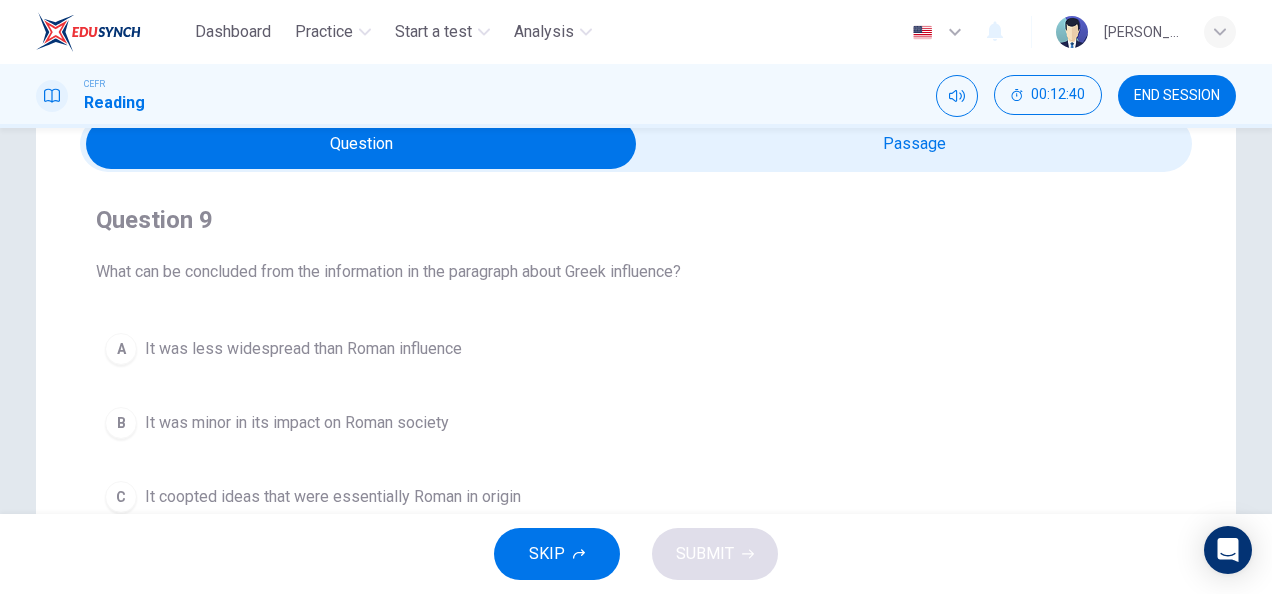 scroll, scrollTop: 152, scrollLeft: 0, axis: vertical 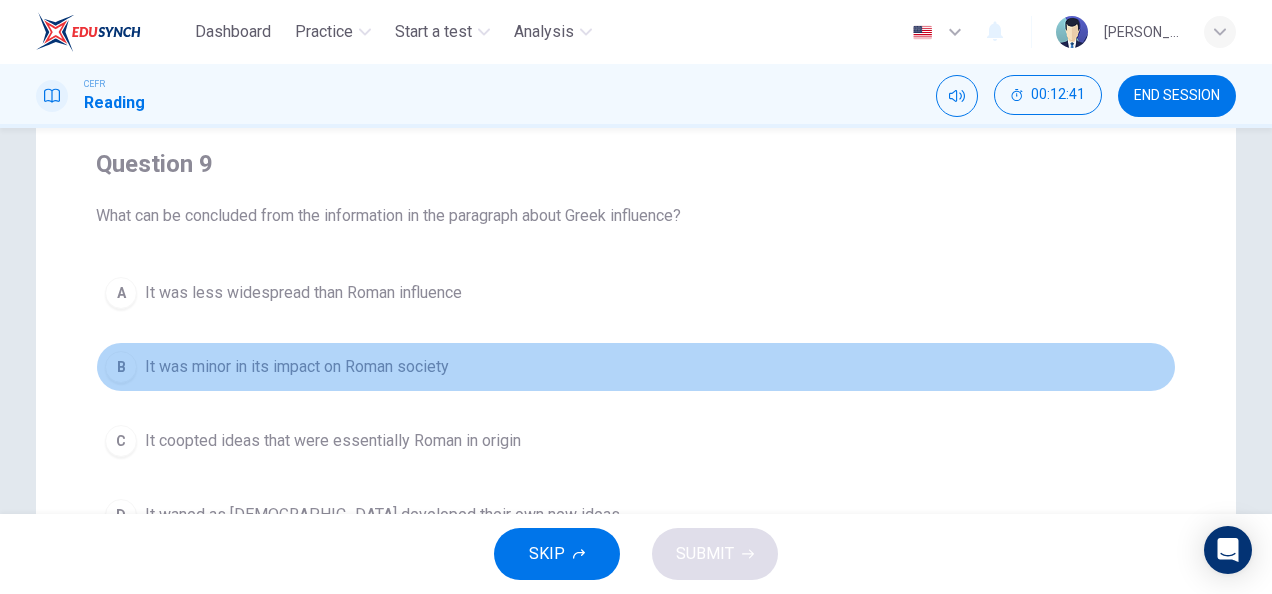 click on "It was minor in its impact on Roman society" at bounding box center (297, 367) 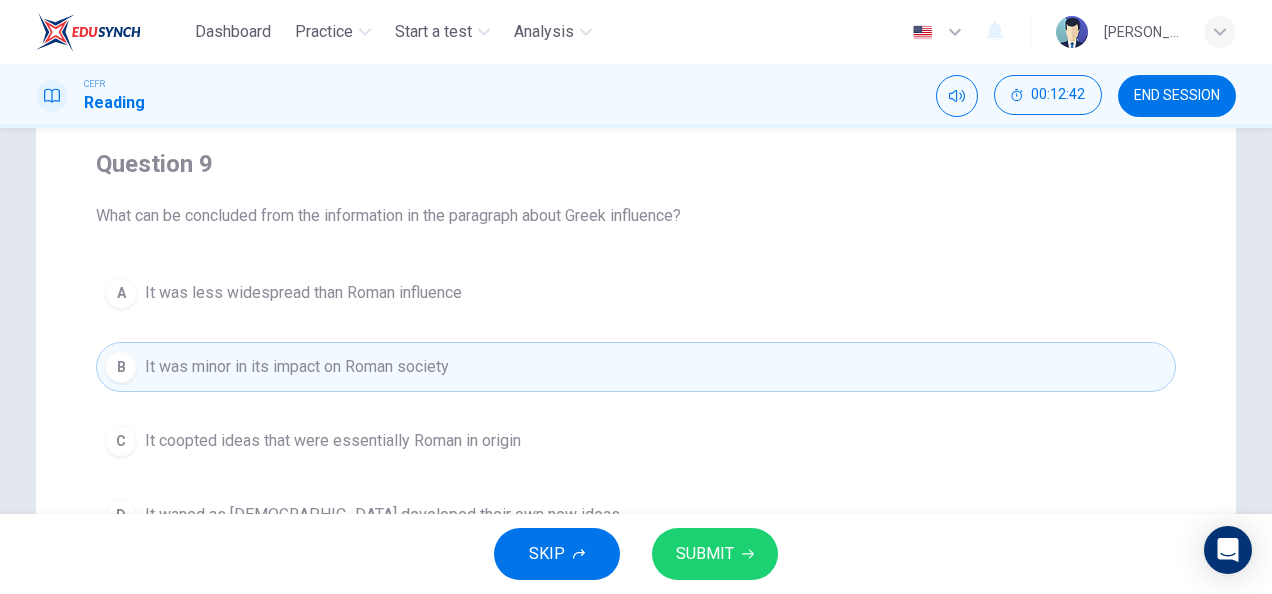 scroll, scrollTop: 172, scrollLeft: 0, axis: vertical 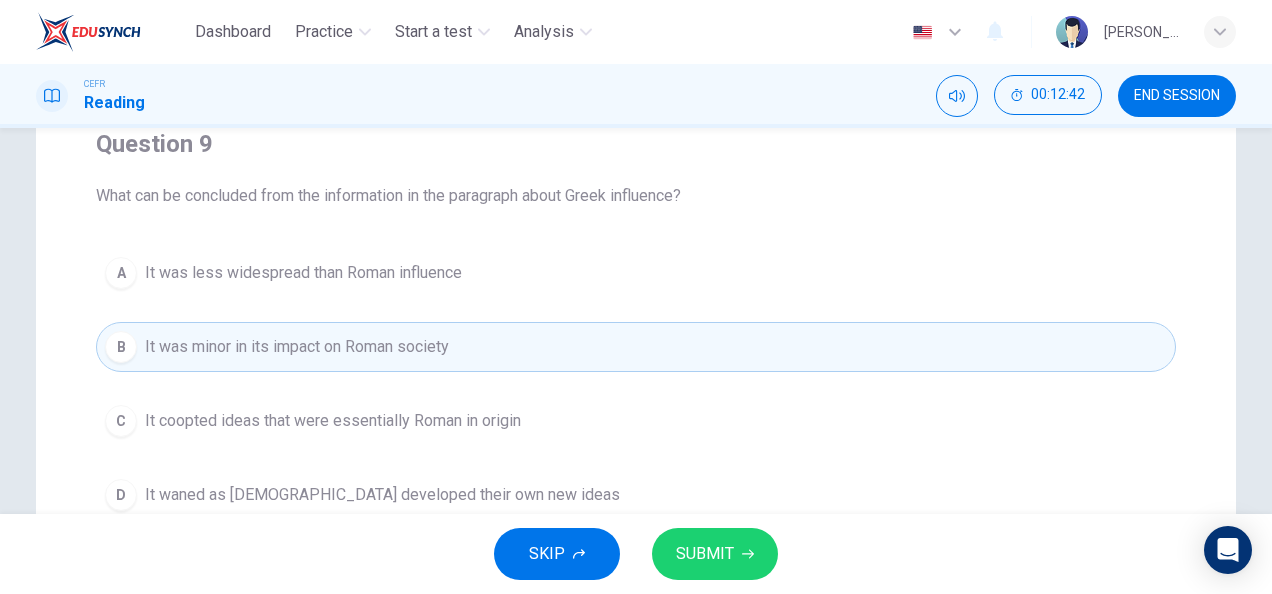 click on "It coopted ideas that were essentially Roman in origin" at bounding box center (333, 421) 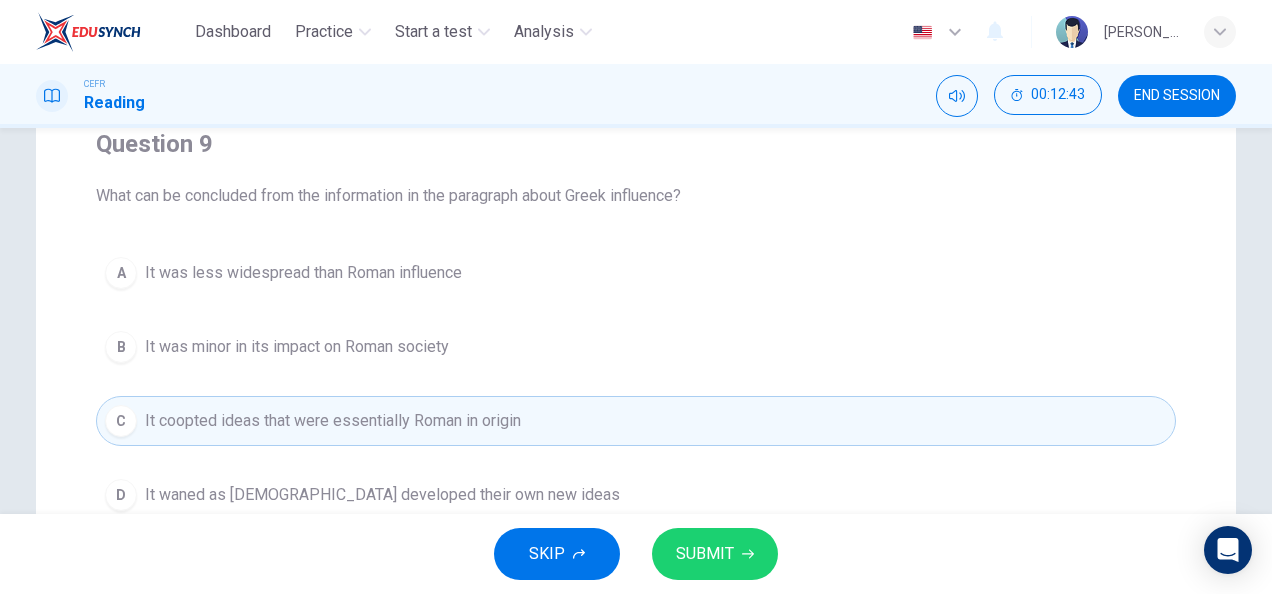 click on "SUBMIT" at bounding box center (705, 554) 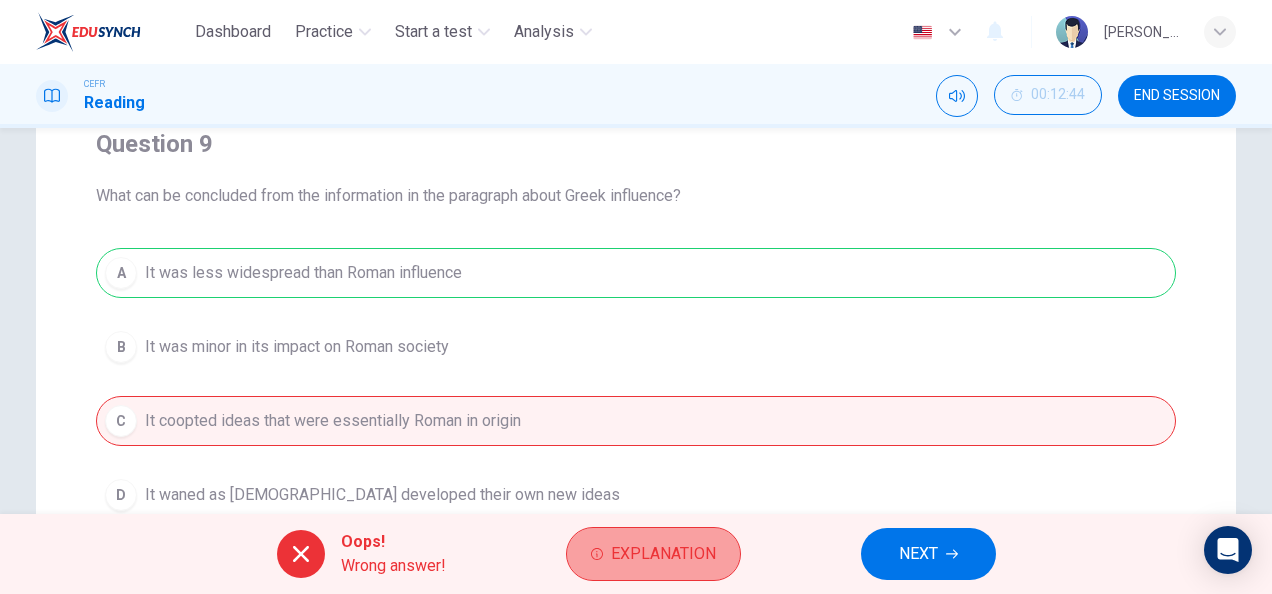 click on "Explanation" at bounding box center [663, 554] 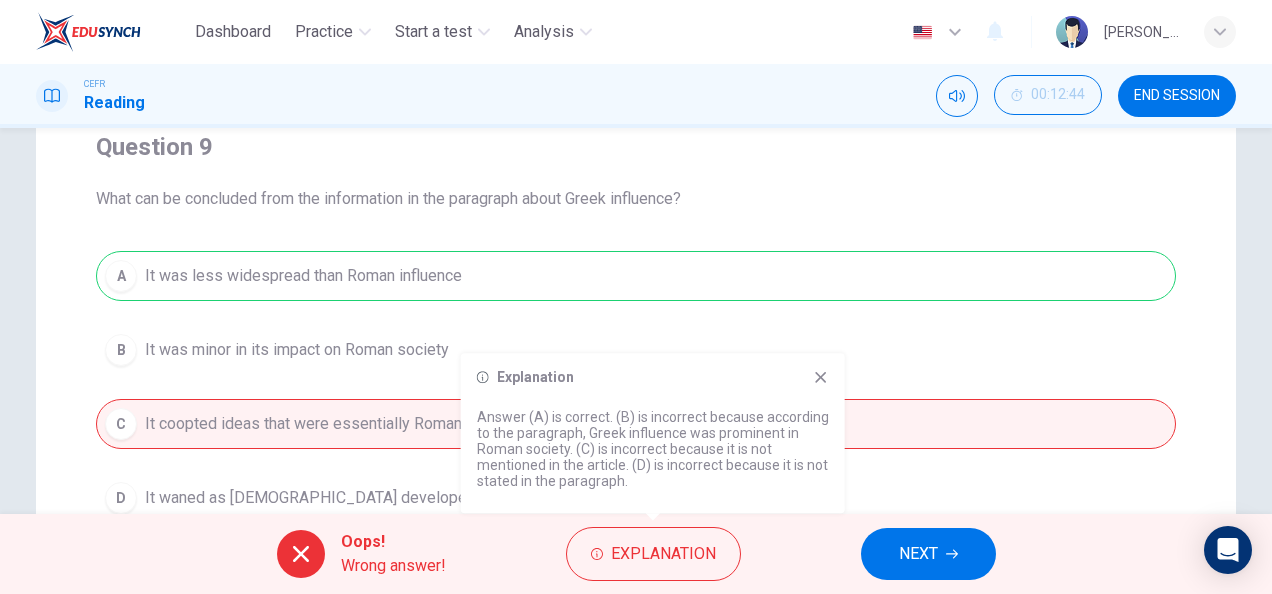 scroll, scrollTop: 166, scrollLeft: 0, axis: vertical 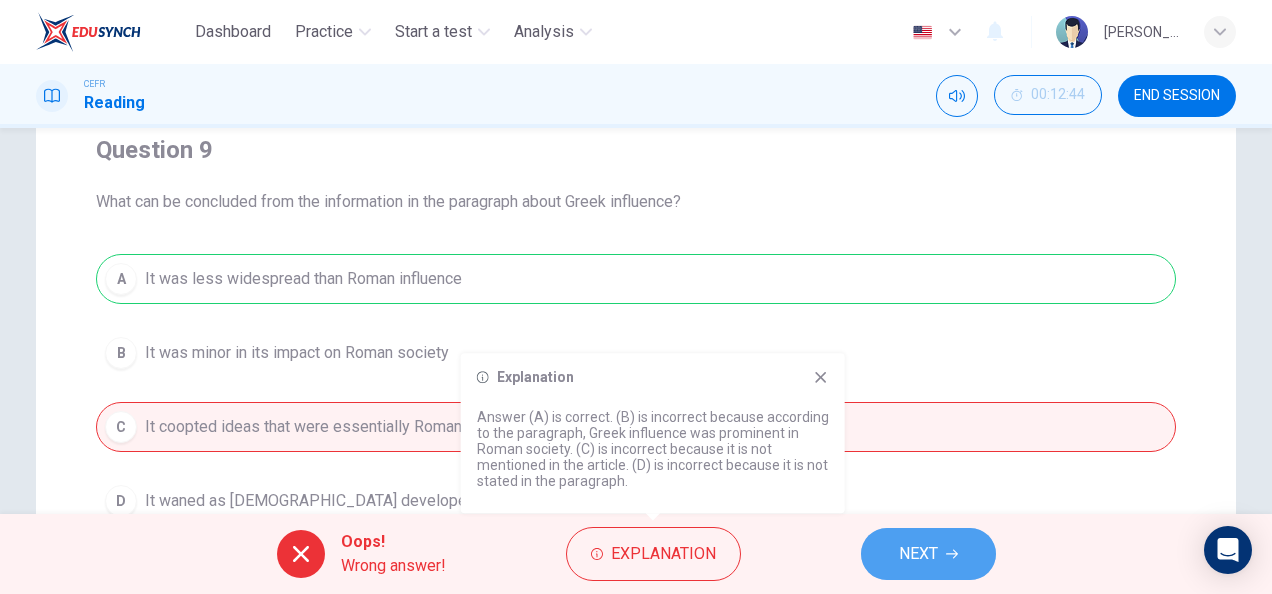 click on "NEXT" at bounding box center [918, 554] 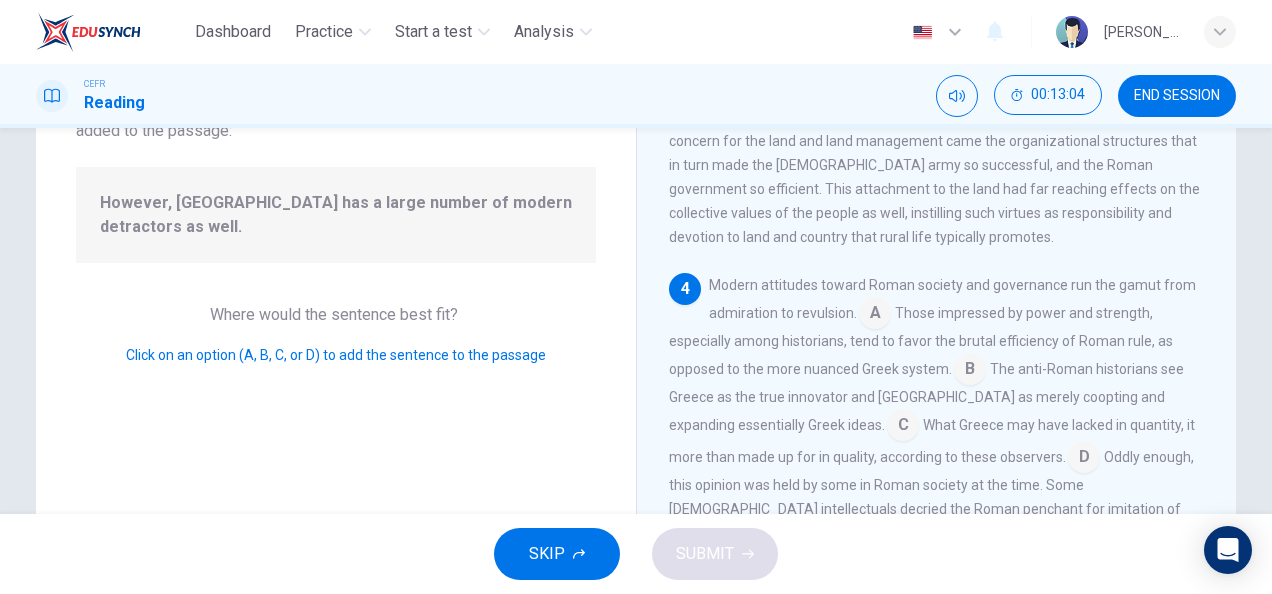 scroll, scrollTop: 685, scrollLeft: 0, axis: vertical 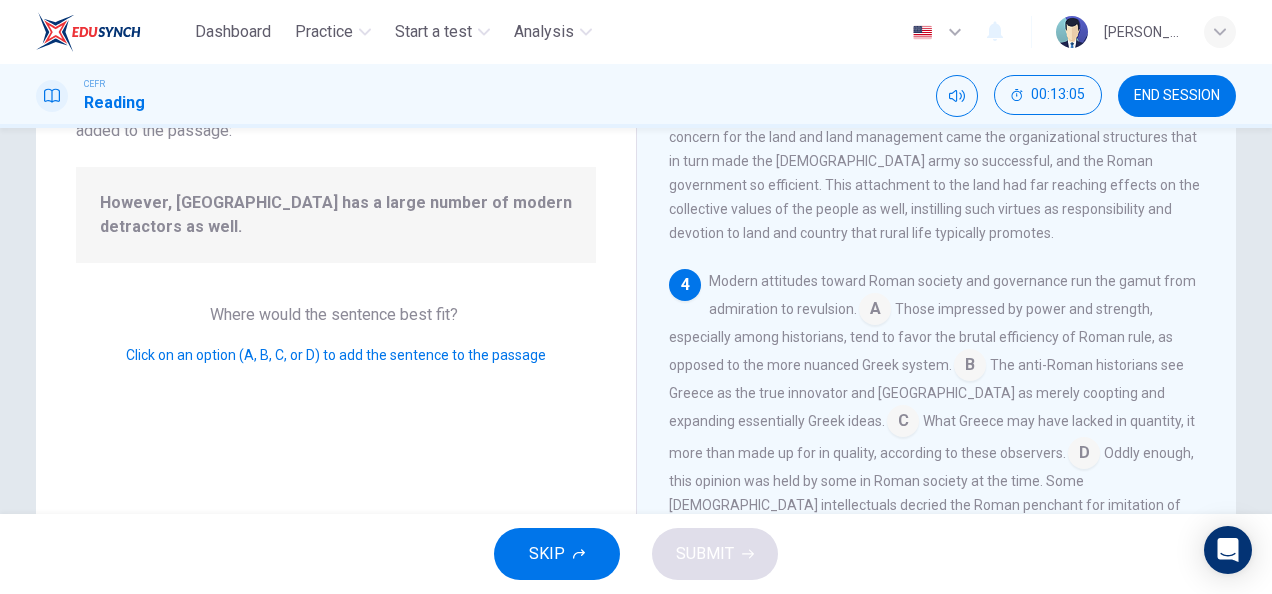 click at bounding box center [903, 423] 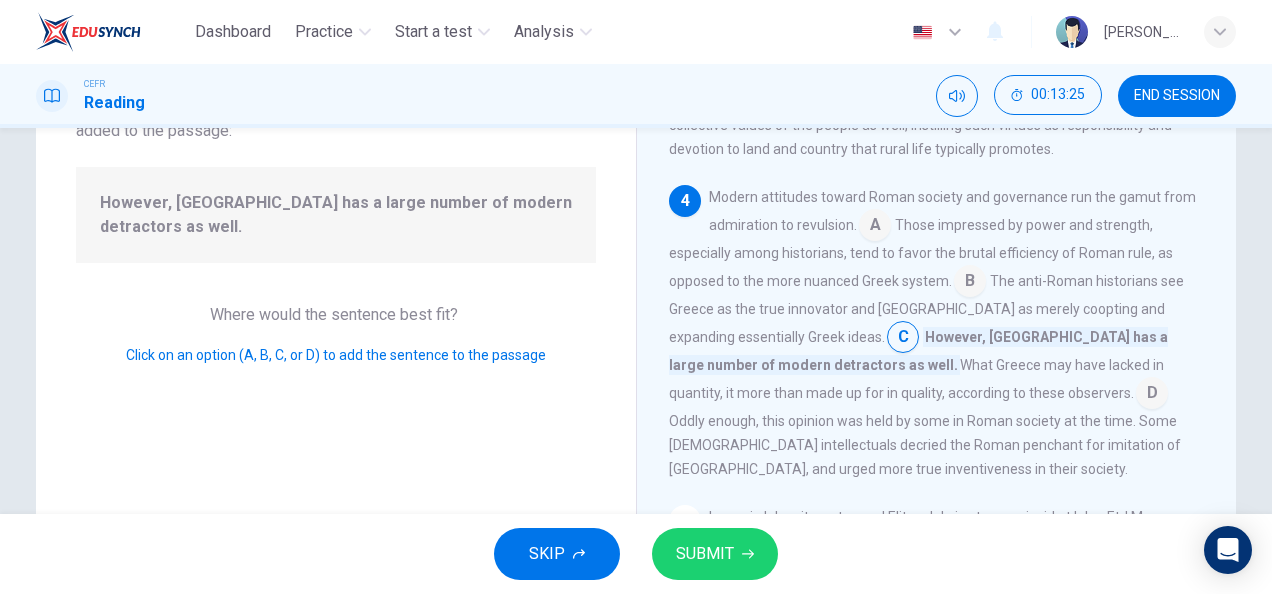 scroll, scrollTop: 771, scrollLeft: 0, axis: vertical 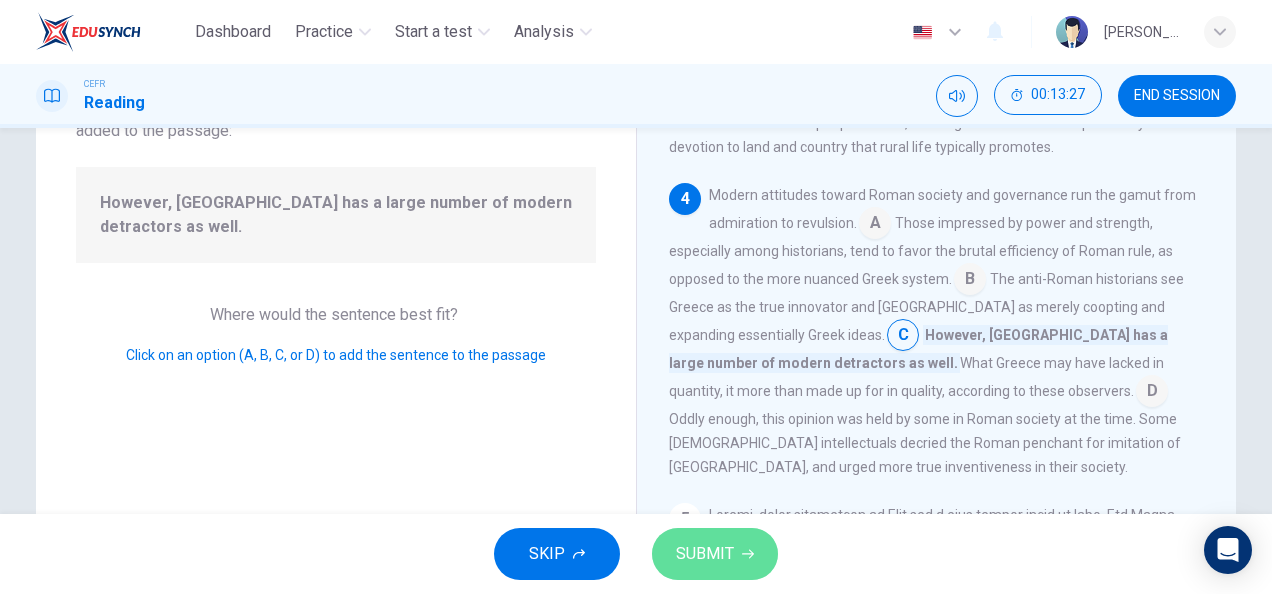 click on "SUBMIT" at bounding box center (705, 554) 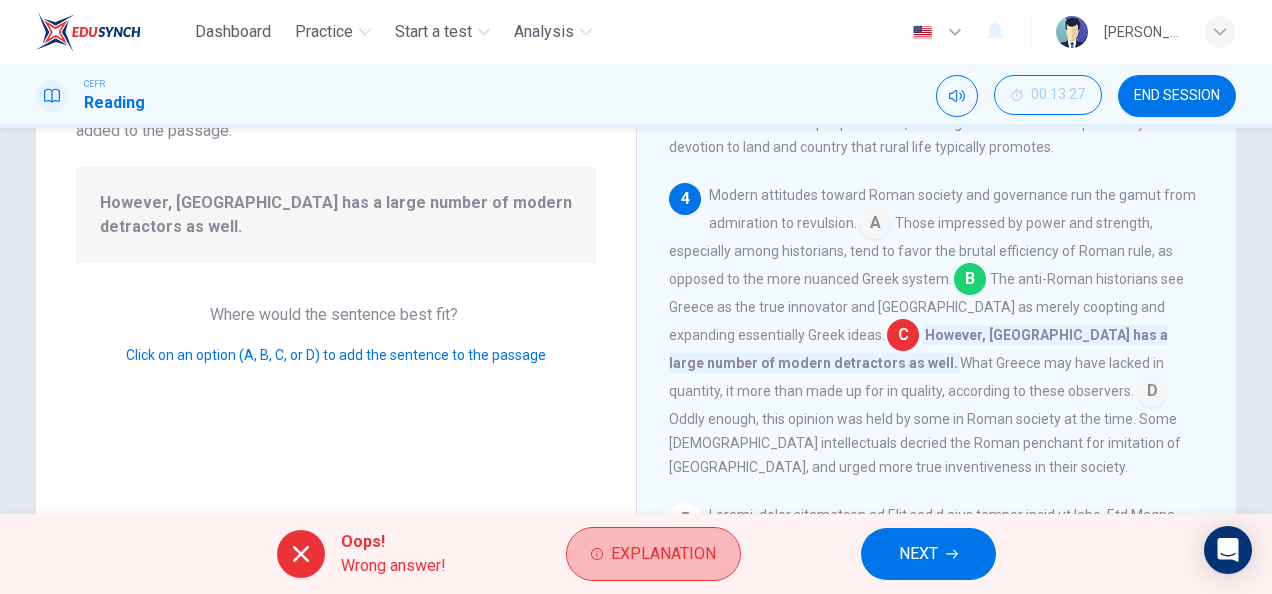 click on "Explanation" at bounding box center [653, 554] 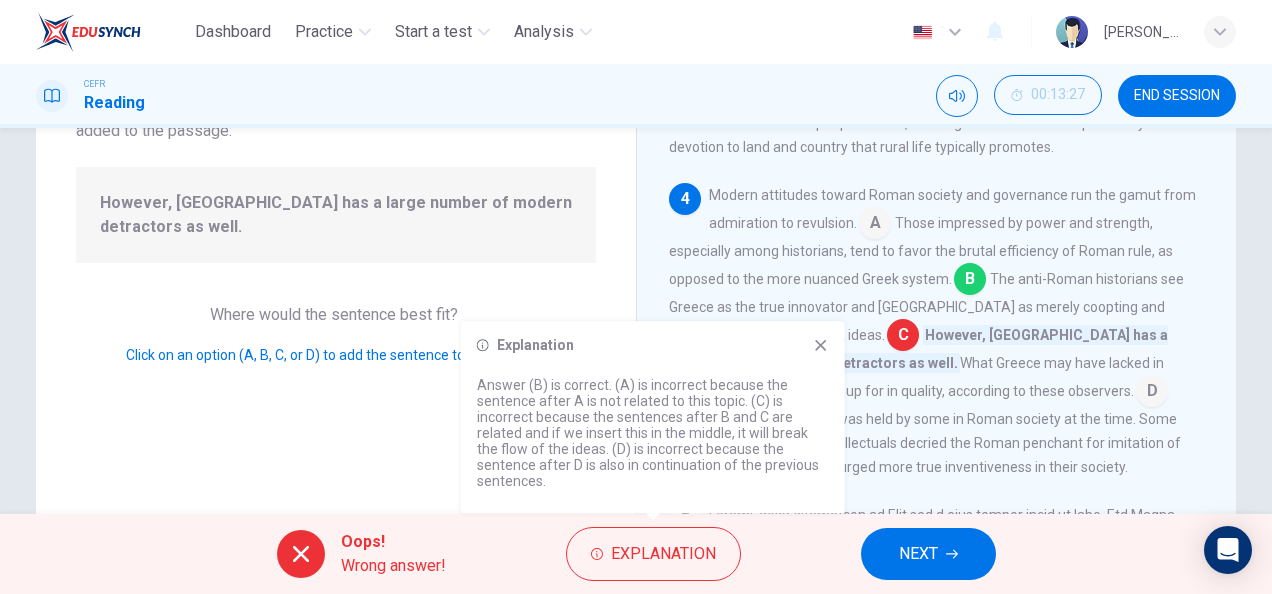 click at bounding box center (1152, 393) 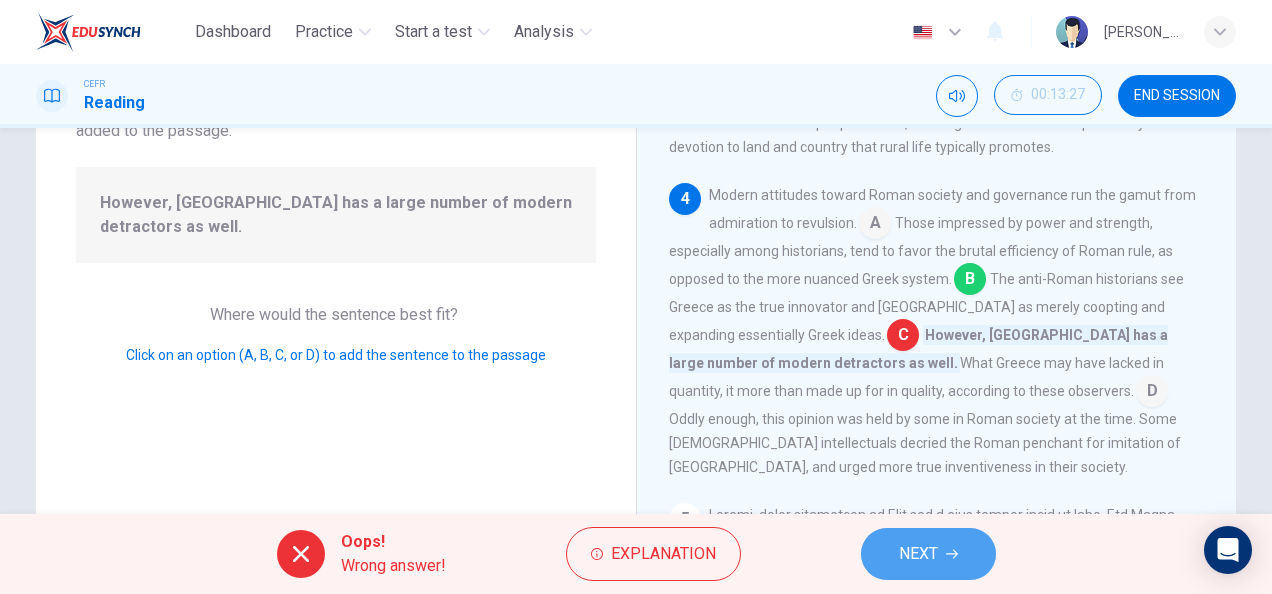 click on "NEXT" at bounding box center (928, 554) 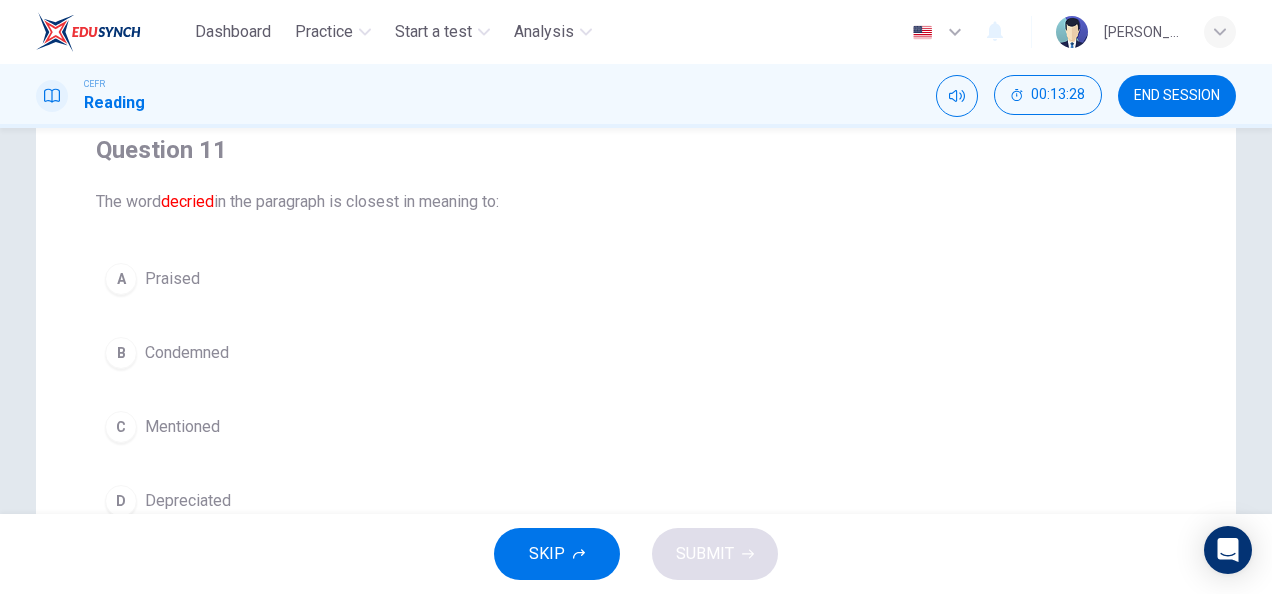 scroll, scrollTop: 0, scrollLeft: 0, axis: both 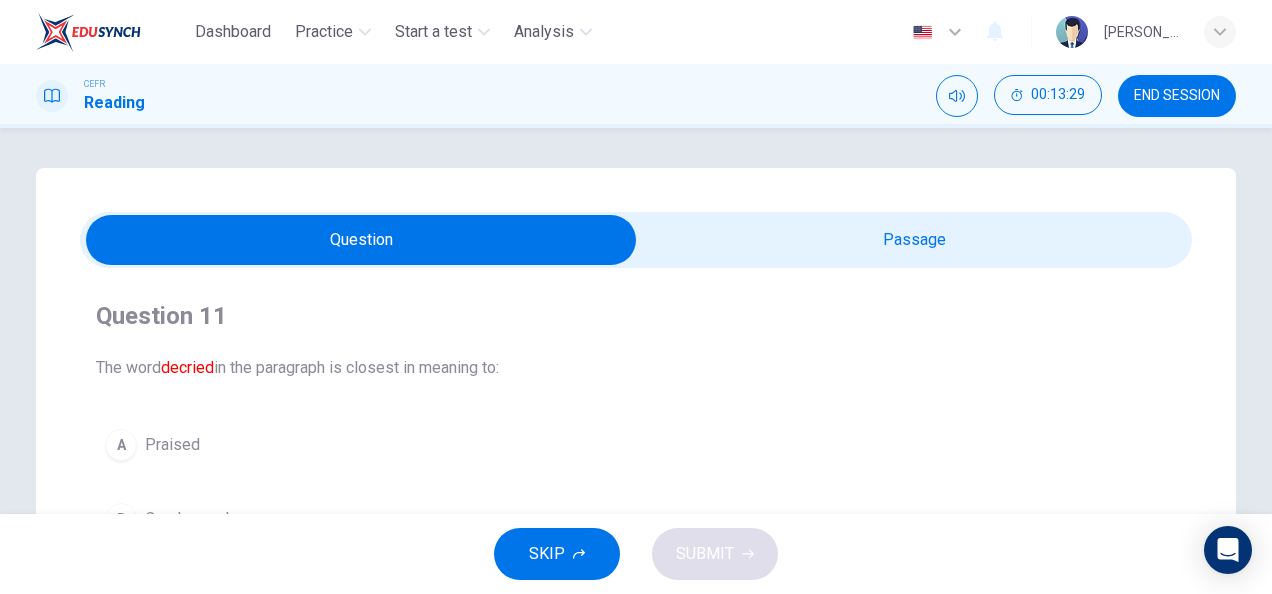 click on "Question 11 The word  decried  in the paragraph is closest in meaning to: A Praised B Condemned C Mentioned D Depreciated" at bounding box center [636, 496] 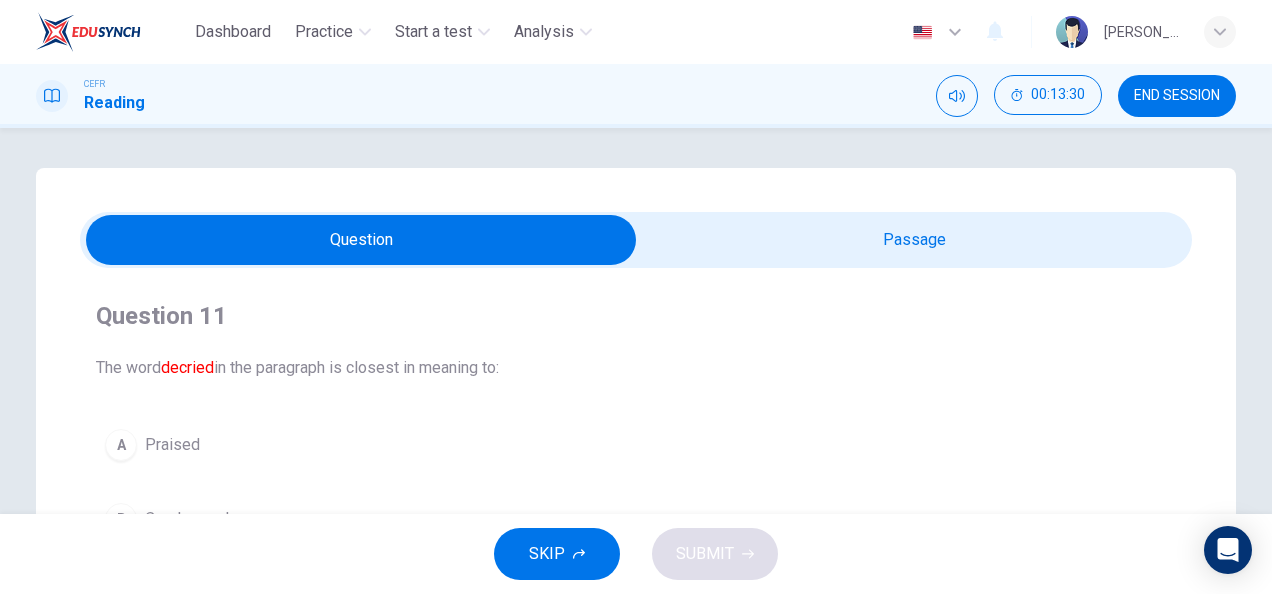 click at bounding box center (361, 240) 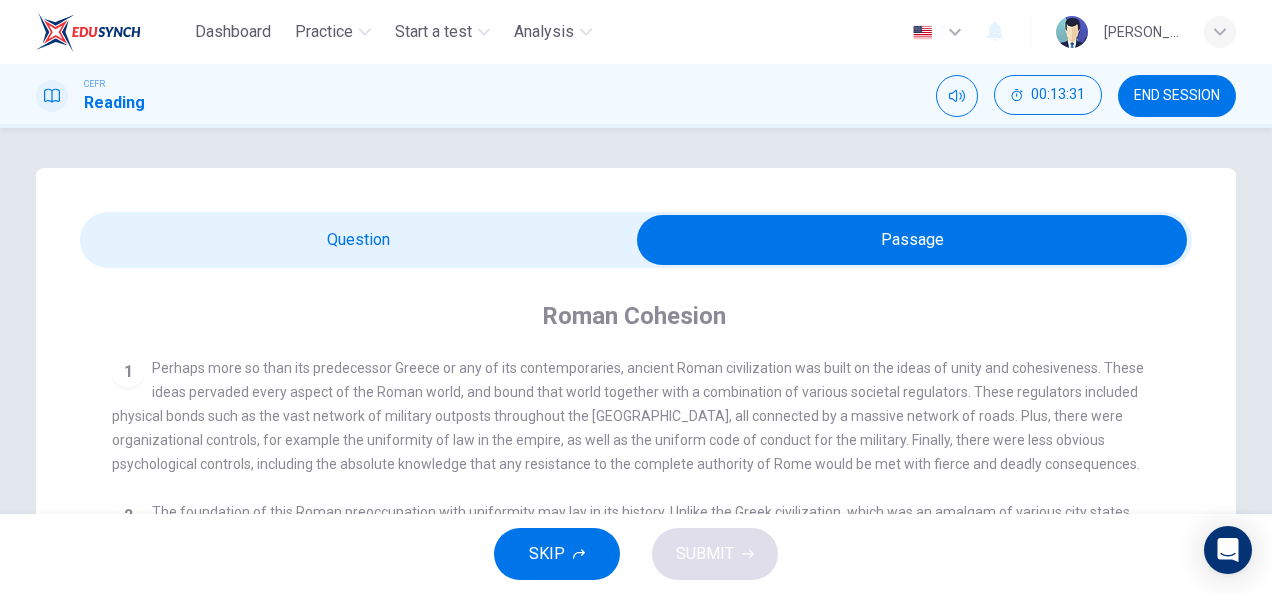 scroll, scrollTop: 144, scrollLeft: 0, axis: vertical 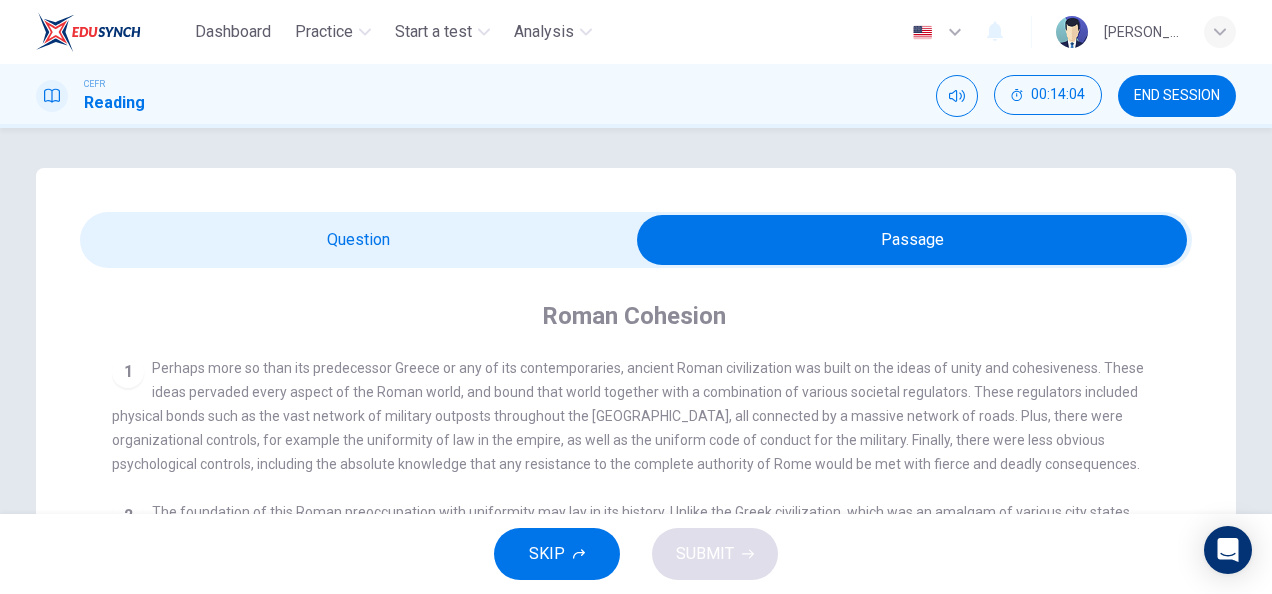 click at bounding box center [912, 240] 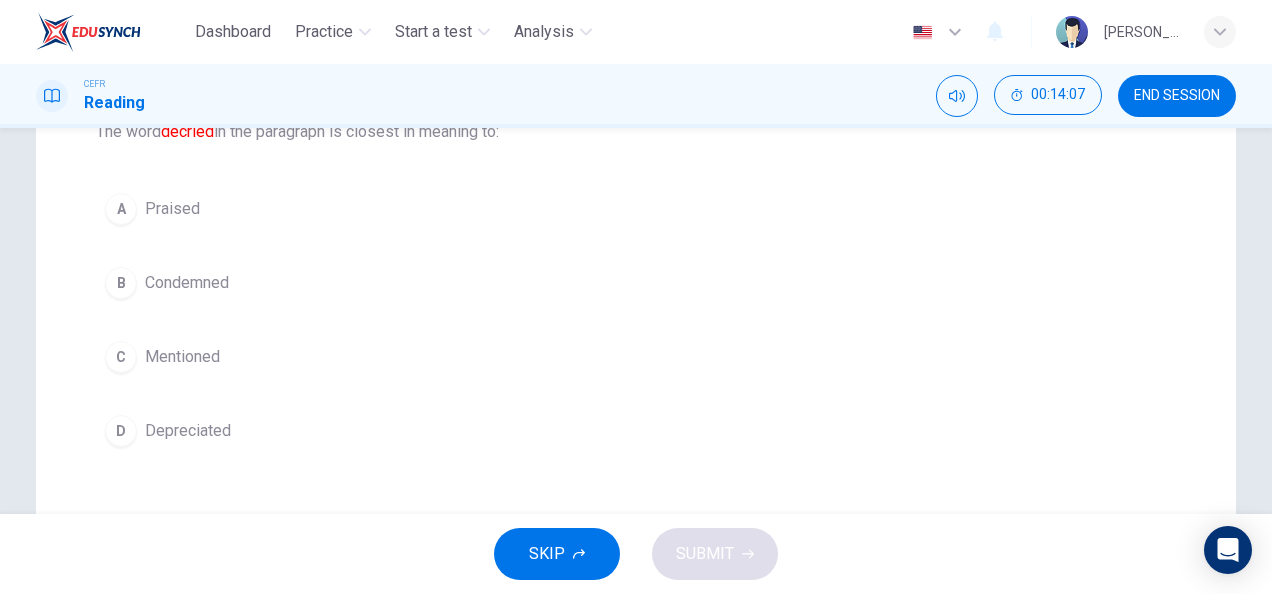 scroll, scrollTop: 208, scrollLeft: 0, axis: vertical 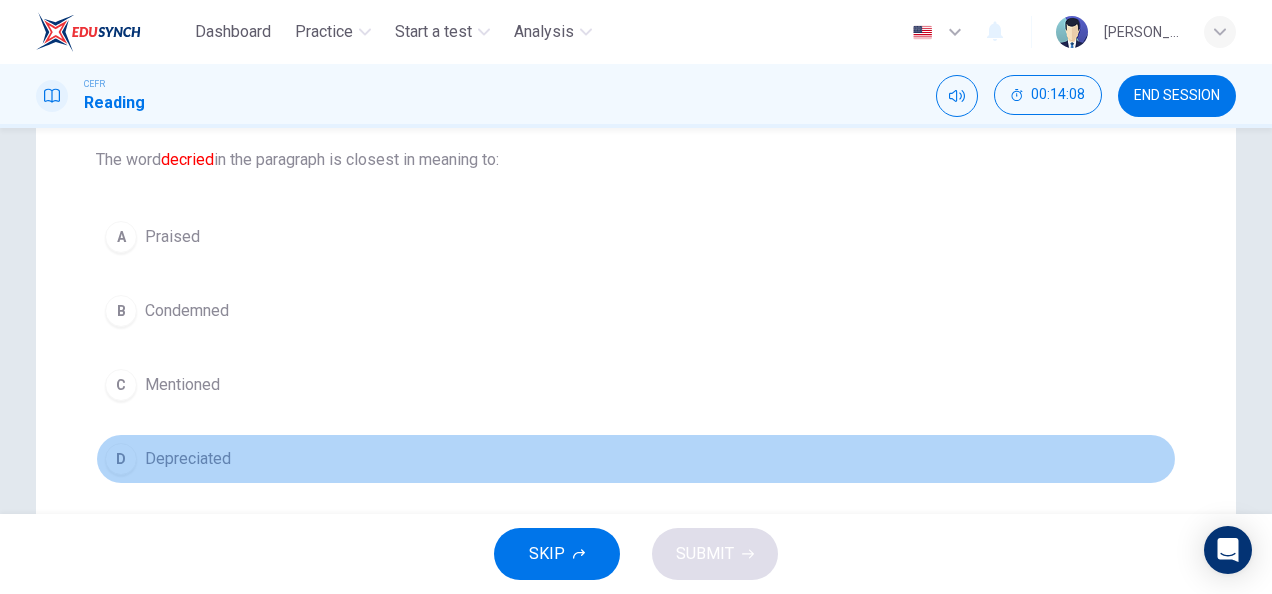 click on "D Depreciated" at bounding box center (636, 459) 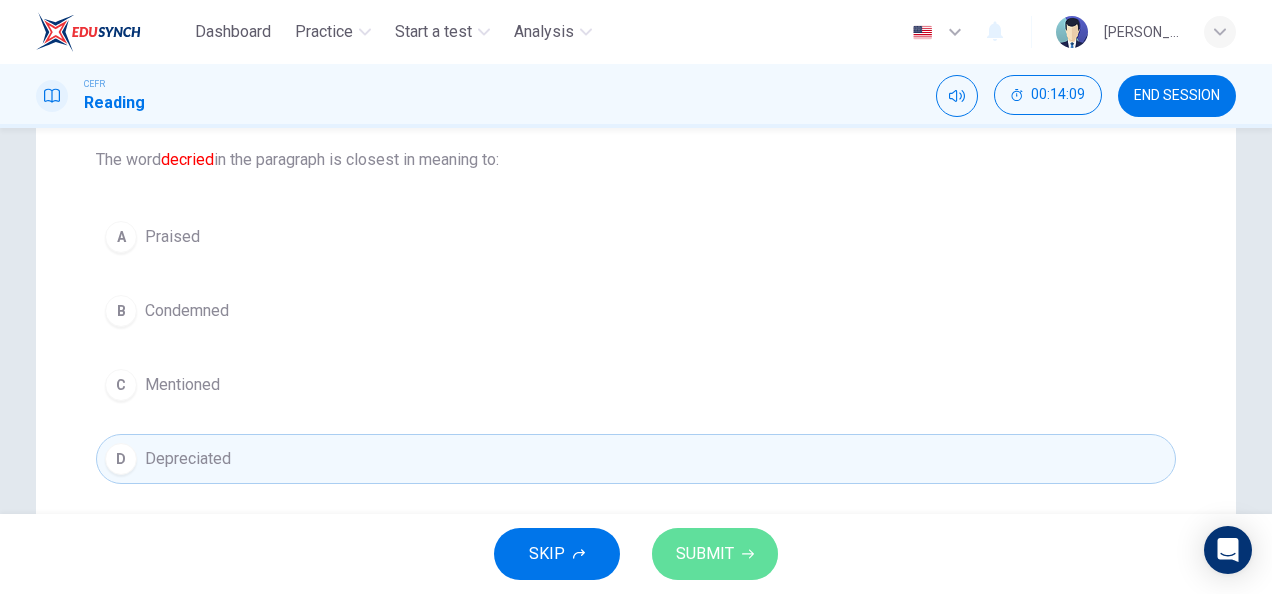 click on "SUBMIT" at bounding box center (715, 554) 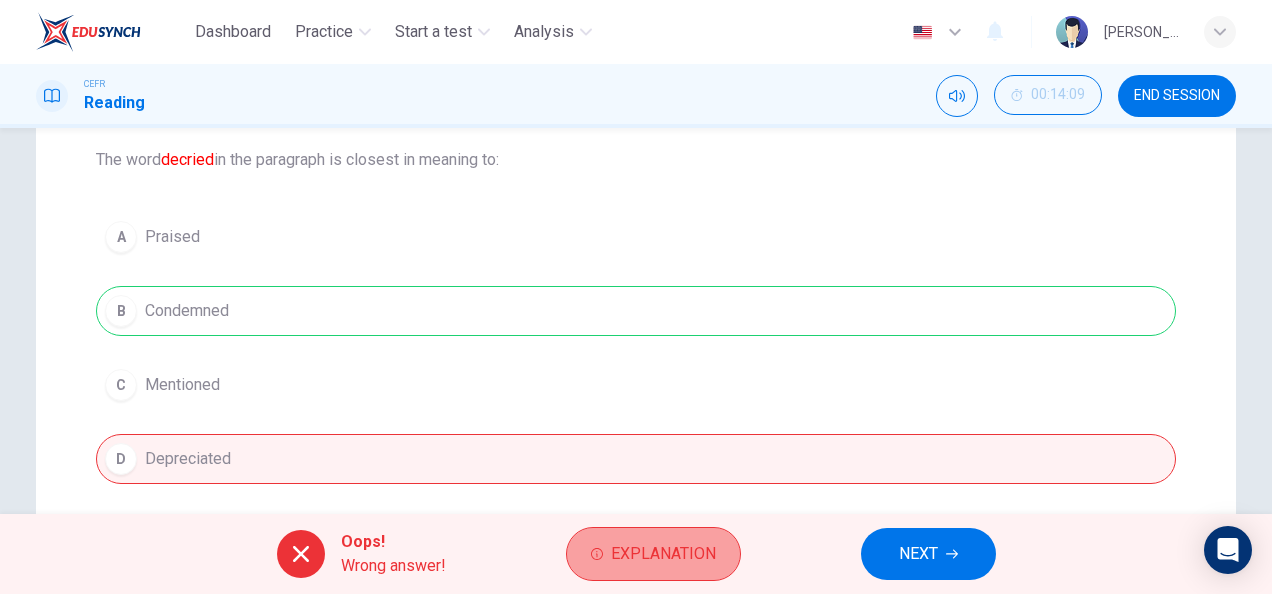 click on "Explanation" at bounding box center (663, 554) 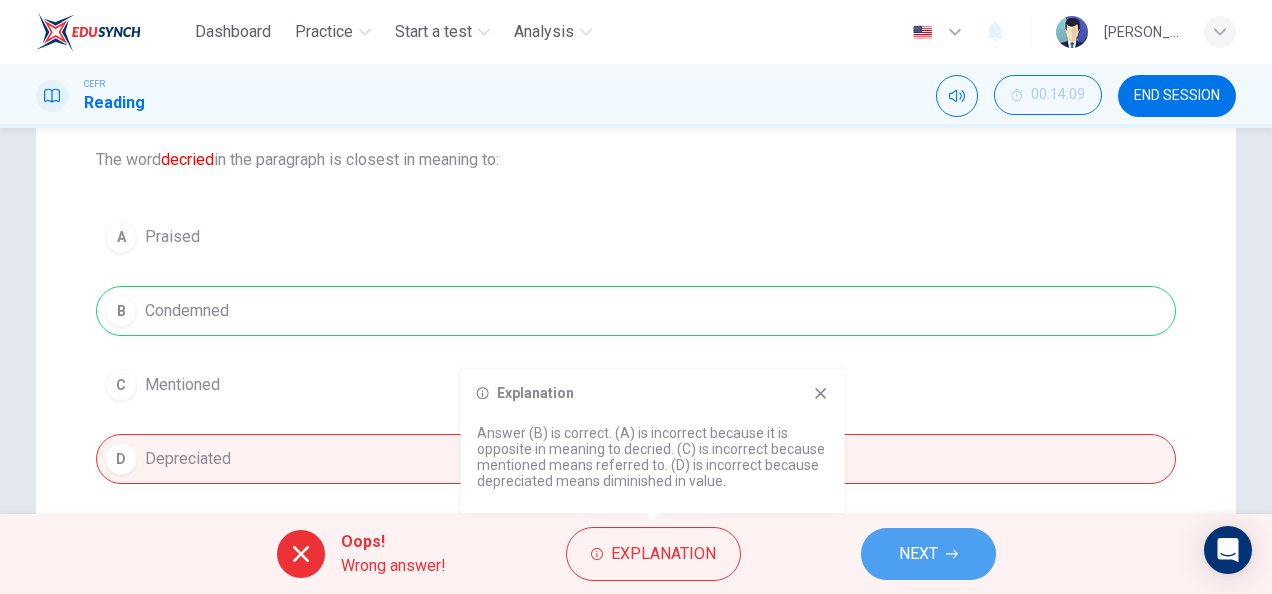 click on "NEXT" at bounding box center [918, 554] 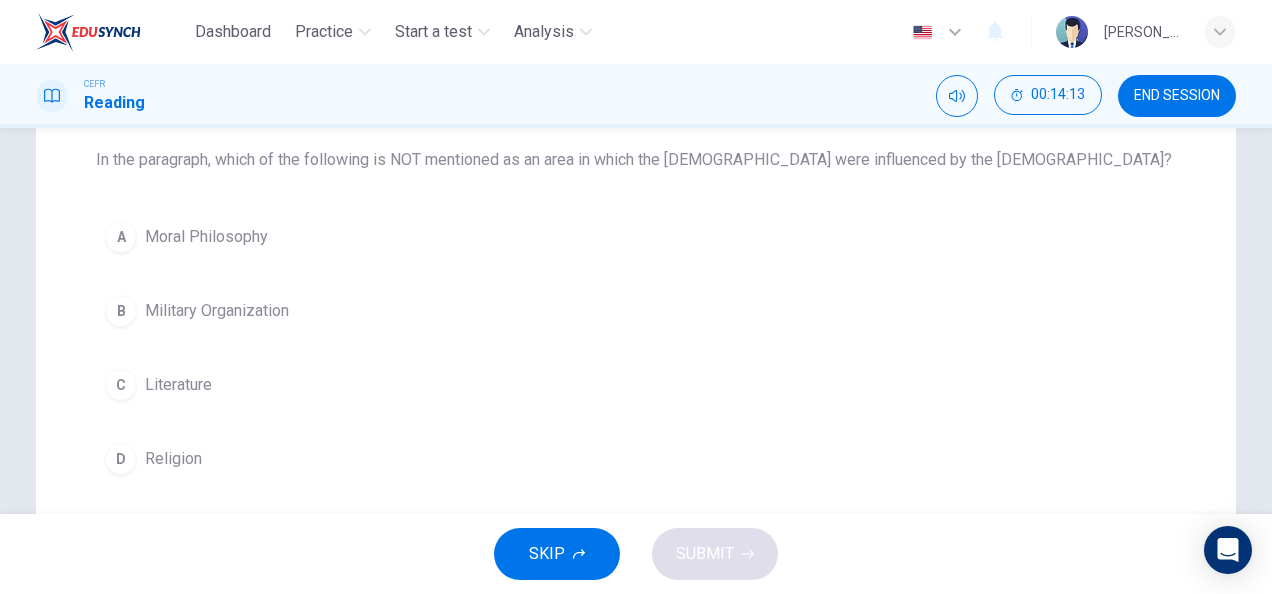 click on "A Moral Philosophy B Military Organization C Literature D Religion" at bounding box center [636, 348] 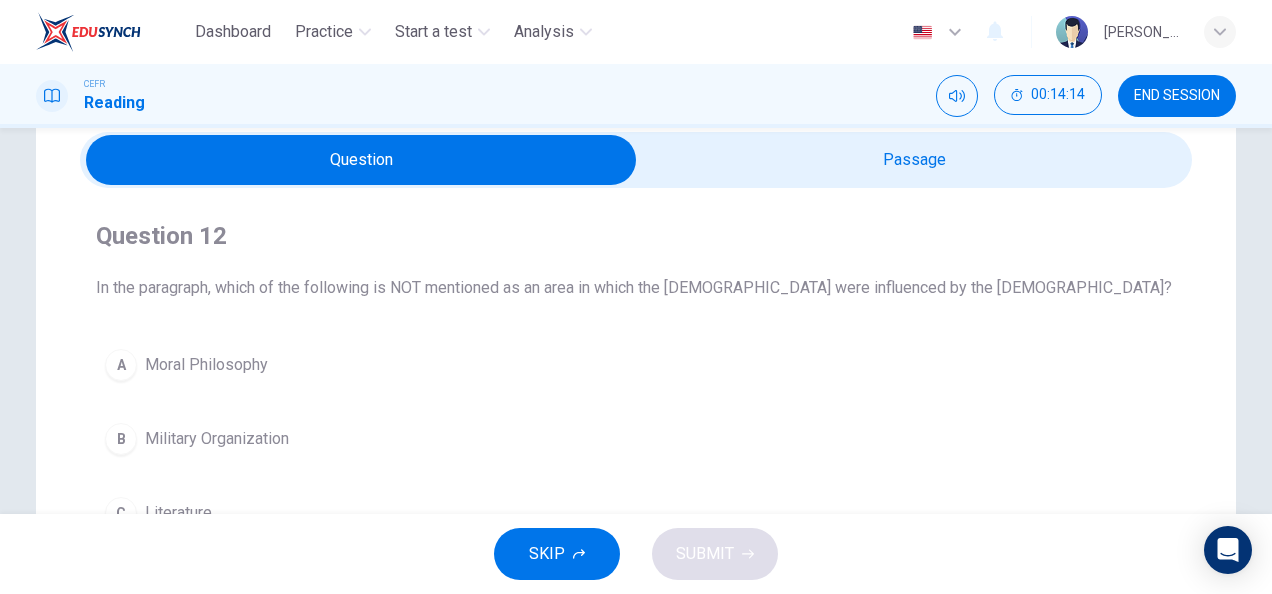 scroll, scrollTop: 51, scrollLeft: 0, axis: vertical 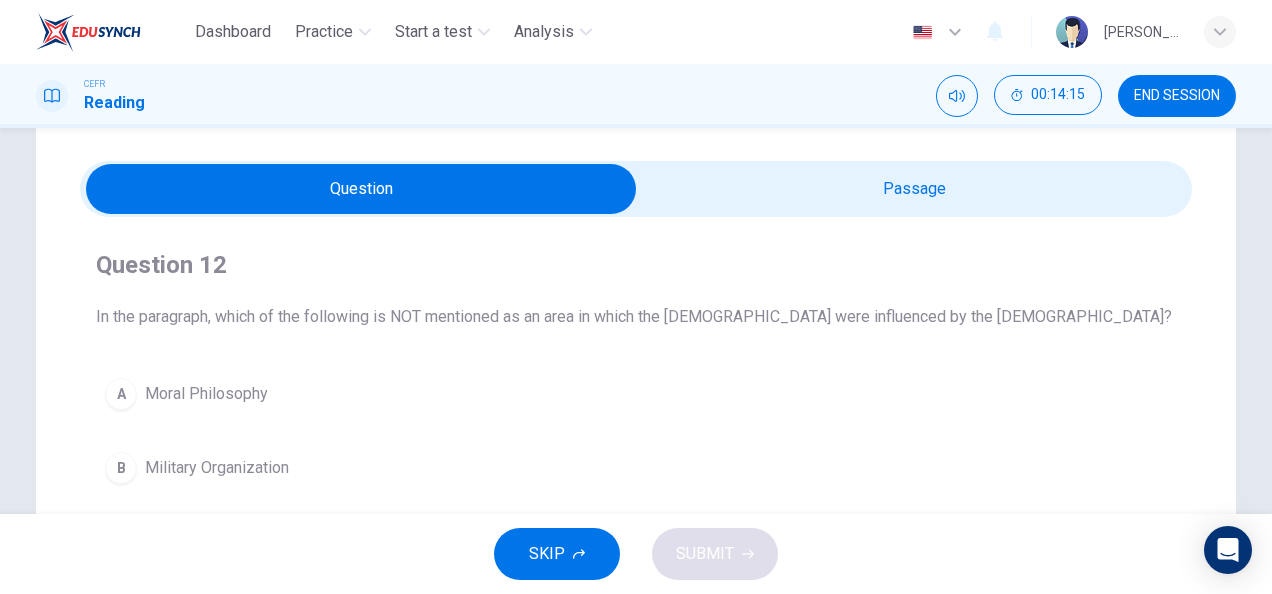 click on "Question 12 In the paragraph, which of the following is NOT mentioned as an area in which the [DEMOGRAPHIC_DATA] were influenced by the [DEMOGRAPHIC_DATA]? A Moral Philosophy B Military Organization C Literature D Religion" at bounding box center (636, 445) 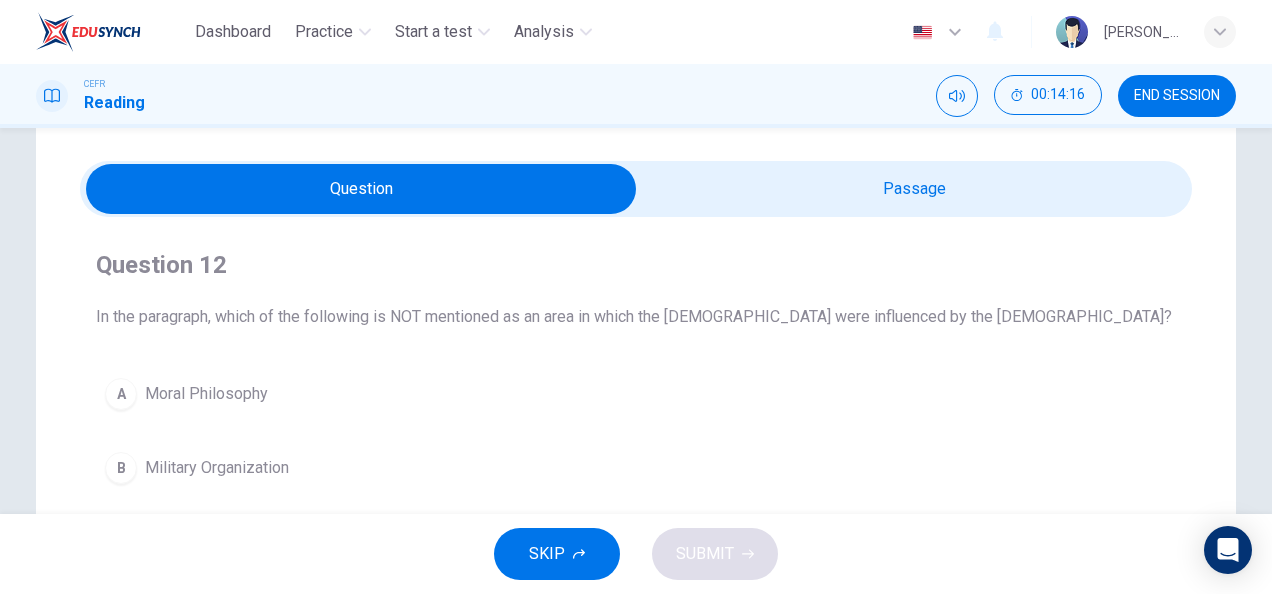 click at bounding box center [361, 189] 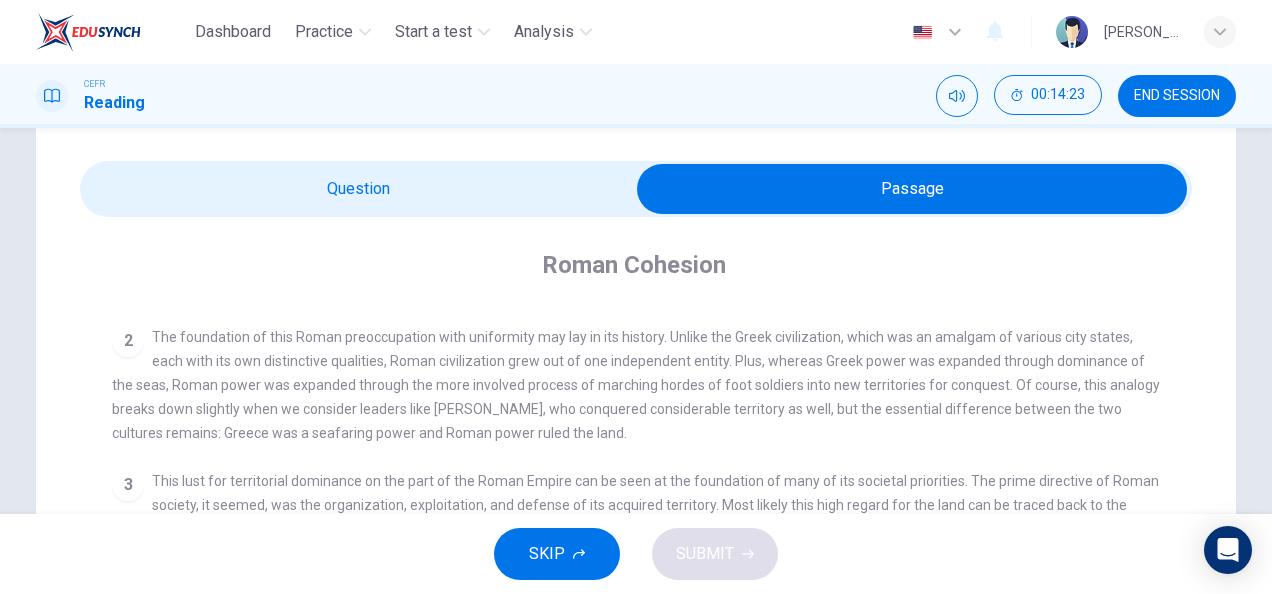 scroll, scrollTop: 144, scrollLeft: 0, axis: vertical 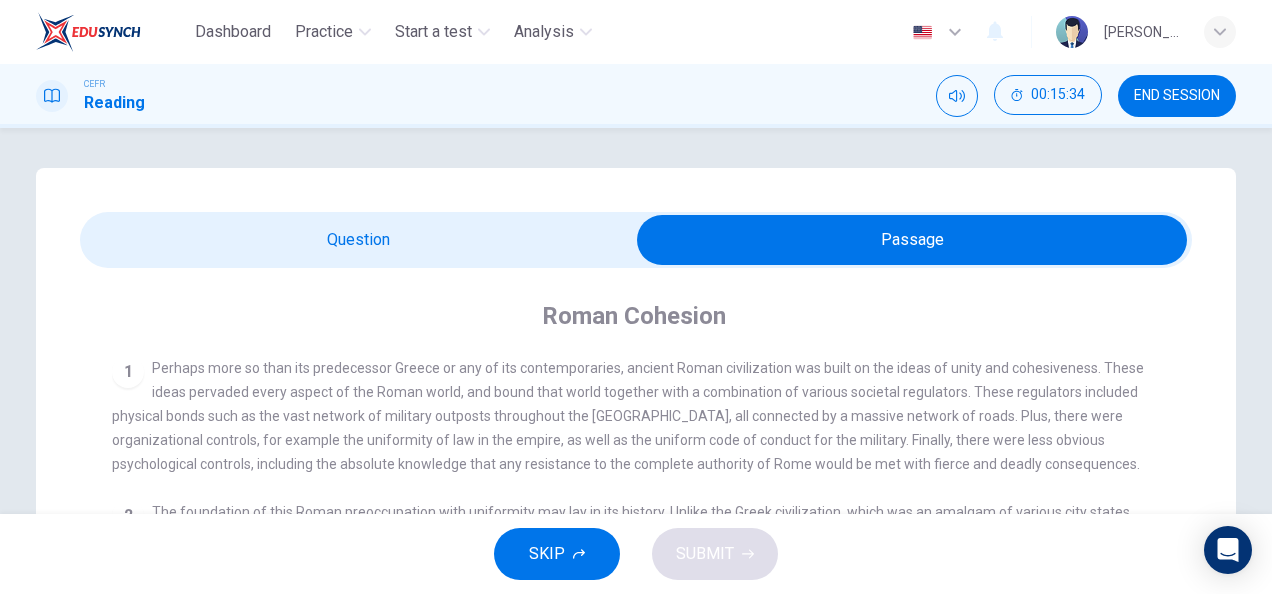 click at bounding box center (636, 240) 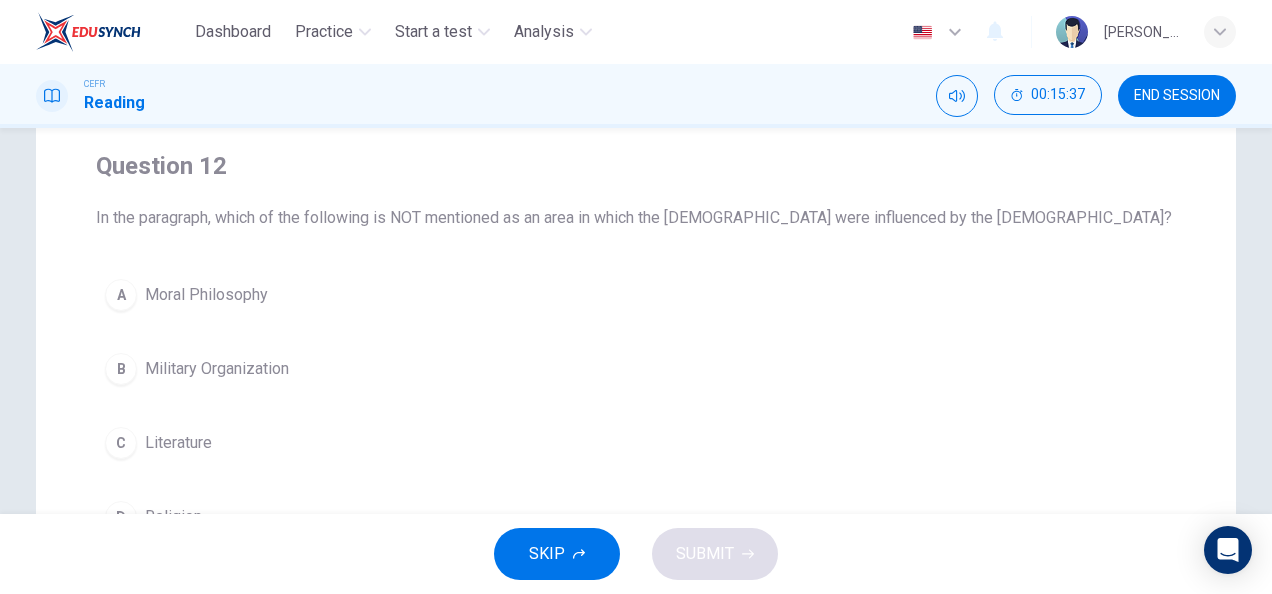 scroll, scrollTop: 184, scrollLeft: 0, axis: vertical 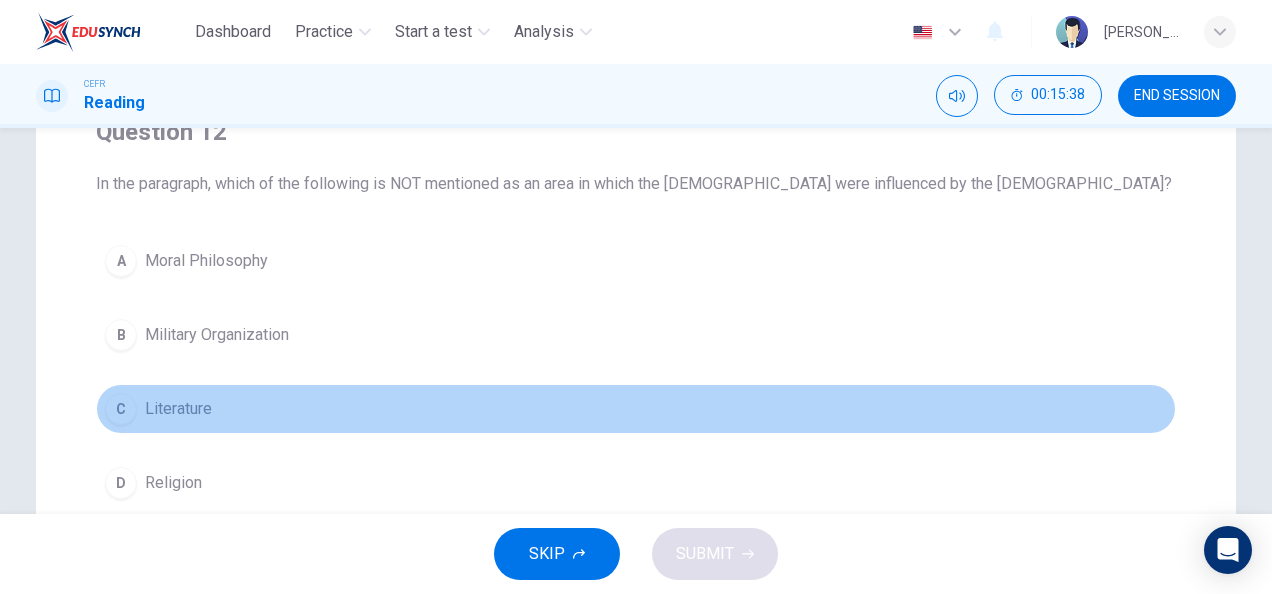 click on "C Literature" at bounding box center (636, 409) 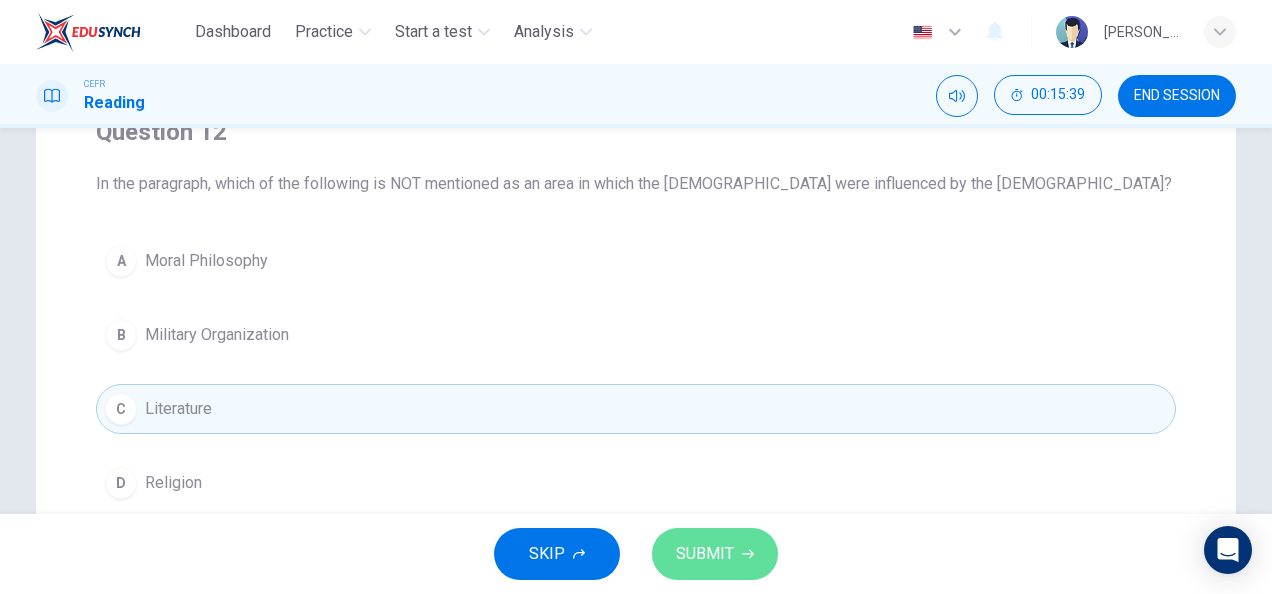 click on "SUBMIT" at bounding box center (705, 554) 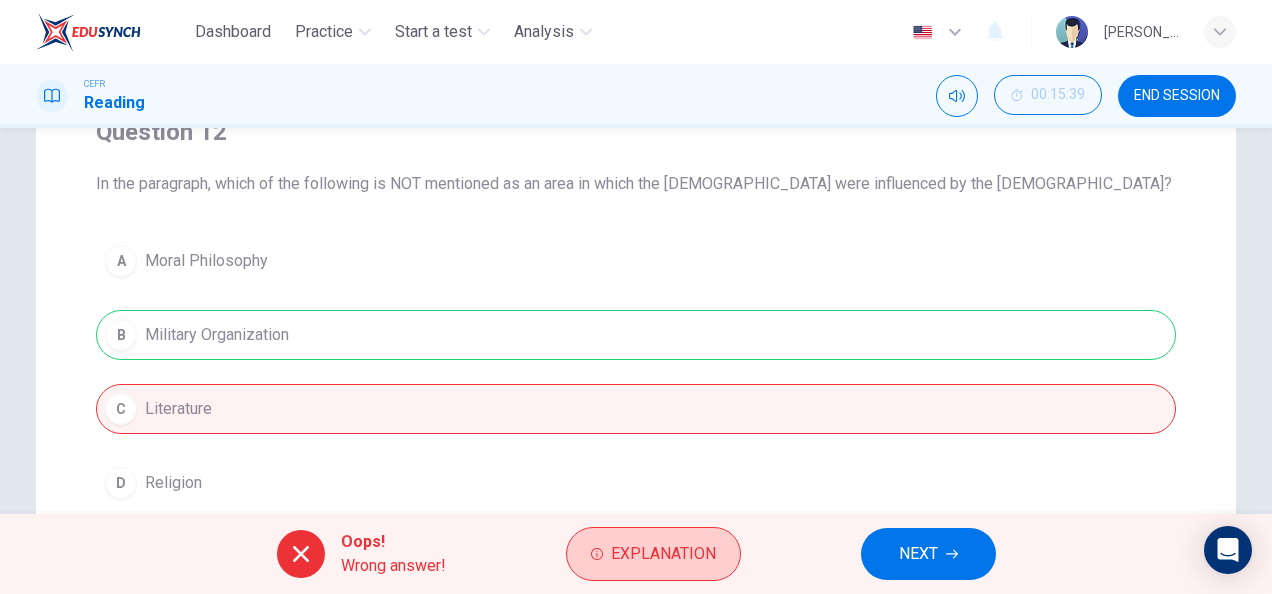click on "Explanation" at bounding box center (663, 554) 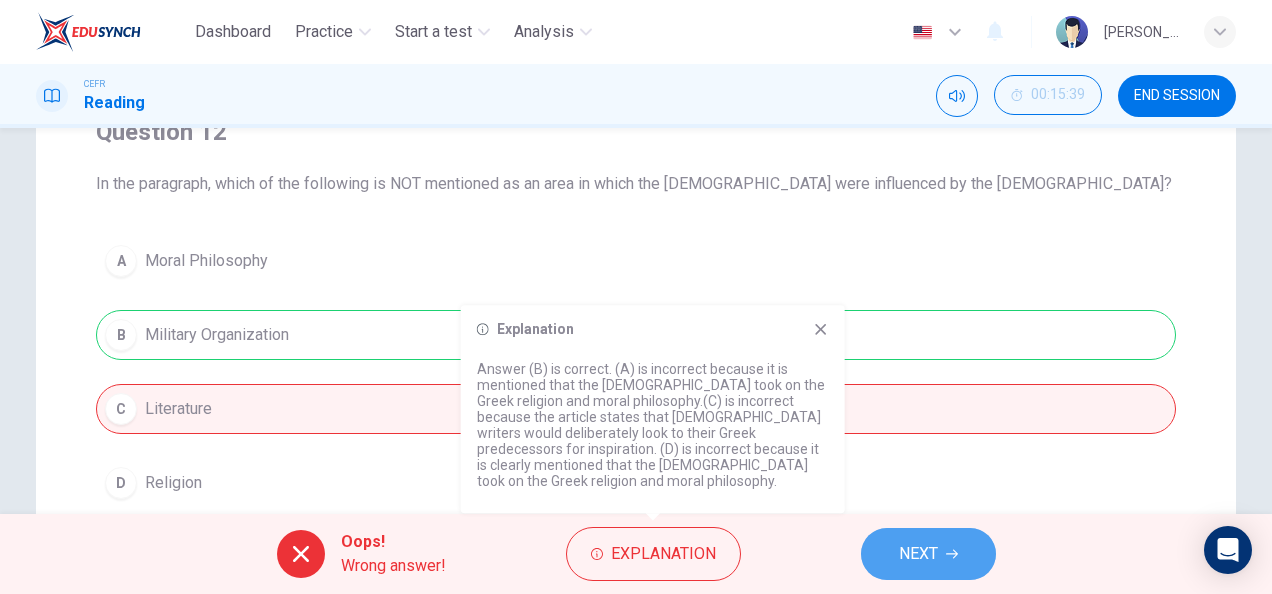 click on "NEXT" at bounding box center [918, 554] 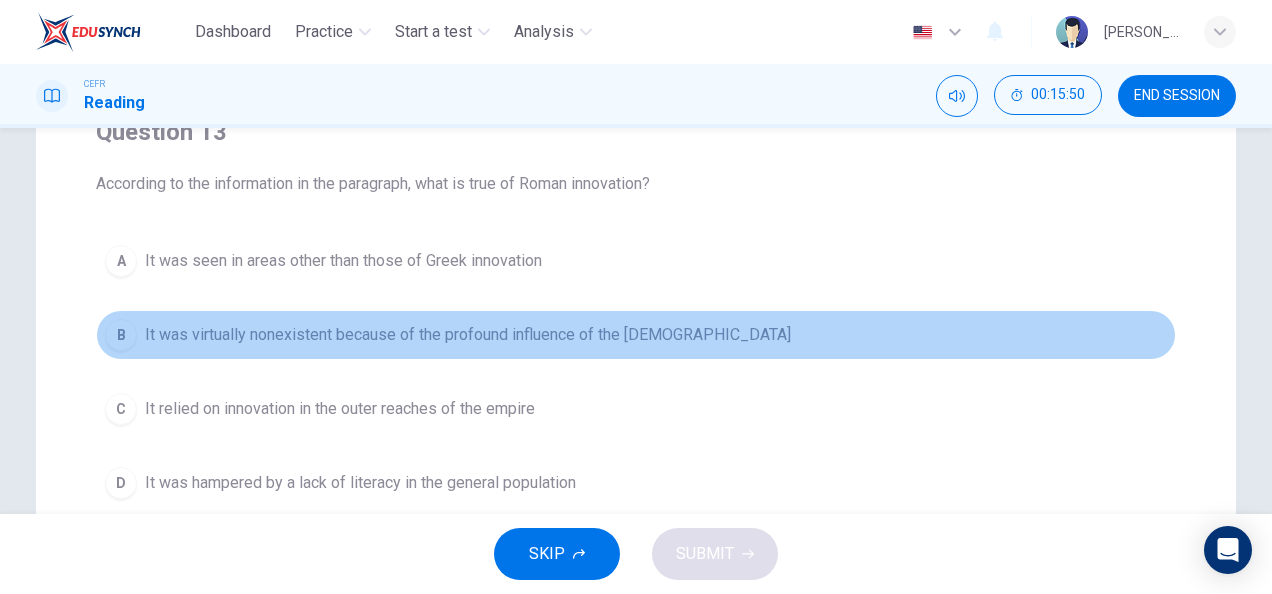 click on "B It was virtually nonexistent because of the profound influence of the [DEMOGRAPHIC_DATA]" at bounding box center [636, 335] 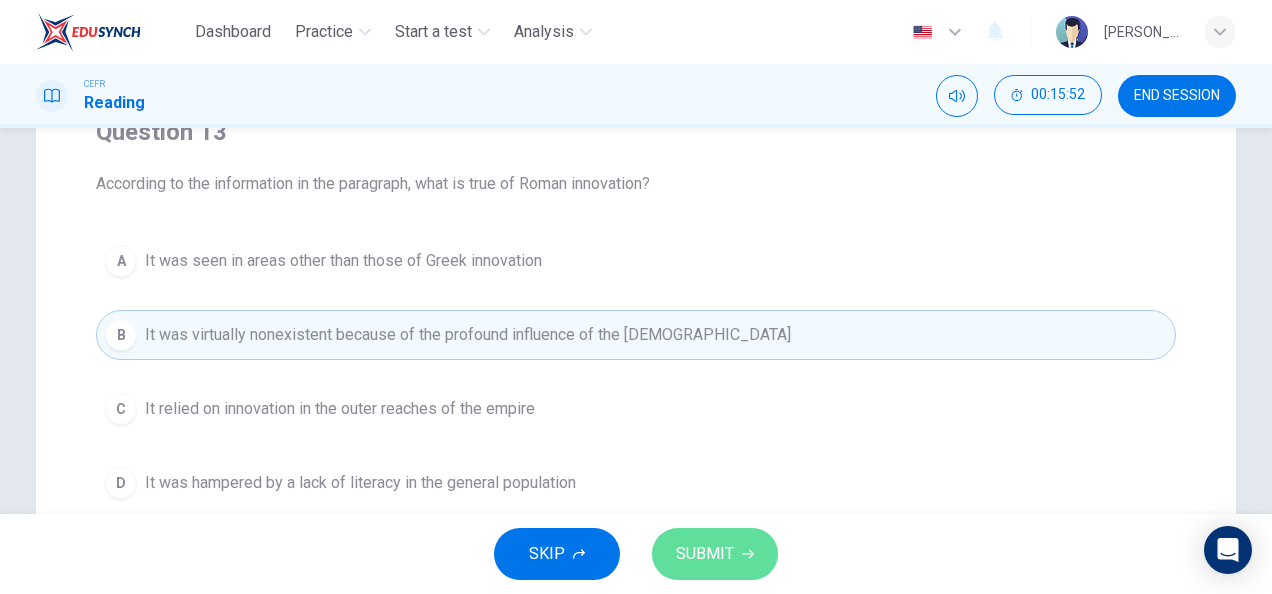 click on "SUBMIT" at bounding box center (705, 554) 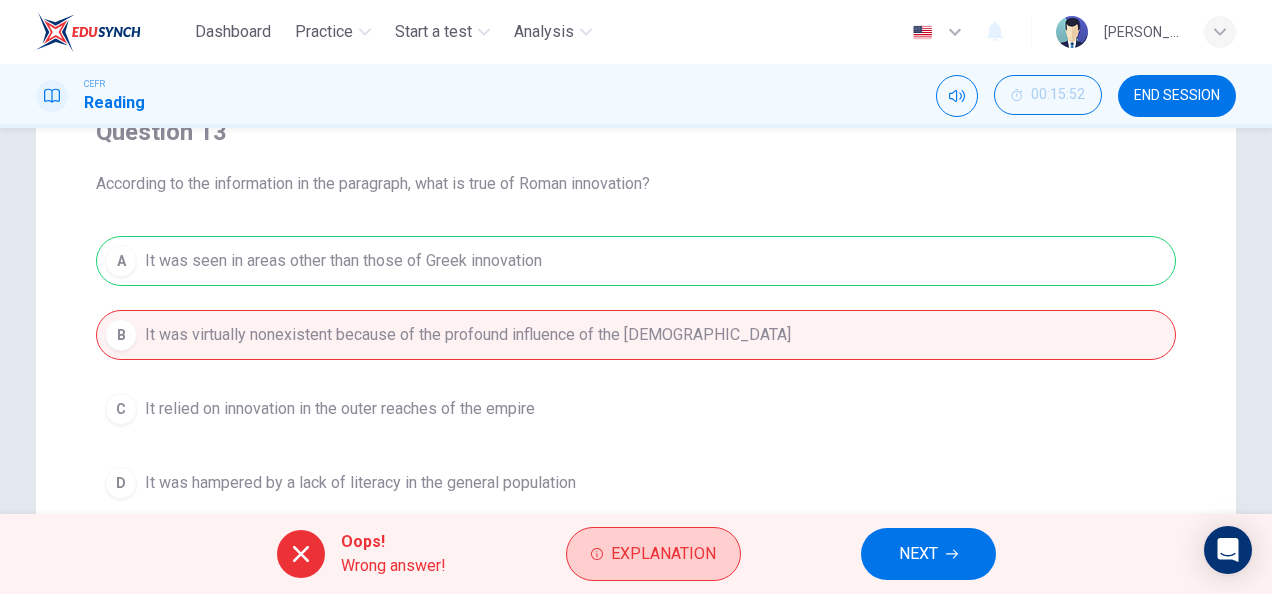 click on "Explanation" at bounding box center (663, 554) 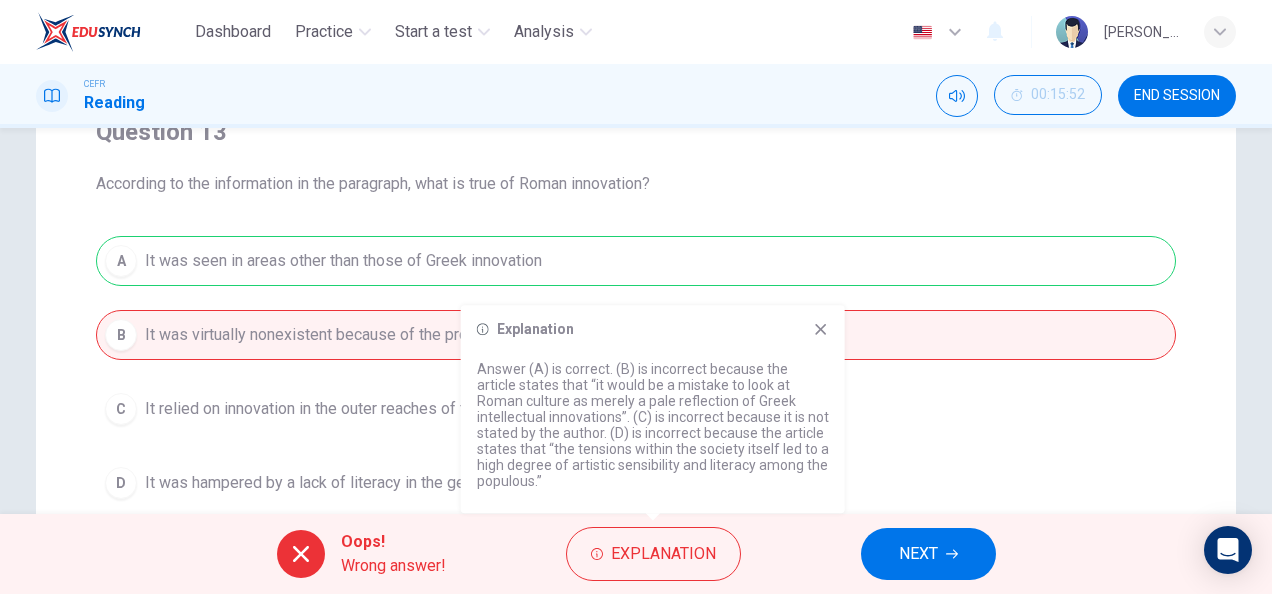 click on "Oops! Wrong answer! Explanation NEXT" at bounding box center (636, 554) 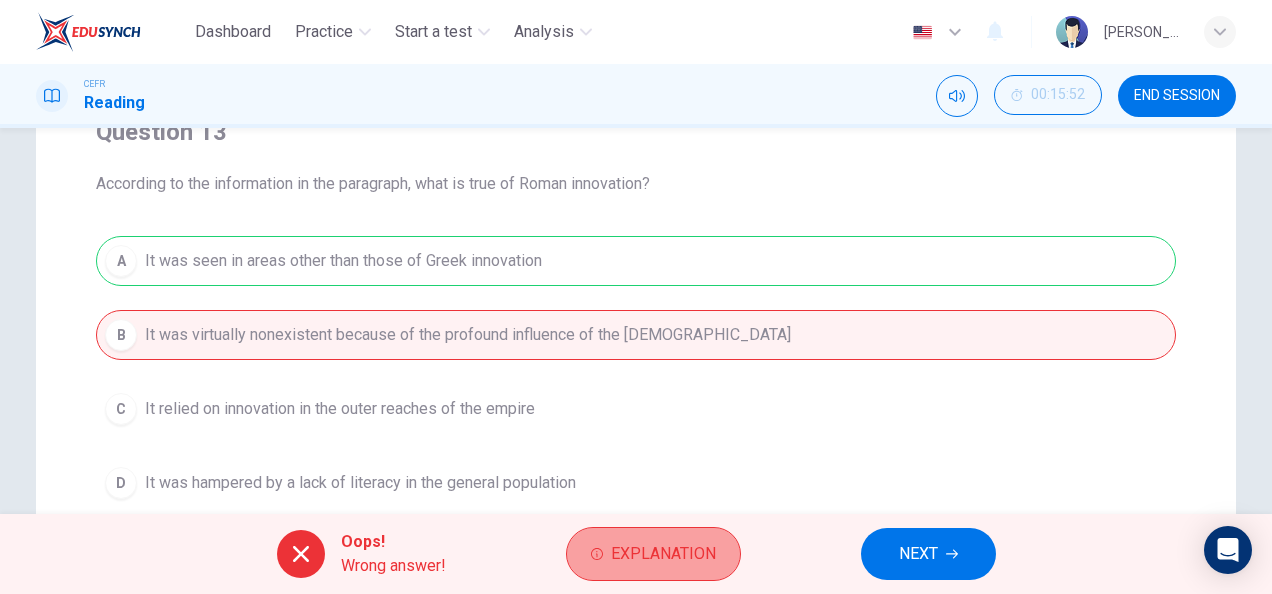 click on "Explanation" at bounding box center [663, 554] 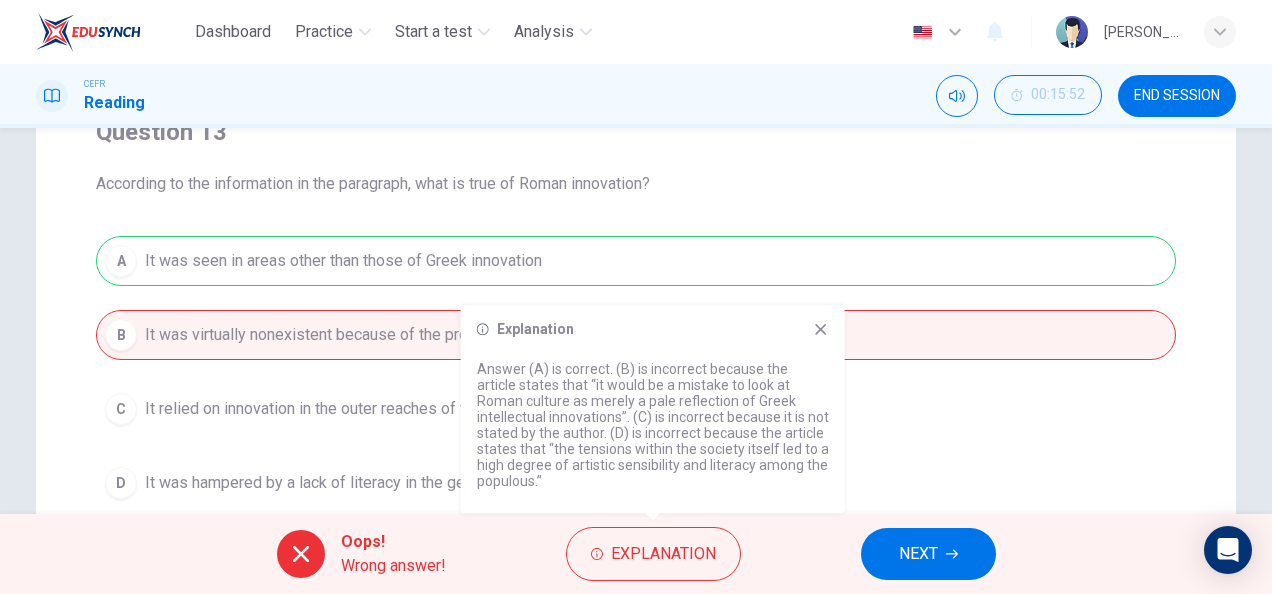 click on "Oops! Wrong answer! Explanation NEXT" at bounding box center [636, 554] 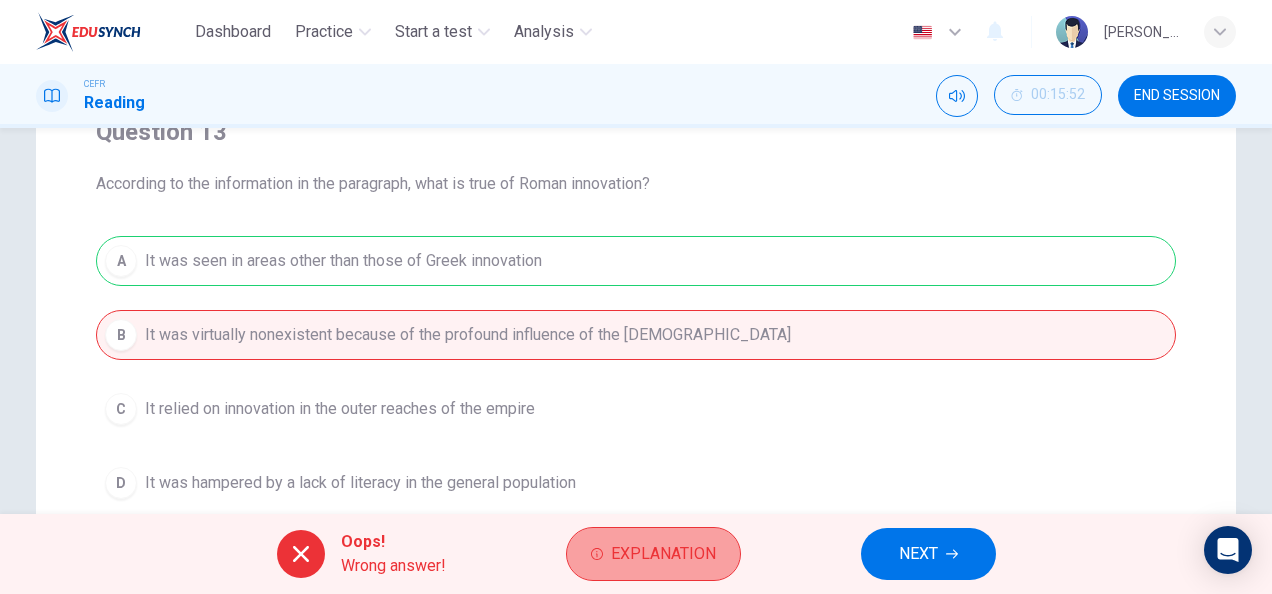 click on "Explanation" at bounding box center [663, 554] 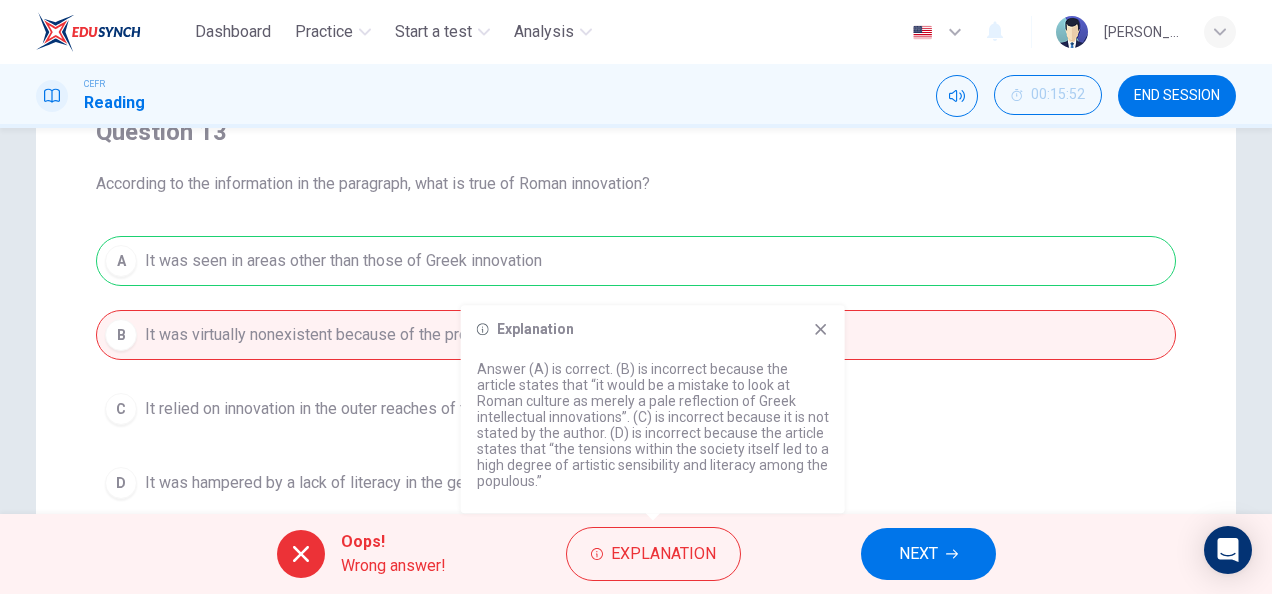 click on "NEXT" at bounding box center [928, 554] 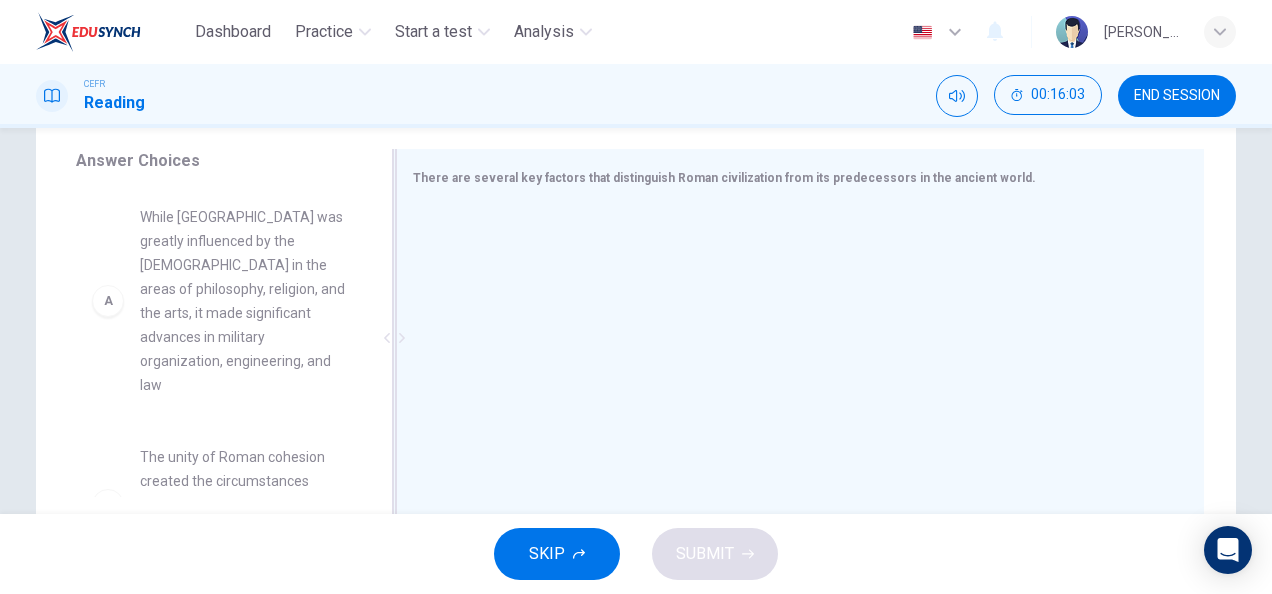 scroll, scrollTop: 327, scrollLeft: 0, axis: vertical 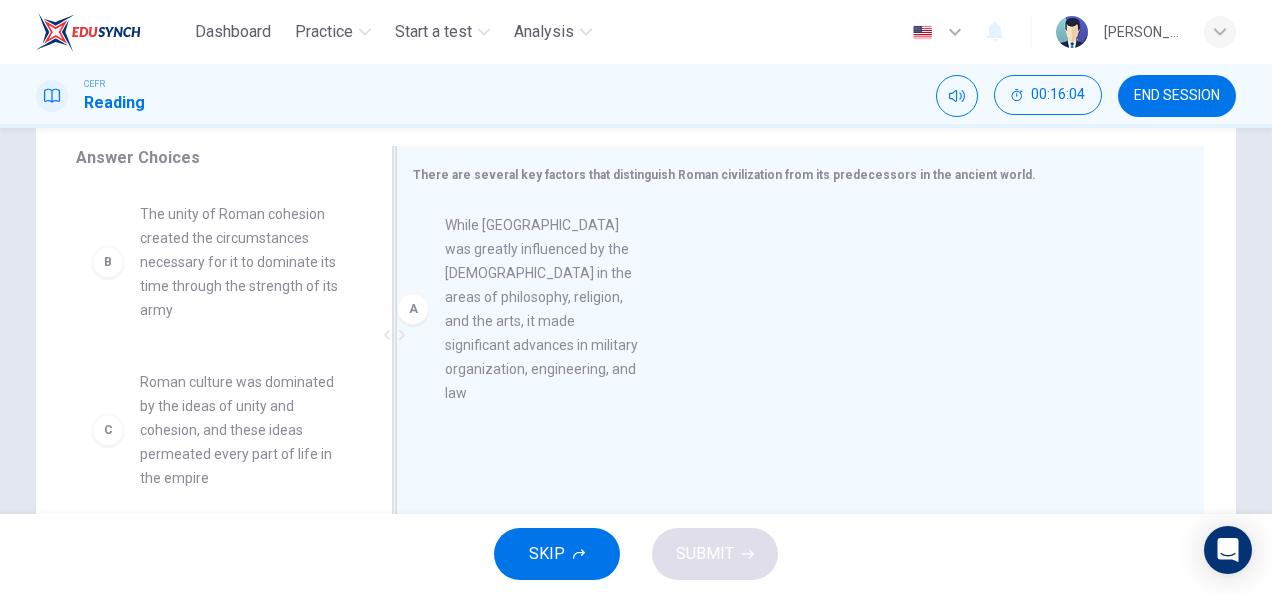 drag, startPoint x: 232, startPoint y: 227, endPoint x: 572, endPoint y: 236, distance: 340.1191 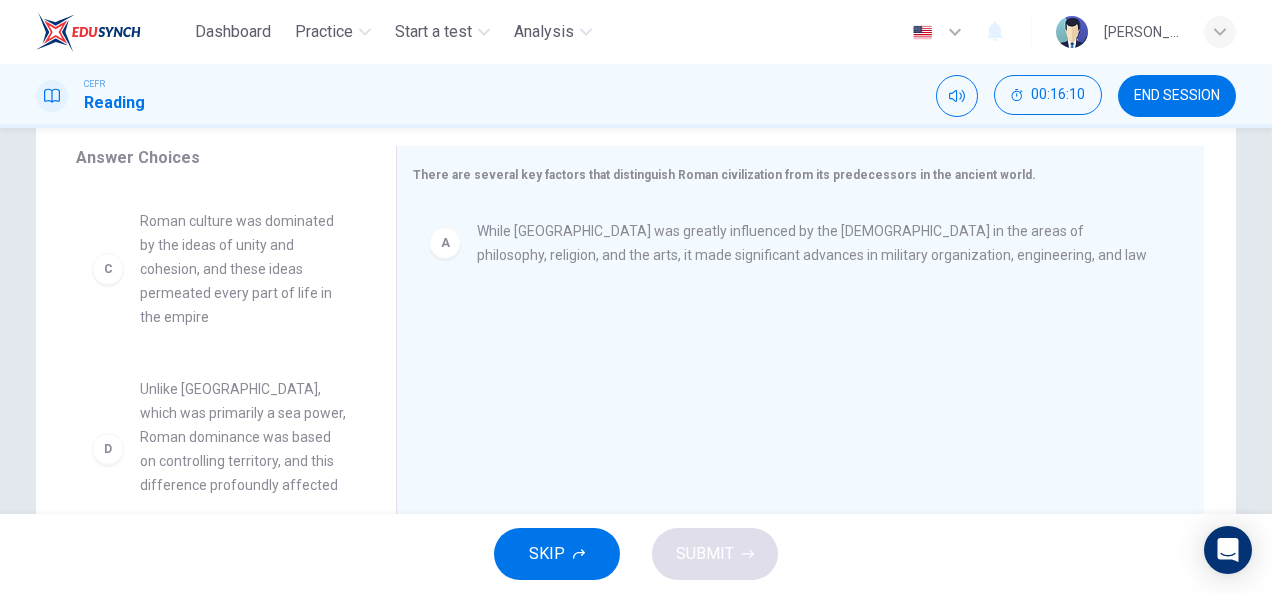 scroll, scrollTop: 170, scrollLeft: 0, axis: vertical 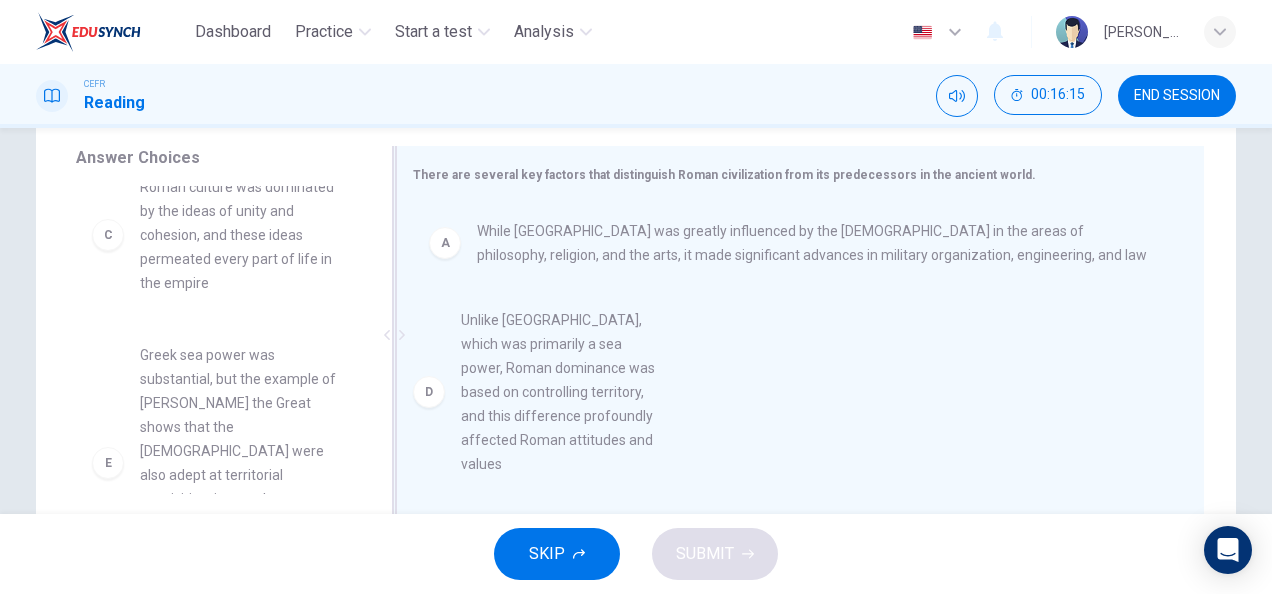 drag, startPoint x: 305, startPoint y: 424, endPoint x: 634, endPoint y: 360, distance: 335.1671 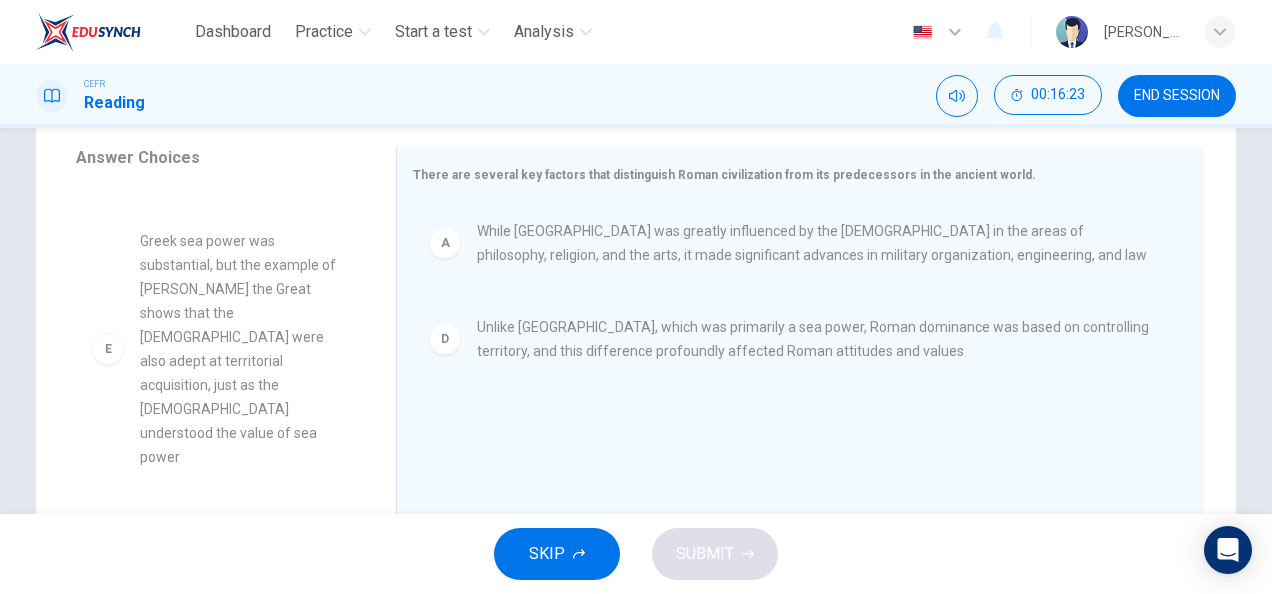 scroll, scrollTop: 317, scrollLeft: 0, axis: vertical 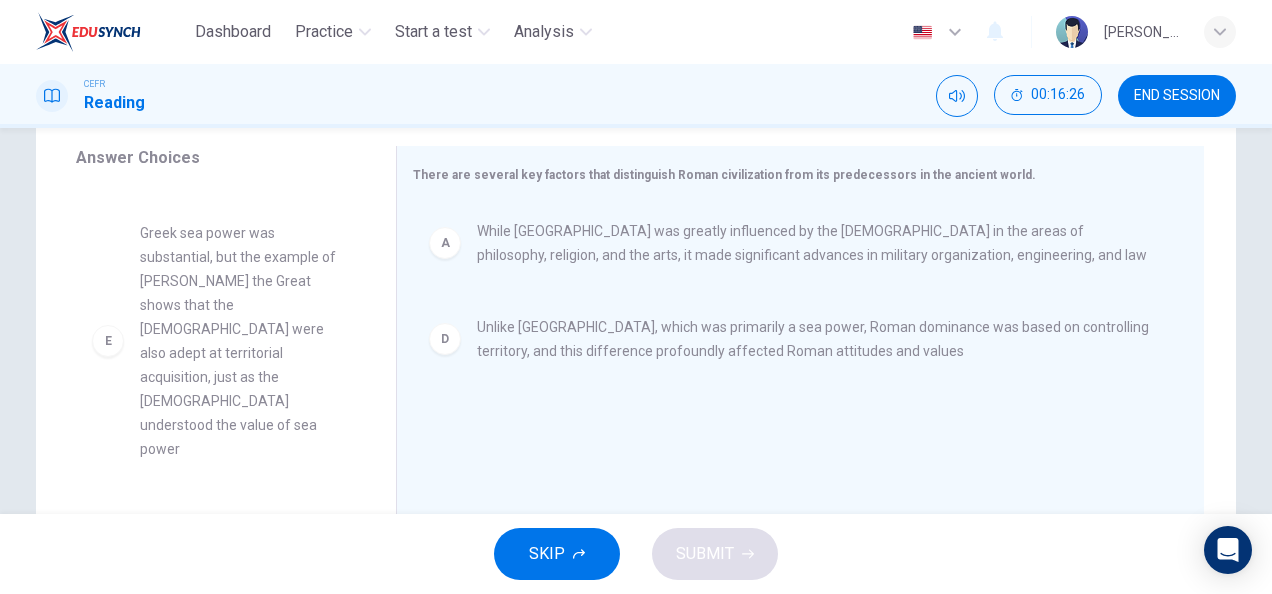 drag, startPoint x: 374, startPoint y: 404, endPoint x: 372, endPoint y: 414, distance: 10.198039 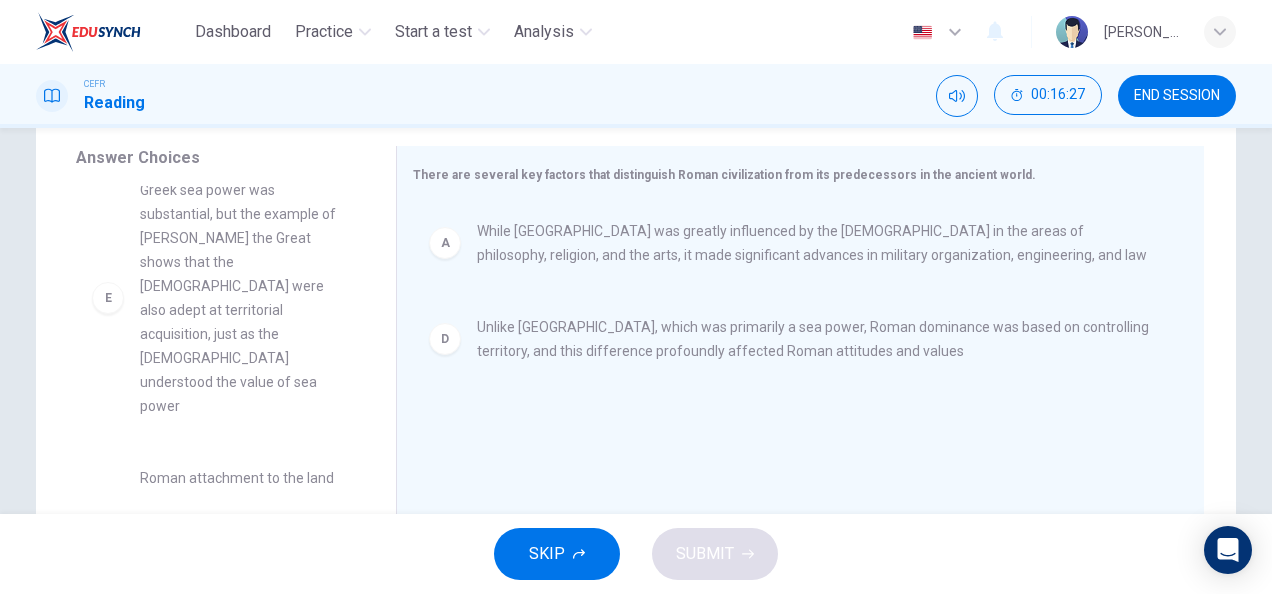 scroll, scrollTop: 372, scrollLeft: 0, axis: vertical 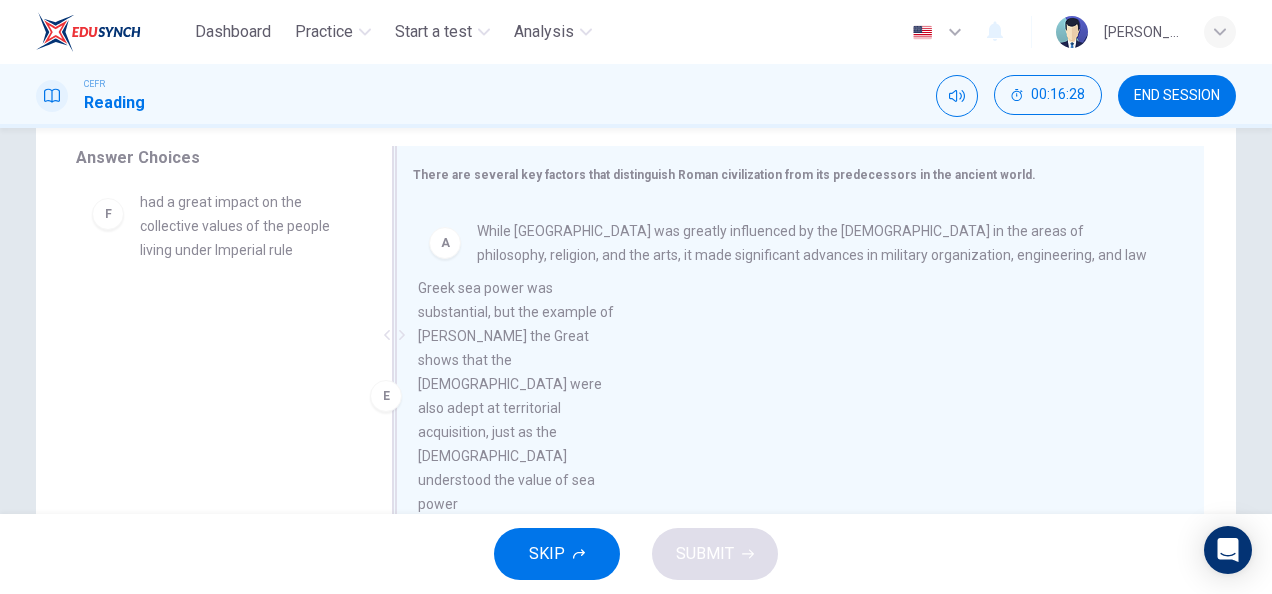 drag, startPoint x: 267, startPoint y: 260, endPoint x: 644, endPoint y: 420, distance: 409.5473 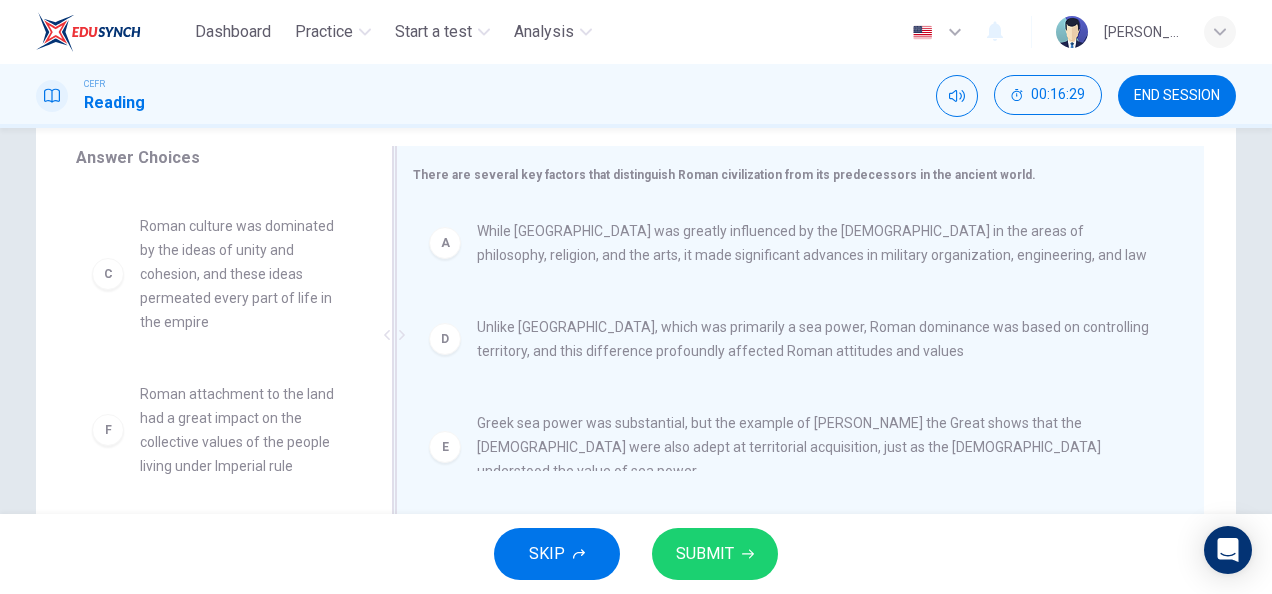 scroll, scrollTop: 156, scrollLeft: 0, axis: vertical 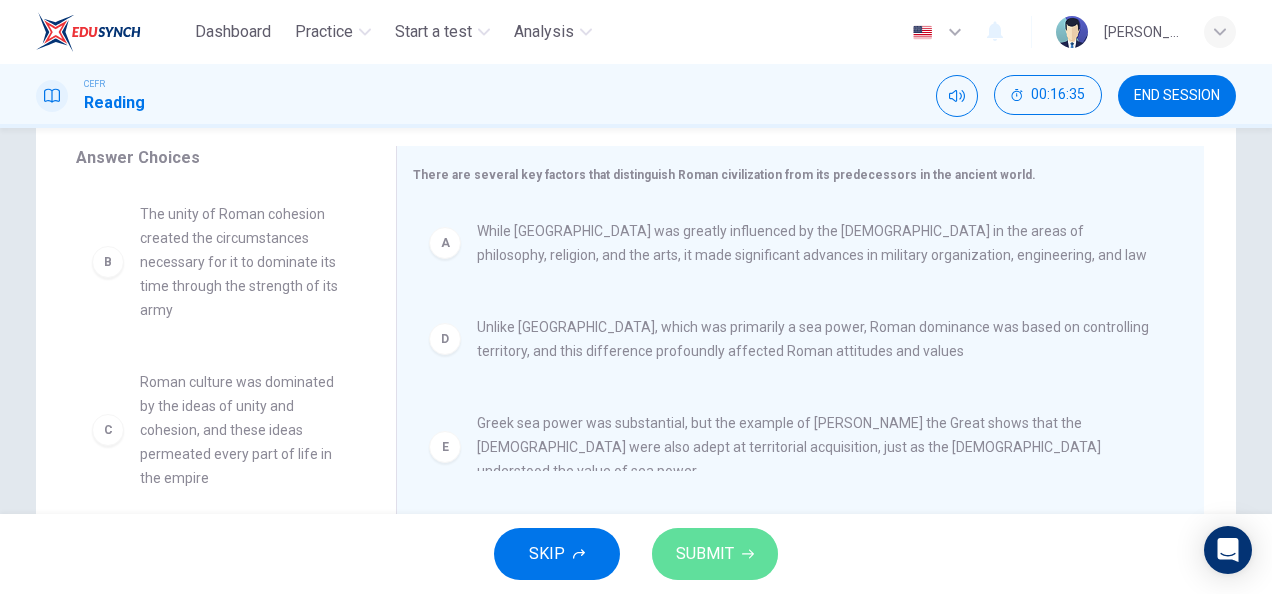 click on "SUBMIT" at bounding box center (705, 554) 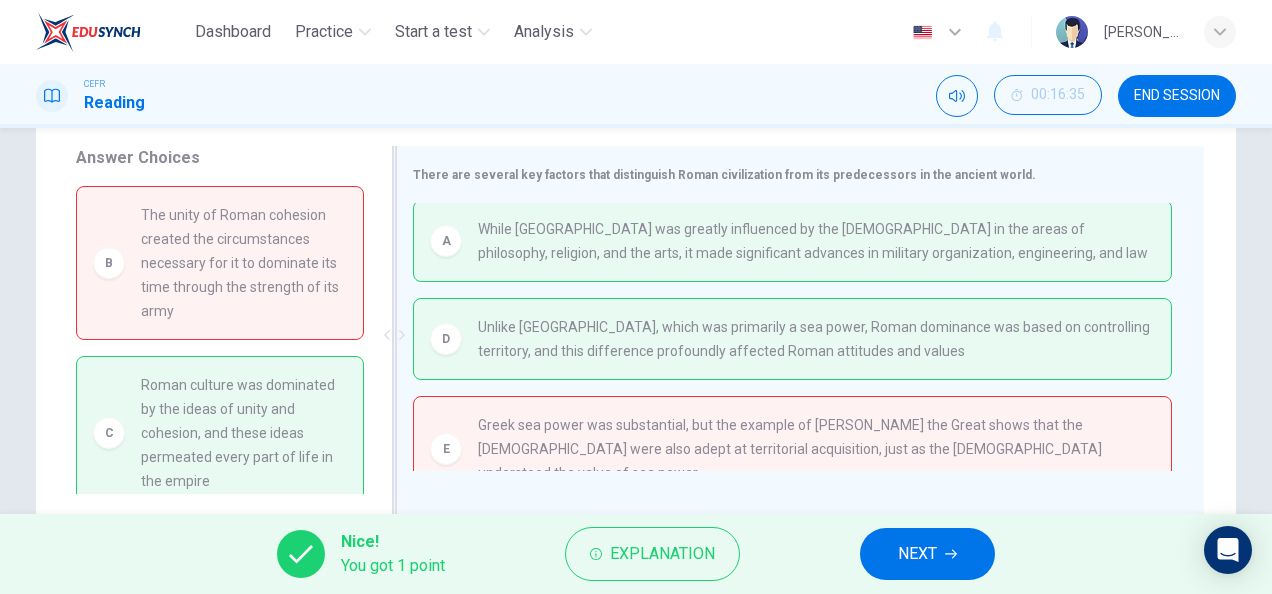 scroll, scrollTop: 8, scrollLeft: 0, axis: vertical 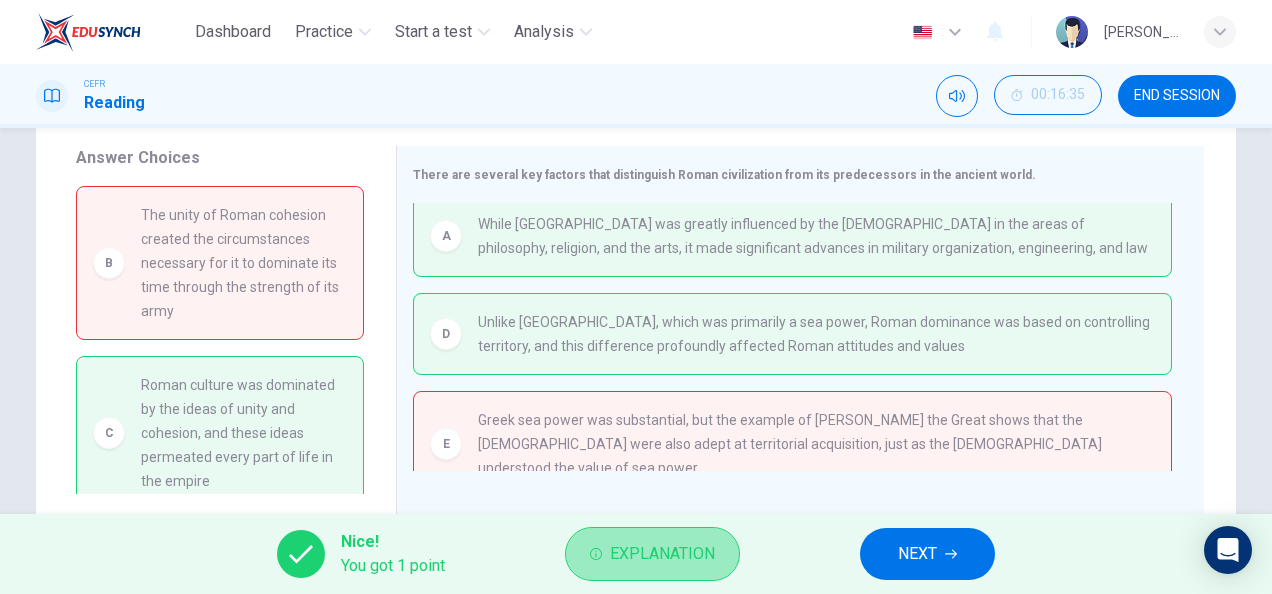 click on "Explanation" at bounding box center (662, 554) 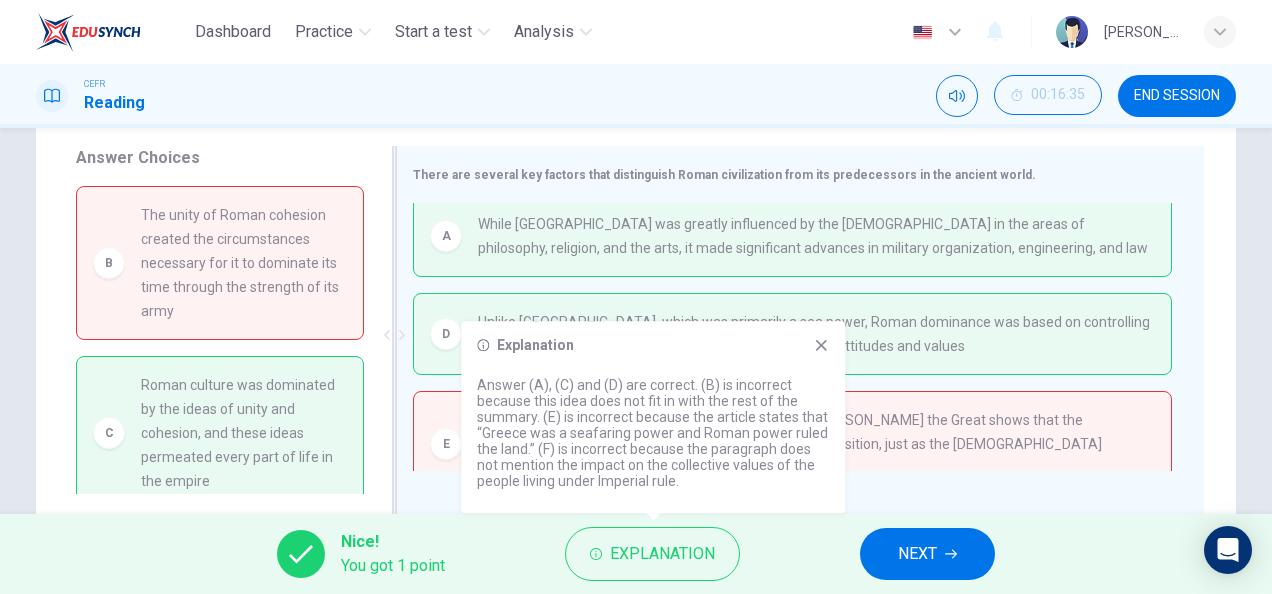 click on "Greek sea power was substantial, but the example of [PERSON_NAME] the Great shows that the [DEMOGRAPHIC_DATA] were also adept at territorial acquisition, just as the [DEMOGRAPHIC_DATA] understood the value of sea power" at bounding box center (816, 444) 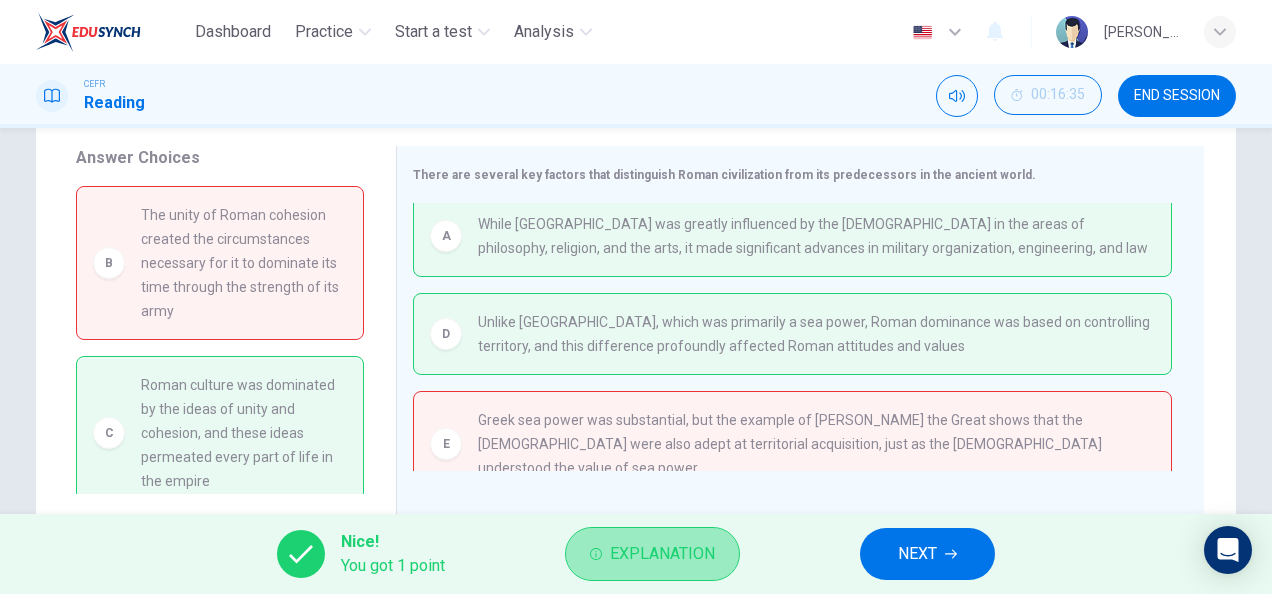 click on "Explanation" at bounding box center (662, 554) 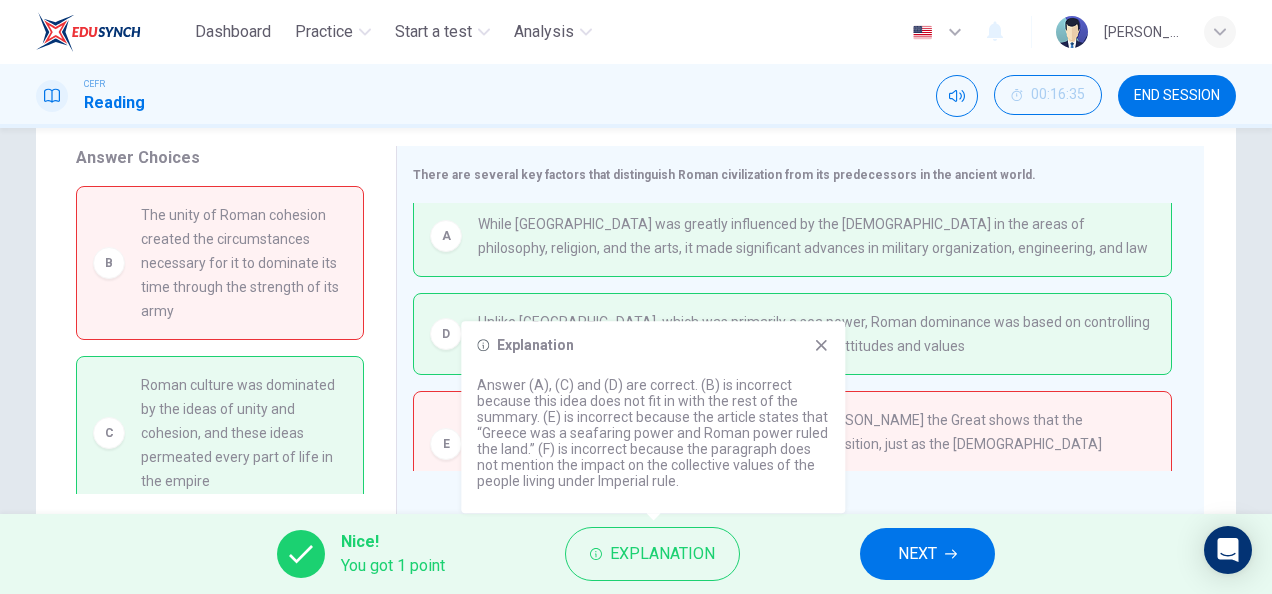 click on "Explanation Answer (A), (C) and (D) are correct. (B) is incorrect because this idea does not fit in with the rest of the summary. (E) is incorrect because the article states that “Greece was a seafaring power and Roman power ruled the land.” (F) is incorrect because the paragraph does not mention the impact on the collective values of the people living under Imperial rule." at bounding box center [653, 417] 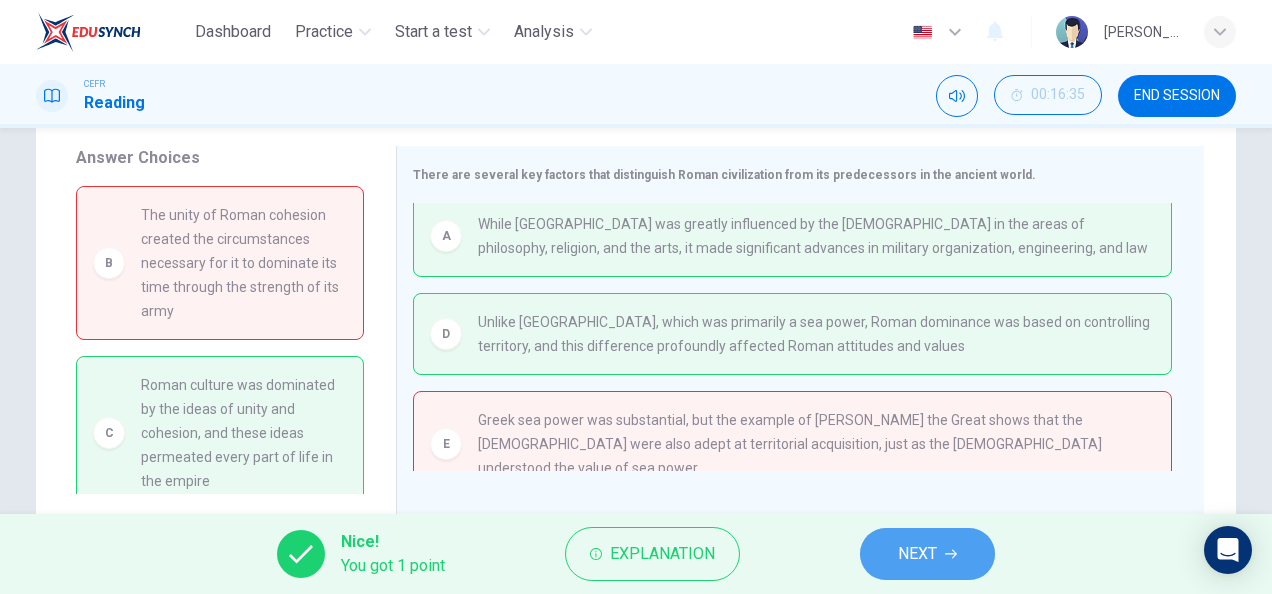 click on "NEXT" at bounding box center [917, 554] 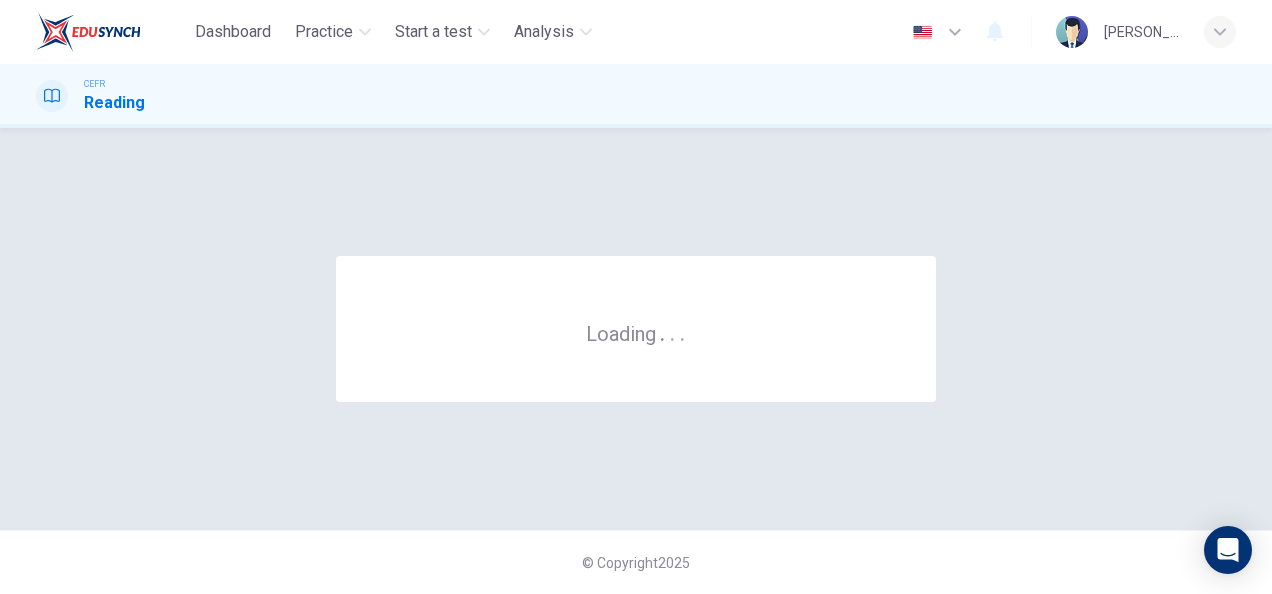 scroll, scrollTop: 0, scrollLeft: 0, axis: both 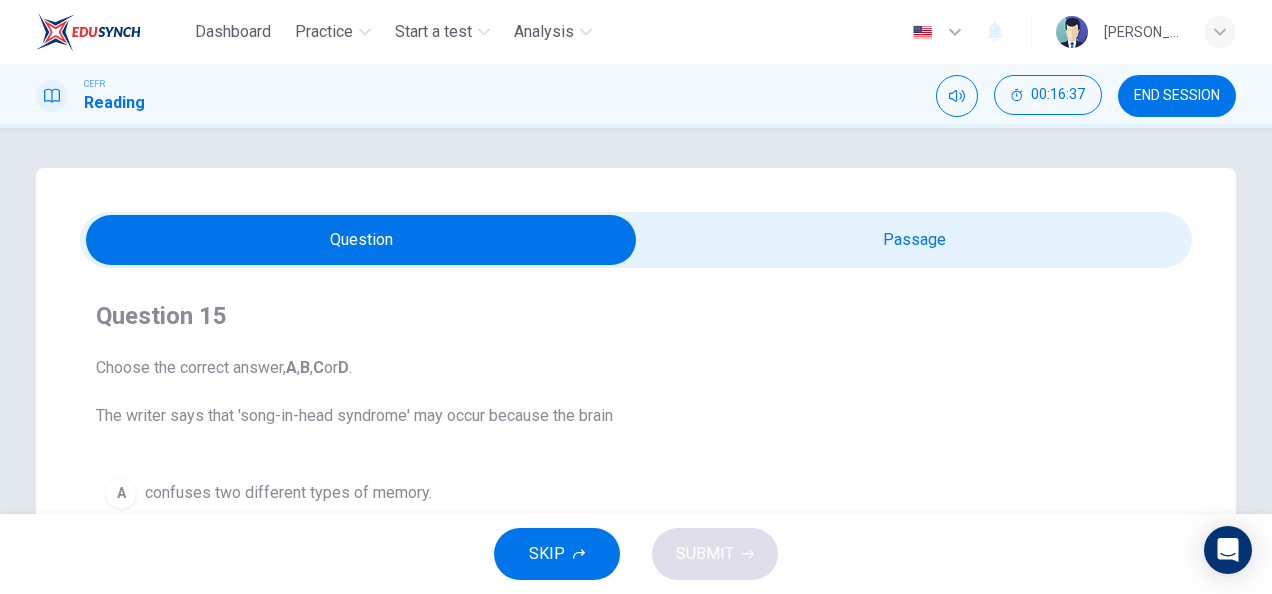 click at bounding box center [361, 240] 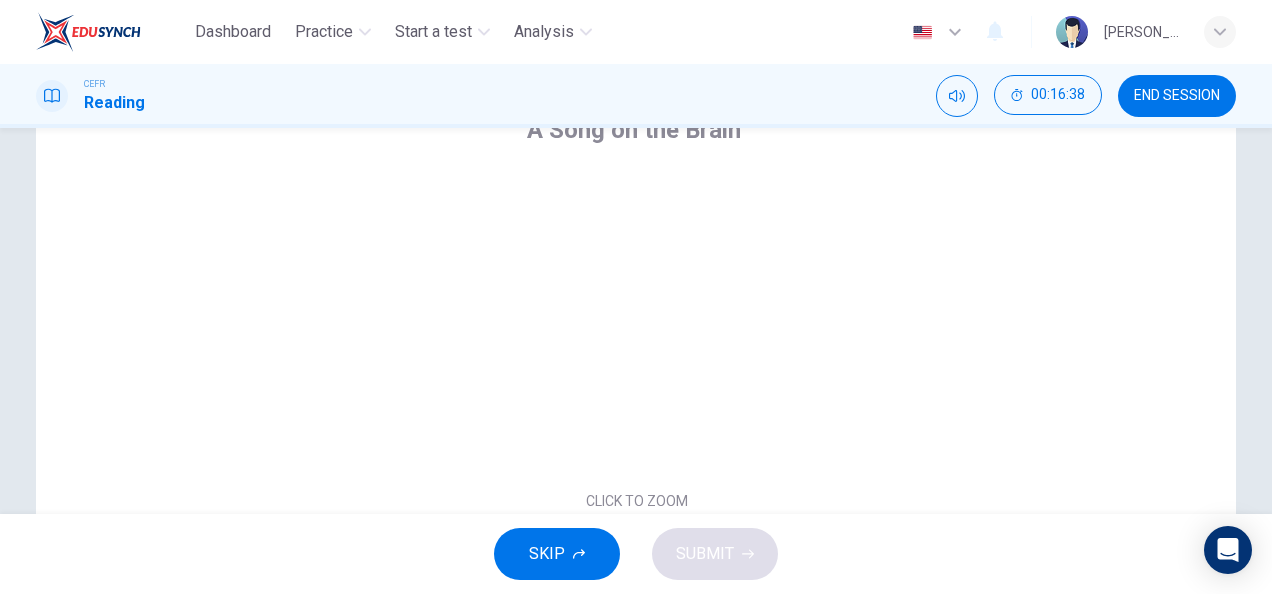 scroll, scrollTop: 188, scrollLeft: 0, axis: vertical 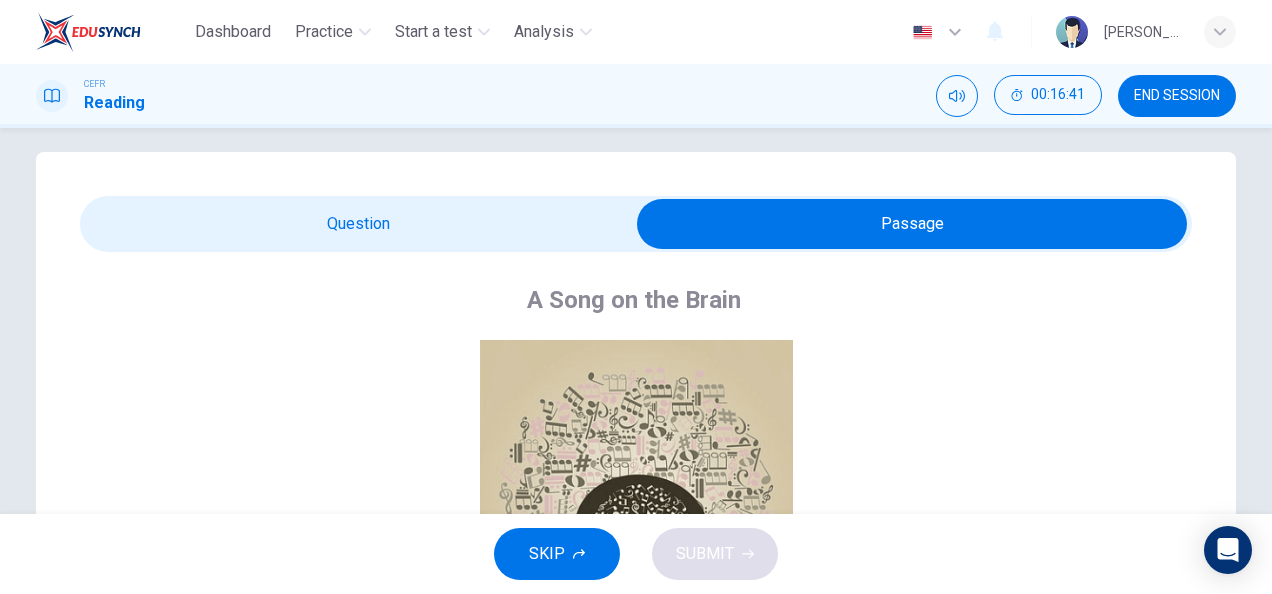 click at bounding box center [912, 224] 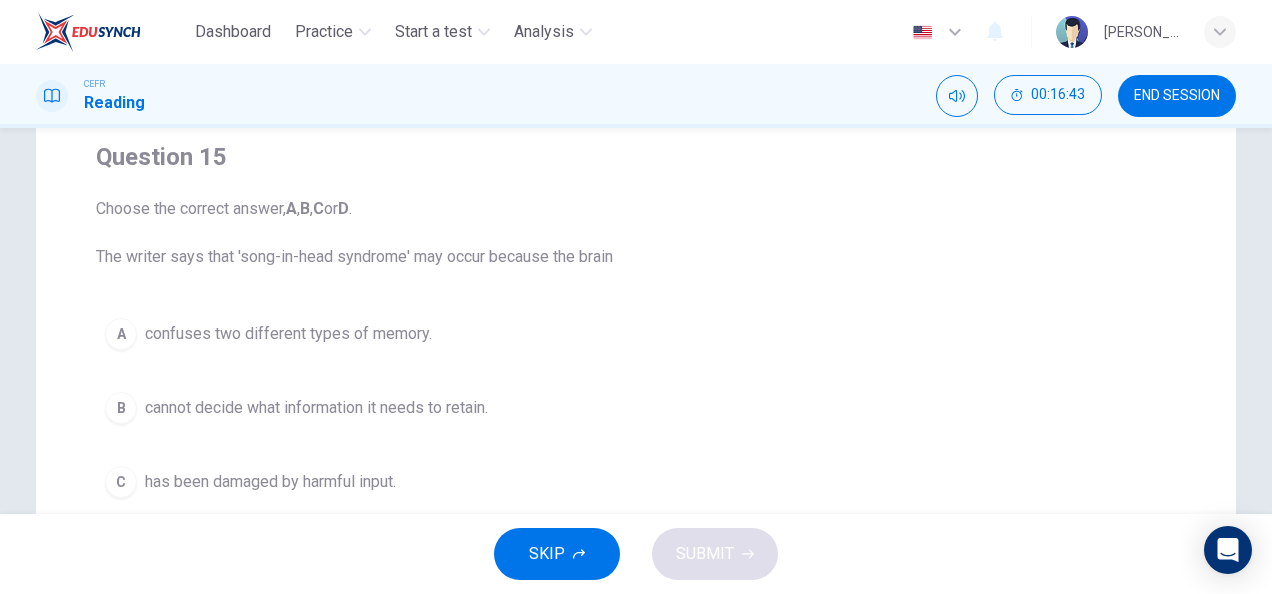 scroll, scrollTop: 160, scrollLeft: 0, axis: vertical 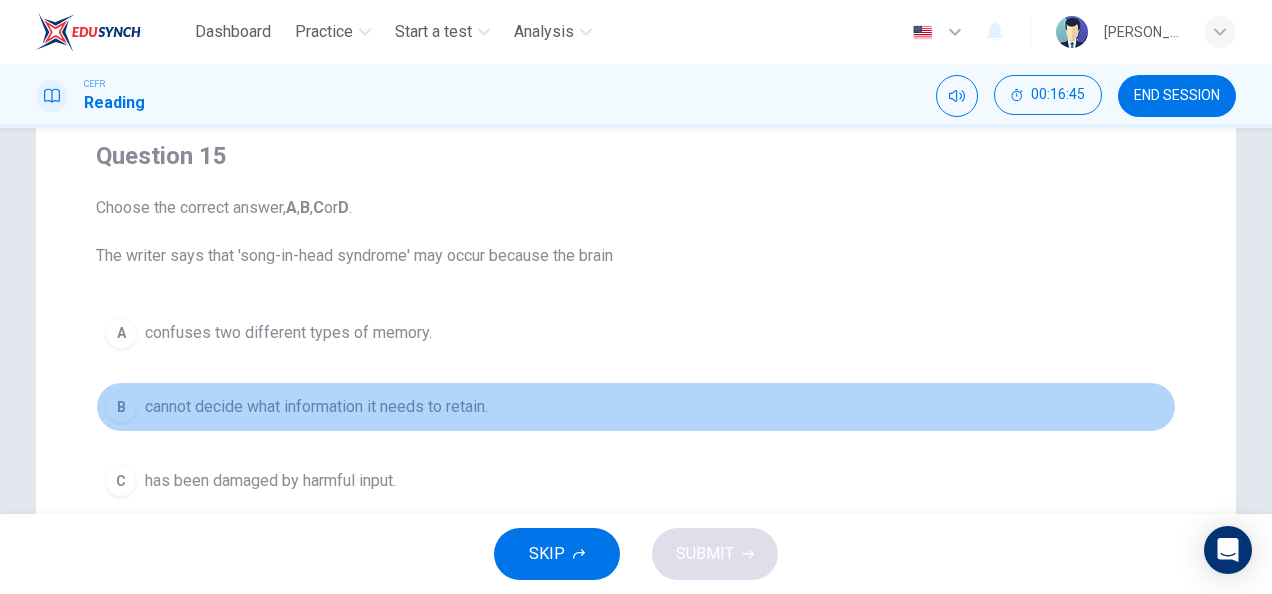 click on "cannot decide what information it needs to retain." at bounding box center [316, 407] 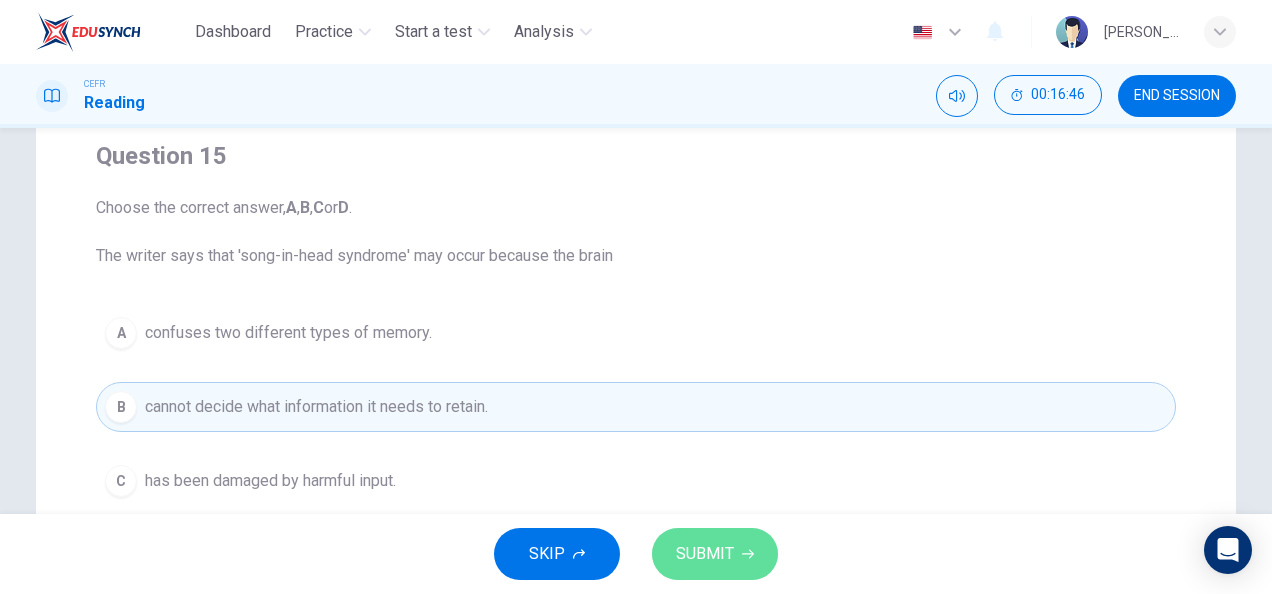 click on "SUBMIT" at bounding box center [705, 554] 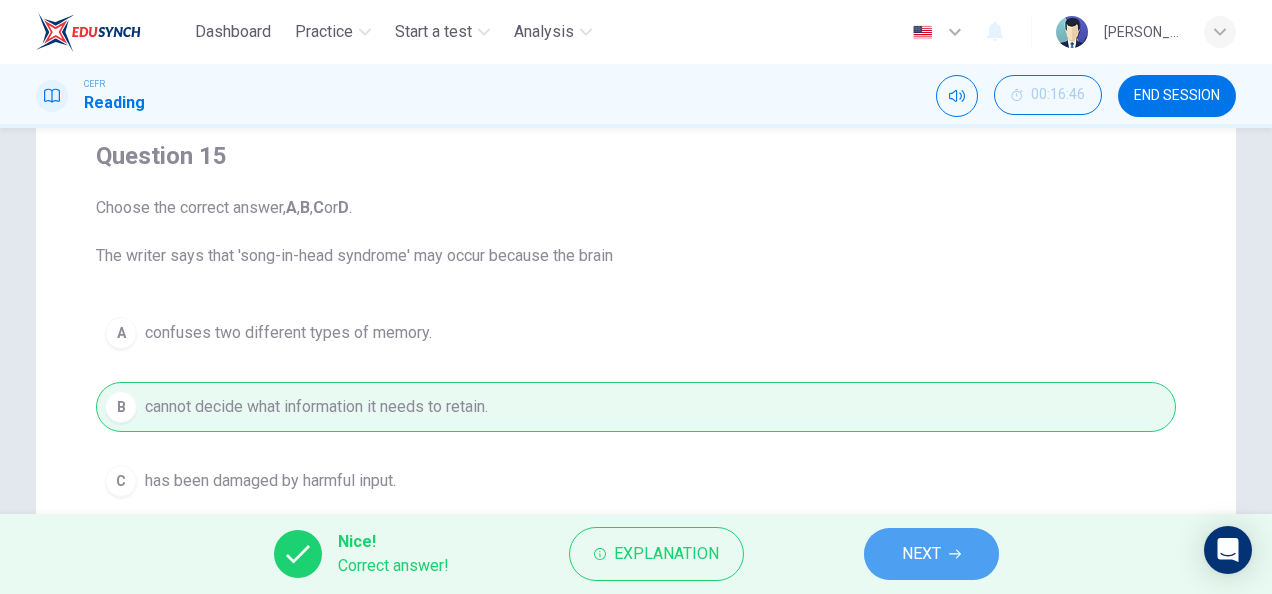 click on "NEXT" at bounding box center (931, 554) 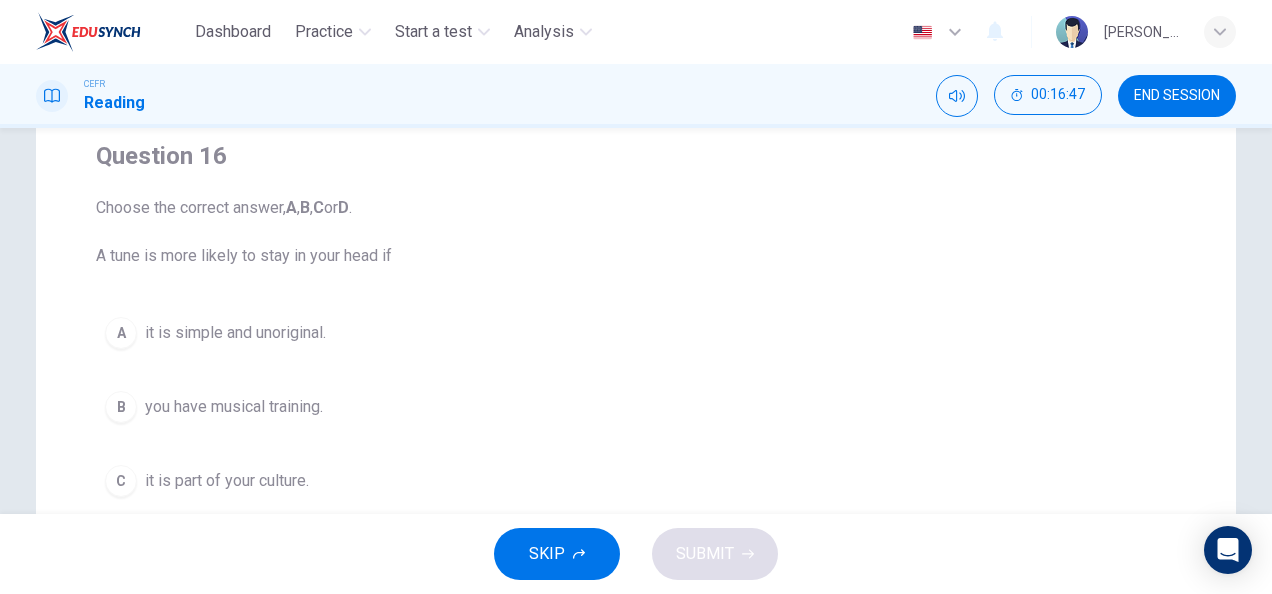 scroll, scrollTop: 200, scrollLeft: 0, axis: vertical 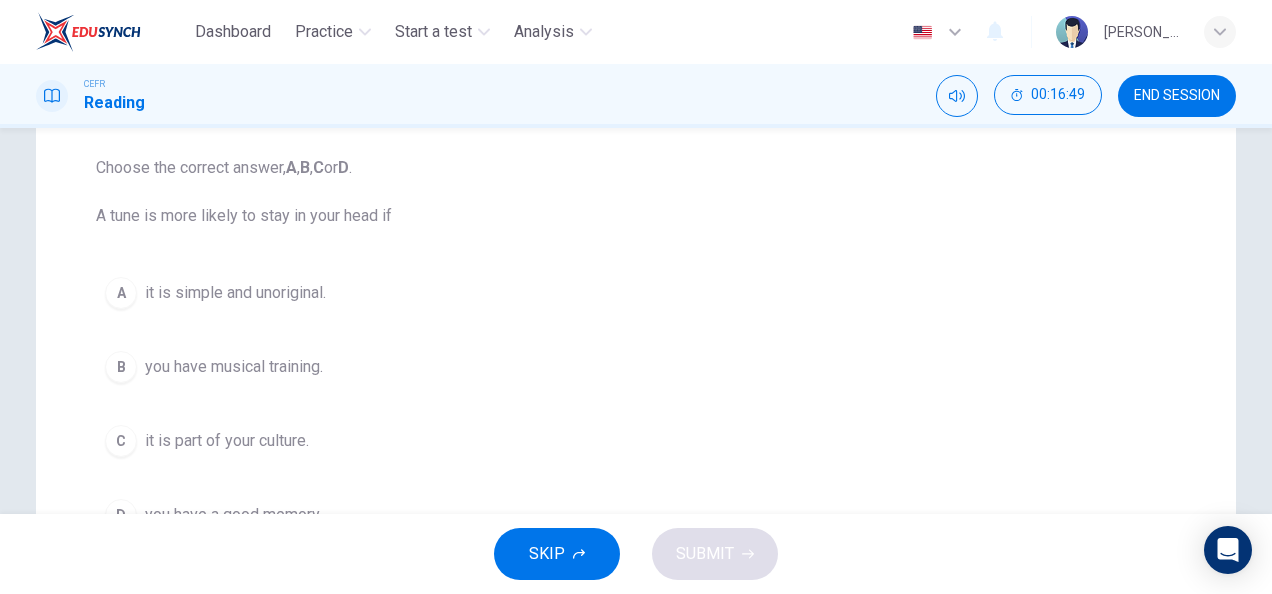 drag, startPoint x: 293, startPoint y: 284, endPoint x: 586, endPoint y: 406, distance: 317.3846 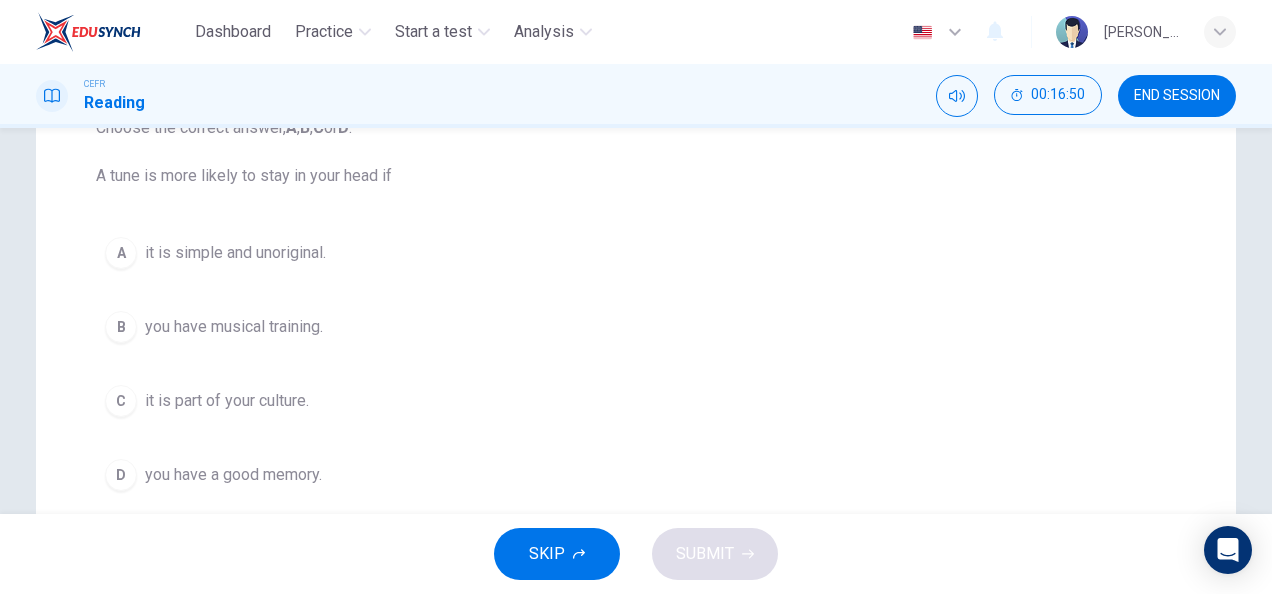 scroll, scrollTop: 239, scrollLeft: 0, axis: vertical 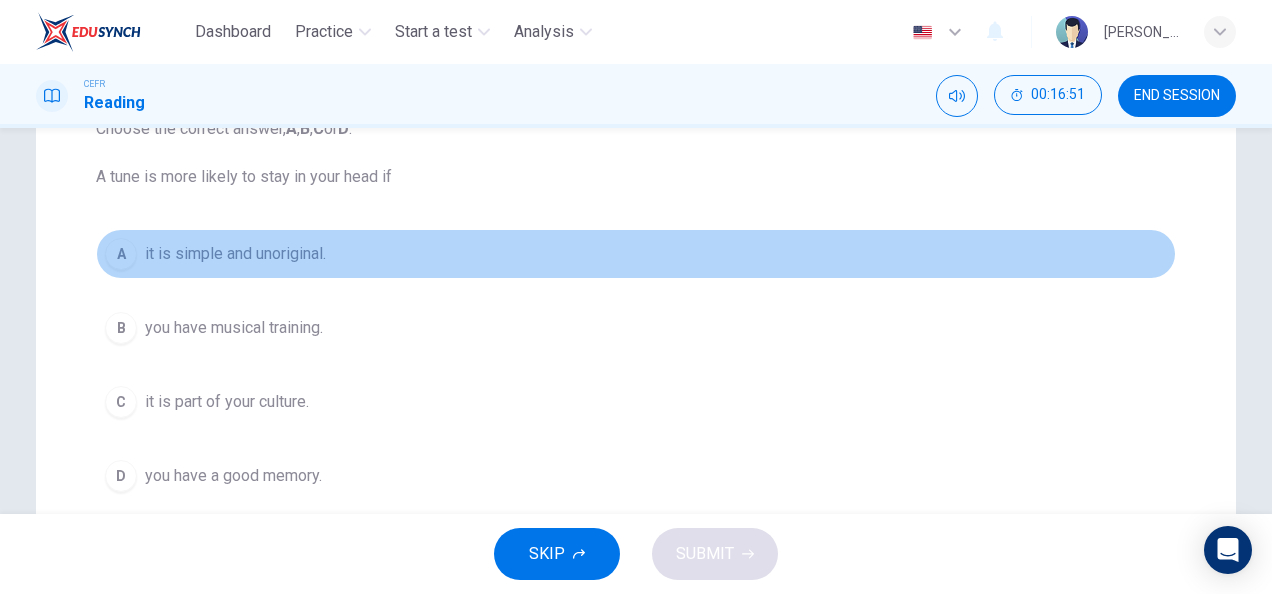 click on "A it is simple and unoriginal." at bounding box center [636, 254] 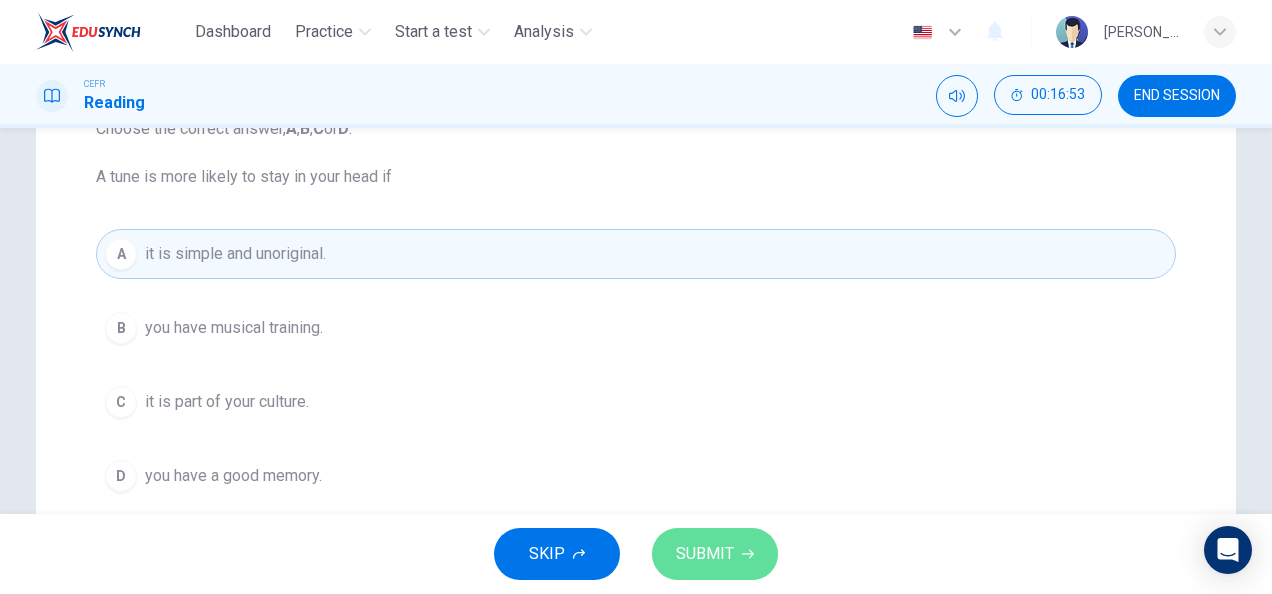click on "SUBMIT" at bounding box center [705, 554] 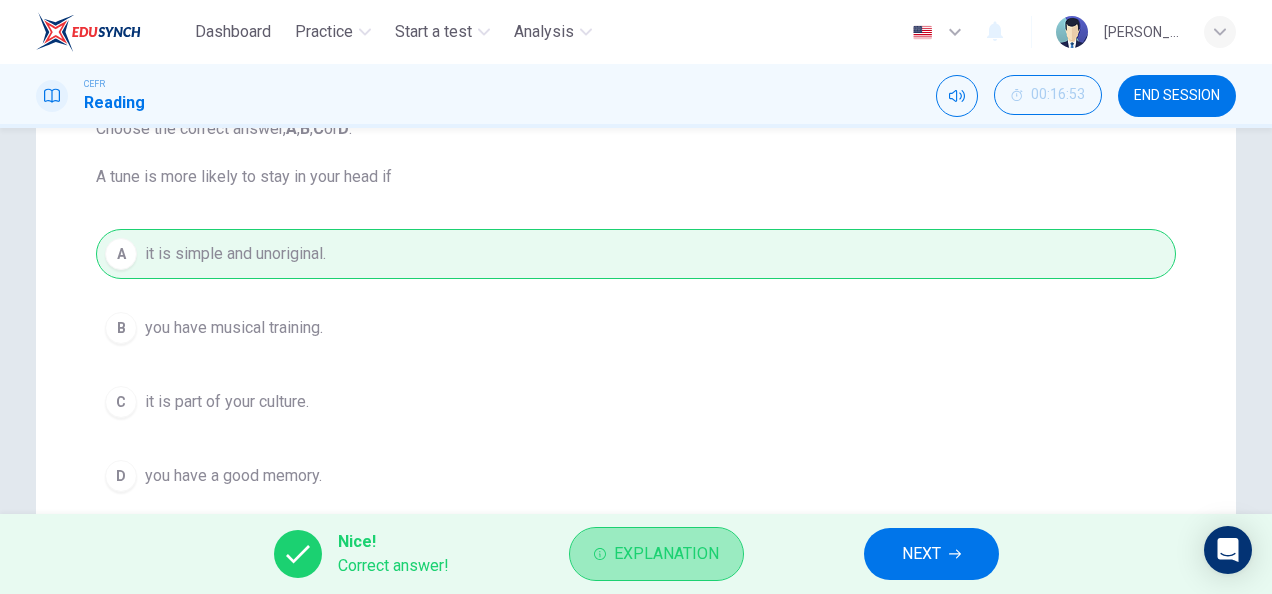 click on "Explanation" at bounding box center [666, 554] 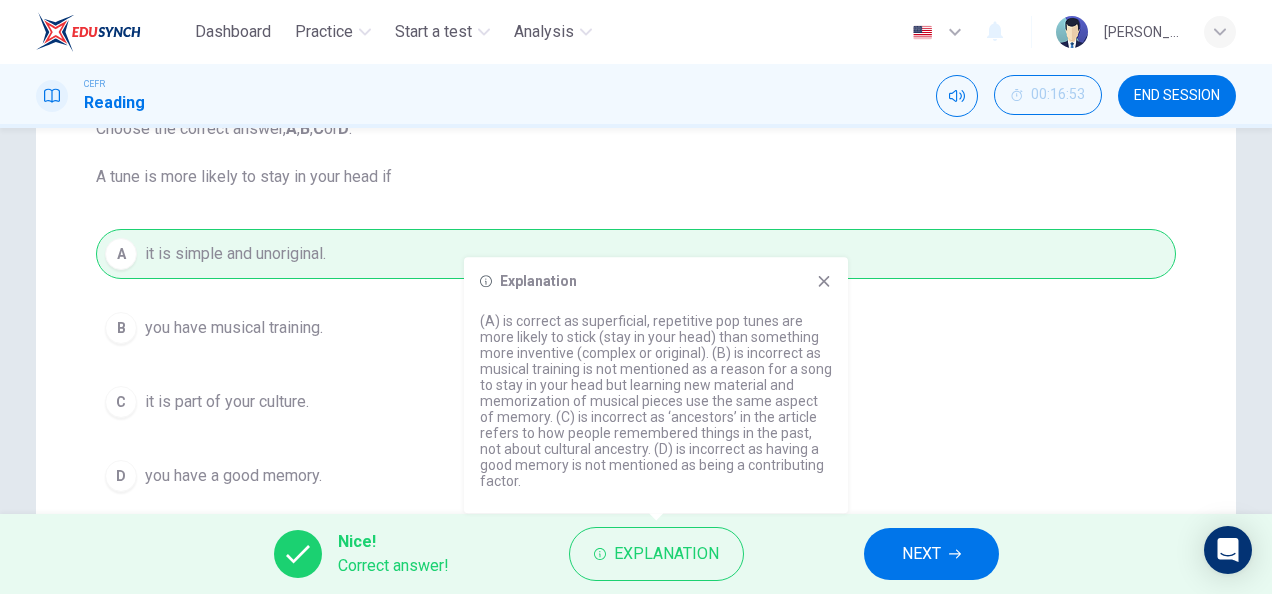 click on "NEXT" at bounding box center (931, 554) 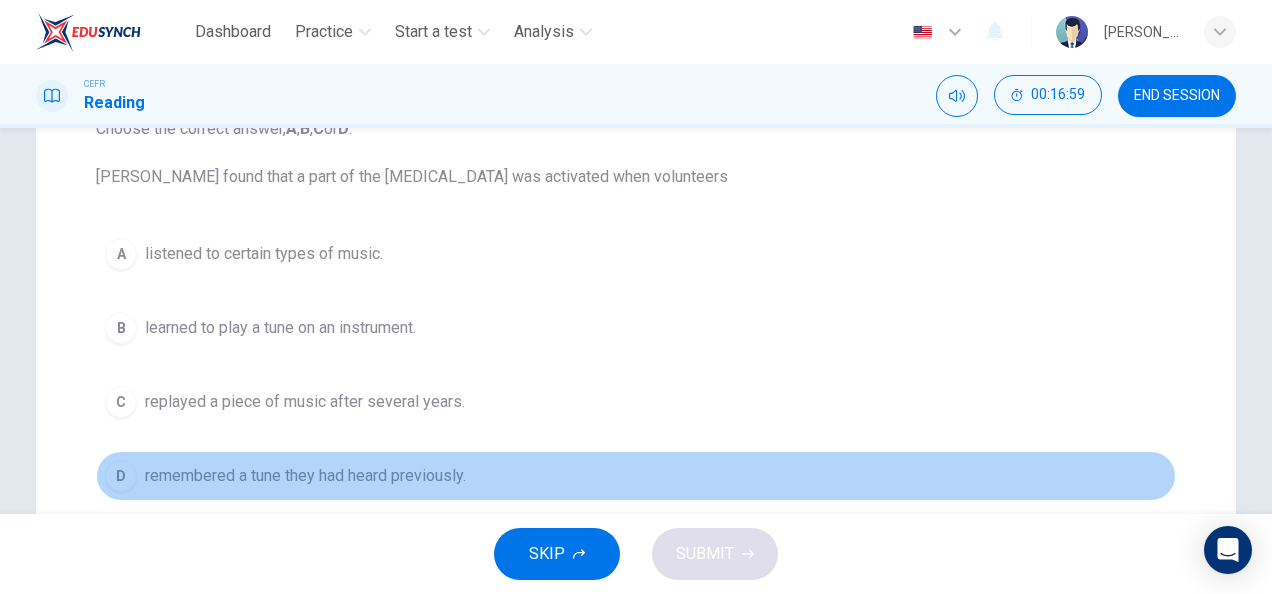 click on "remembered a tune they had heard previously." at bounding box center [305, 476] 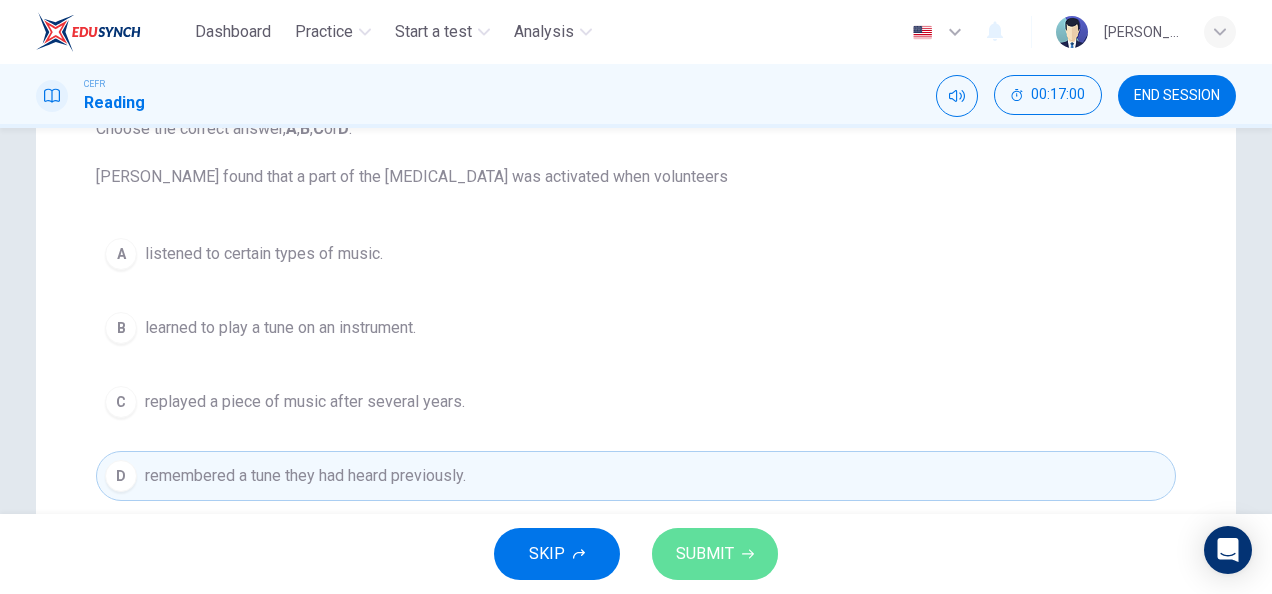 click on "SUBMIT" at bounding box center (705, 554) 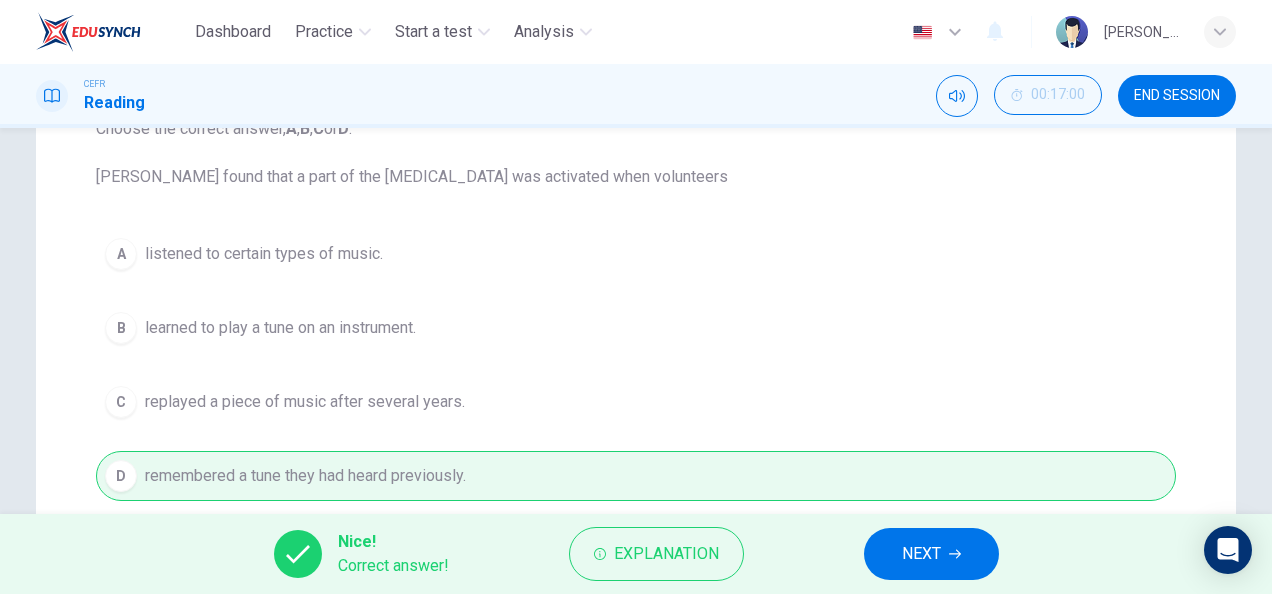 click on "NEXT" at bounding box center [921, 554] 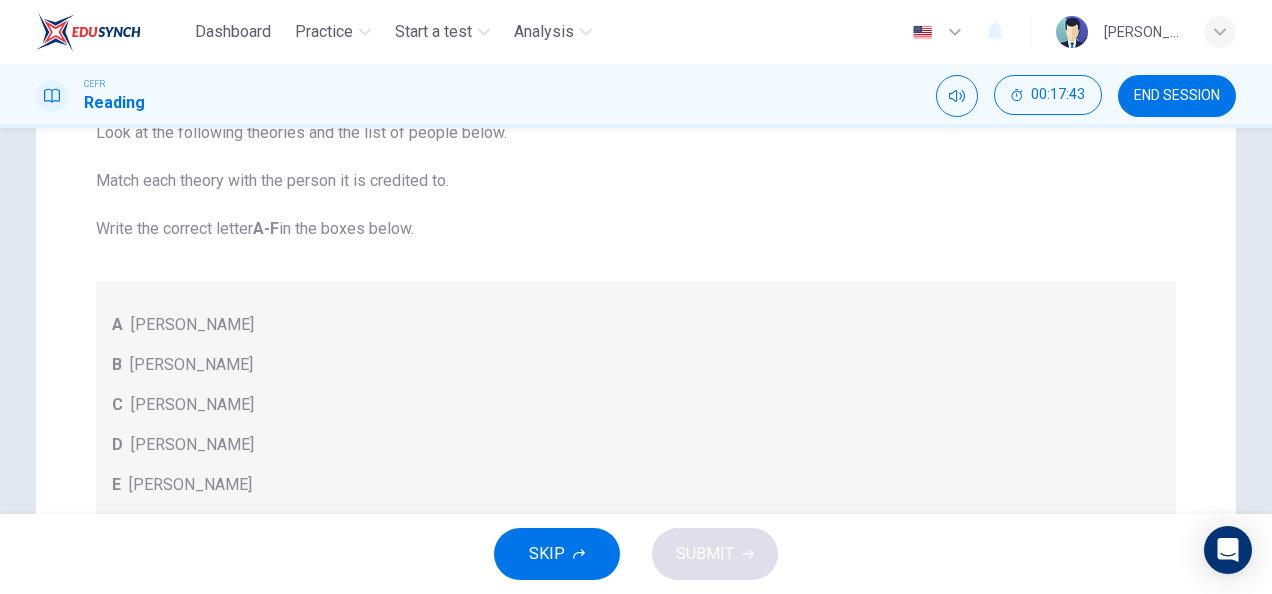 scroll, scrollTop: 0, scrollLeft: 0, axis: both 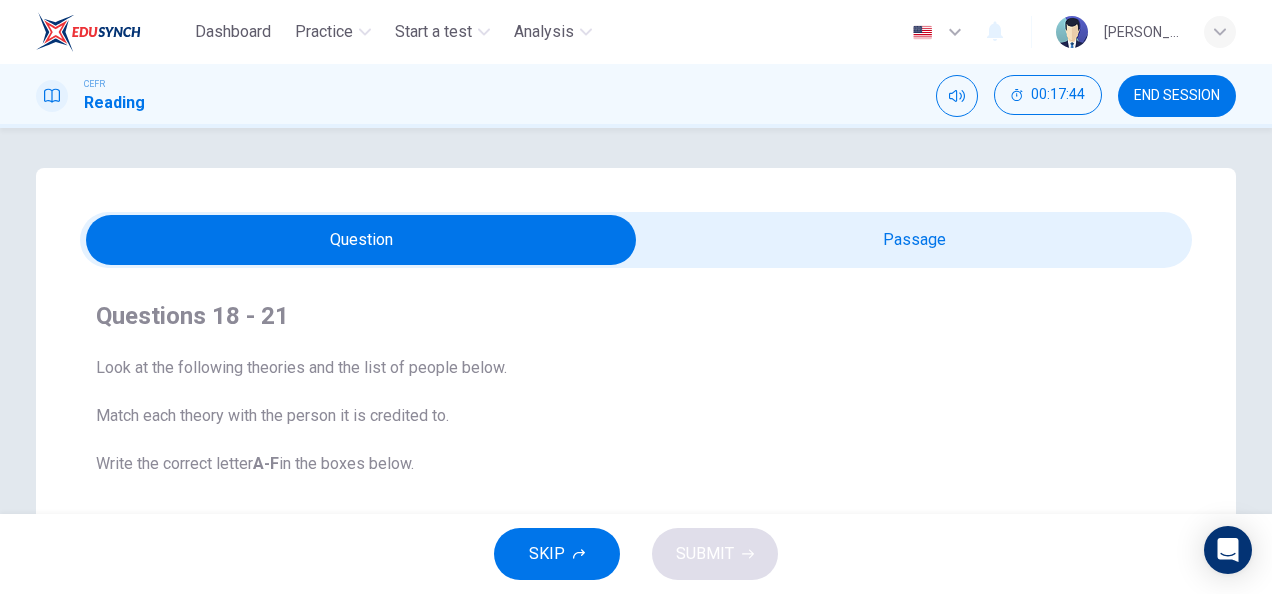 click at bounding box center [361, 240] 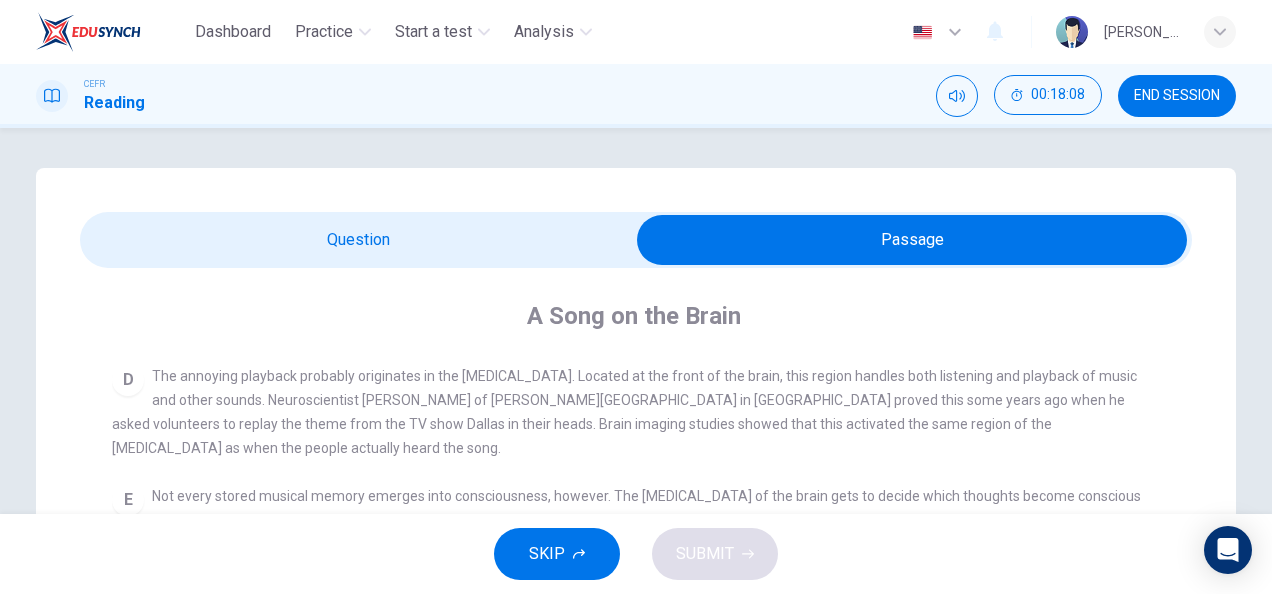 scroll, scrollTop: 674, scrollLeft: 0, axis: vertical 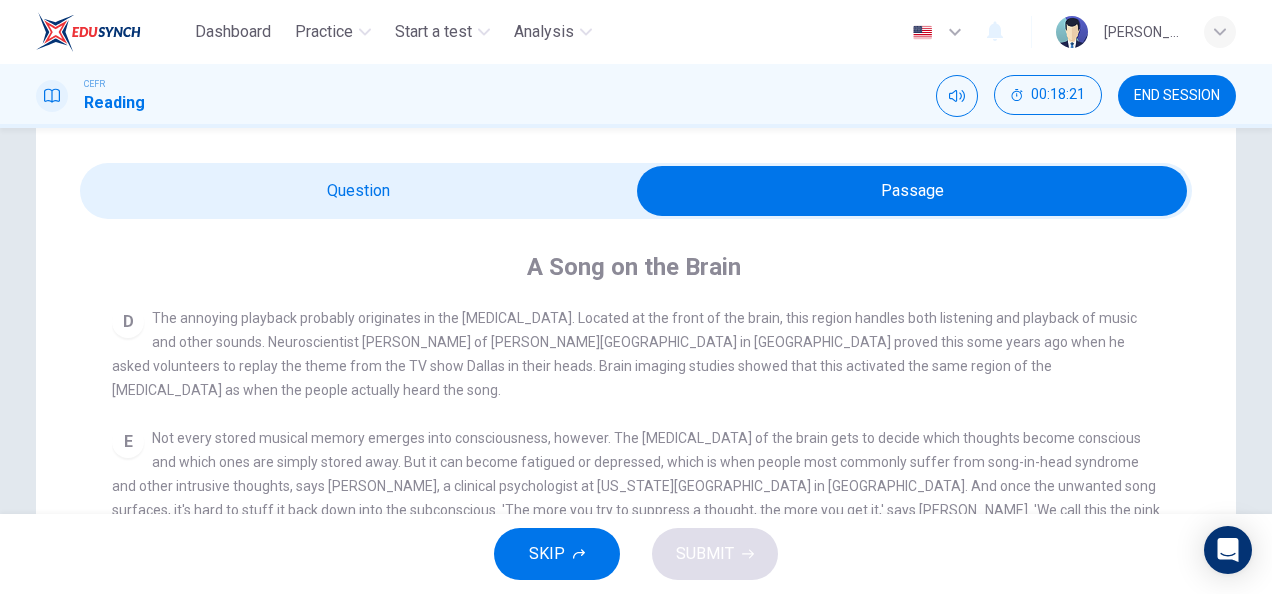 click at bounding box center (912, 191) 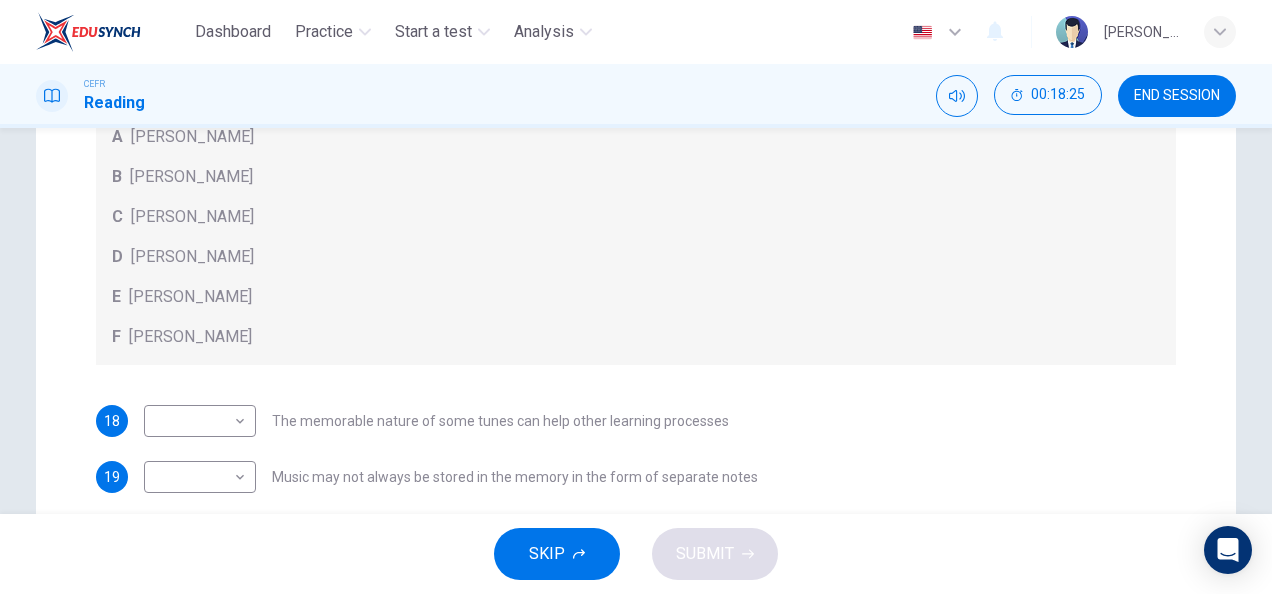 scroll, scrollTop: 531, scrollLeft: 0, axis: vertical 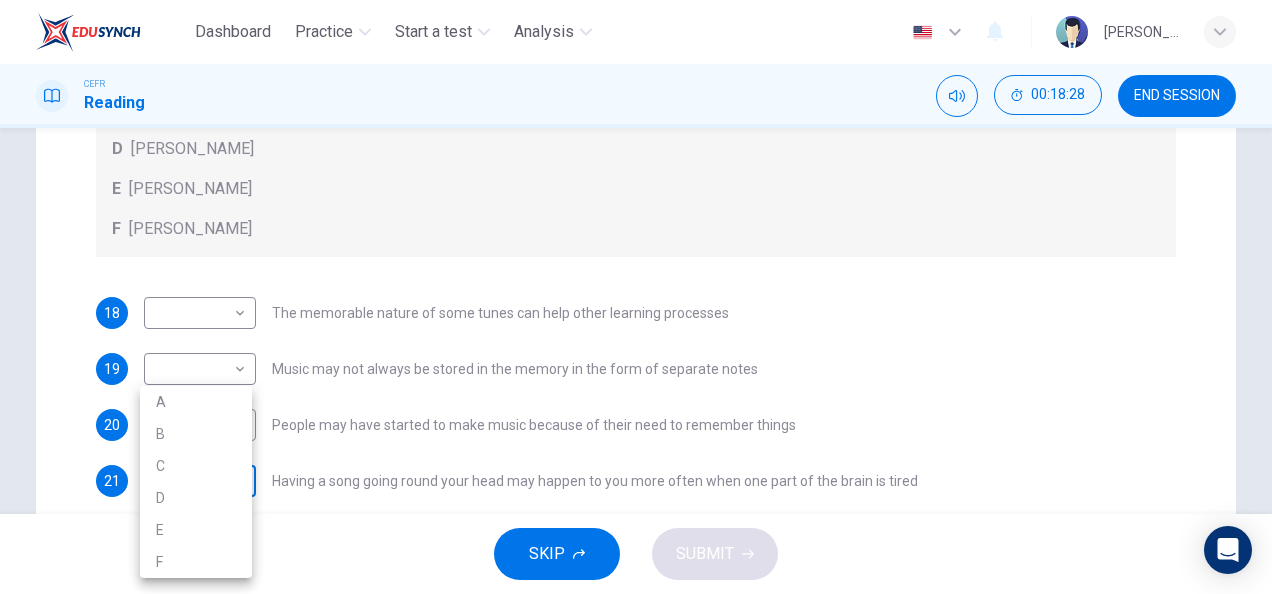 click on "Dashboard Practice Start a test Analysis English en ​ [PERSON_NAME] IZZATI [PERSON_NAME] CEFR Reading 00:18:28 END SESSION Question Passage Questions 18 - 21 Look at the following theories and the list of people below.
Match each theory with the person it is credited to.
Write the correct letter  A-F  in the boxes below. A [PERSON_NAME] B [PERSON_NAME] C [PERSON_NAME] D [PERSON_NAME] E [PERSON_NAME] F [PERSON_NAME] 18 ​ ​ The memorable nature of some tunes can help other learning processes 19 ​ ​ Music may not always be stored in the memory in the form of separate notes 20 ​ ​ People may have started to make music because of their need to remember things 21 ​ ​ Having a song going round your head may happen to you more often when one part of the brain is tired A Song on the Brain CLICK TO ZOOM Click to Zoom A B C D E F G H I SKIP SUBMIT EduSynch - Online Language Proficiency Testing
Dashboard Practice Start a test Analysis Notifications © Copyright  2025 A B C D E F" at bounding box center (636, 297) 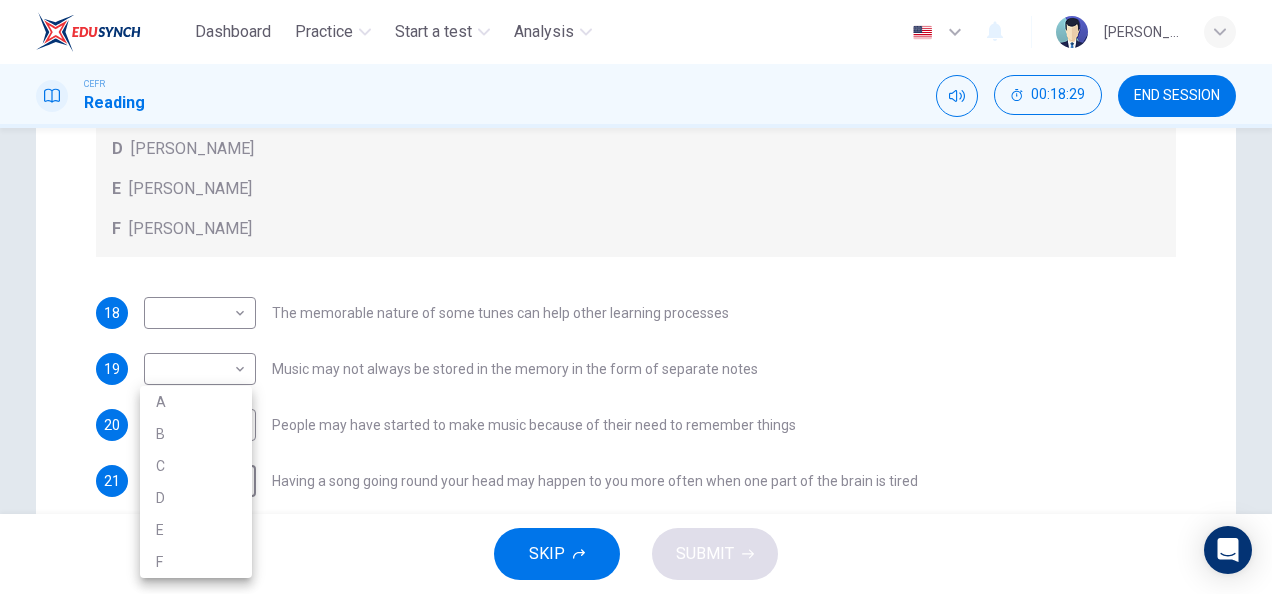 click on "B" at bounding box center [196, 434] 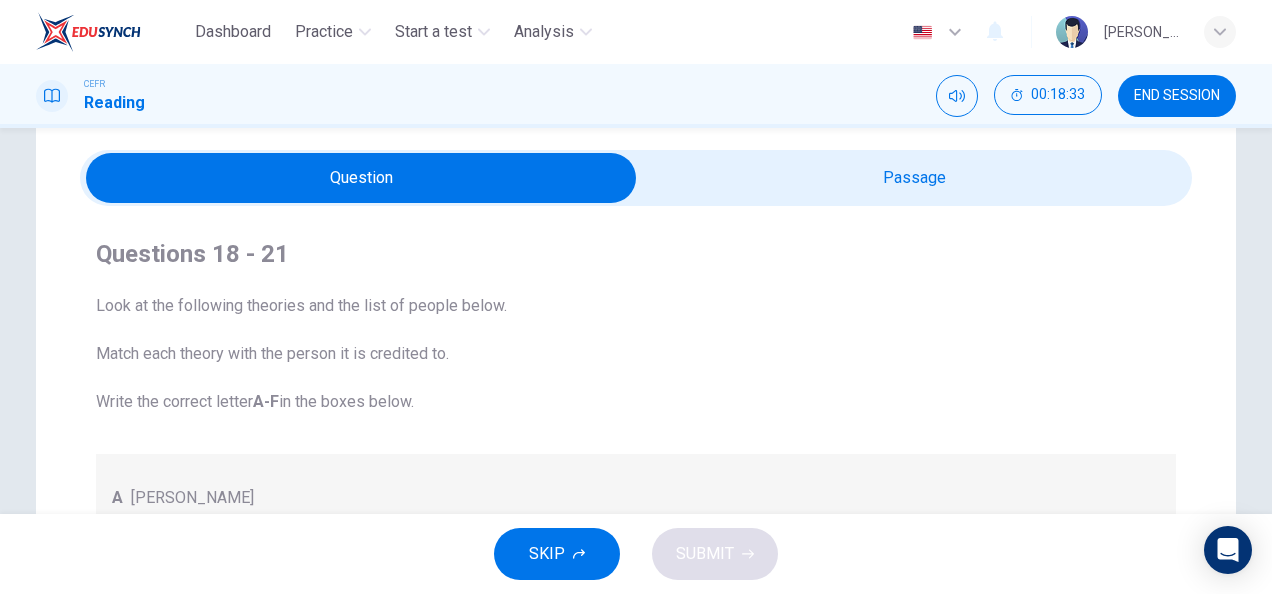 scroll, scrollTop: 0, scrollLeft: 0, axis: both 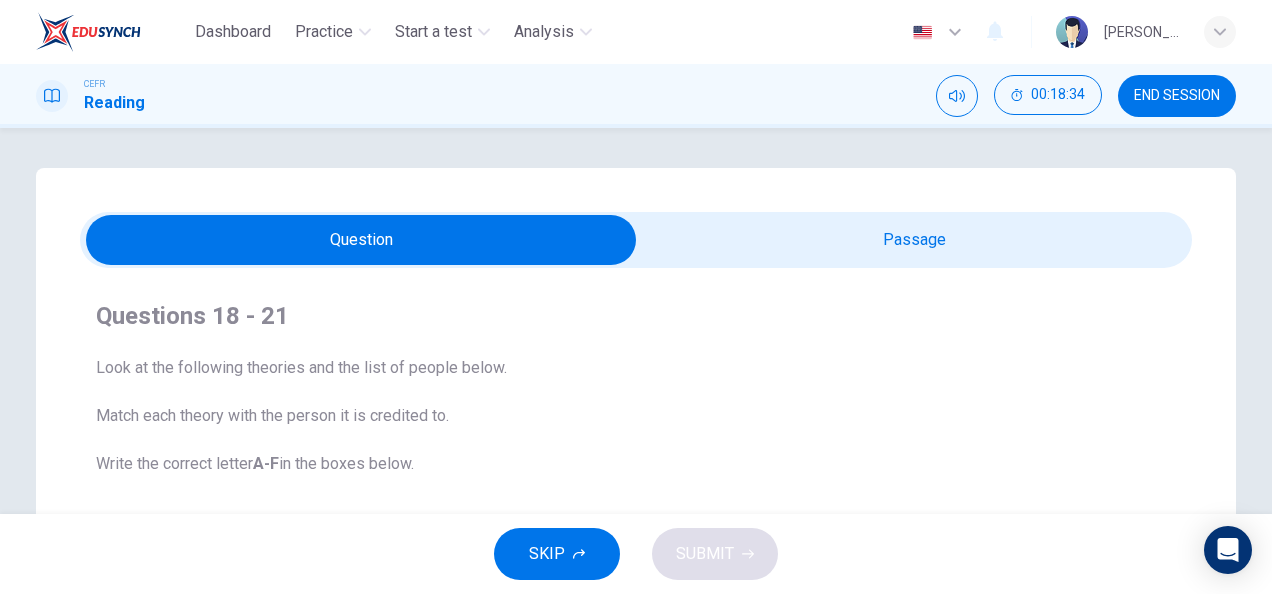 click at bounding box center (361, 240) 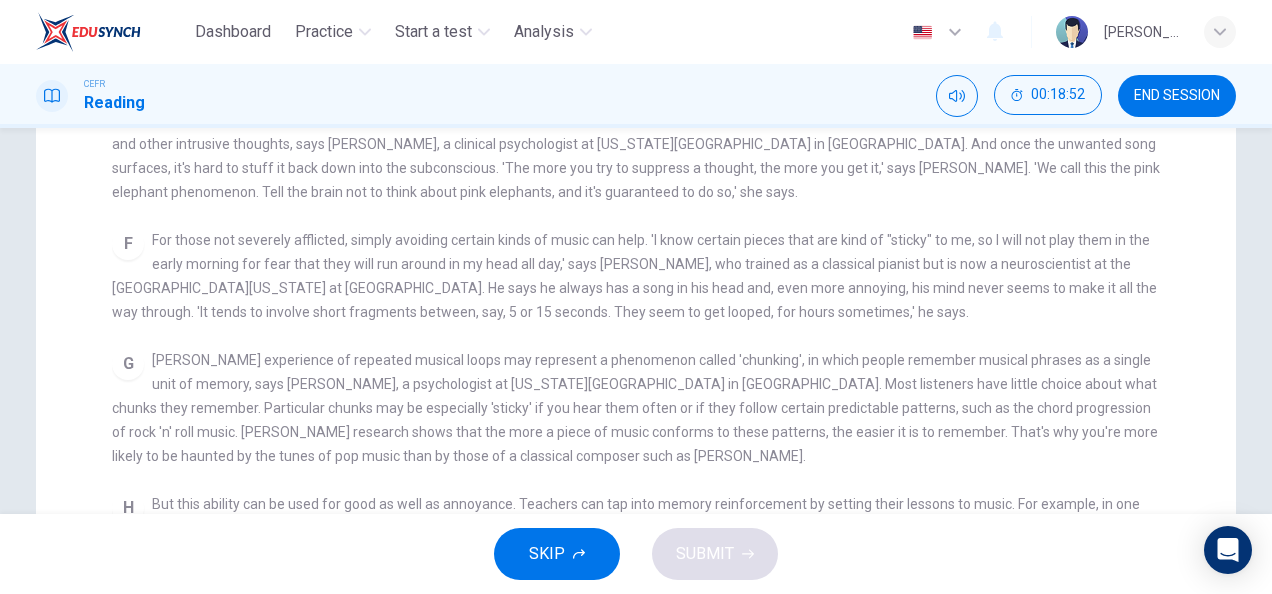scroll, scrollTop: 394, scrollLeft: 0, axis: vertical 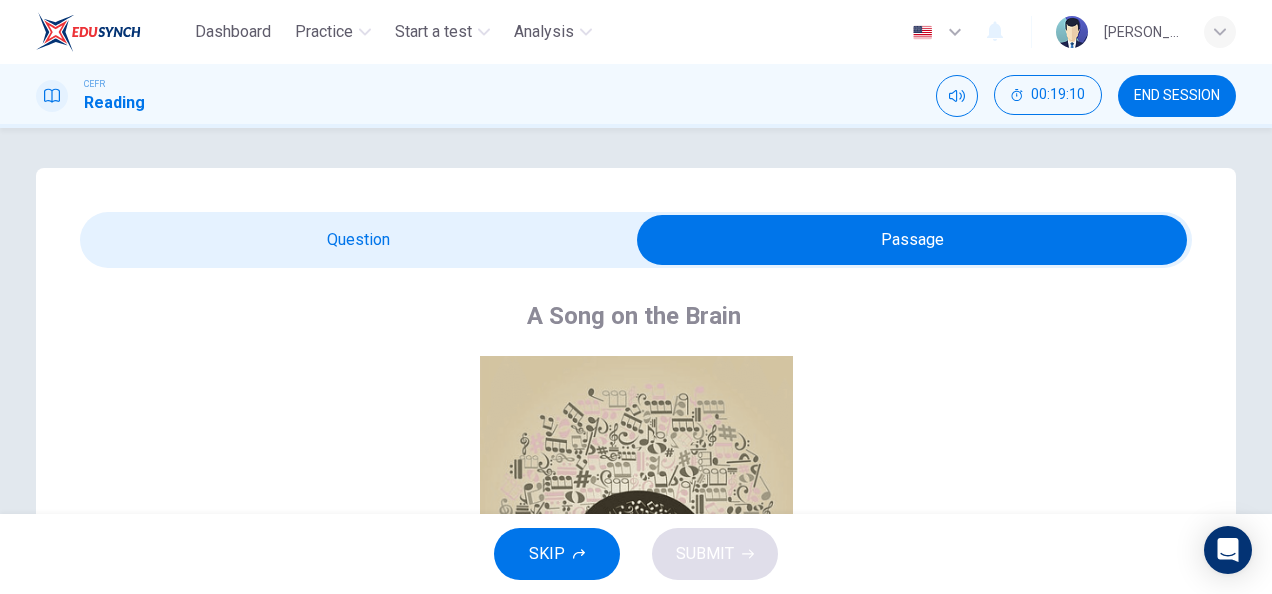 click at bounding box center (636, 240) 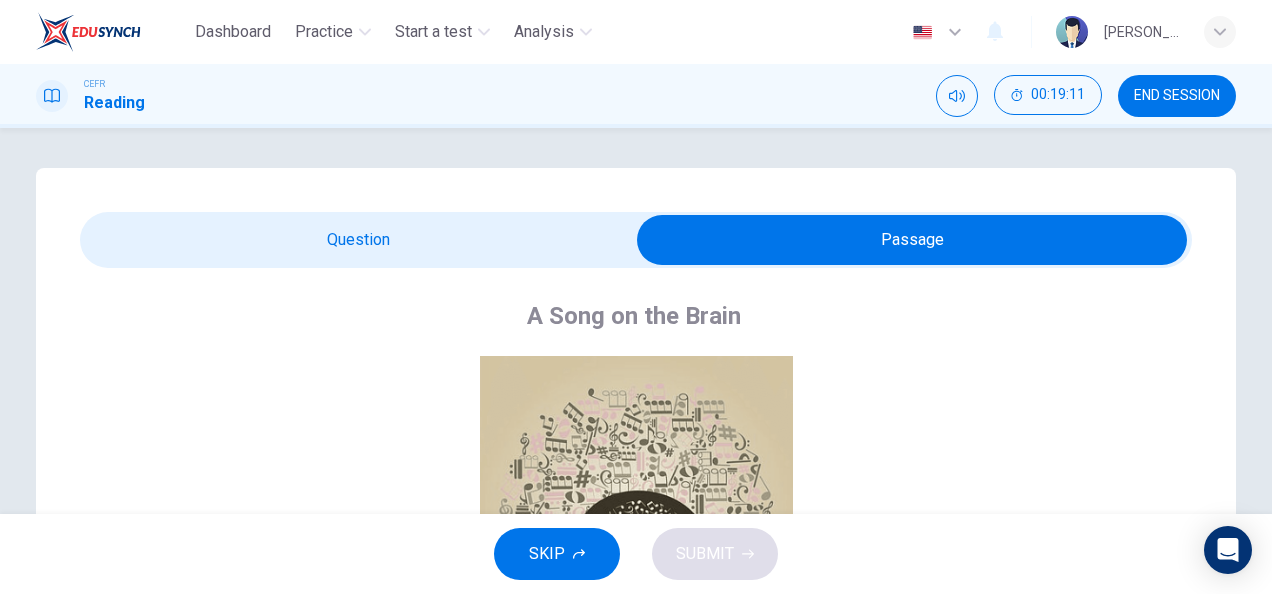 click at bounding box center [912, 240] 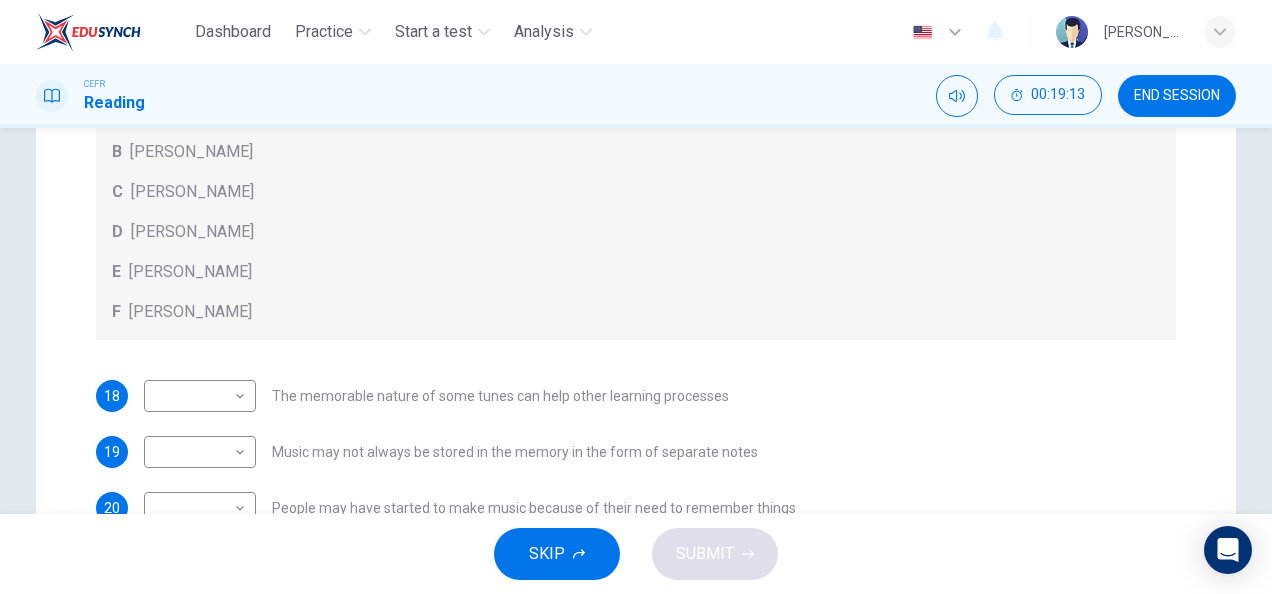 scroll, scrollTop: 447, scrollLeft: 0, axis: vertical 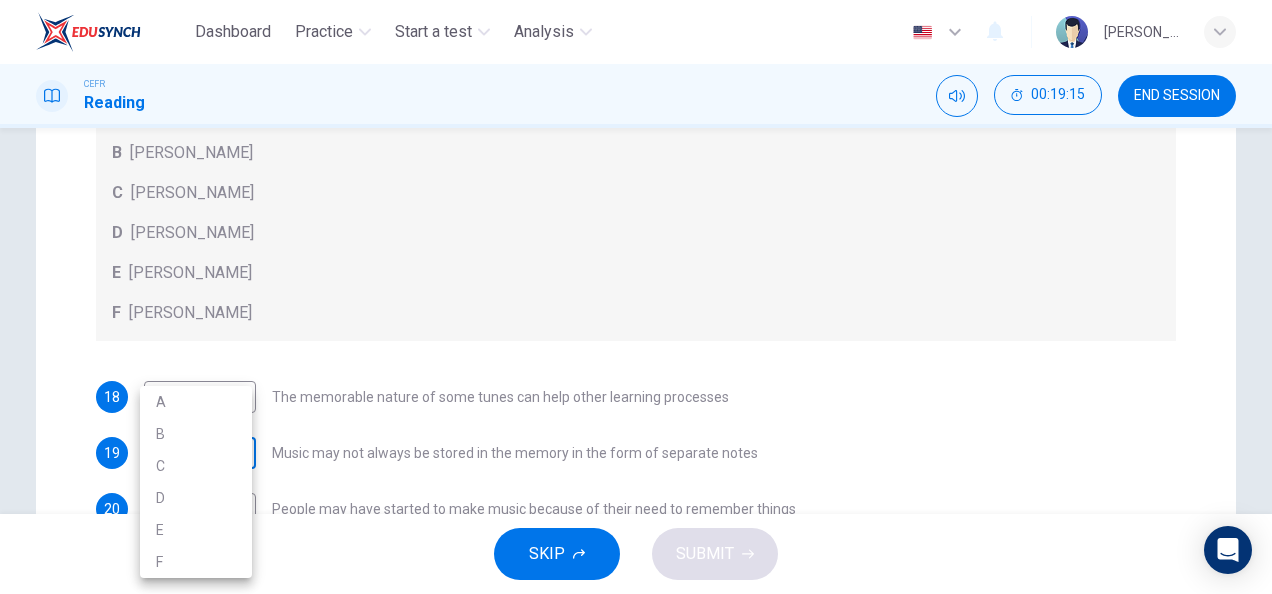 click on "Dashboard Practice Start a test Analysis English en ​ [PERSON_NAME] IZZATI [PERSON_NAME] CEFR Reading 00:19:15 END SESSION Question Passage Questions 18 - 21 Look at the following theories and the list of people below.
Match each theory with the person it is credited to.
Write the correct letter  A-F  in the boxes below. A [PERSON_NAME] B [PERSON_NAME] C [PERSON_NAME] D [PERSON_NAME] E [PERSON_NAME] F [PERSON_NAME] 18 ​ ​ The memorable nature of some tunes can help other learning processes 19 ​ ​ Music may not always be stored in the memory in the form of separate notes 20 ​ ​ People may have started to make music because of their need to remember things 21 B B ​ Having a song going round your head may happen to you more often when one part of the brain is tired A Song on the Brain CLICK TO ZOOM Click to Zoom A B C D E F G H I SKIP SUBMIT EduSynch - Online Language Proficiency Testing
Dashboard Practice Start a test Analysis Notifications © Copyright  2025 A B C D E F" at bounding box center [636, 297] 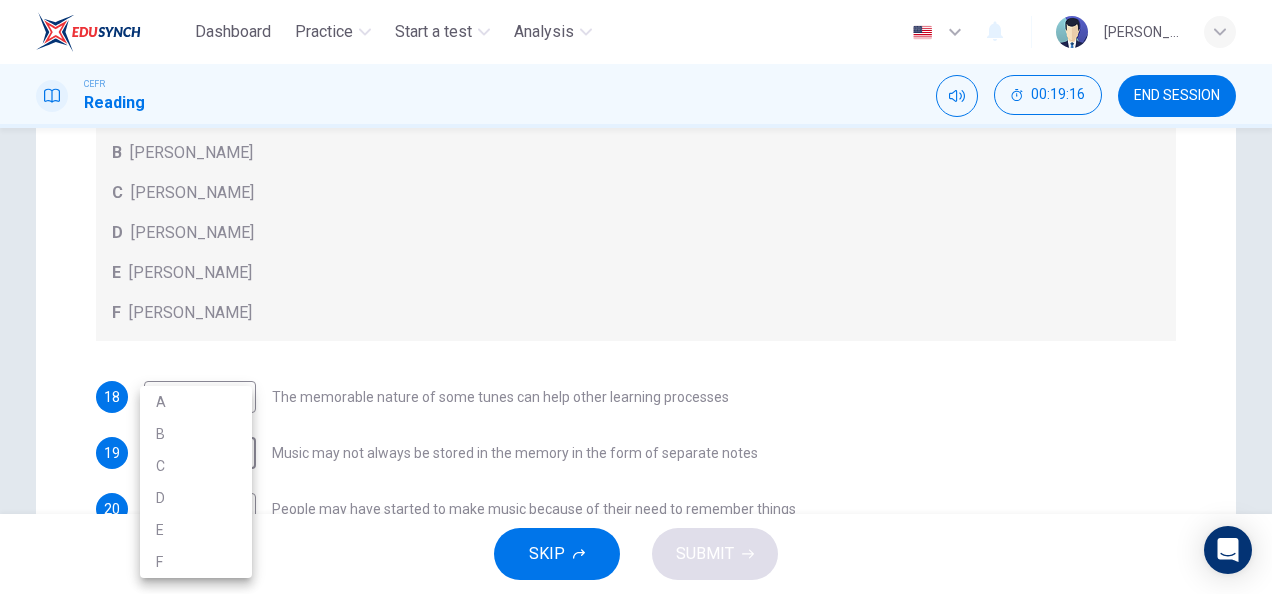 drag, startPoint x: 216, startPoint y: 451, endPoint x: 212, endPoint y: 495, distance: 44.181442 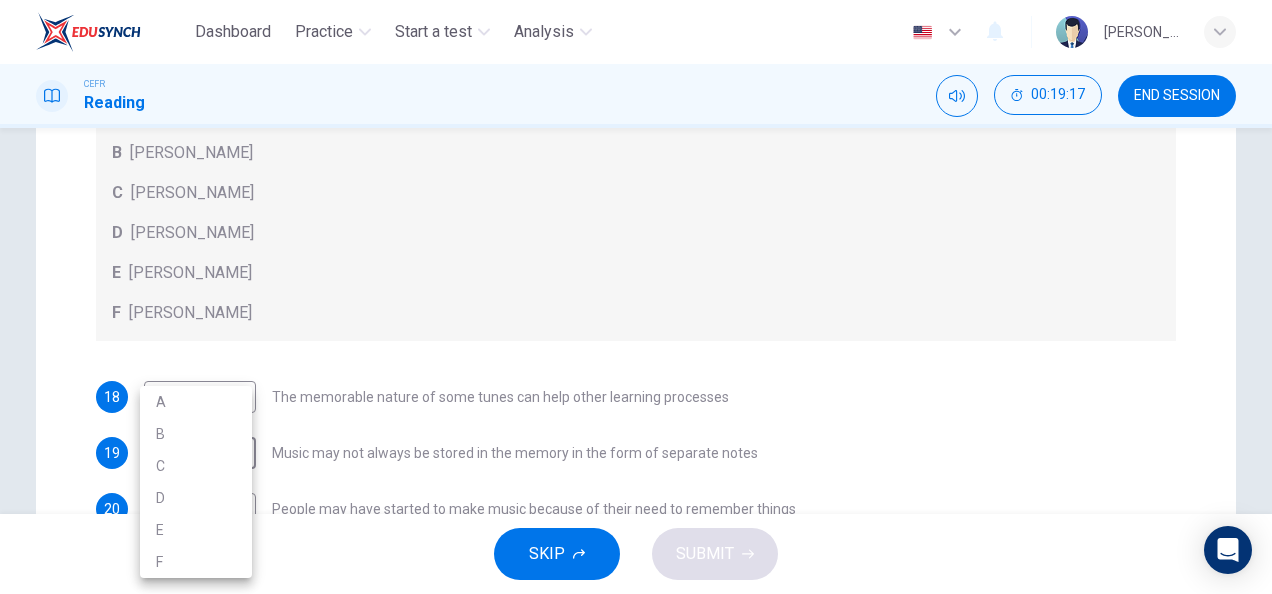 click on "D" at bounding box center [196, 498] 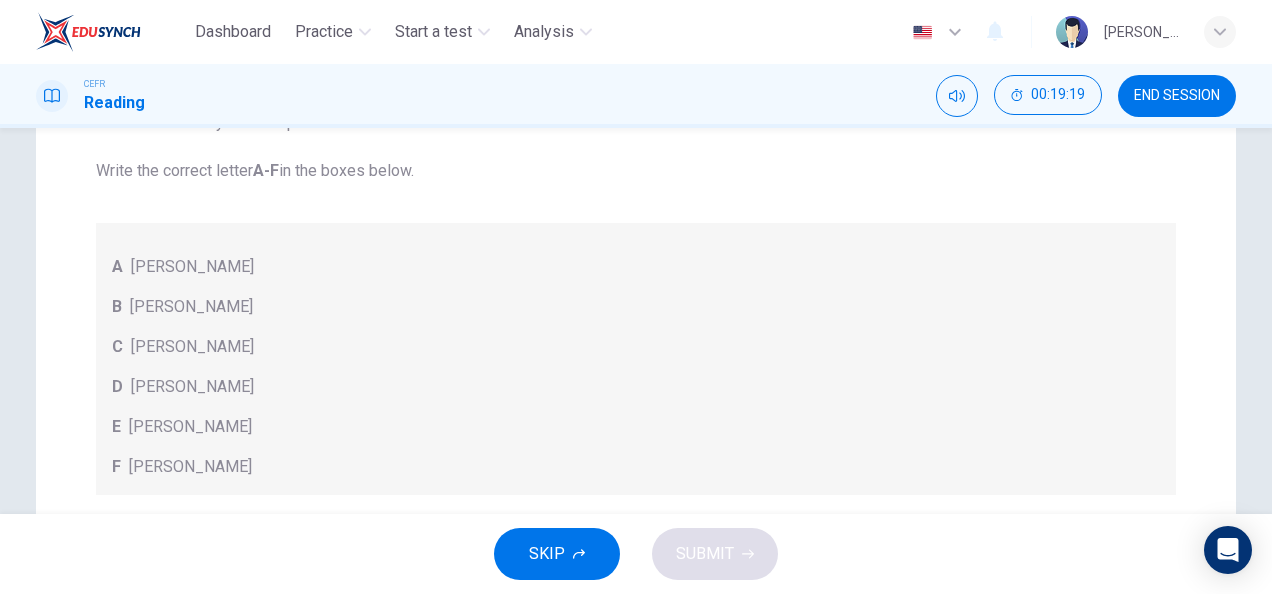 scroll, scrollTop: 0, scrollLeft: 0, axis: both 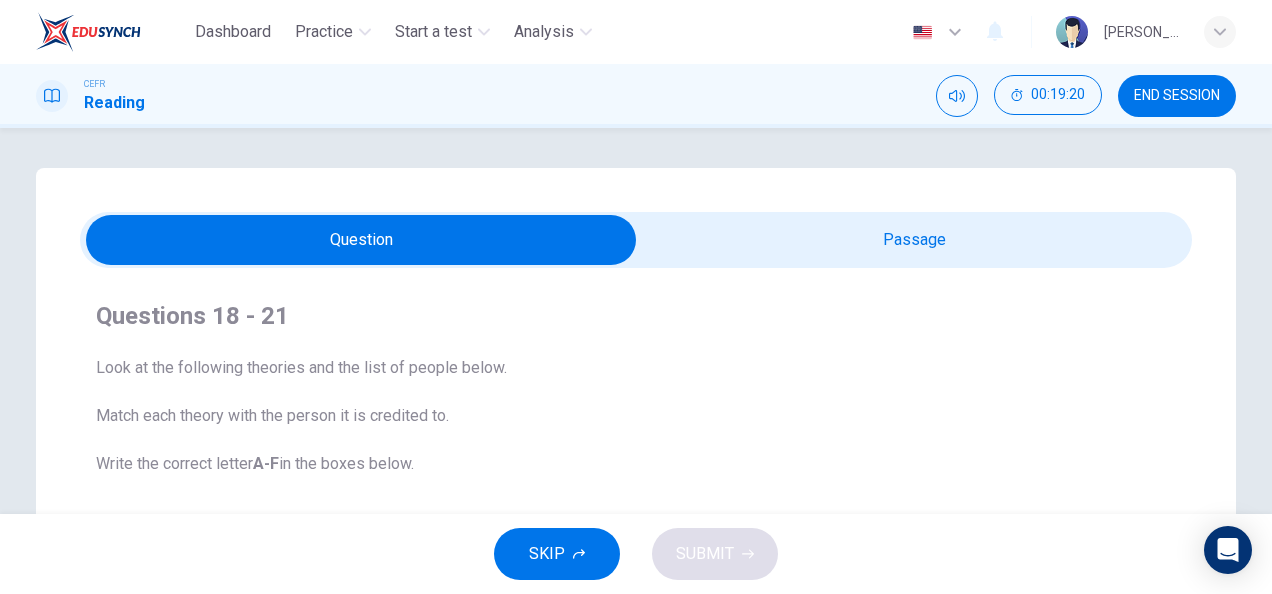 click on "Question Passage Questions 18 - 21 Look at the following theories and the list of people below.
Match each theory with the person it is credited to.
Write the correct letter  A-F  in the boxes below. A [PERSON_NAME] B [PERSON_NAME] C [PERSON_NAME] D [PERSON_NAME] E [PERSON_NAME] F [PERSON_NAME] 18 ​ ​ The memorable nature of some tunes can help other learning processes 19 D D ​ Music may not always be stored in the memory in the form of separate notes 20 ​ ​ People may have started to make music because of their need to remember things 21 B B ​ Having a song going round your head may happen to you more often when one part of the brain is tired A Song on the Brain CLICK TO ZOOM Click to Zoom A B C D E F G H I" at bounding box center [636, 636] 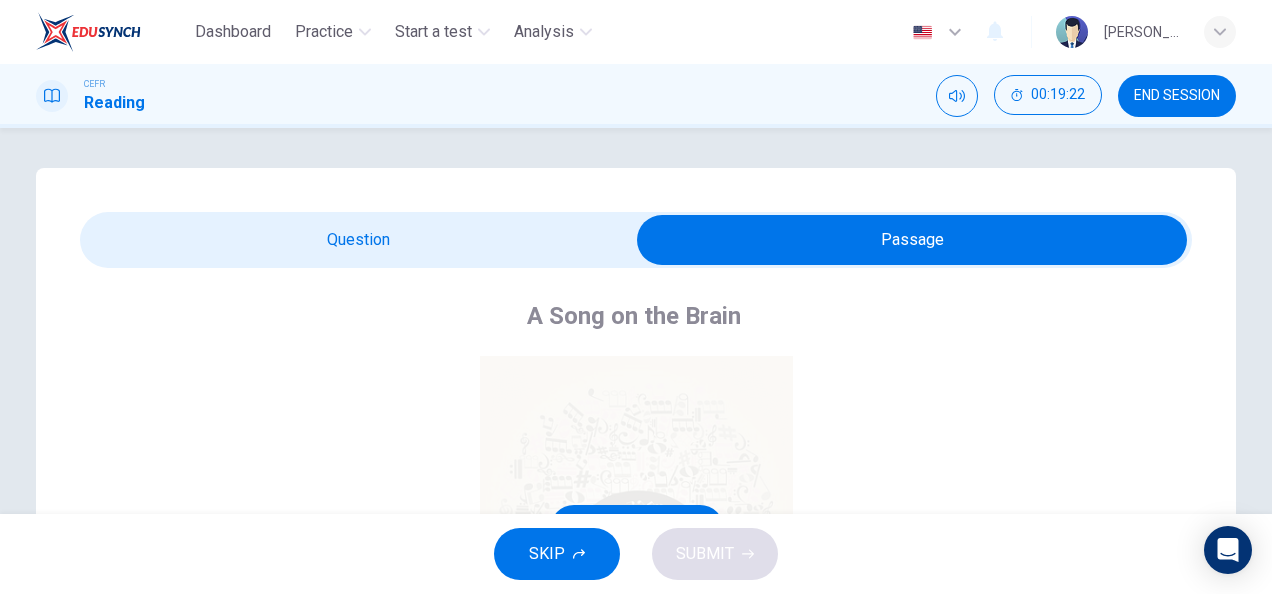 scroll, scrollTop: 674, scrollLeft: 0, axis: vertical 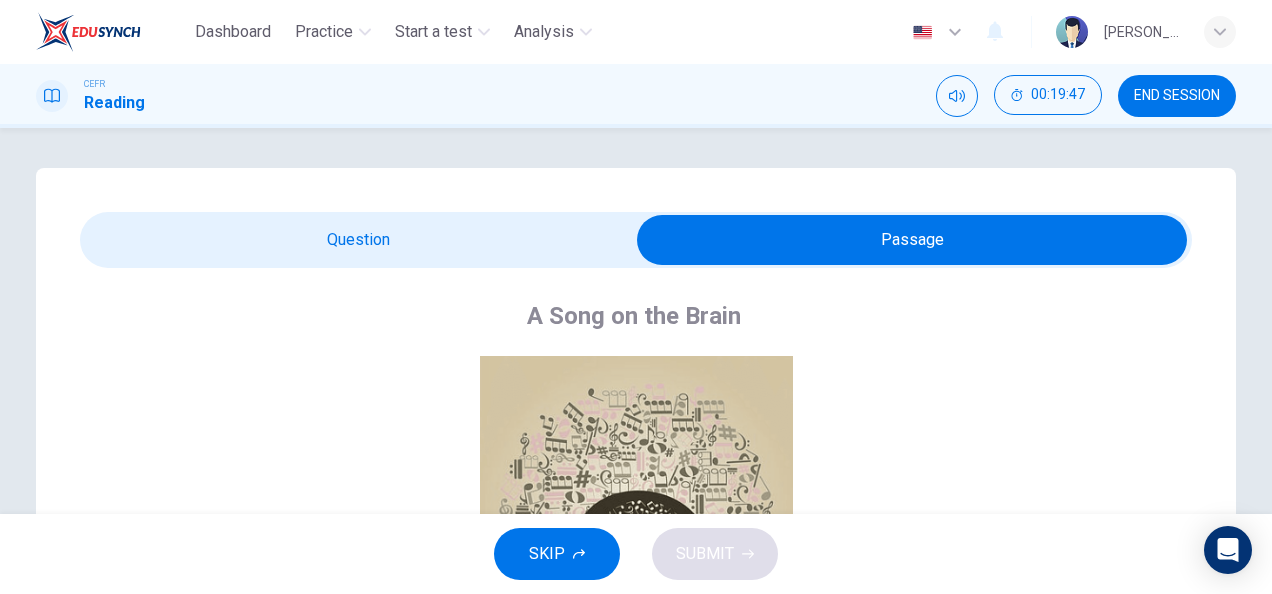 click at bounding box center [912, 240] 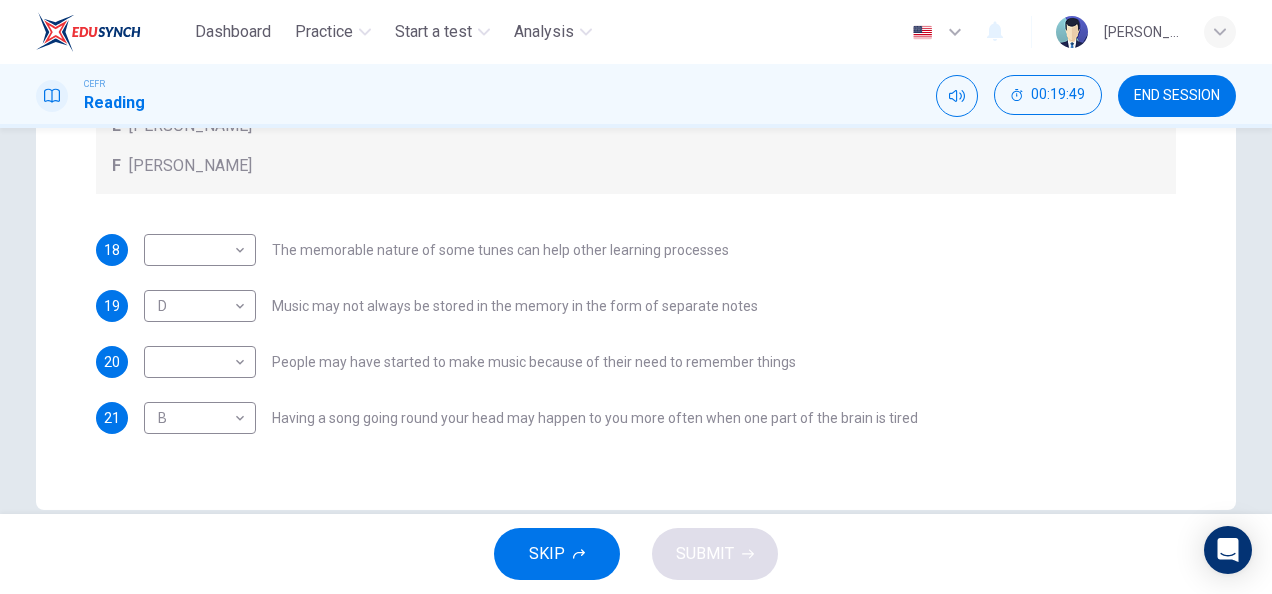 scroll, scrollTop: 594, scrollLeft: 0, axis: vertical 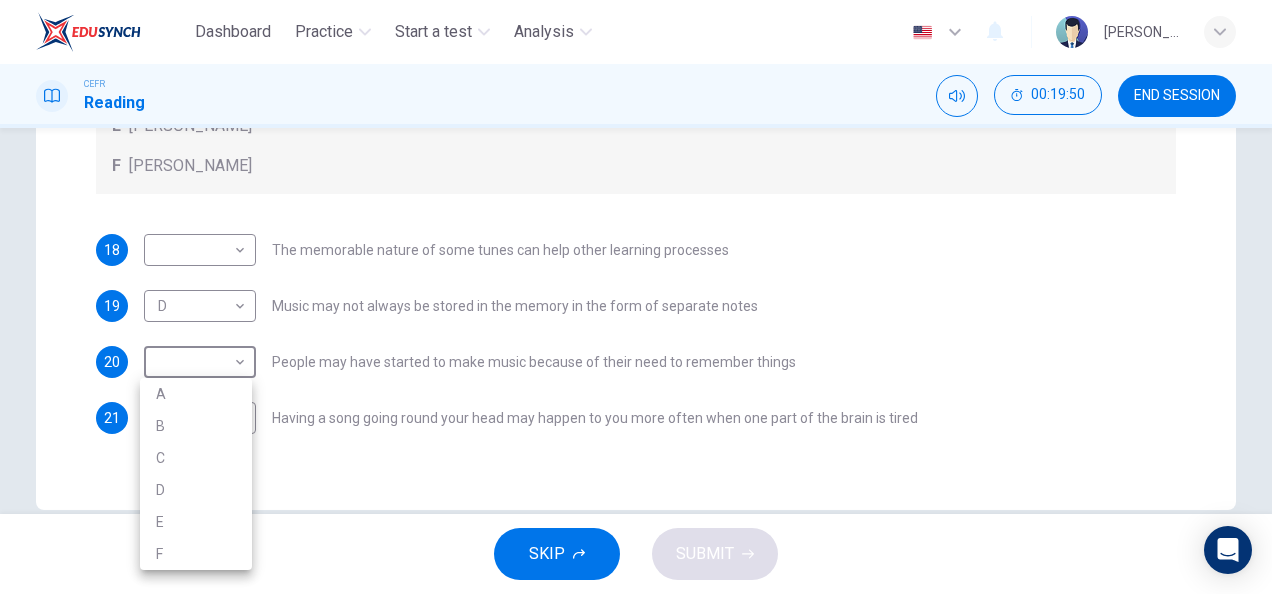 click on "Dashboard Practice Start a test Analysis English en ​ [PERSON_NAME] IZZATI [PERSON_NAME] CEFR Reading 00:19:50 END SESSION Question Passage Questions 18 - 21 Look at the following theories and the list of people below.
Match each theory with the person it is credited to.
Write the correct letter  A-F  in the boxes below. A [PERSON_NAME] B [PERSON_NAME] C [PERSON_NAME] D [PERSON_NAME] E [PERSON_NAME] F [PERSON_NAME] 18 ​ ​ The memorable nature of some tunes can help other learning processes 19 D D ​ Music may not always be stored in the memory in the form of separate notes 20 ​ ​ People may have started to make music because of their need to remember things 21 B B ​ Having a song going round your head may happen to you more often when one part of the brain is tired A Song on the Brain CLICK TO ZOOM Click to Zoom A B C D E F G H I SKIP SUBMIT EduSynch - Online Language Proficiency Testing
Dashboard Practice Start a test Analysis Notifications © Copyright  2025 A B C D E F" at bounding box center (636, 297) 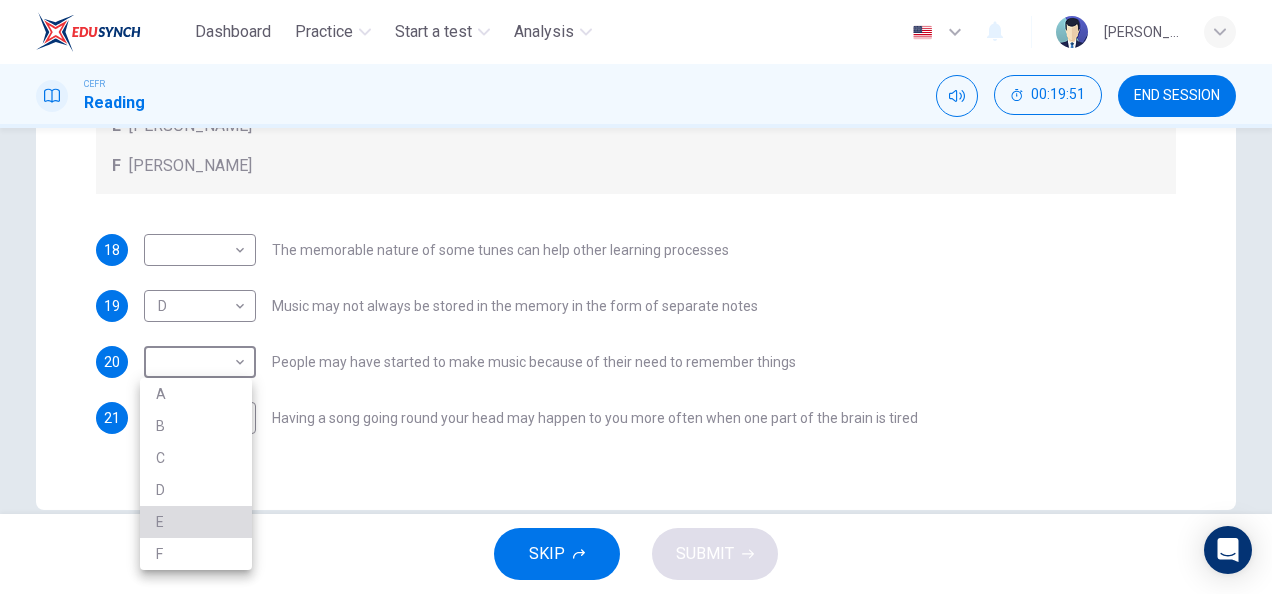 click on "E" at bounding box center (196, 522) 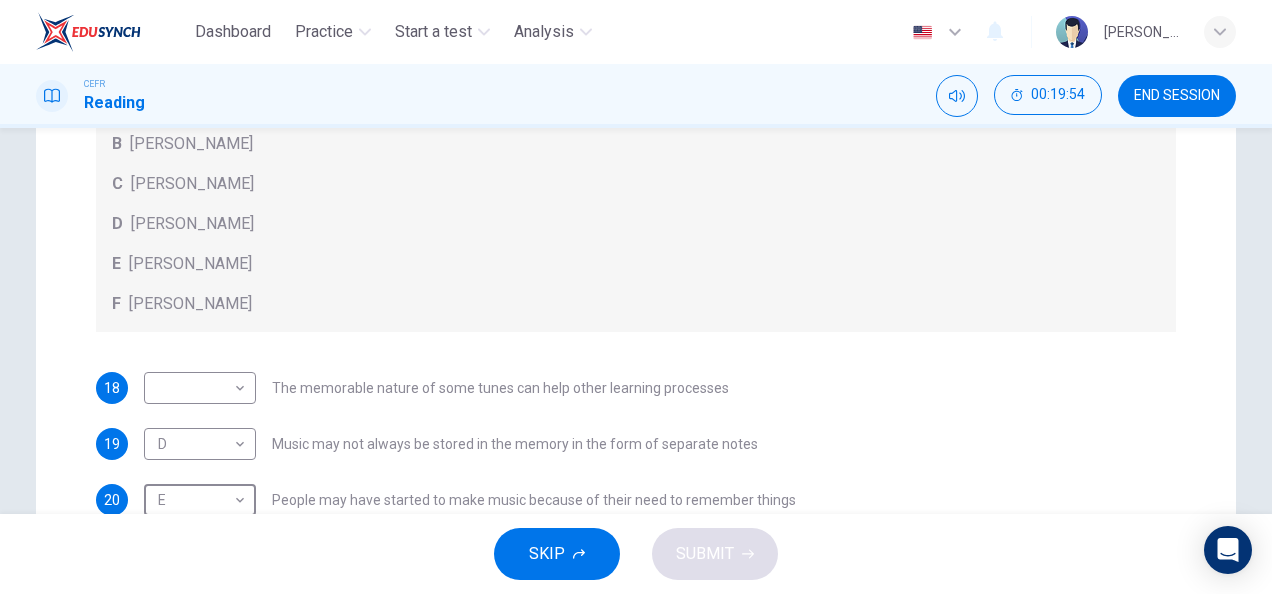 scroll, scrollTop: 0, scrollLeft: 0, axis: both 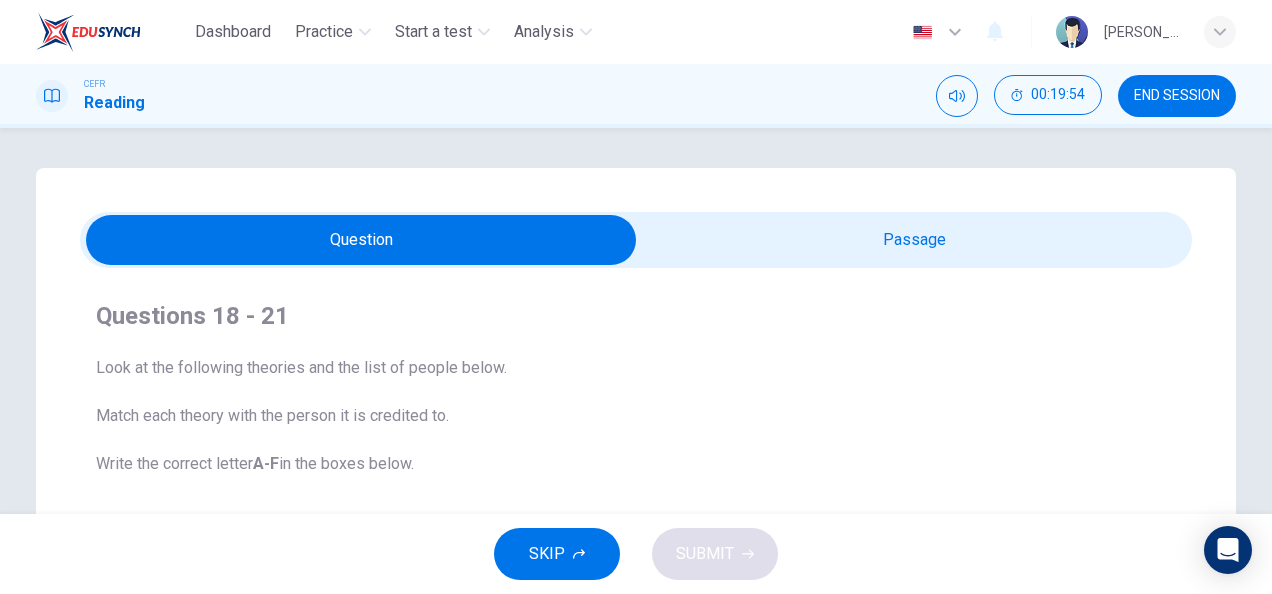 click at bounding box center [361, 240] 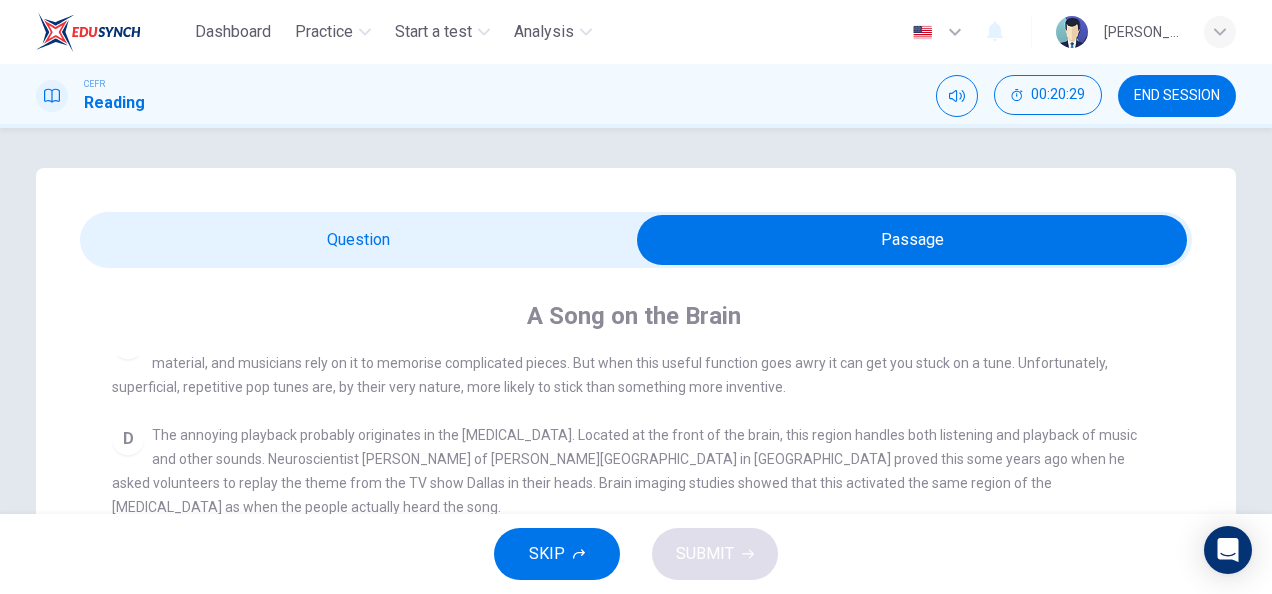 scroll, scrollTop: 674, scrollLeft: 0, axis: vertical 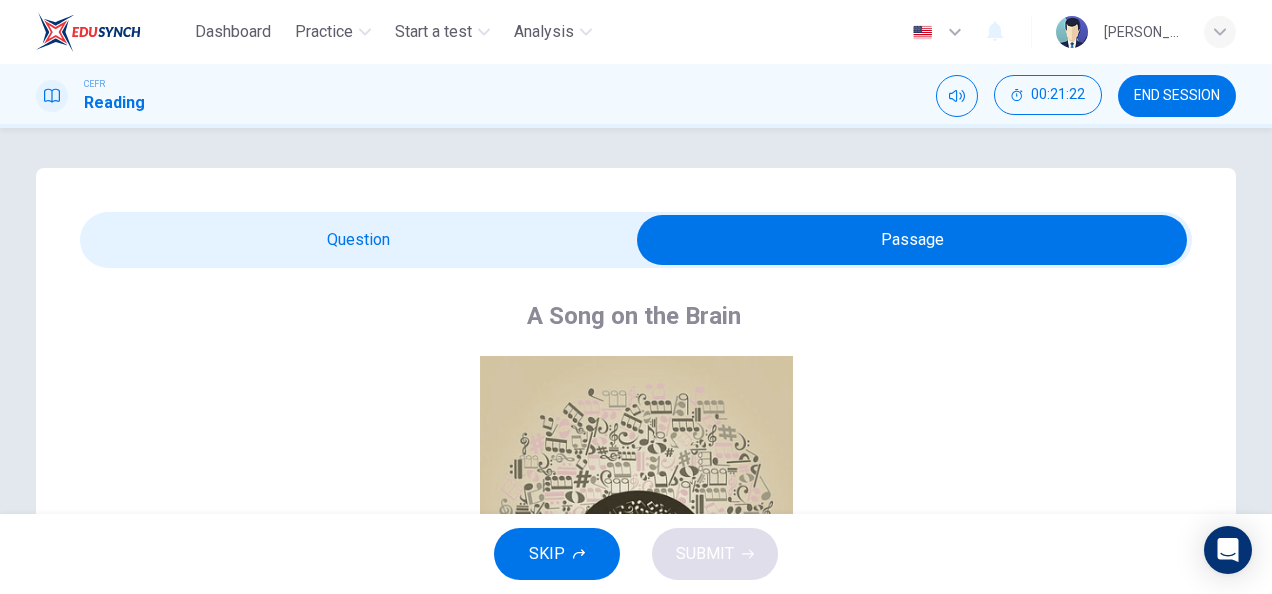 click at bounding box center [912, 240] 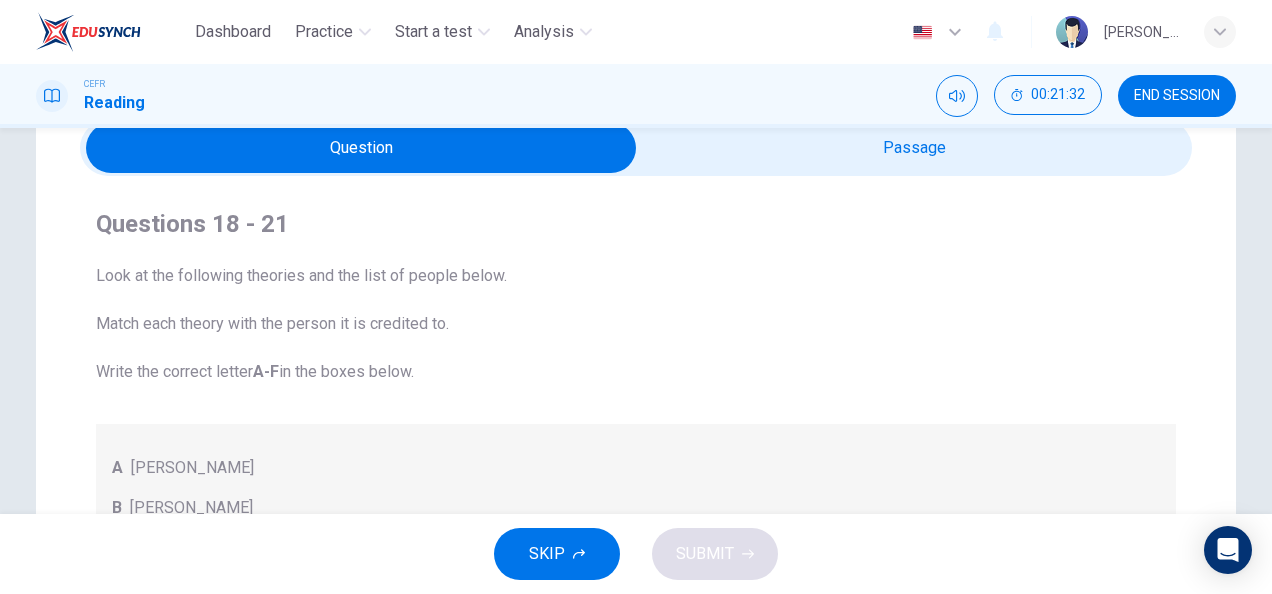 scroll, scrollTop: 0, scrollLeft: 0, axis: both 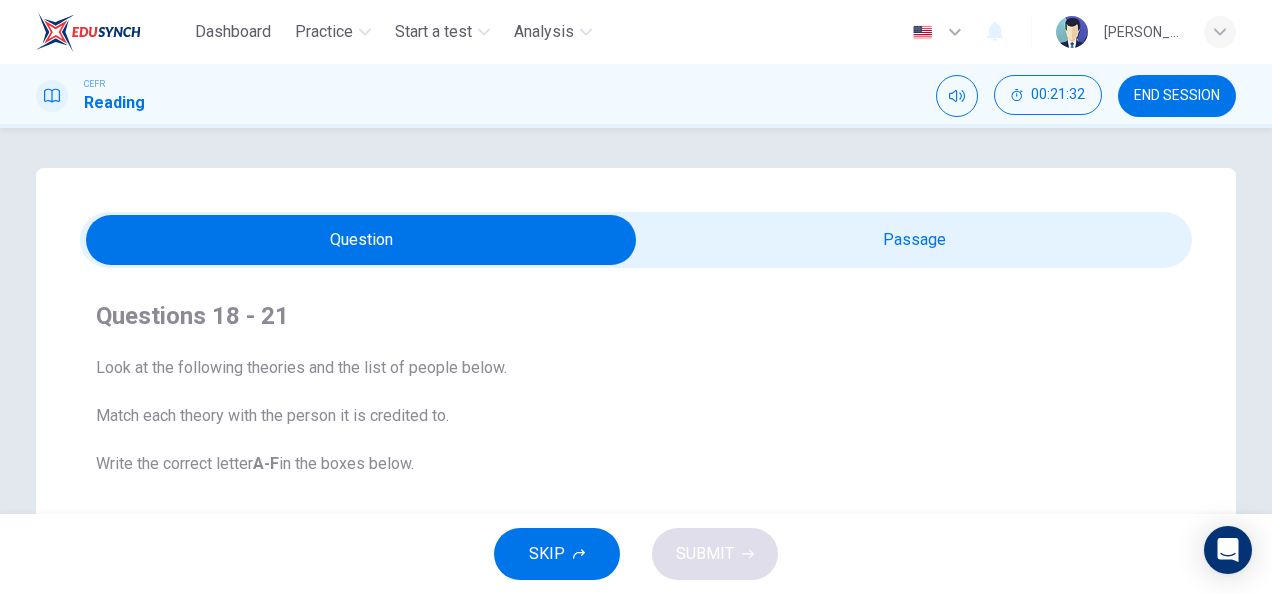 click at bounding box center [361, 240] 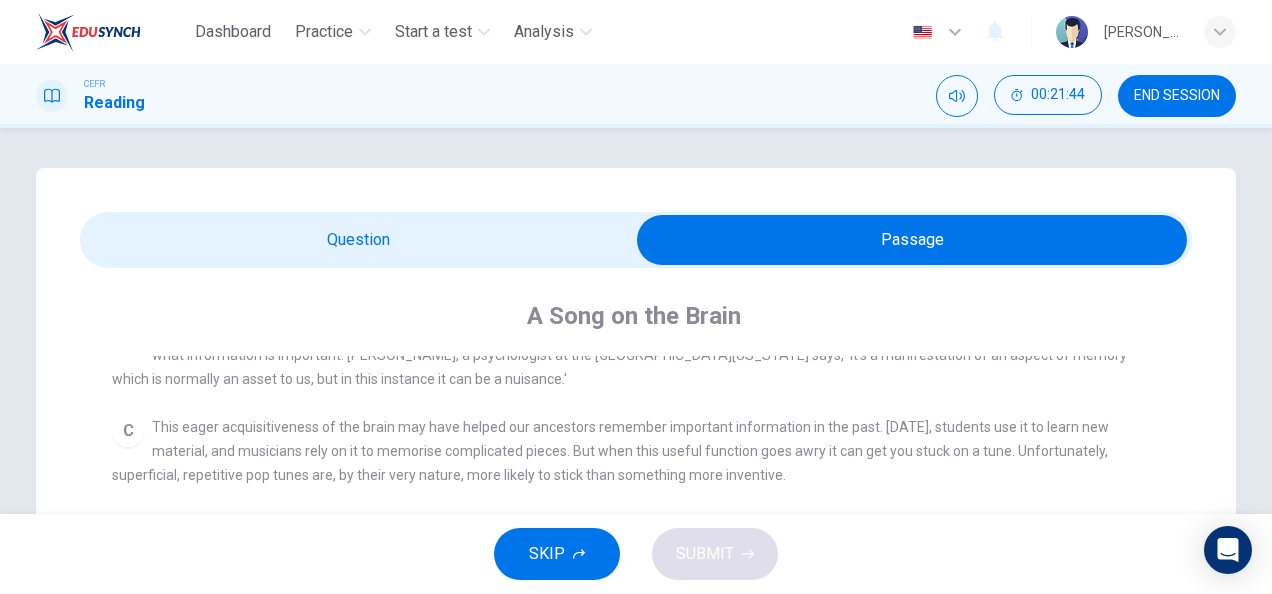 scroll, scrollTop: 519, scrollLeft: 0, axis: vertical 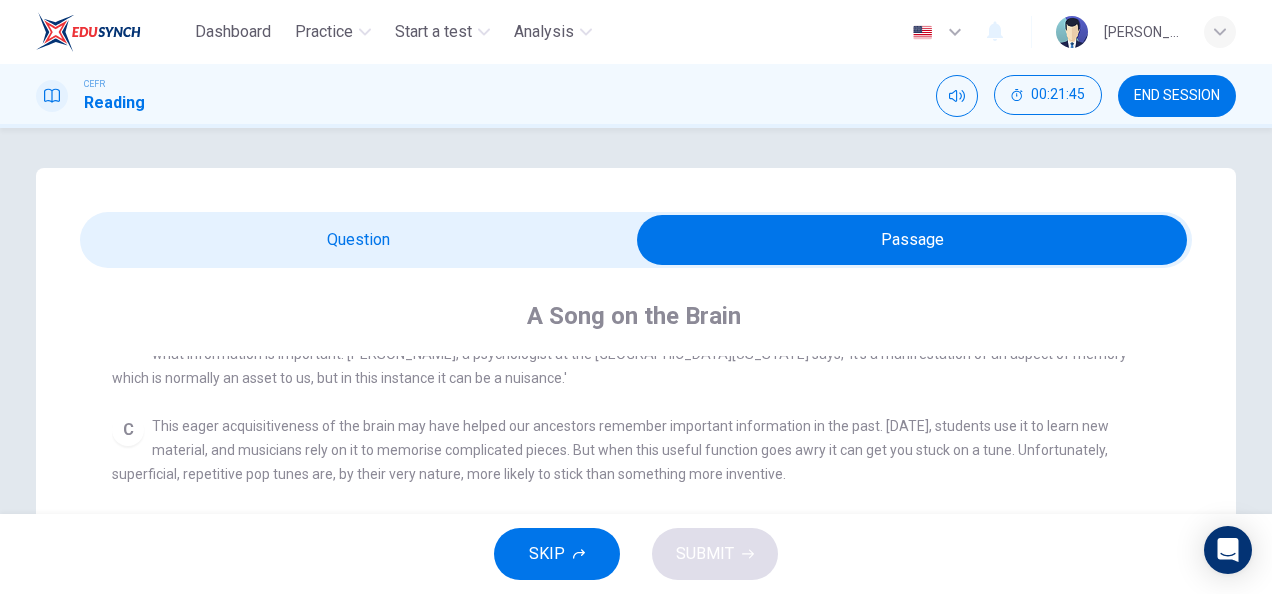 click at bounding box center [912, 240] 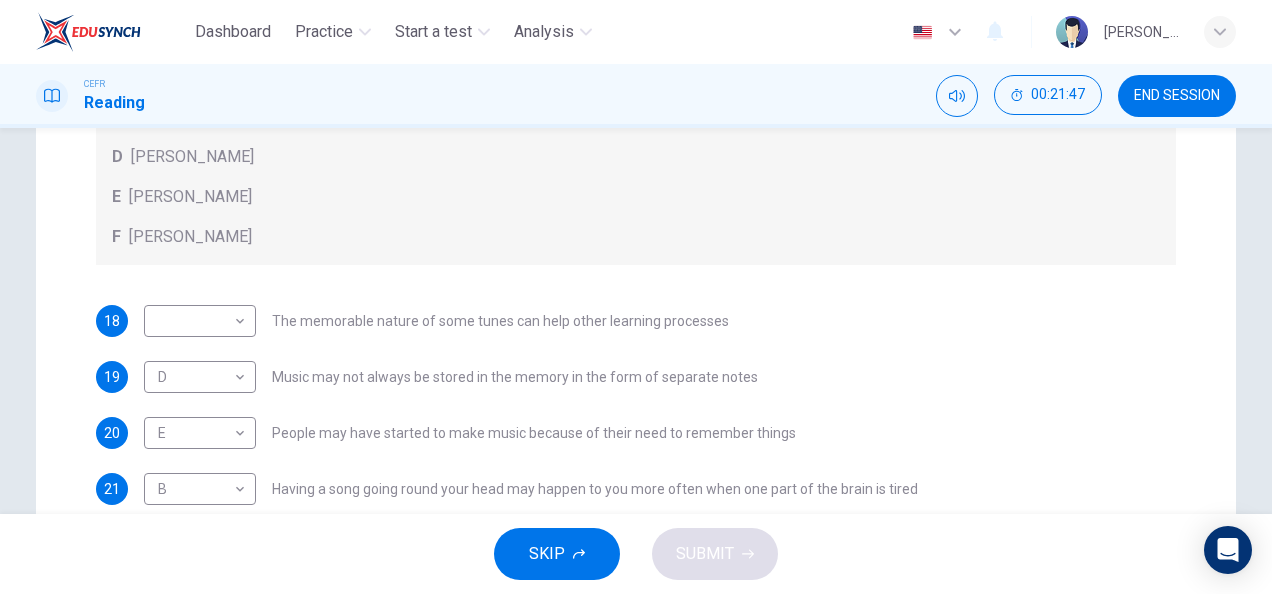 scroll, scrollTop: 524, scrollLeft: 0, axis: vertical 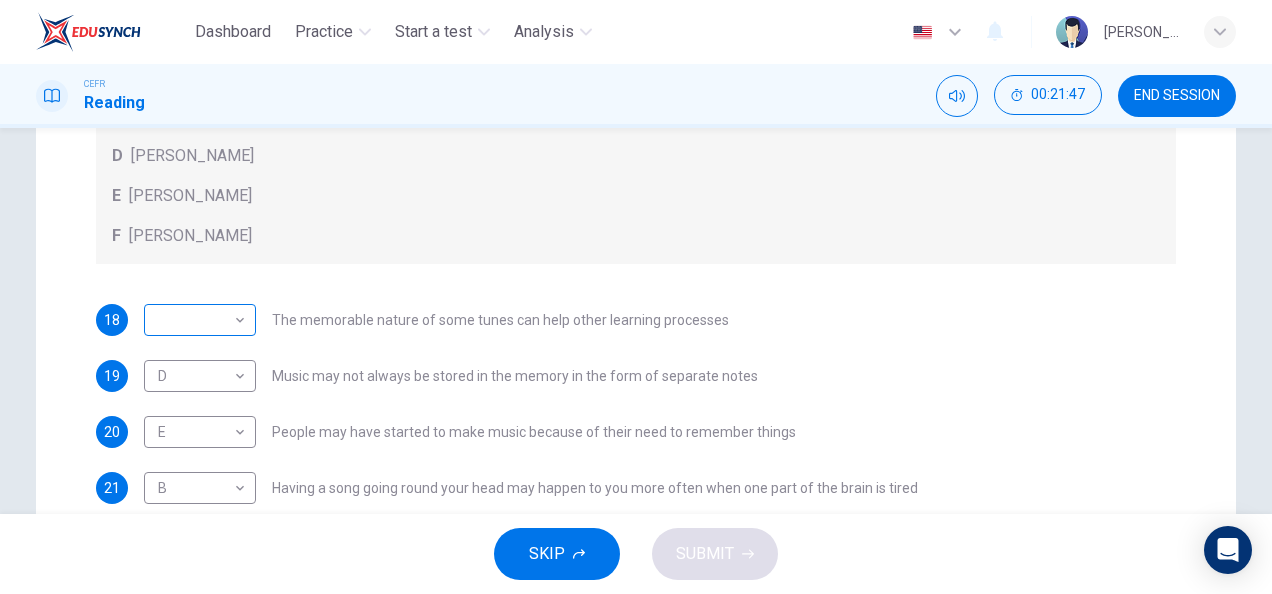 click on "Dashboard Practice Start a test Analysis English en ​ [PERSON_NAME] IZZATI [PERSON_NAME] CEFR Reading 00:21:47 END SESSION Question Passage Questions 18 - 21 Look at the following theories and the list of people below.
Match each theory with the person it is credited to.
Write the correct letter  A-F  in the boxes below. A [PERSON_NAME] B [PERSON_NAME] C [PERSON_NAME] D [PERSON_NAME] E [PERSON_NAME] F [PERSON_NAME] 18 ​ ​ The memorable nature of some tunes can help other learning processes 19 D D ​ Music may not always be stored in the memory in the form of separate notes 20 E E ​ People may have started to make music because of their need to remember things 21 B B ​ Having a song going round your head may happen to you more often when one part of the brain is tired A Song on the Brain CLICK TO ZOOM Click to Zoom A B C D E F G H I SKIP SUBMIT EduSynch - Online Language Proficiency Testing
Dashboard Practice Start a test Analysis Notifications © Copyright  2025" at bounding box center [636, 297] 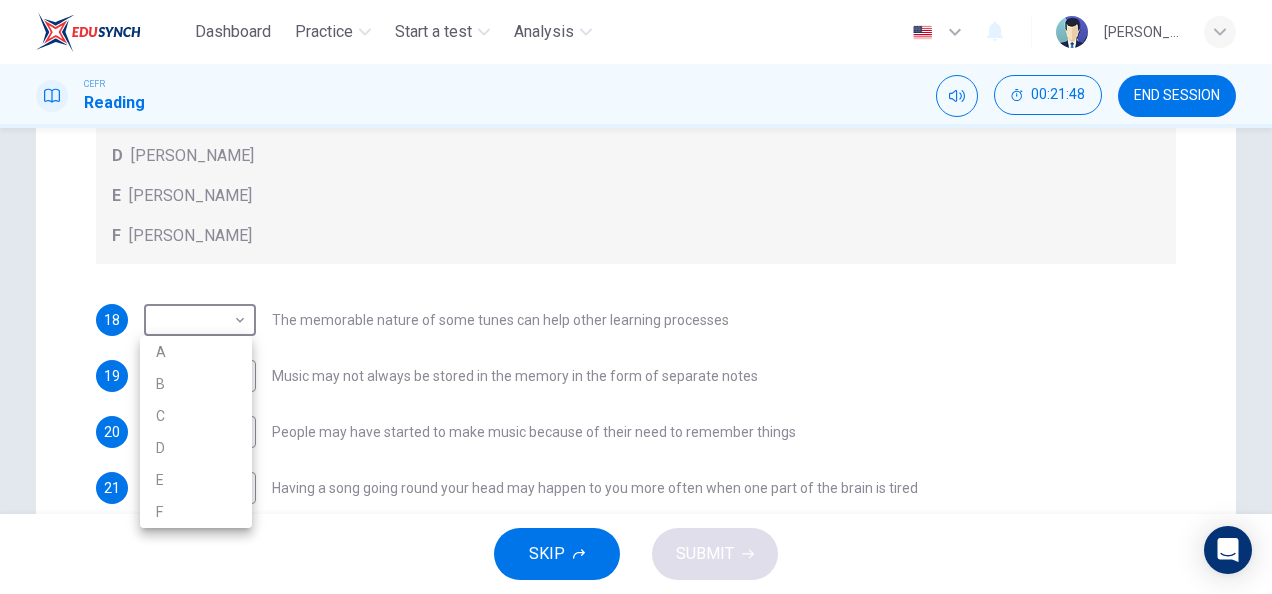 drag, startPoint x: 214, startPoint y: 354, endPoint x: 508, endPoint y: 520, distance: 337.627 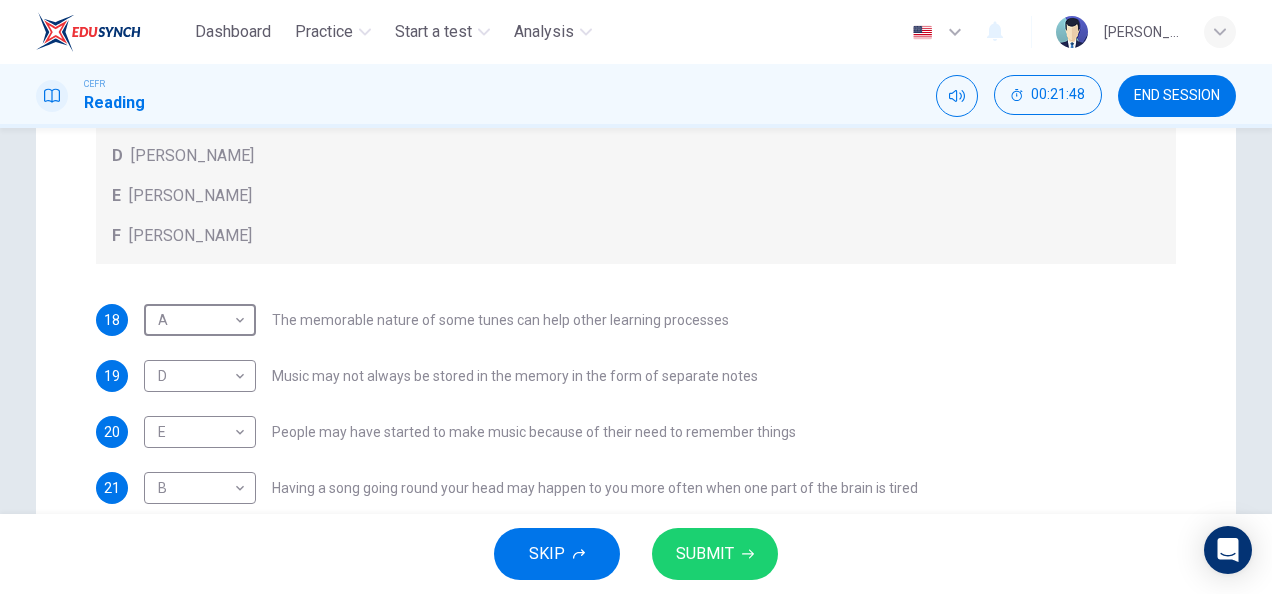 click on "SUBMIT" at bounding box center [705, 554] 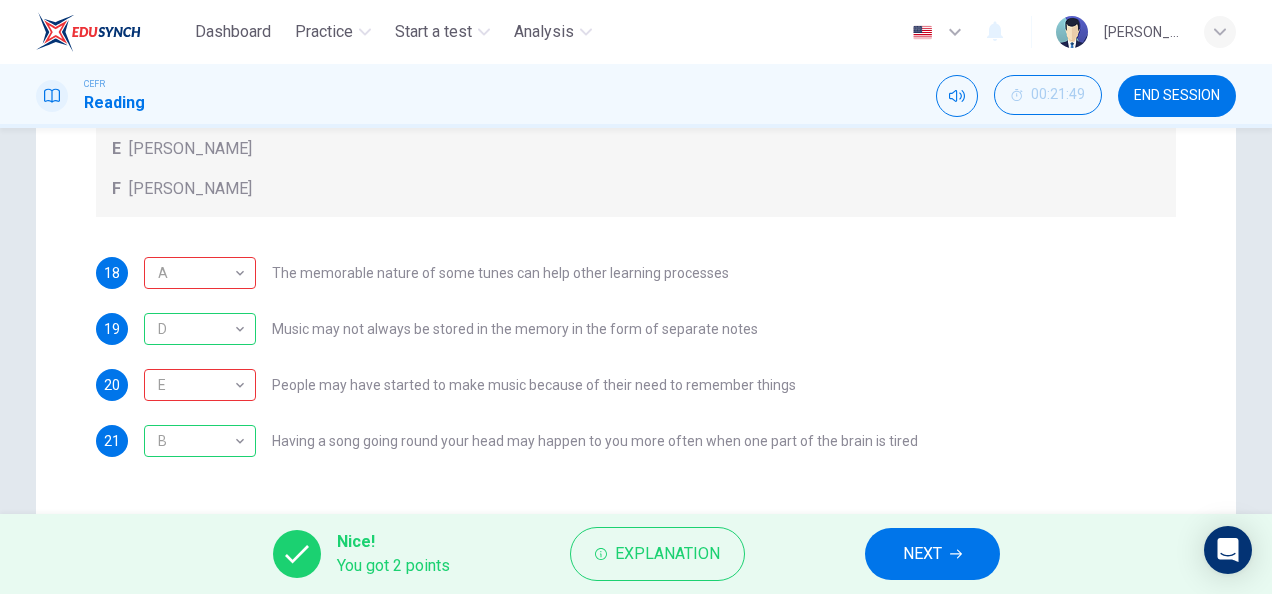scroll, scrollTop: 0, scrollLeft: 0, axis: both 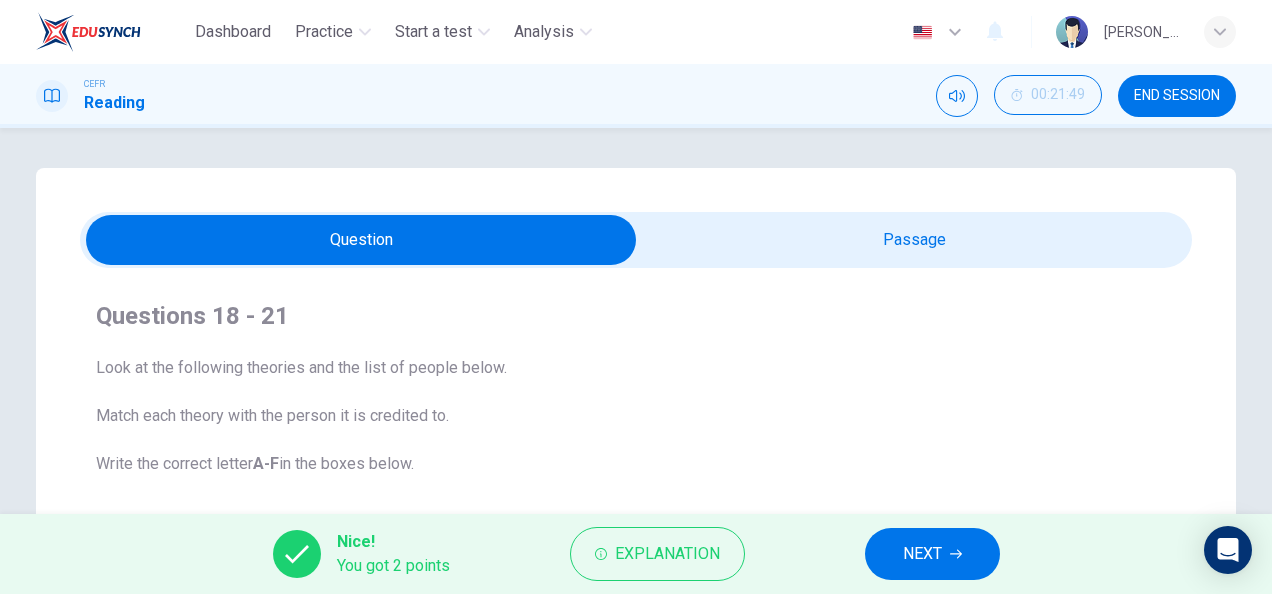 click at bounding box center (361, 240) 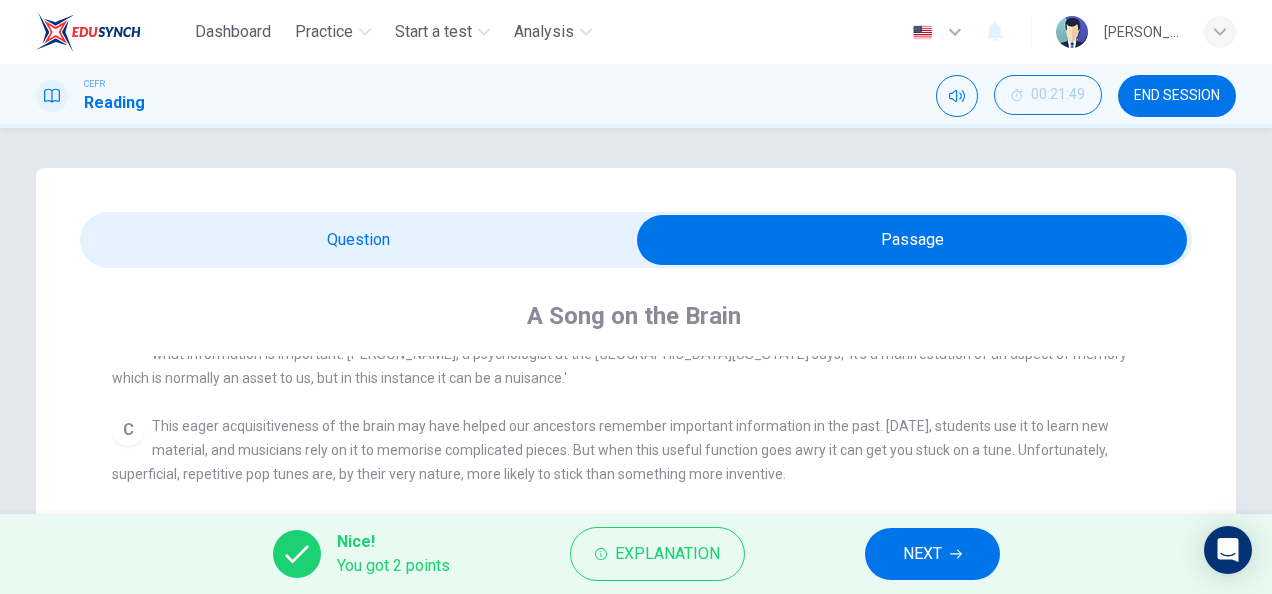 scroll, scrollTop: 674, scrollLeft: 0, axis: vertical 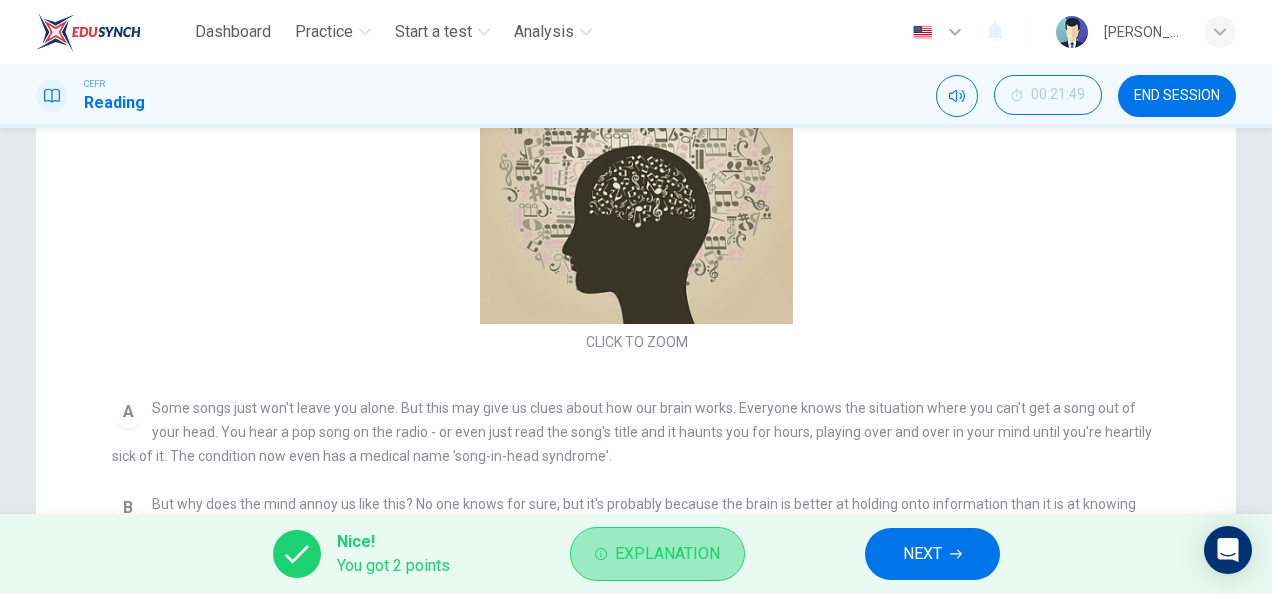 click on "Explanation" at bounding box center [667, 554] 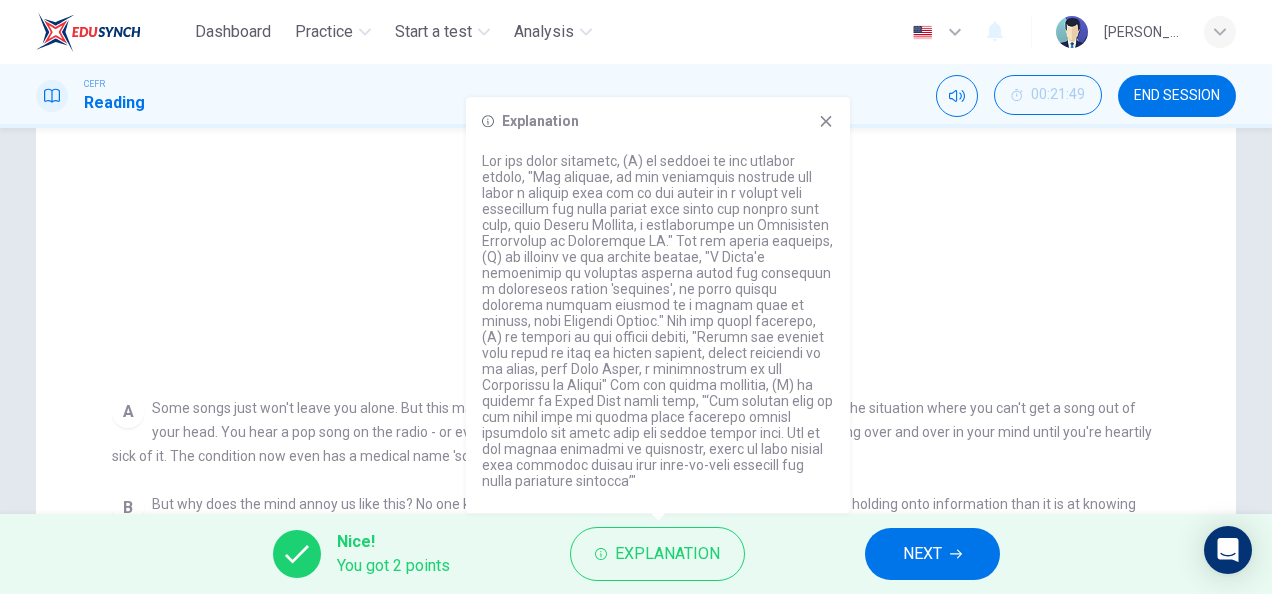 click on "Click to Zoom" at bounding box center (636, 183) 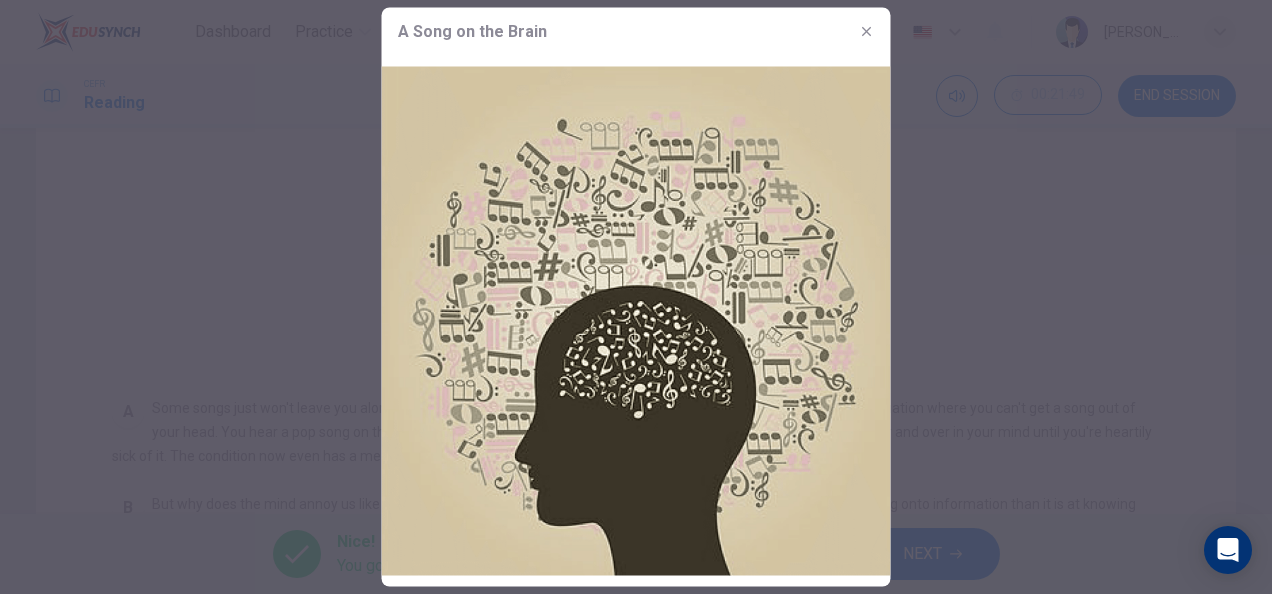 click 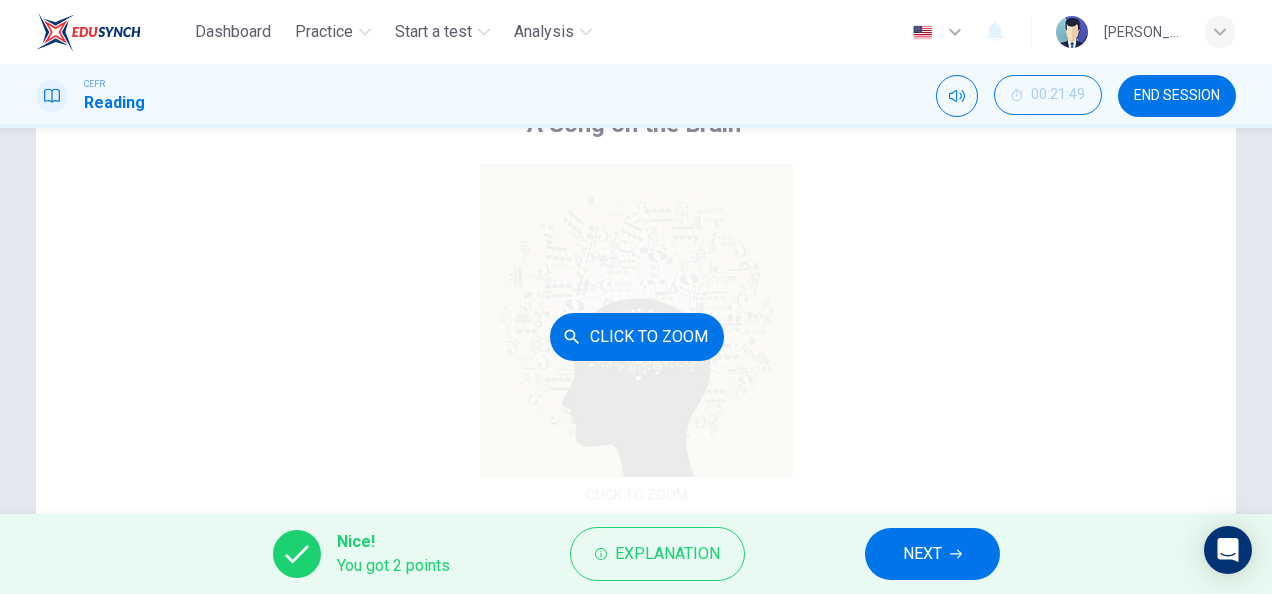 scroll, scrollTop: 0, scrollLeft: 0, axis: both 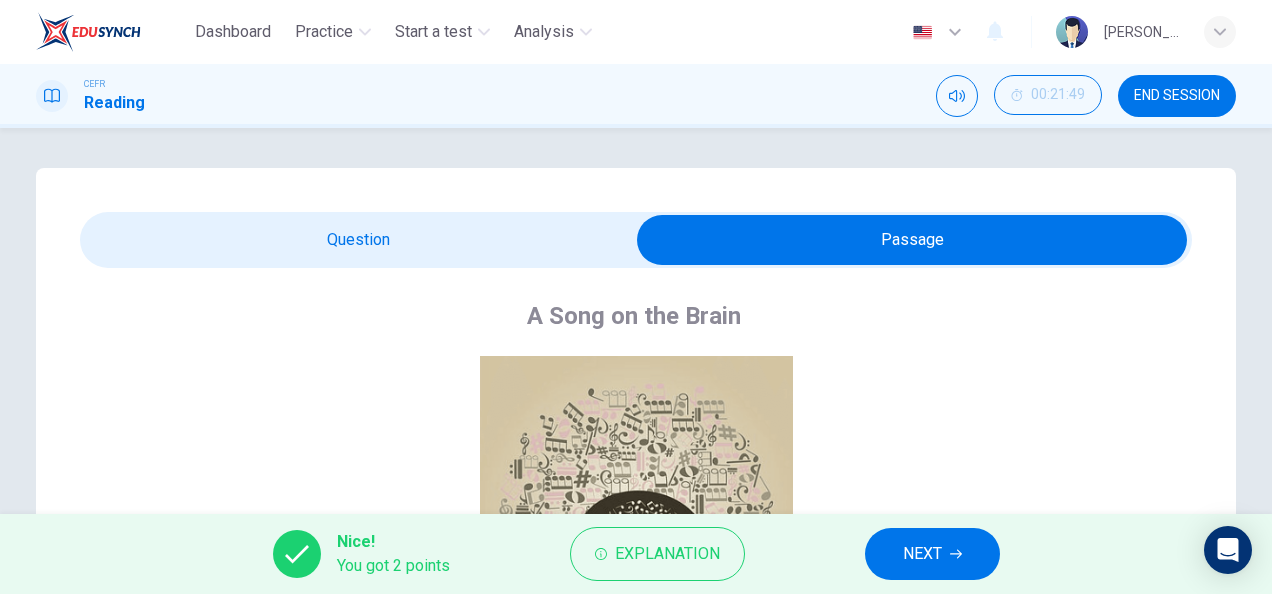 click at bounding box center [912, 240] 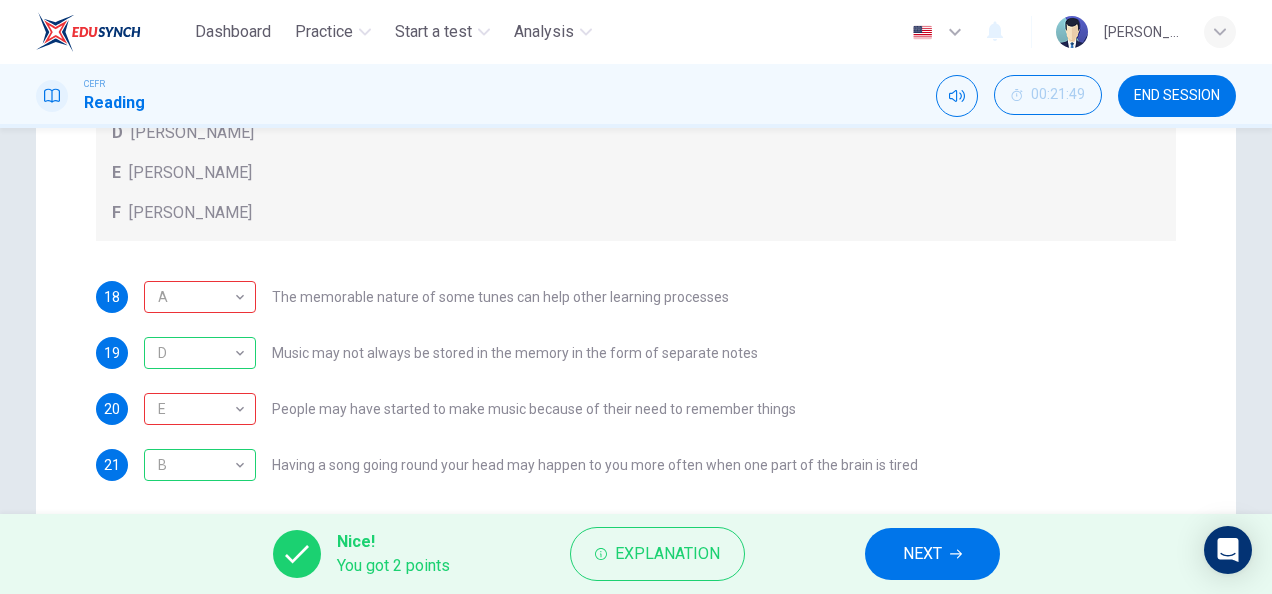 scroll, scrollTop: 548, scrollLeft: 0, axis: vertical 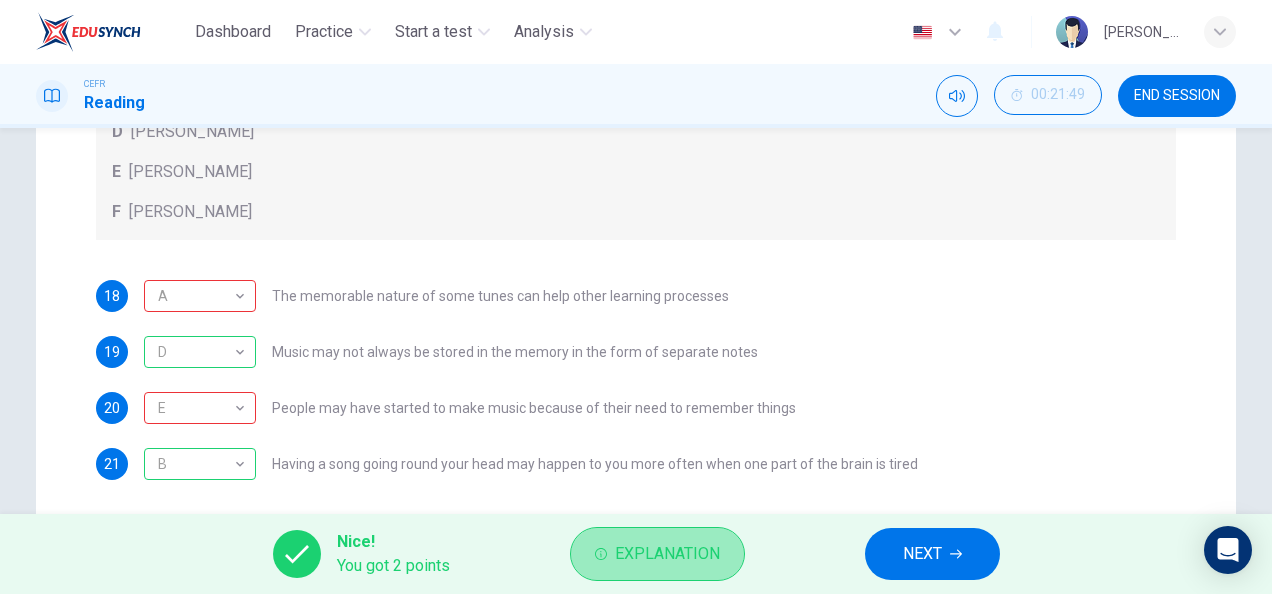 click on "Explanation" at bounding box center (667, 554) 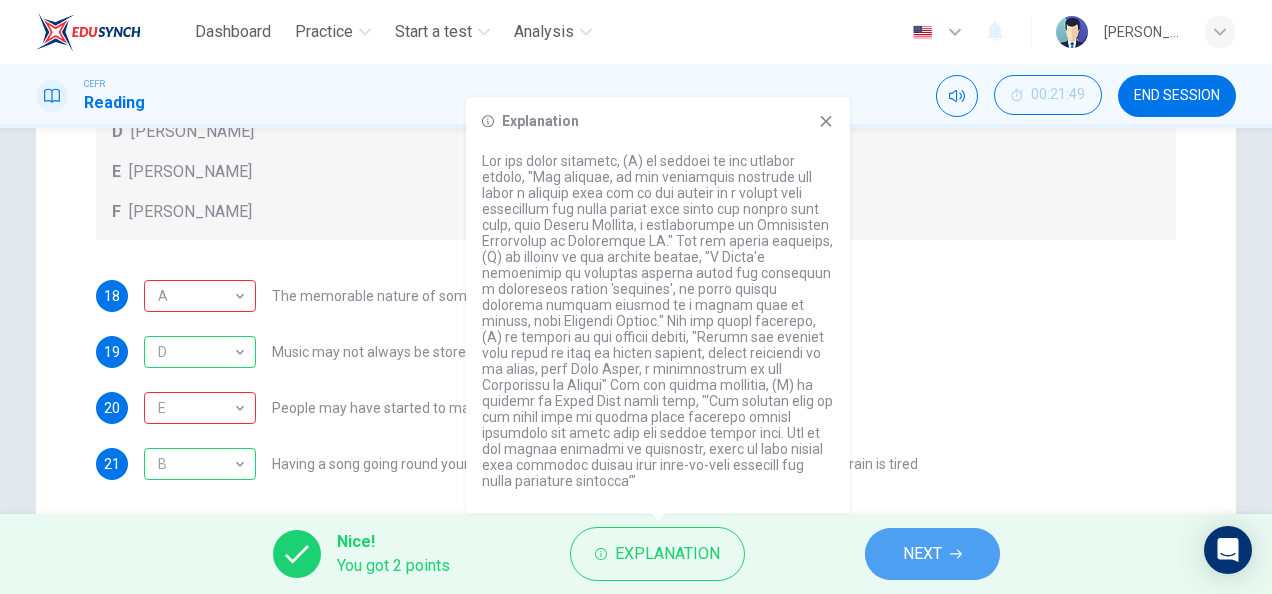 click on "NEXT" at bounding box center [932, 554] 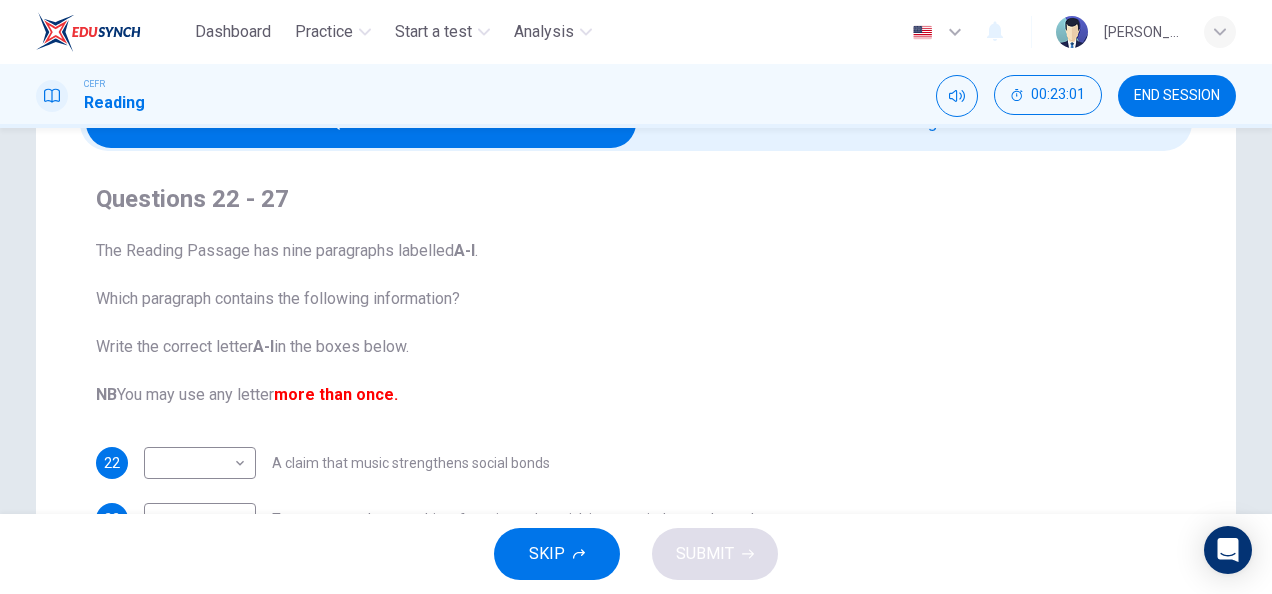 scroll, scrollTop: 103, scrollLeft: 0, axis: vertical 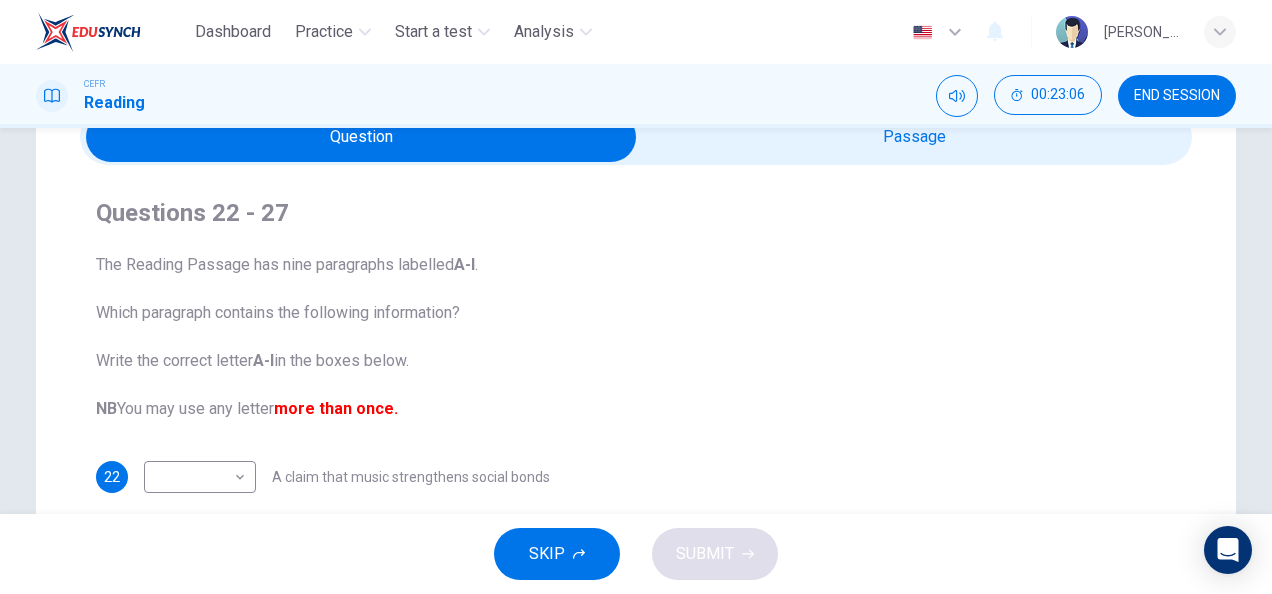 click at bounding box center [361, 137] 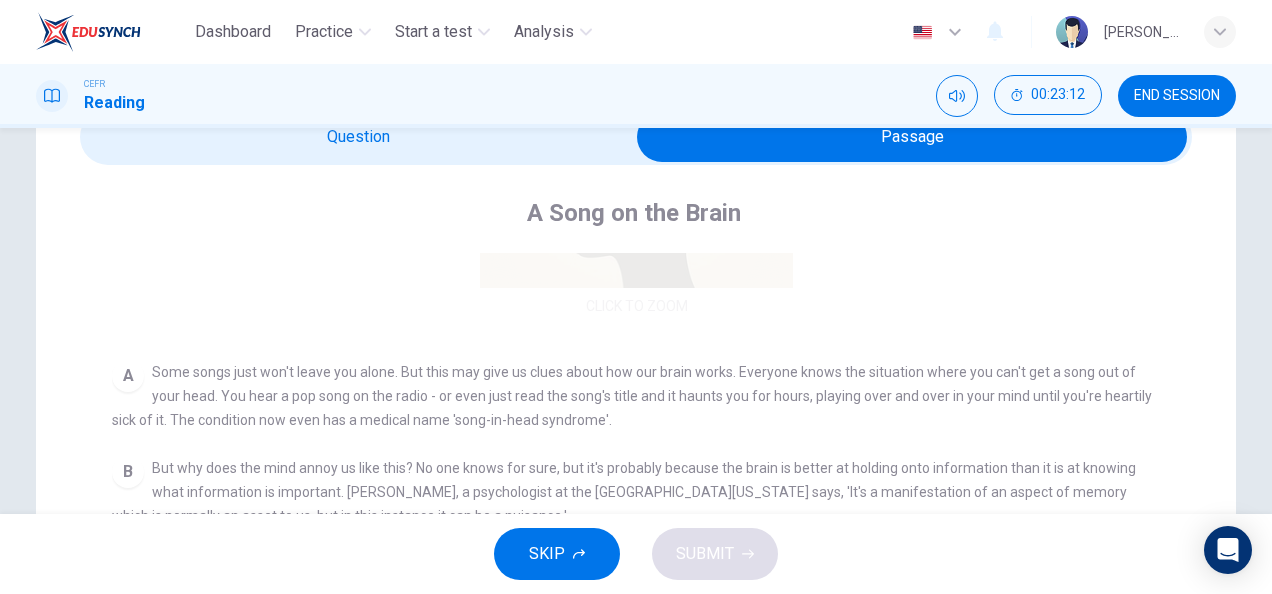 scroll, scrollTop: 674, scrollLeft: 0, axis: vertical 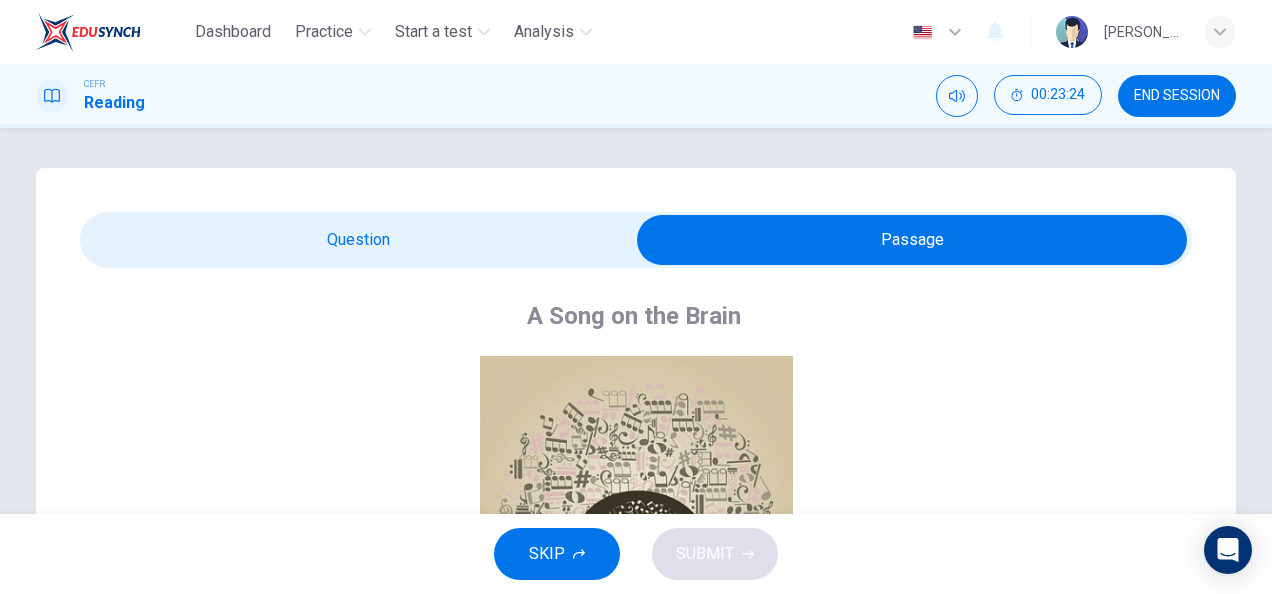 click at bounding box center (912, 240) 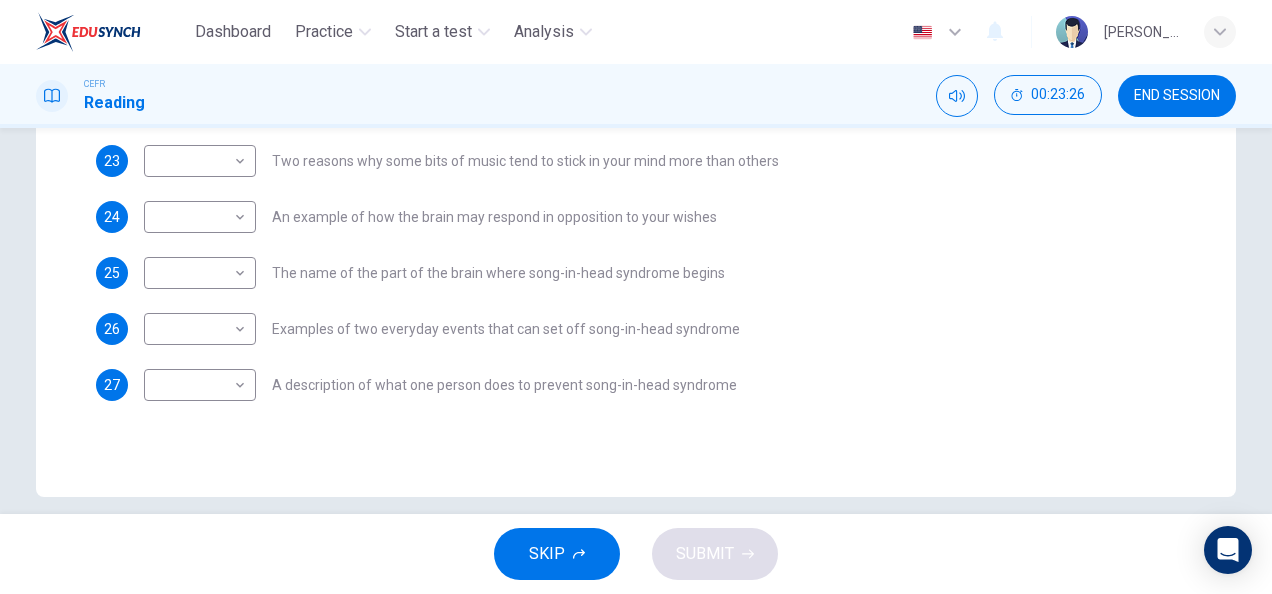 scroll, scrollTop: 421, scrollLeft: 0, axis: vertical 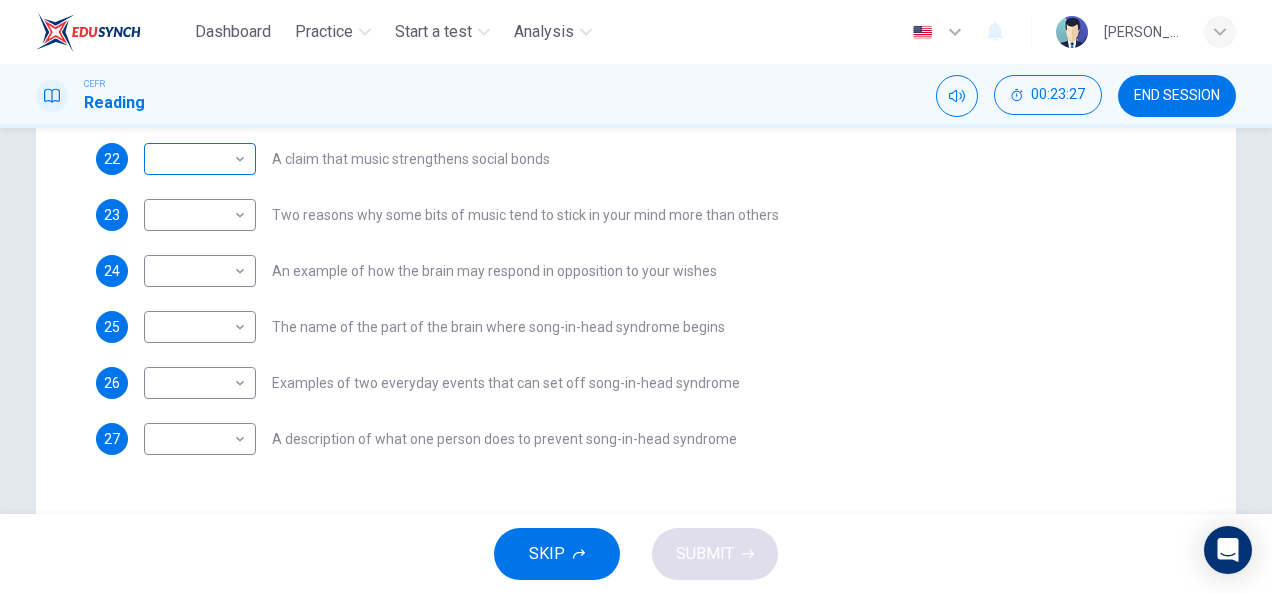 click on "Dashboard Practice Start a test Analysis English en ​ [PERSON_NAME] IZZATI [PERSON_NAME] CEFR Reading 00:23:27 END SESSION Question Passage Questions 22 - 27 The Reading Passage has nine paragraphs labelled  A-l .
Which paragraph contains the following information?
Write the correct letter  A-l  in the boxes below.
NB  You may use any letter  more than once. 22 ​ ​ A claim that music strengthens social bonds 23 ​ ​ Two reasons why some bits of music tend to stick in your mind more than others 24 ​ ​ An example of how the brain may respond in opposition to your wishes 25 ​ ​ The name of the part of the brain where song-in-head syndrome begins 26 ​ ​ Examples of two everyday events that can set off song-in-head syndrome 27 ​ ​ A description of what one person does to prevent song-in-head syndrome A Song on the Brain CLICK TO ZOOM Click to Zoom A B C D E F G H I SKIP SUBMIT EduSynch - Online Language Proficiency Testing
Dashboard Practice Start a test Analysis Notifications 2025" at bounding box center [636, 297] 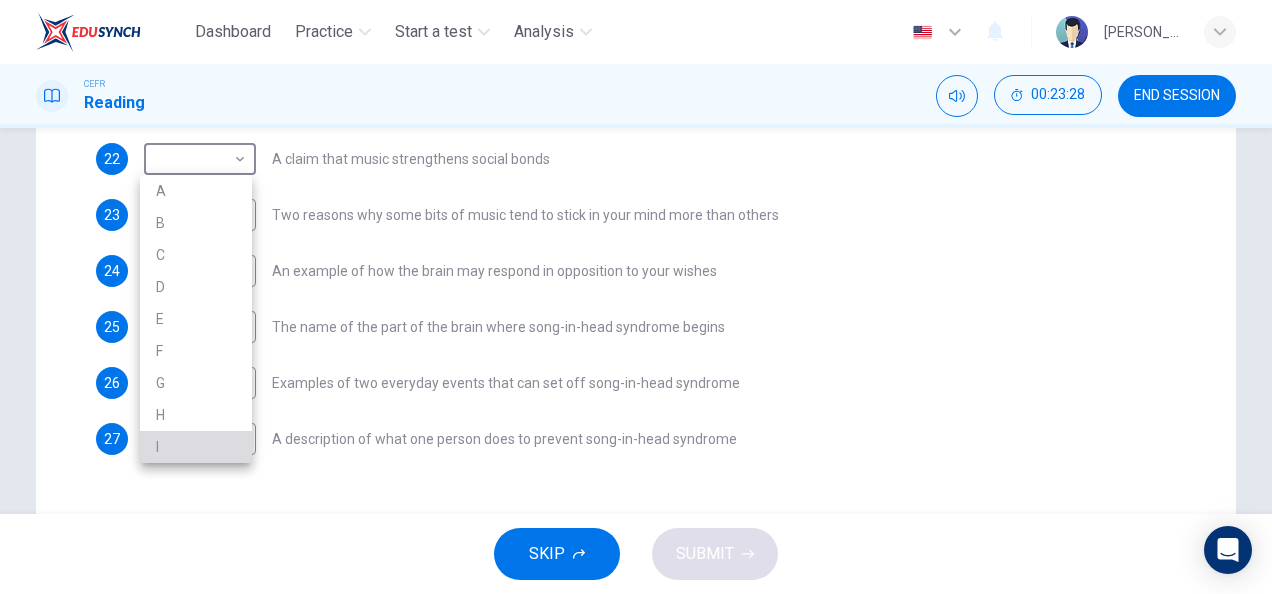 click on "I" at bounding box center [196, 447] 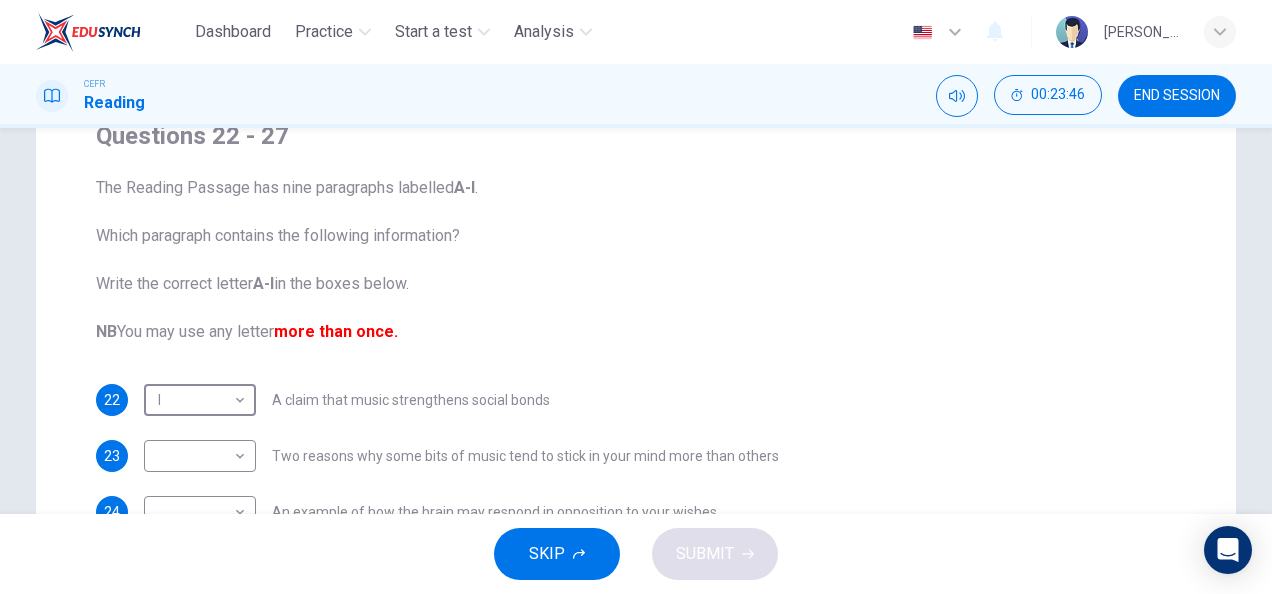 scroll, scrollTop: 0, scrollLeft: 0, axis: both 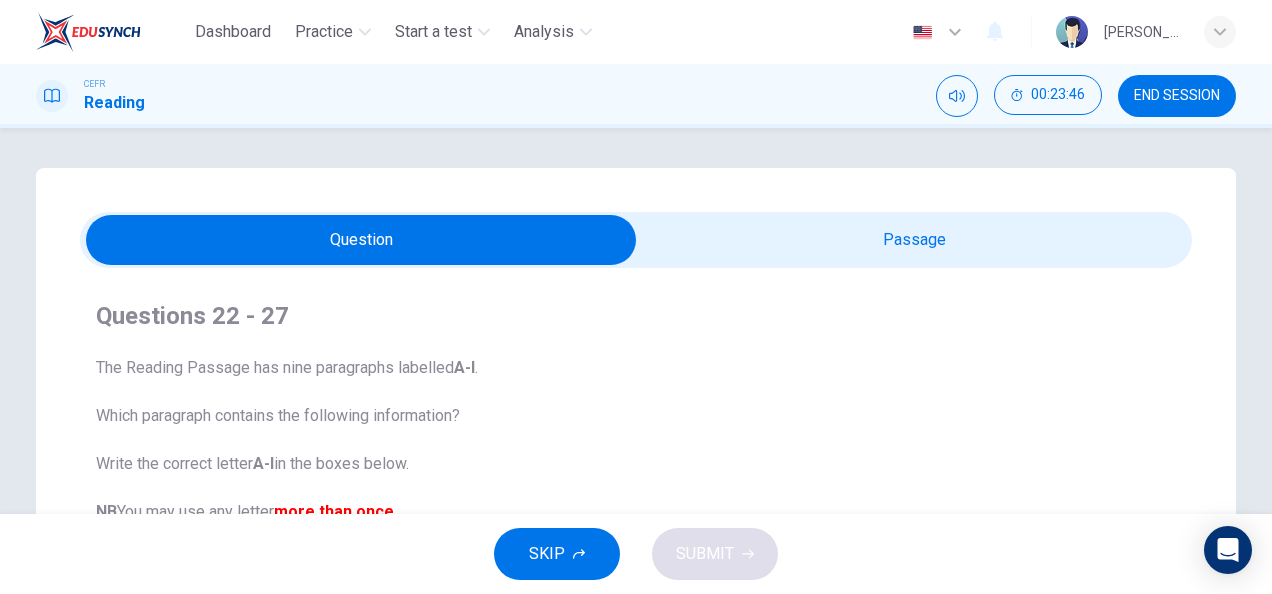 click at bounding box center (361, 240) 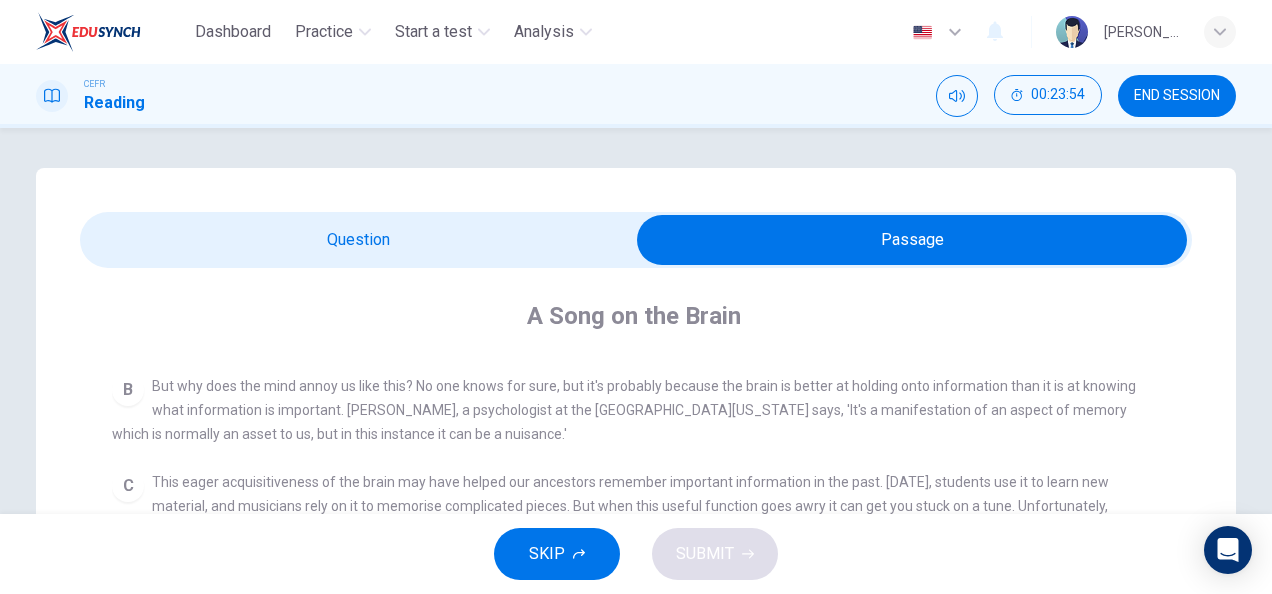 scroll, scrollTop: 463, scrollLeft: 0, axis: vertical 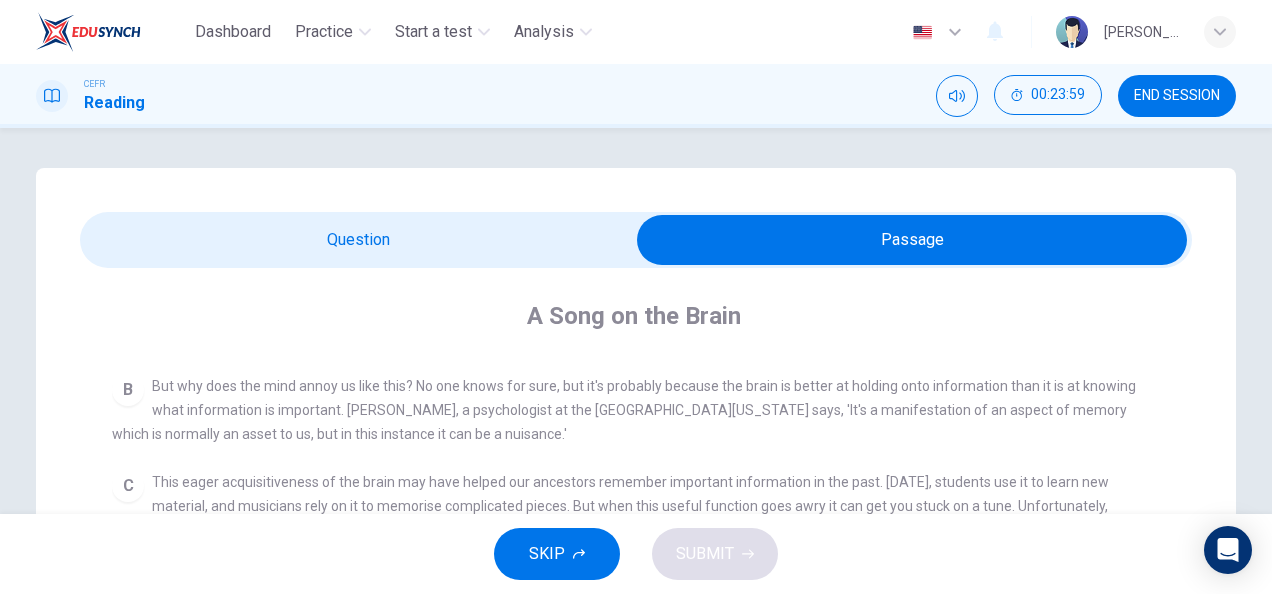 click at bounding box center [912, 240] 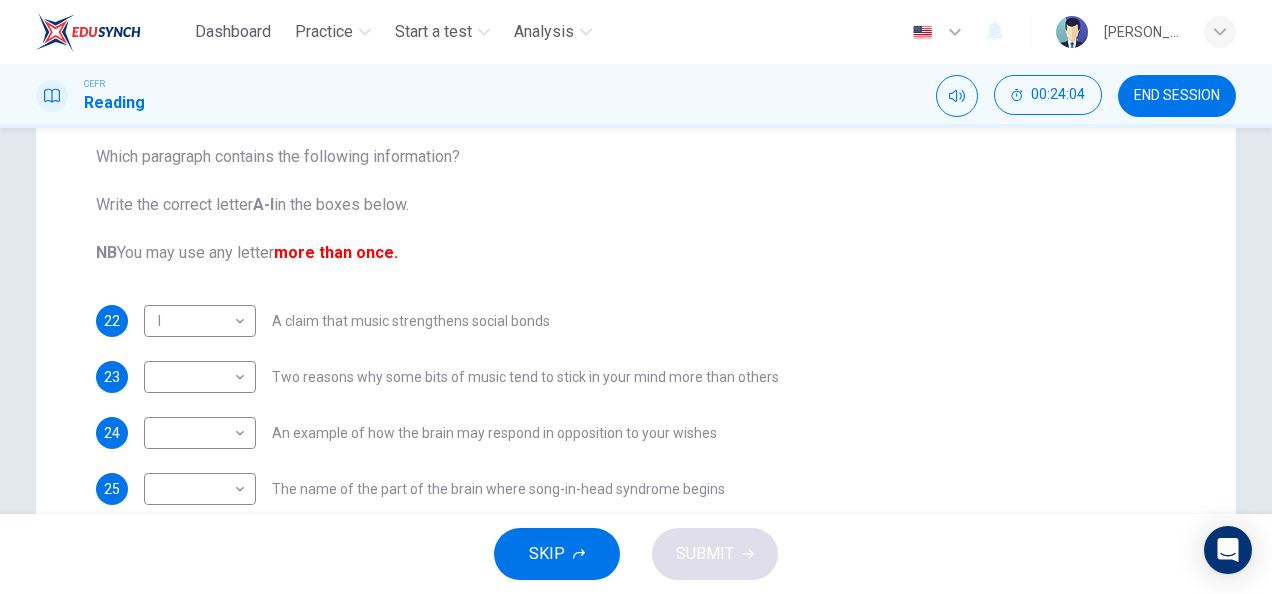 scroll, scrollTop: 0, scrollLeft: 0, axis: both 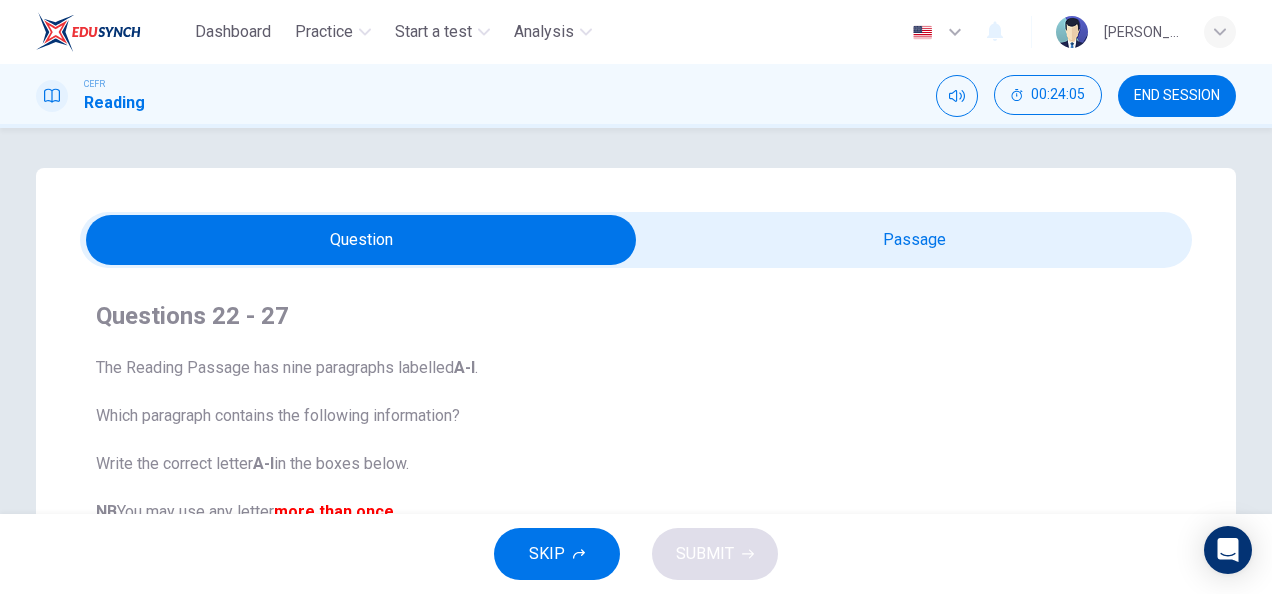 click at bounding box center (361, 240) 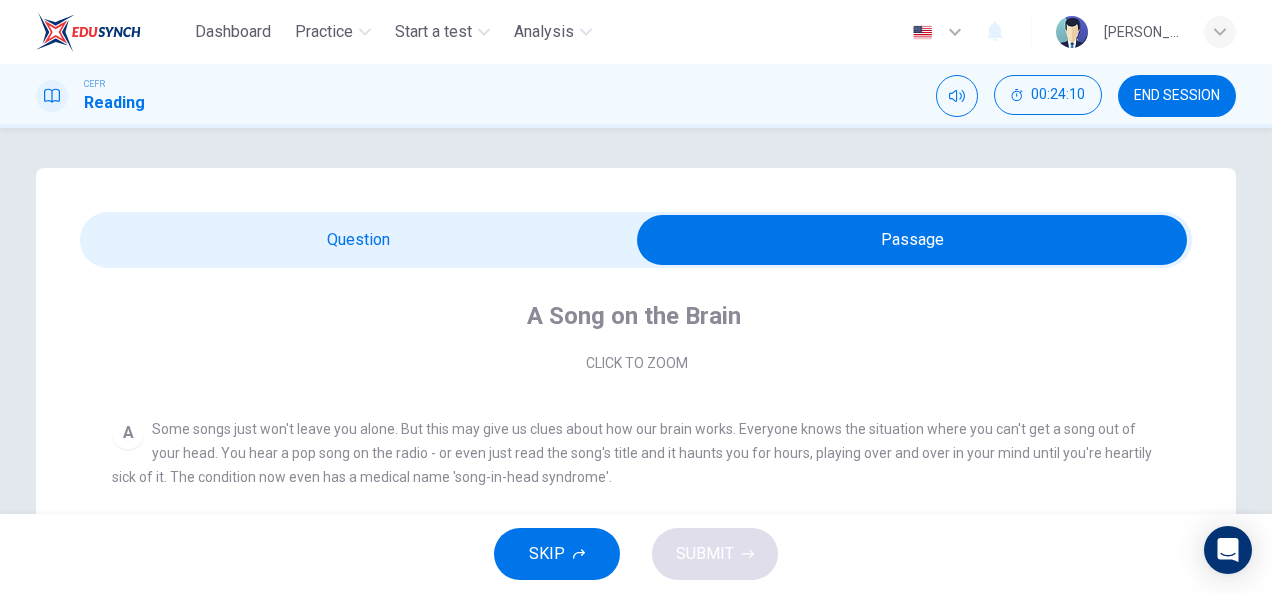 scroll, scrollTop: 327, scrollLeft: 0, axis: vertical 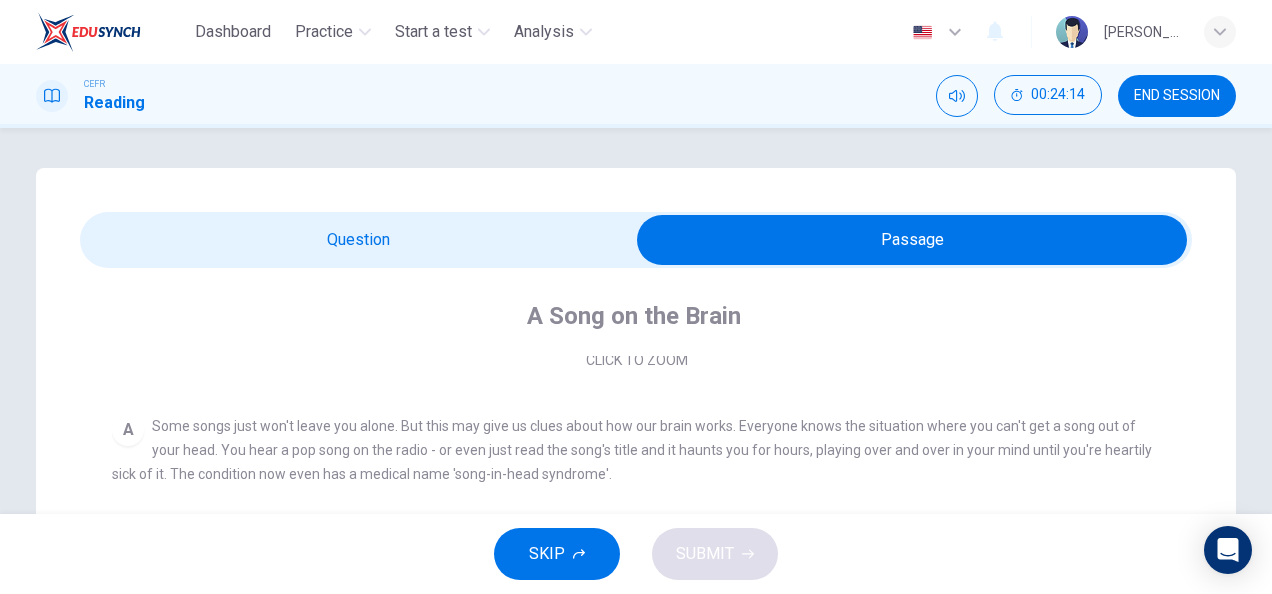click at bounding box center [912, 240] 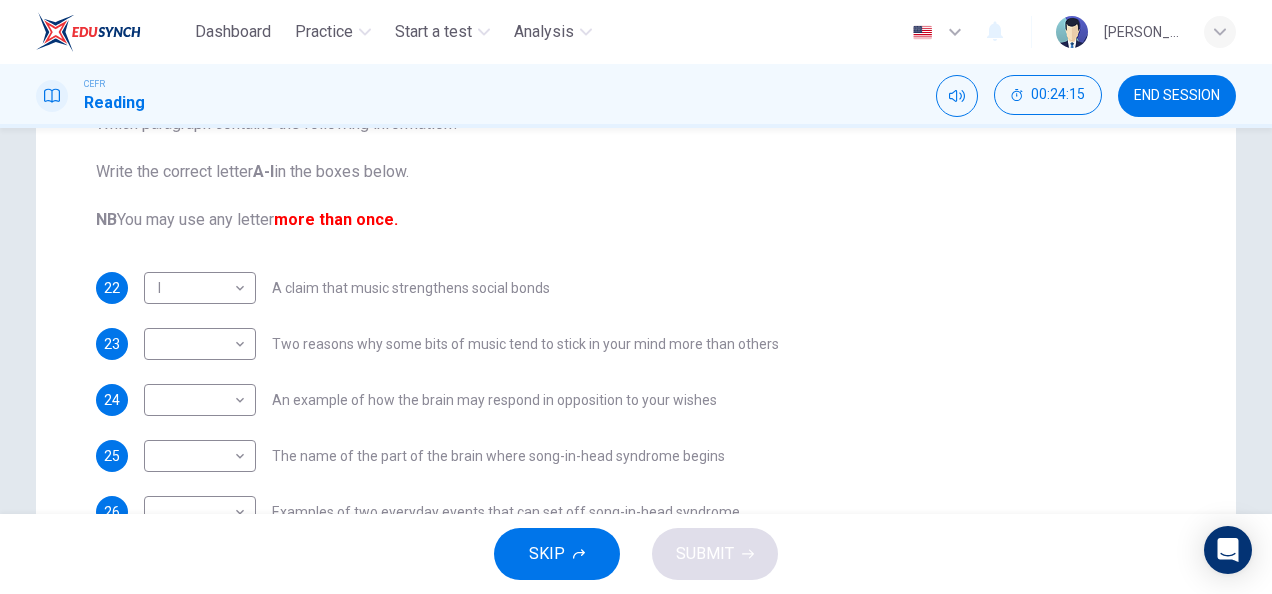 scroll, scrollTop: 293, scrollLeft: 0, axis: vertical 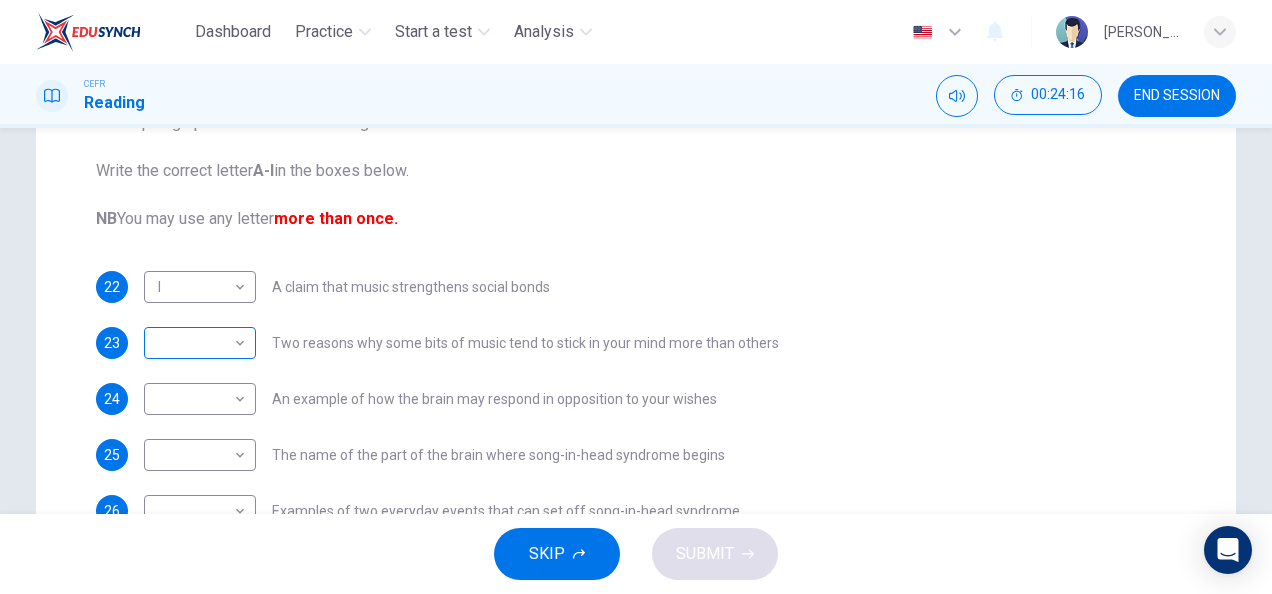 click on "Dashboard Practice Start a test Analysis English en ​ [PERSON_NAME] IZZATI [PERSON_NAME] CEFR Reading 00:24:16 END SESSION Question Passage Questions 22 - 27 The Reading Passage has nine paragraphs labelled  A-l .
Which paragraph contains the following information?
Write the correct letter  A-l  in the boxes below.
NB  You may use any letter  more than once. 22 I I ​ A claim that music strengthens social bonds 23 ​ ​ Two reasons why some bits of music tend to stick in your mind more than others 24 ​ ​ An example of how the brain may respond in opposition to your wishes 25 ​ ​ The name of the part of the brain where song-in-head syndrome begins 26 ​ ​ Examples of two everyday events that can set off song-in-head syndrome 27 ​ ​ A description of what one person does to prevent song-in-head syndrome A Song on the Brain CLICK TO ZOOM Click to Zoom A B C D E F G H I SKIP SUBMIT EduSynch - Online Language Proficiency Testing
Dashboard Practice Start a test Analysis Notifications 2025" at bounding box center [636, 297] 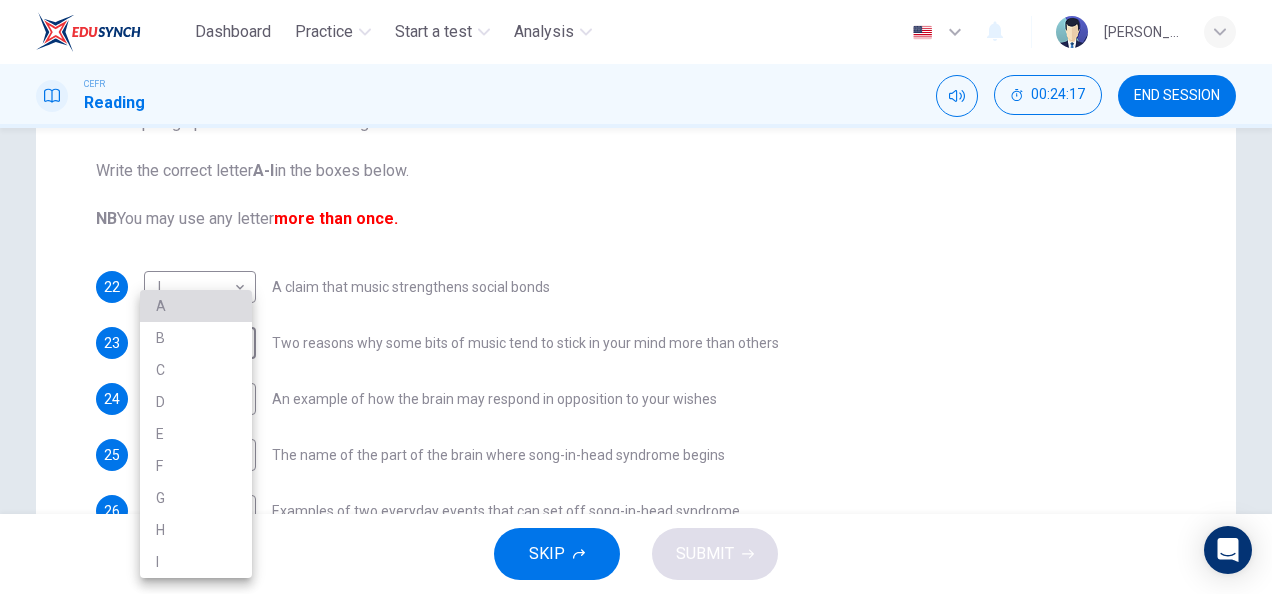 click on "A" at bounding box center [196, 306] 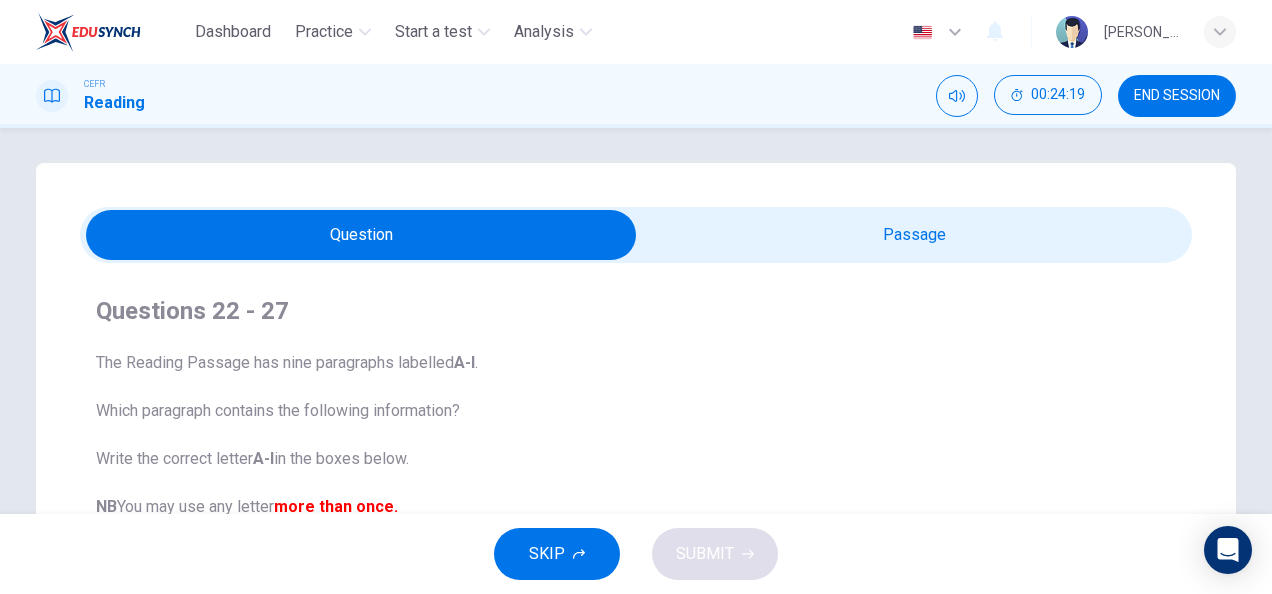 scroll, scrollTop: 0, scrollLeft: 0, axis: both 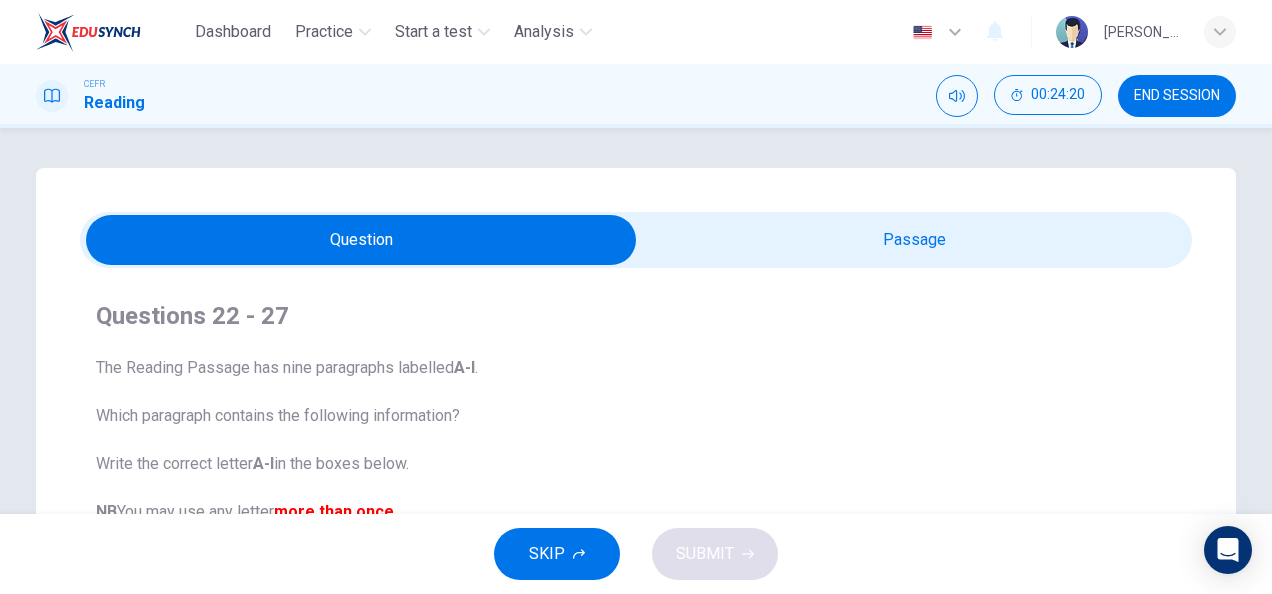 click at bounding box center (361, 240) 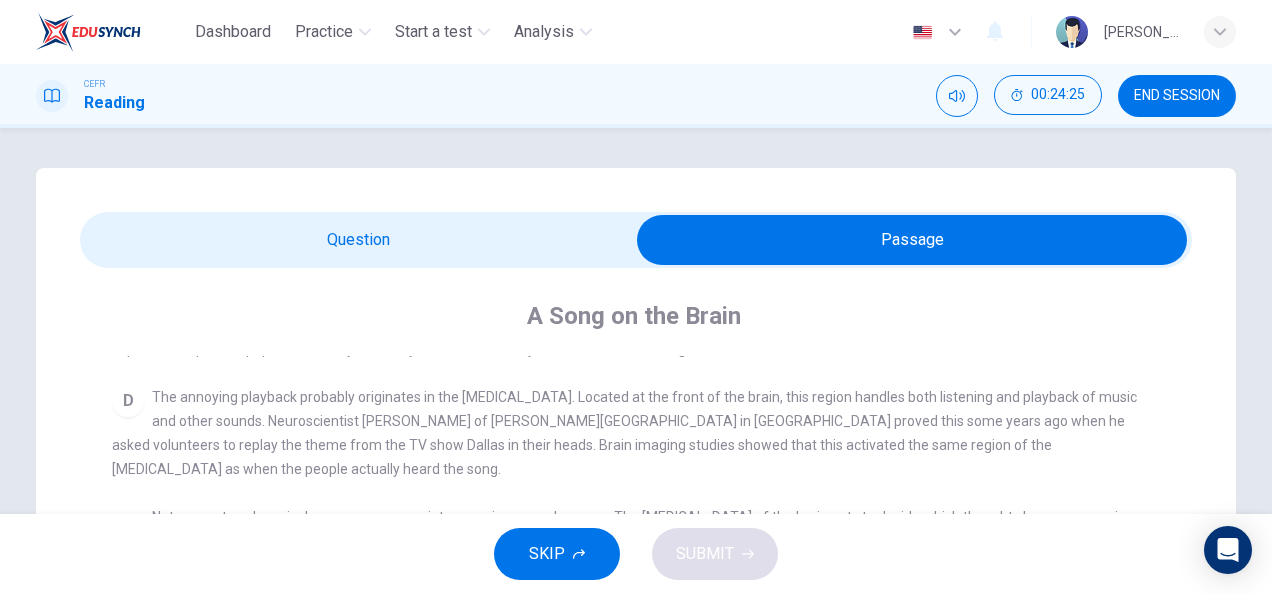 scroll, scrollTop: 674, scrollLeft: 0, axis: vertical 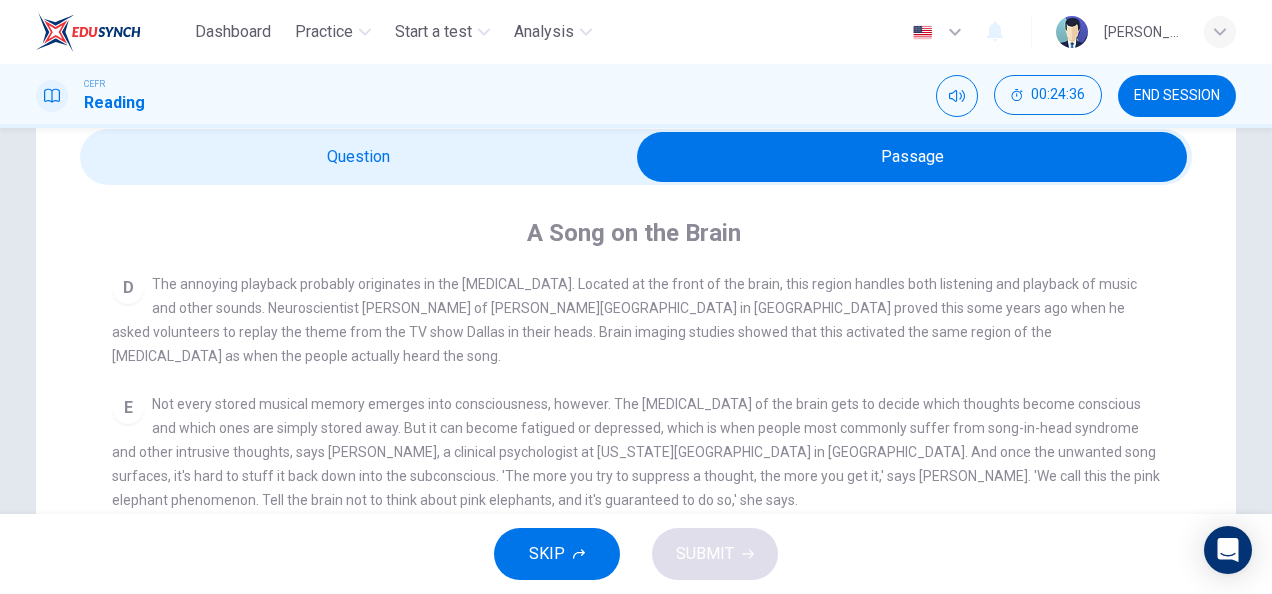 click at bounding box center (912, 157) 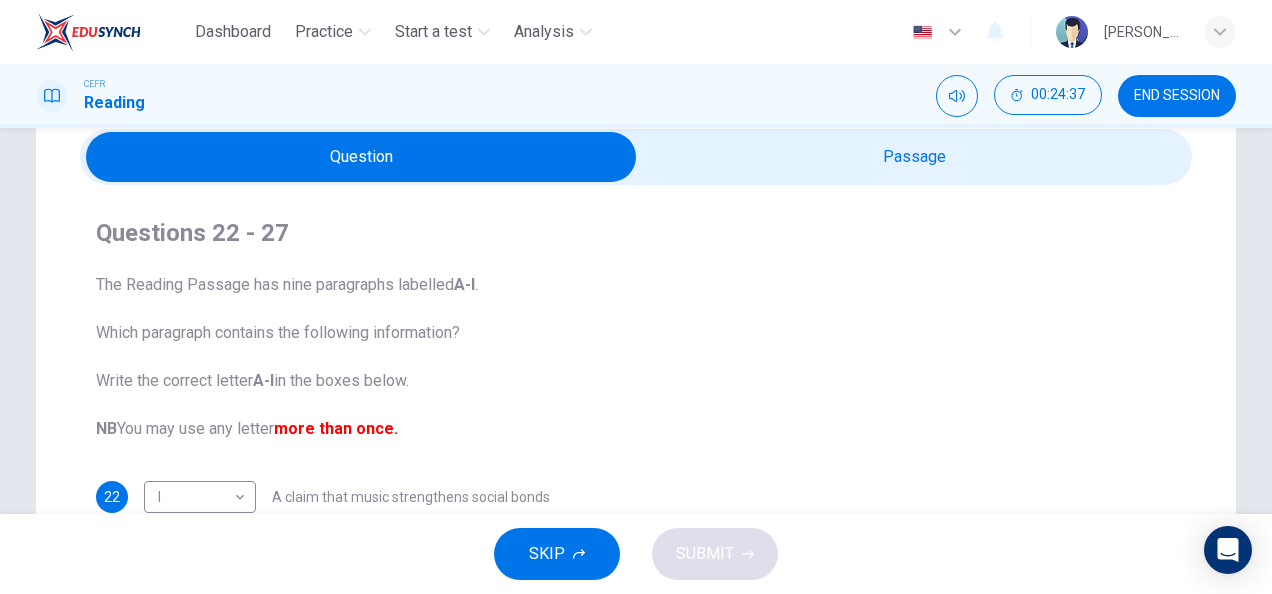 scroll, scrollTop: 312, scrollLeft: 0, axis: vertical 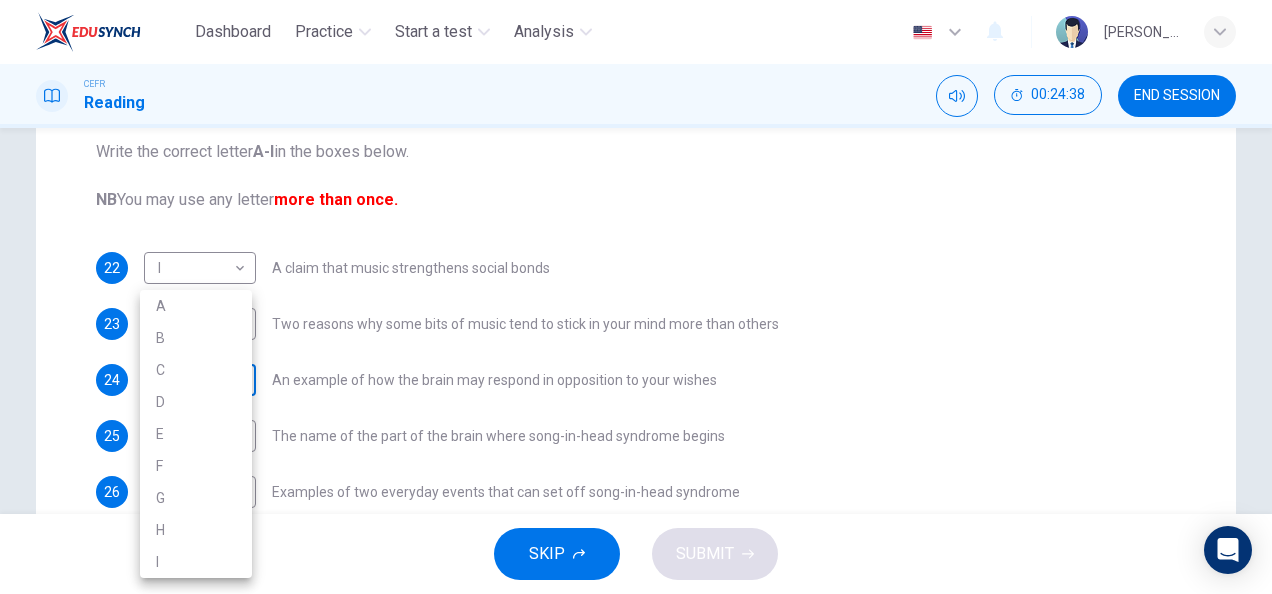 click on "Dashboard Practice Start a test Analysis English en ​ [PERSON_NAME] IZZATI [PERSON_NAME] CEFR Reading 00:24:38 END SESSION Question Passage Questions 22 - 27 The Reading Passage has nine paragraphs labelled  A-l .
Which paragraph contains the following information?
Write the correct letter  A-l  in the boxes below.
NB  You may use any letter  more than once. 22 I I ​ A claim that music strengthens social bonds 23 A A ​ Two reasons why some bits of music tend to stick in your mind more than others 24 ​ ​ An example of how the brain may respond in opposition to your wishes 25 ​ ​ The name of the part of the brain where song-in-head syndrome begins 26 ​ ​ Examples of two everyday events that can set off song-in-head syndrome 27 ​ ​ A description of what one person does to prevent song-in-head syndrome A Song on the Brain CLICK TO ZOOM Click to Zoom A B C D E F G H I SKIP SUBMIT EduSynch - Online Language Proficiency Testing
Dashboard Practice Start a test Analysis Notifications 2025 A B C" at bounding box center (636, 297) 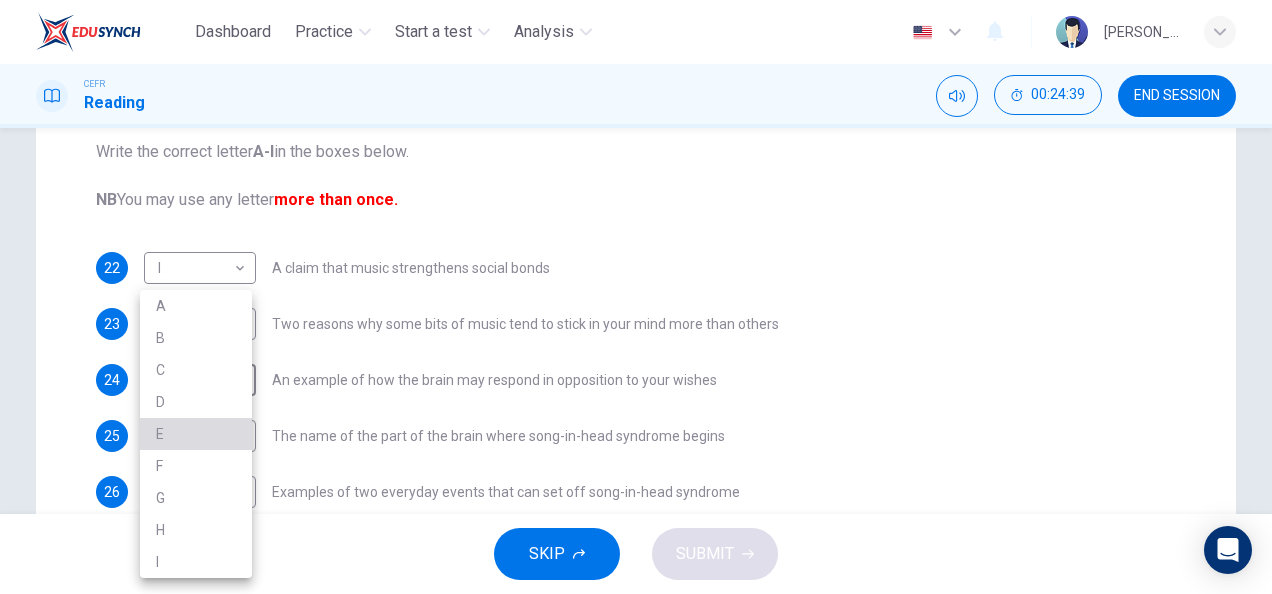 click on "E" at bounding box center [196, 434] 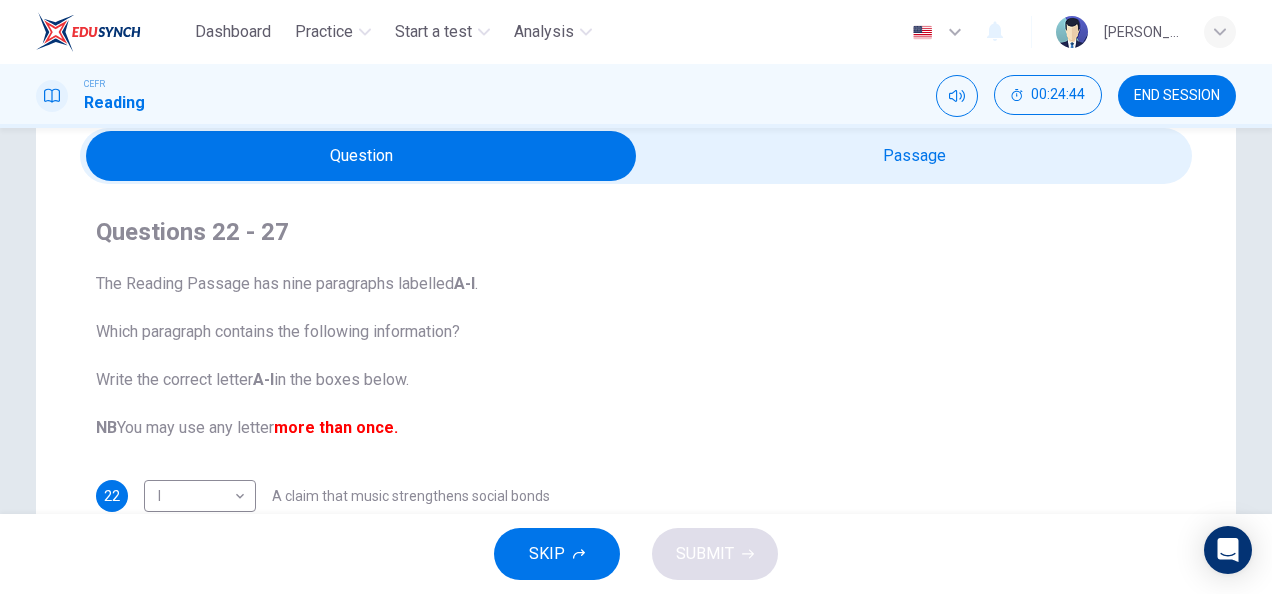 scroll, scrollTop: 79, scrollLeft: 0, axis: vertical 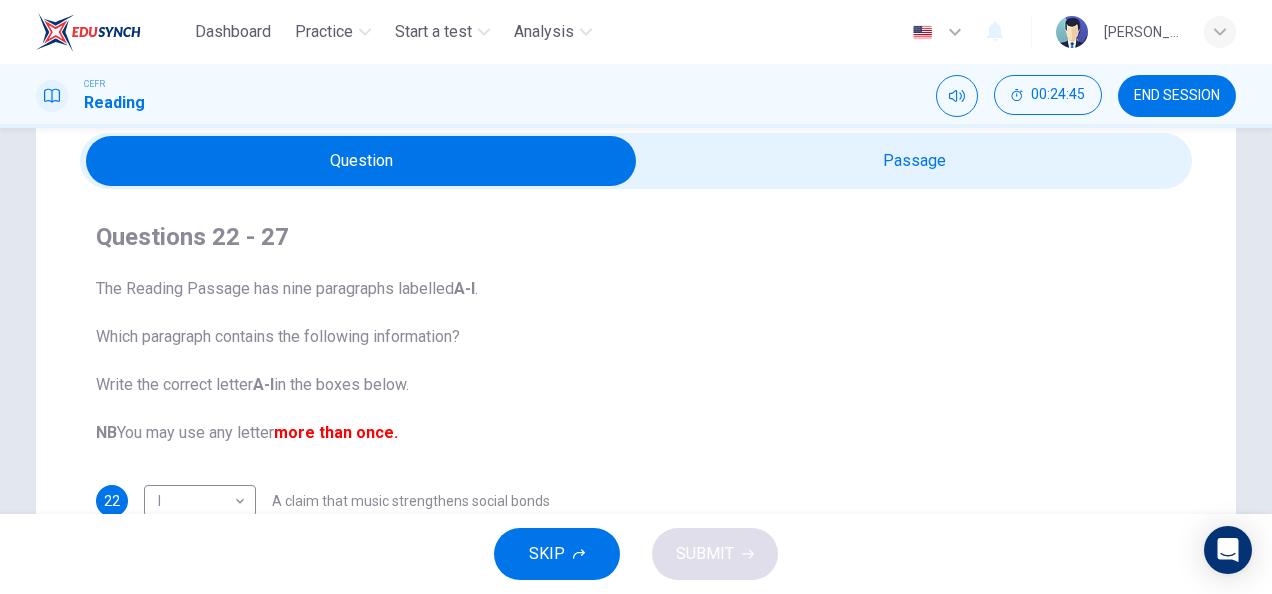 click on "Question Passage Questions 22 - 27 The Reading Passage has nine paragraphs labelled  A-l .
Which paragraph contains the following information?
Write the correct letter  A-l  in the boxes below.
NB  You may use any letter  more than once. 22 I I ​ A claim that music strengthens social bonds 23 A A ​ Two reasons why some bits of music tend to stick in your mind more than others 24 E E ​ An example of how the brain may respond in opposition to your wishes 25 ​ ​ The name of the part of the brain where song-in-head syndrome begins 26 ​ ​ Examples of two everyday events that can set off song-in-head syndrome 27 ​ ​ A description of what one person does to prevent song-in-head syndrome A Song on the Brain CLICK TO ZOOM Click to Zoom A B C D E F G H I" at bounding box center (636, 491) 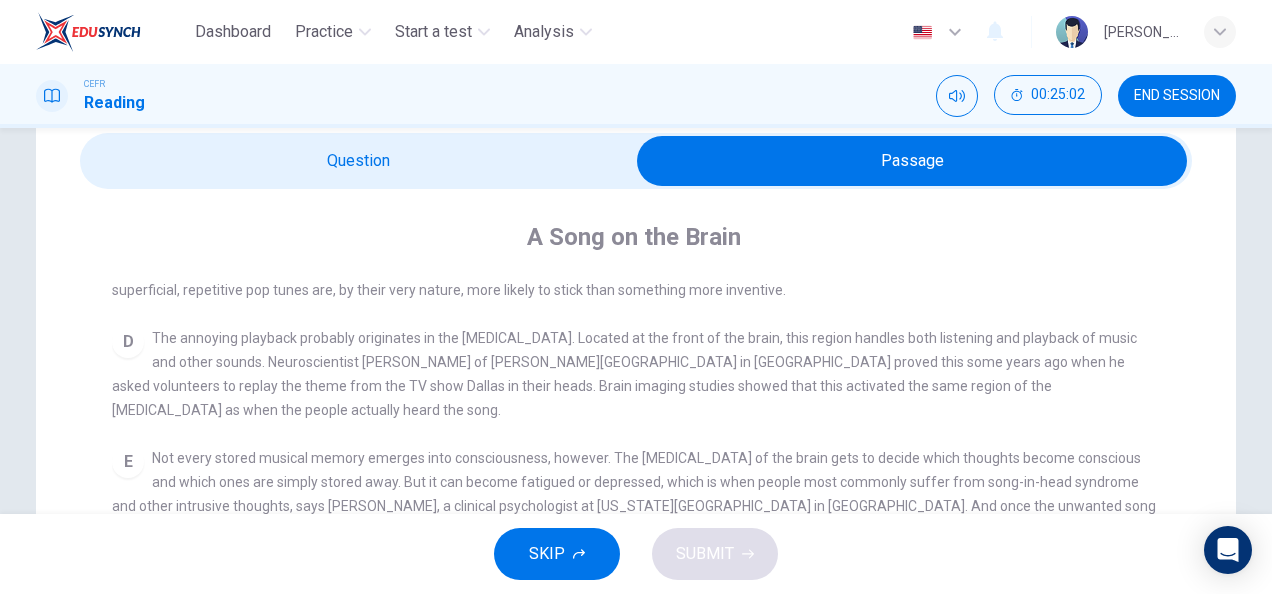 scroll, scrollTop: 622, scrollLeft: 0, axis: vertical 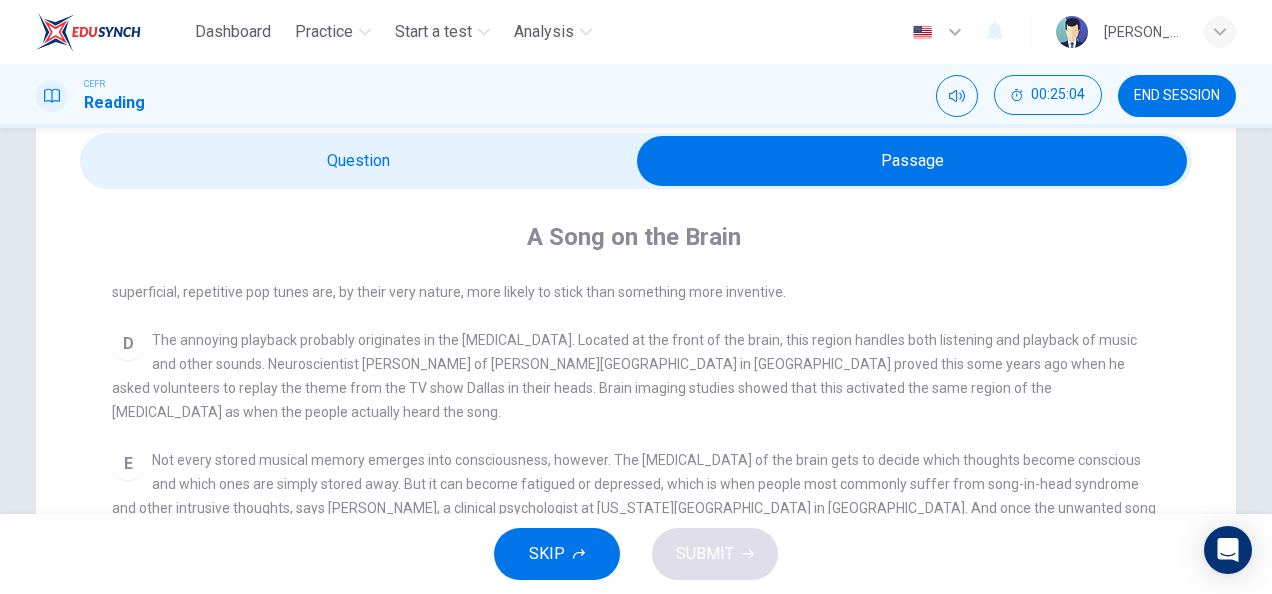 click at bounding box center [912, 161] 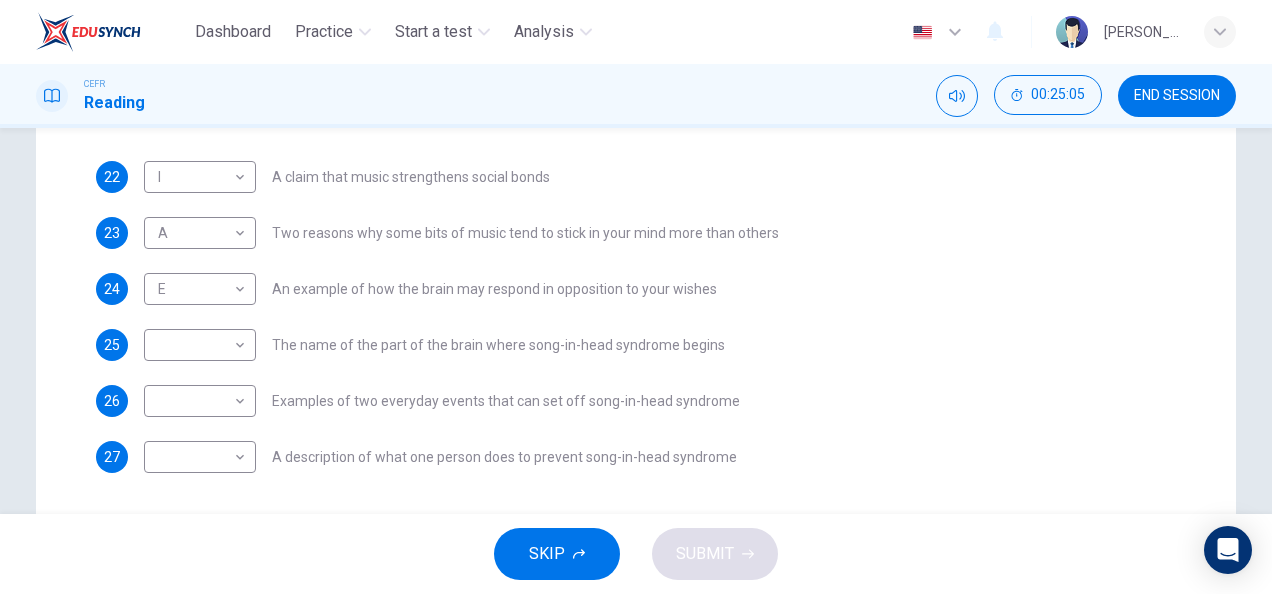 scroll, scrollTop: 405, scrollLeft: 0, axis: vertical 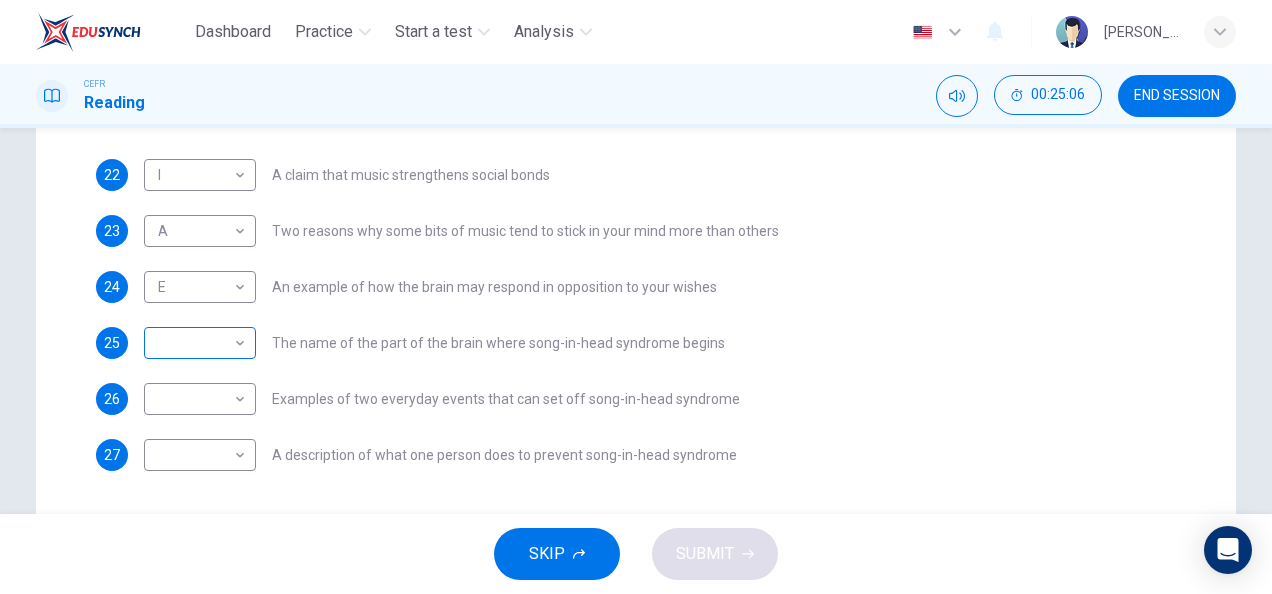 click on "​ ​" at bounding box center [200, 343] 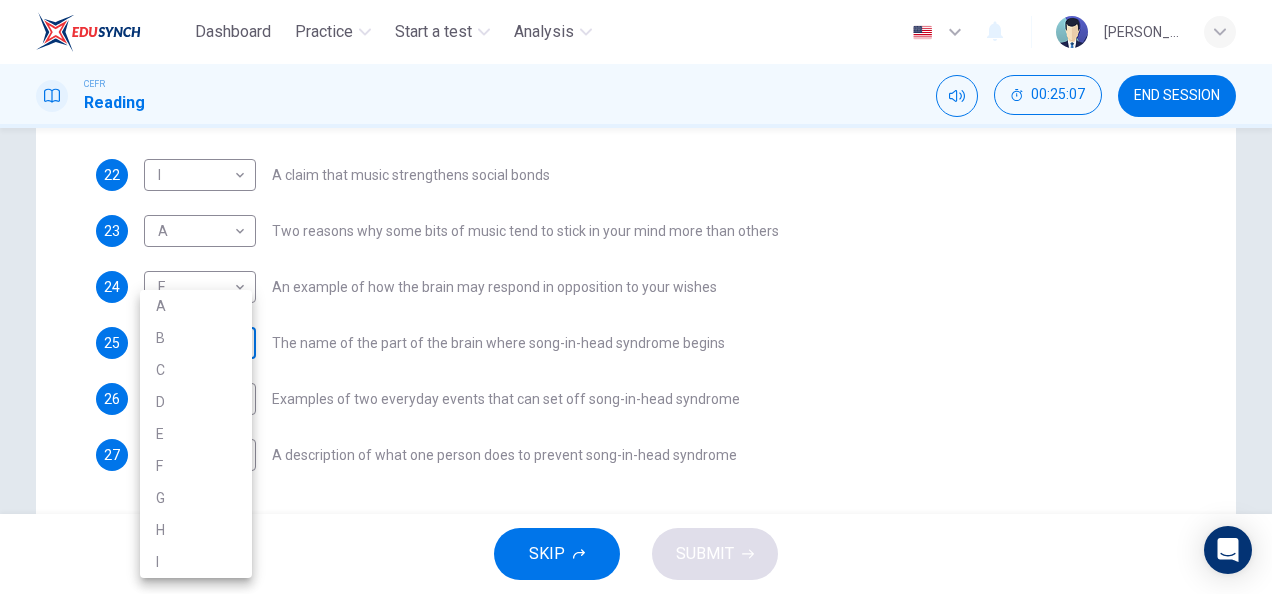 click on "Dashboard Practice Start a test Analysis English en ​ [PERSON_NAME] IZZATI [PERSON_NAME] CEFR Reading 00:25:07 END SESSION Question Passage Questions 22 - 27 The Reading Passage has nine paragraphs labelled  A-l .
Which paragraph contains the following information?
Write the correct letter  A-l  in the boxes below.
NB  You may use any letter  more than once. 22 I I ​ A claim that music strengthens social bonds 23 A A ​ Two reasons why some bits of music tend to stick in your mind more than others 24 E E ​ An example of how the brain may respond in opposition to your wishes 25 ​ ​ The name of the part of the brain where song-in-head syndrome begins 26 ​ ​ Examples of two everyday events that can set off song-in-head syndrome 27 ​ ​ A description of what one person does to prevent song-in-head syndrome A Song on the Brain CLICK TO ZOOM Click to Zoom A B C D E F G H I SKIP SUBMIT EduSynch - Online Language Proficiency Testing
Dashboard Practice Start a test Analysis Notifications 2025 A B C" at bounding box center (636, 297) 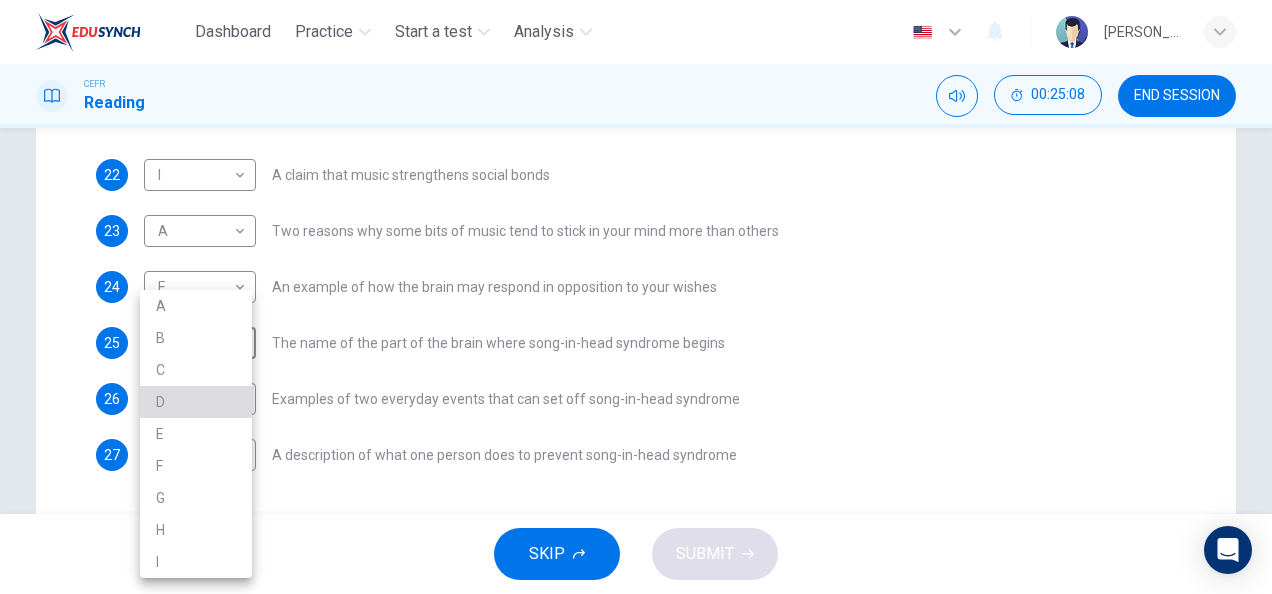 click on "D" at bounding box center [196, 402] 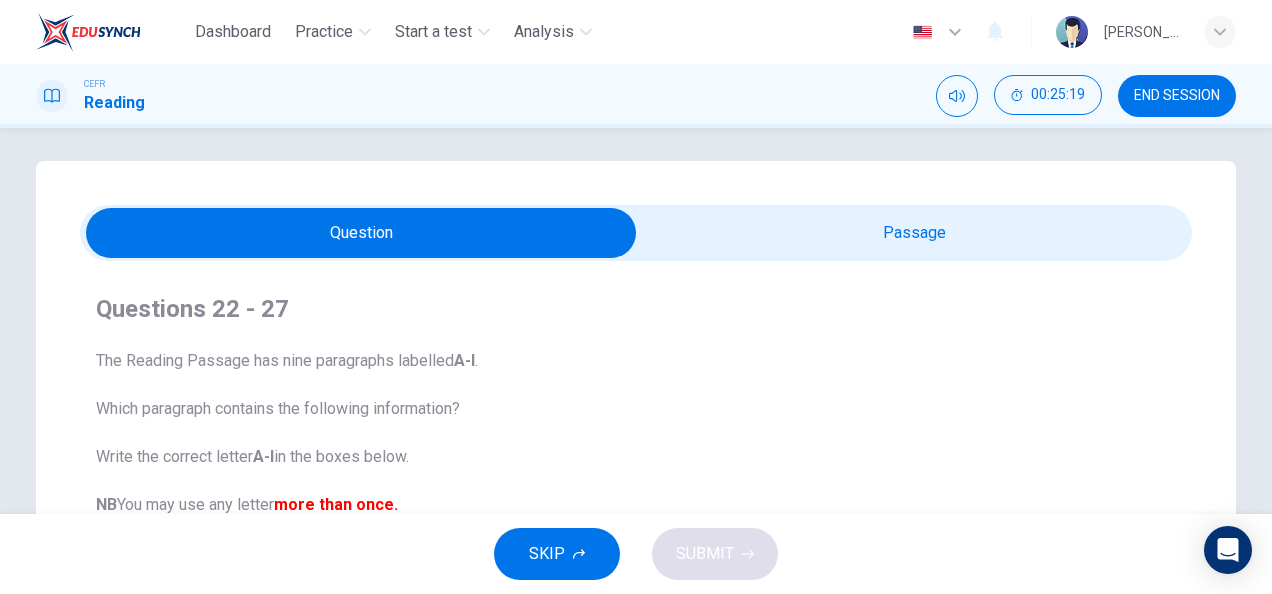 scroll, scrollTop: 0, scrollLeft: 0, axis: both 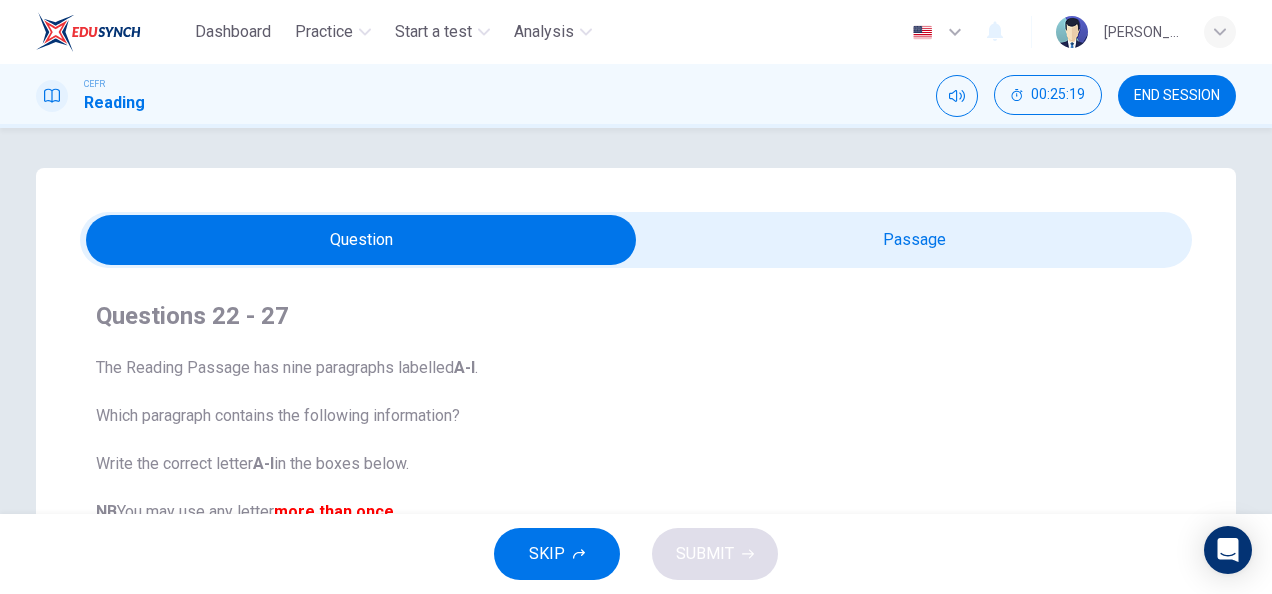 click at bounding box center (361, 240) 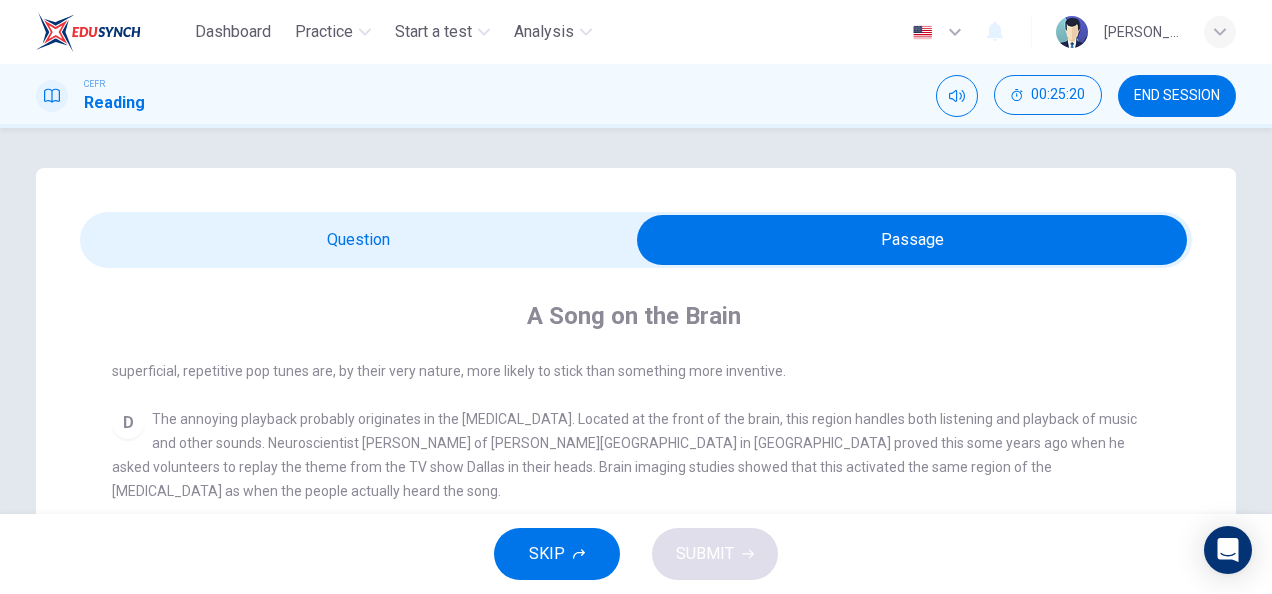 scroll, scrollTop: 674, scrollLeft: 0, axis: vertical 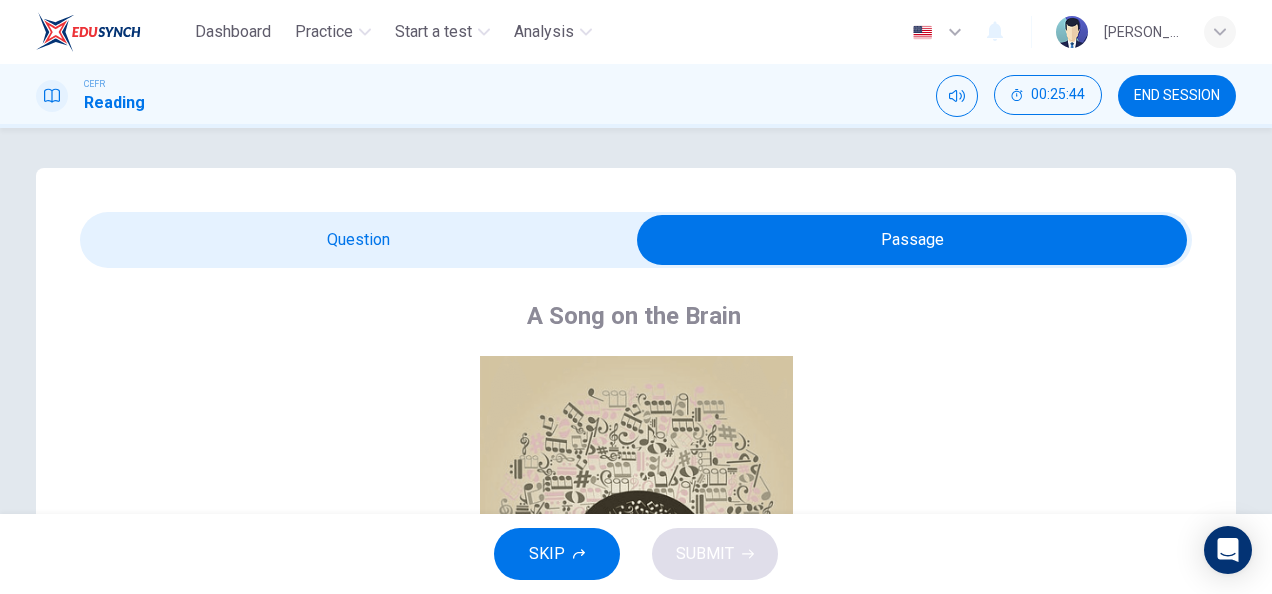 click at bounding box center [912, 240] 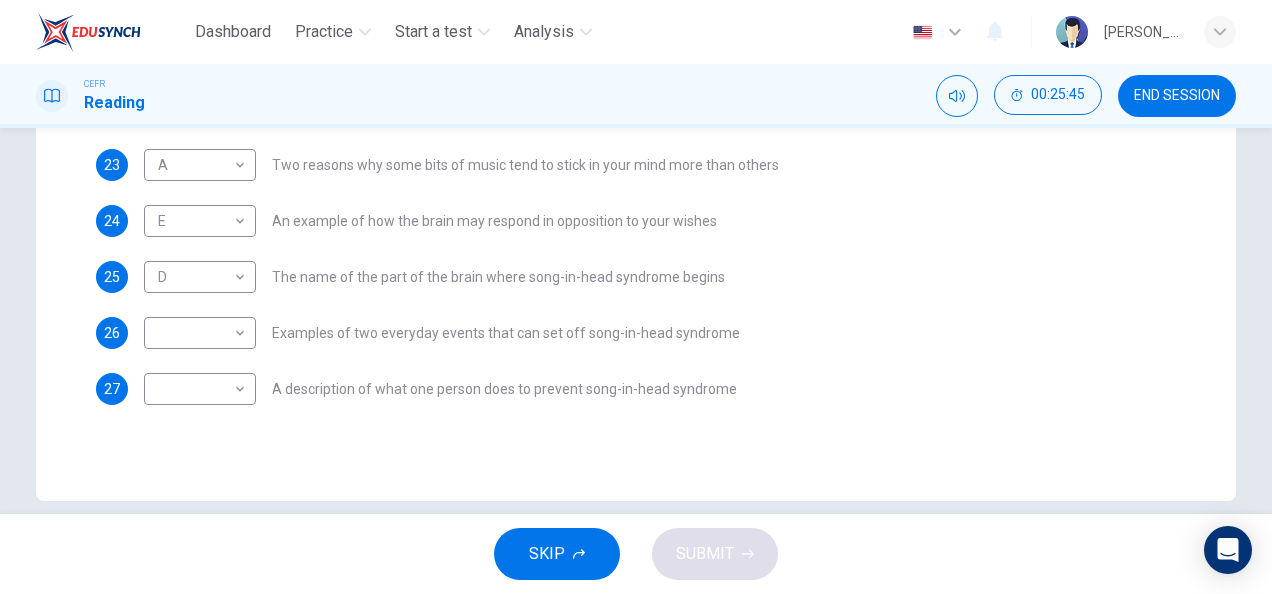 scroll, scrollTop: 498, scrollLeft: 0, axis: vertical 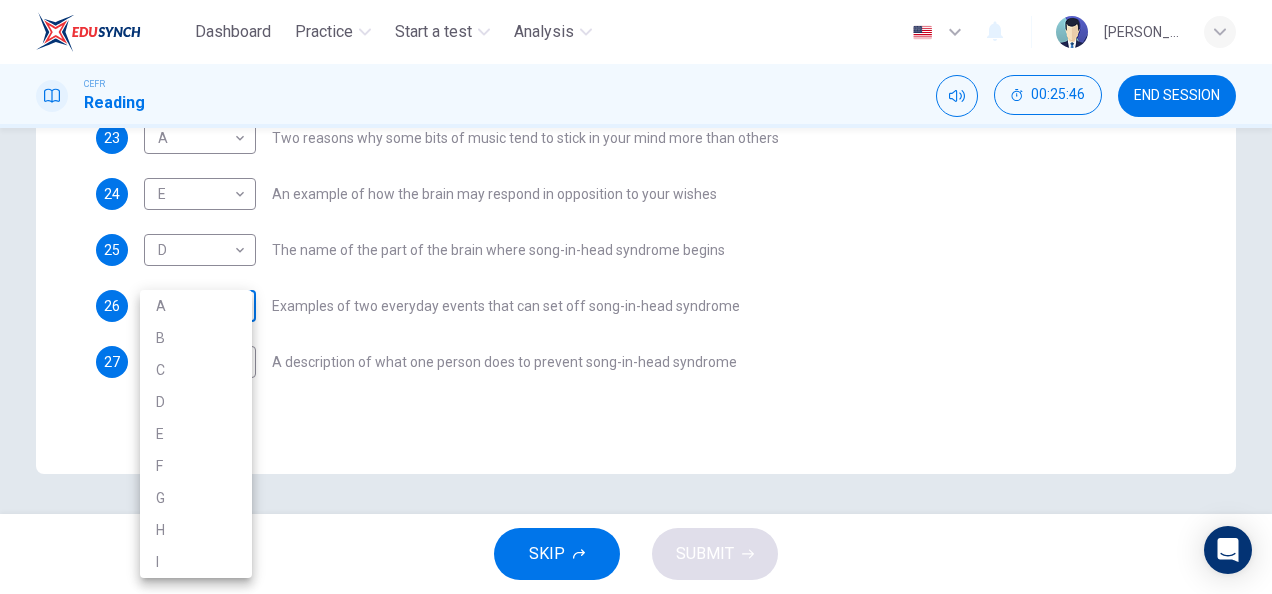 click on "Dashboard Practice Start a test Analysis English en ​ [PERSON_NAME] IZZATI [PERSON_NAME] CEFR Reading 00:25:46 END SESSION Question Passage Questions 22 - 27 The Reading Passage has nine paragraphs labelled  A-l .
Which paragraph contains the following information?
Write the correct letter  A-l  in the boxes below.
NB  You may use any letter  more than once. 22 I I ​ A claim that music strengthens social bonds 23 A A ​ Two reasons why some bits of music tend to stick in your mind more than others 24 E E ​ An example of how the brain may respond in opposition to your wishes 25 D D ​ The name of the part of the brain where song-in-head syndrome begins 26 ​ ​ Examples of two everyday events that can set off song-in-head syndrome 27 ​ ​ A description of what one person does to prevent song-in-head syndrome A Song on the Brain CLICK TO ZOOM Click to Zoom A B C D E F G H I SKIP SUBMIT EduSynch - Online Language Proficiency Testing
Dashboard Practice Start a test Analysis Notifications 2025 A B C" at bounding box center [636, 297] 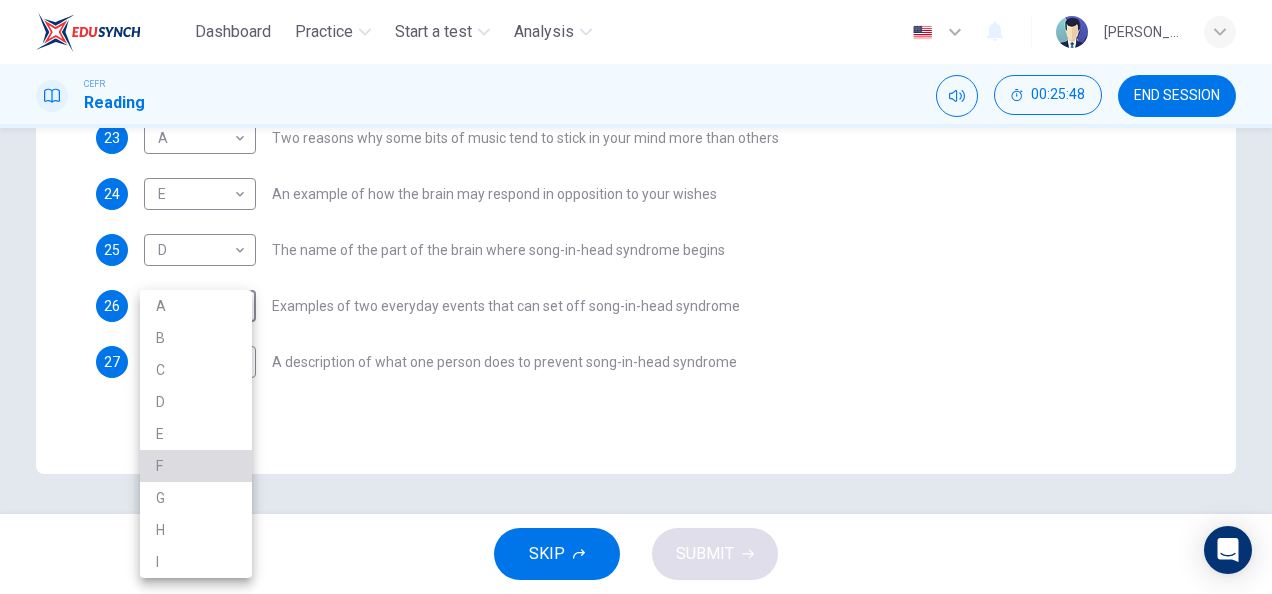 click on "F" at bounding box center (196, 466) 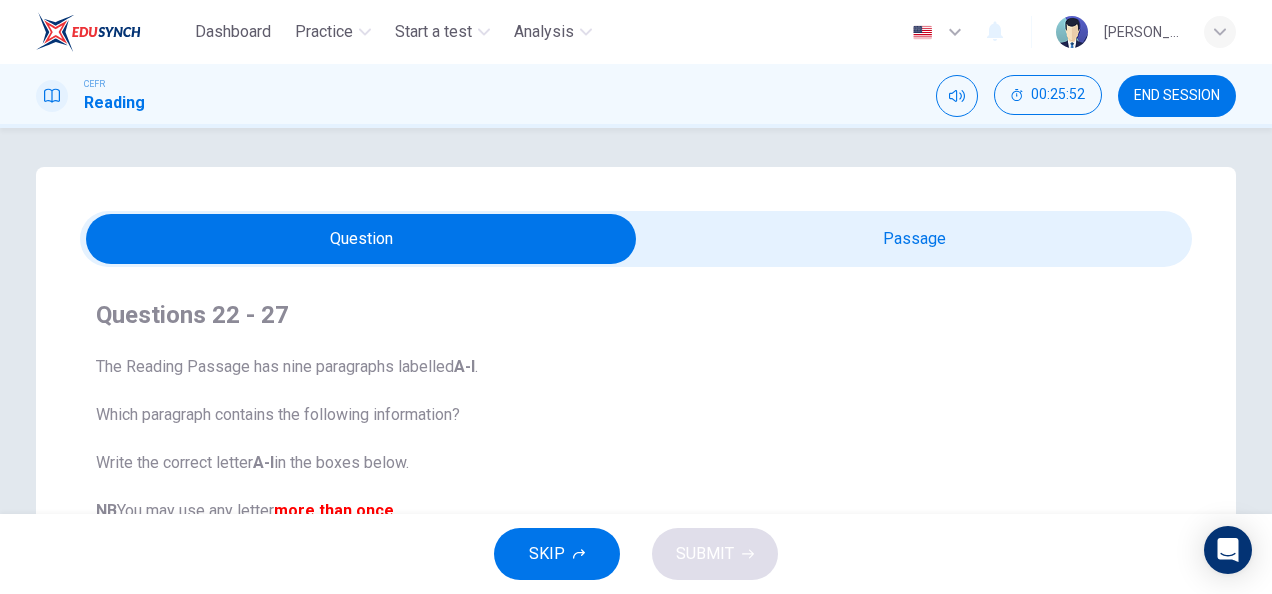 scroll, scrollTop: 0, scrollLeft: 0, axis: both 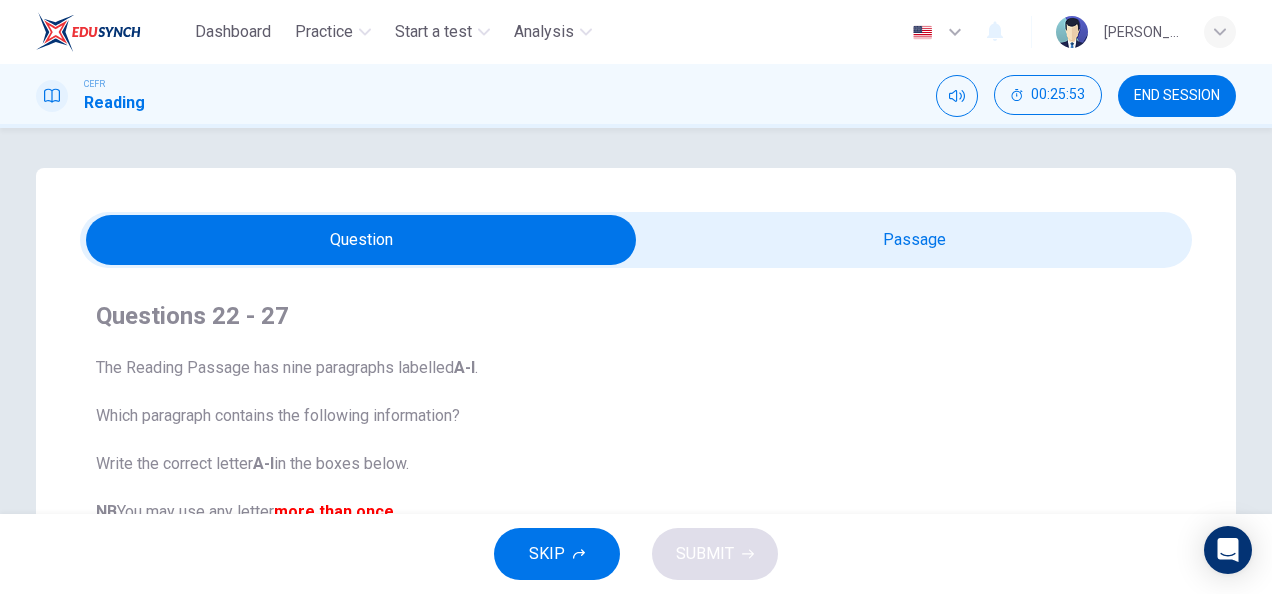 click at bounding box center (361, 240) 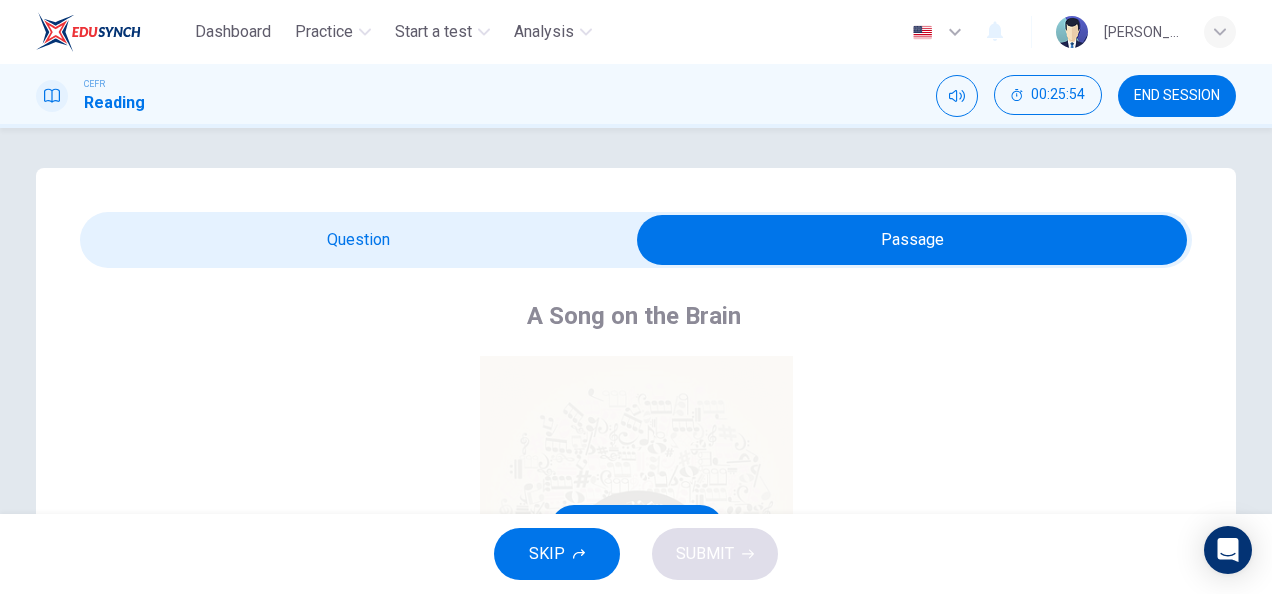 scroll, scrollTop: 276, scrollLeft: 0, axis: vertical 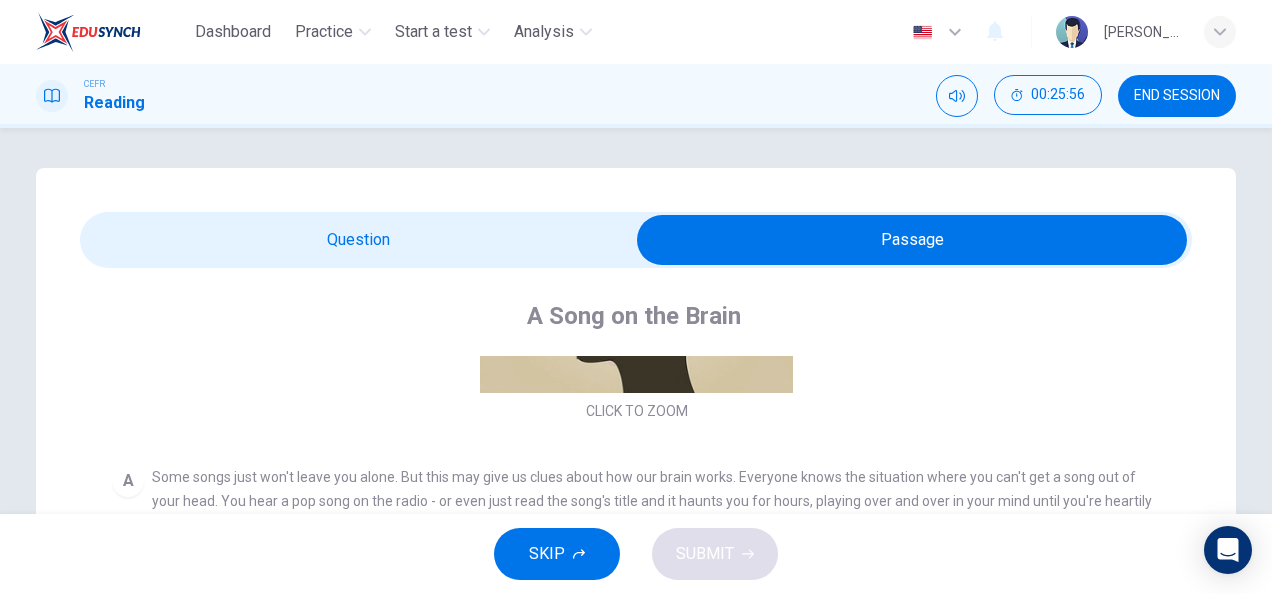 drag, startPoint x: 561, startPoint y: 254, endPoint x: 728, endPoint y: 440, distance: 249.97 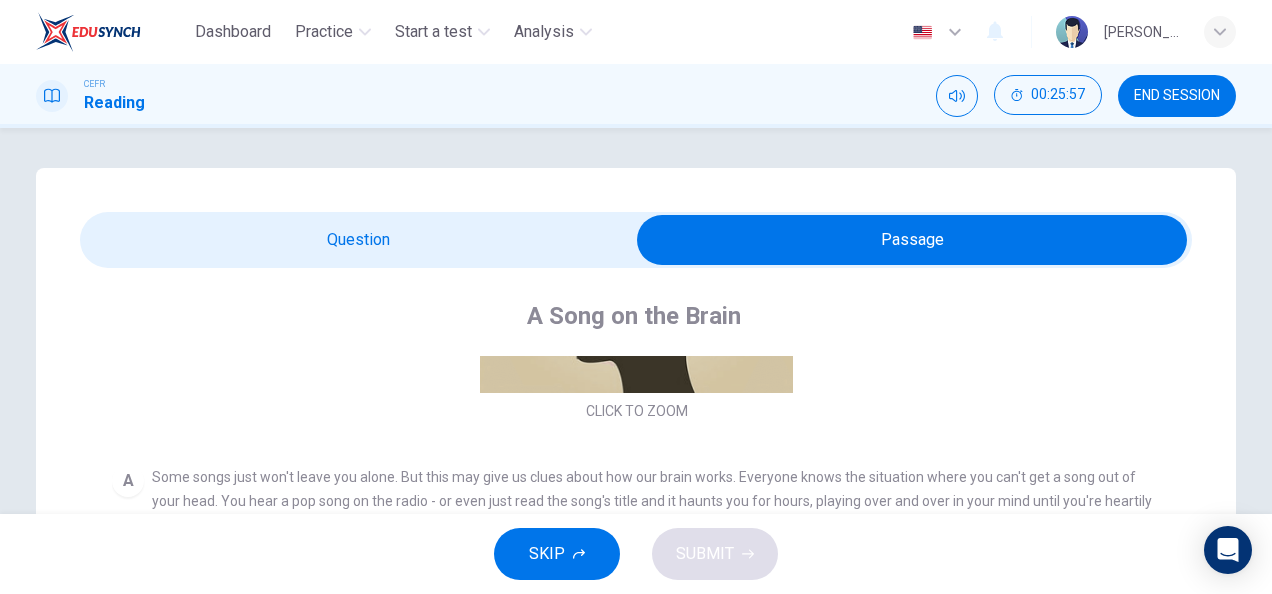 click at bounding box center [912, 240] 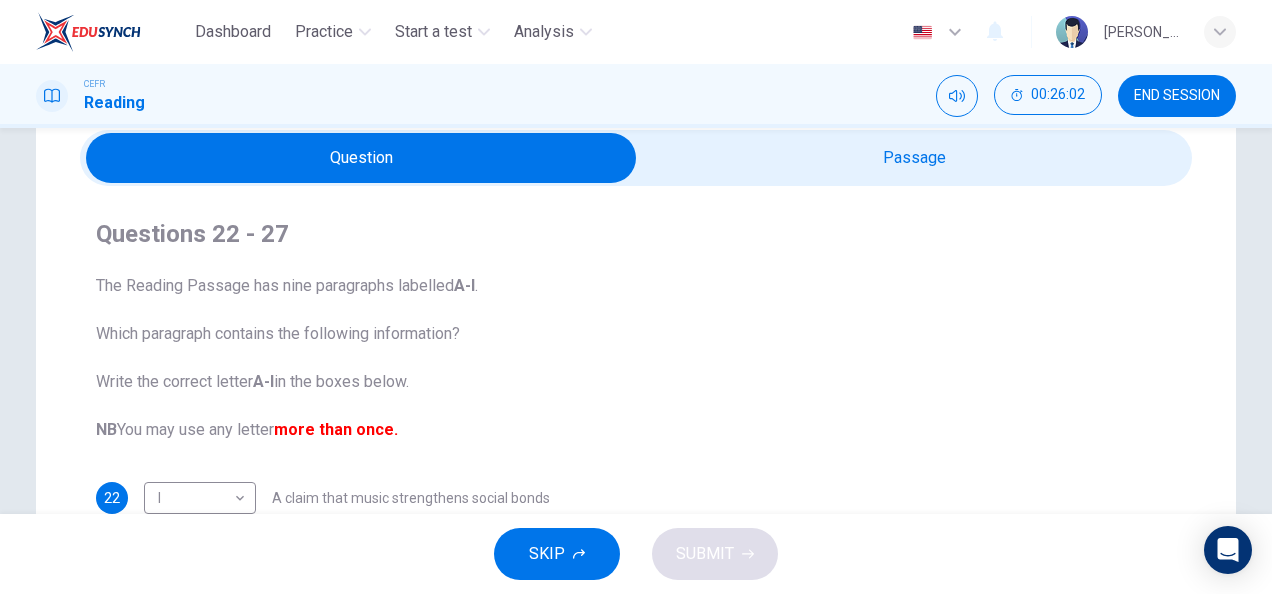scroll, scrollTop: 0, scrollLeft: 0, axis: both 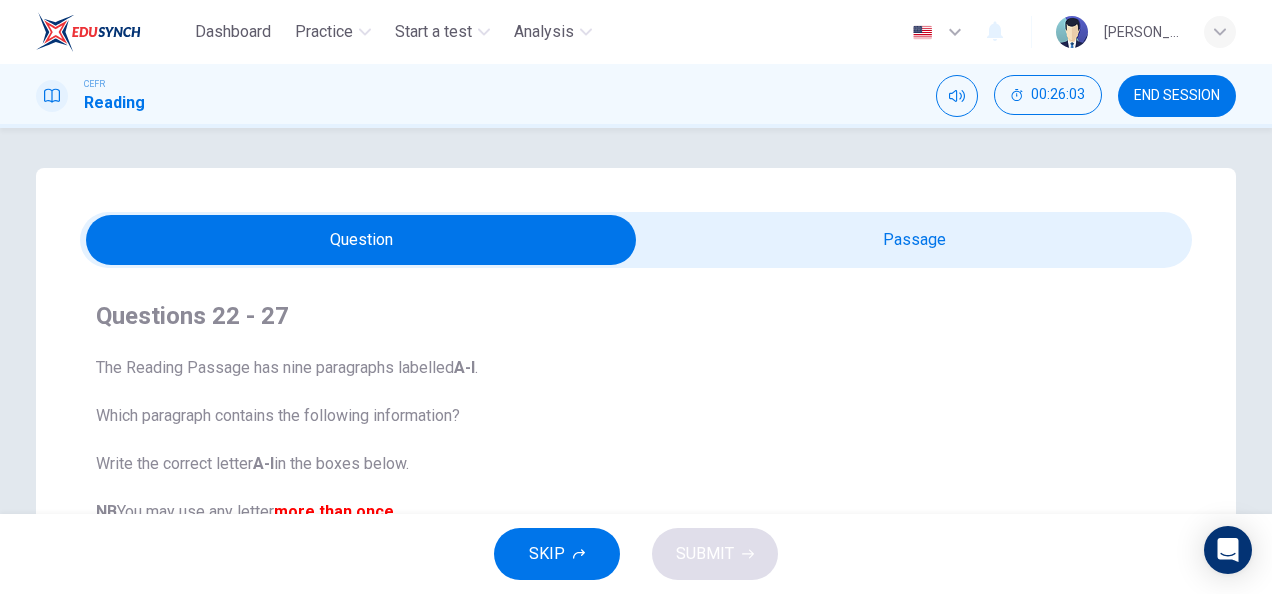 click on "Question Passage Questions 22 - 27 The Reading Passage has nine paragraphs labelled  A-l .
Which paragraph contains the following information?
Write the correct letter  A-l  in the boxes below.
NB  You may use any letter  more than once. 22 I I ​ A claim that music strengthens social bonds 23 A A ​ Two reasons why some bits of music tend to stick in your mind more than others 24 E E ​ An example of how the brain may respond in opposition to your wishes 25 D D ​ The name of the part of the brain where song-in-head syndrome begins 26 F F ​ Examples of two everyday events that can set off song-in-head syndrome 27 ​ ​ A description of what one person does to prevent song-in-head syndrome A Song on the Brain CLICK TO ZOOM Click to Zoom A B C D E F G H I" at bounding box center [636, 570] 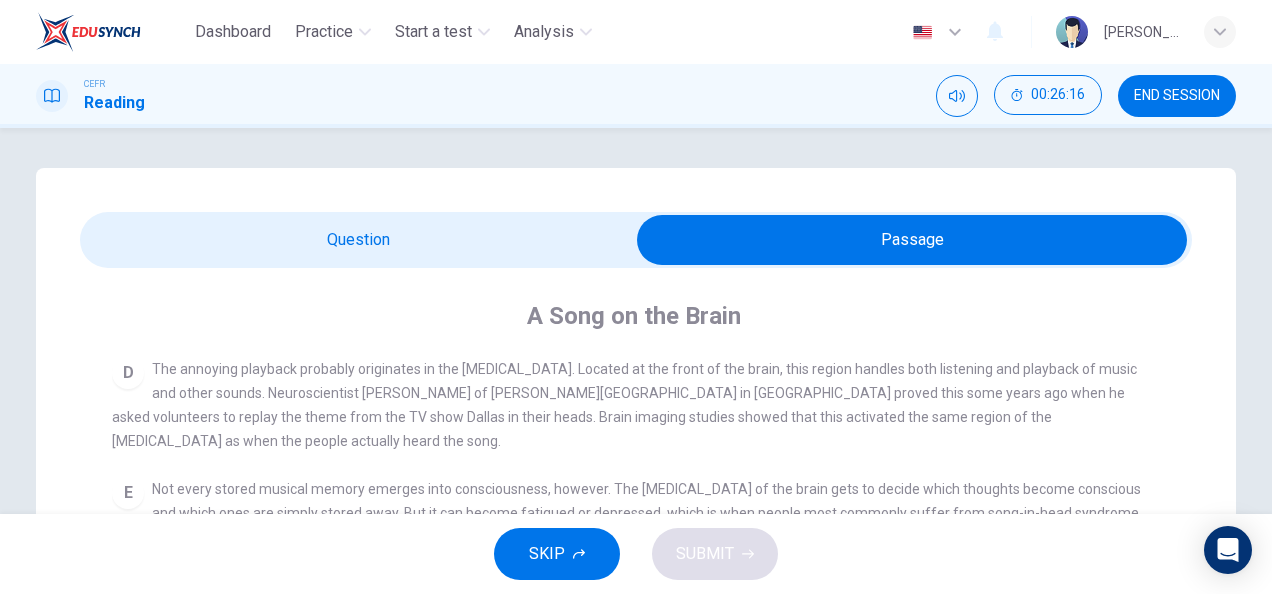 scroll, scrollTop: 674, scrollLeft: 0, axis: vertical 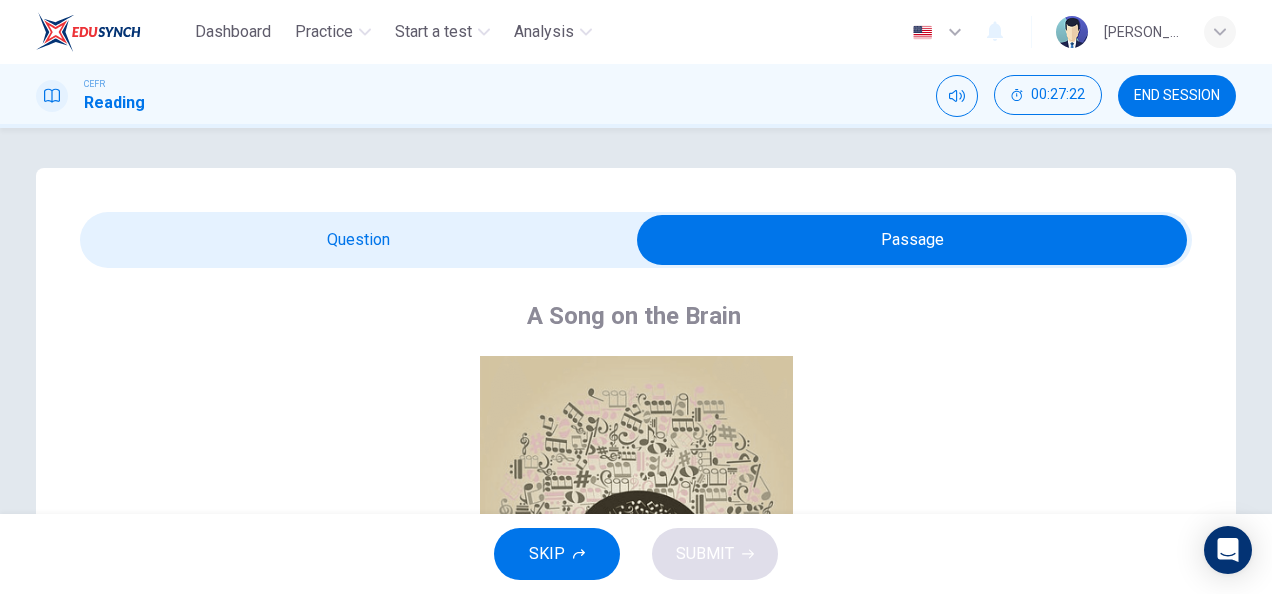 click at bounding box center [912, 240] 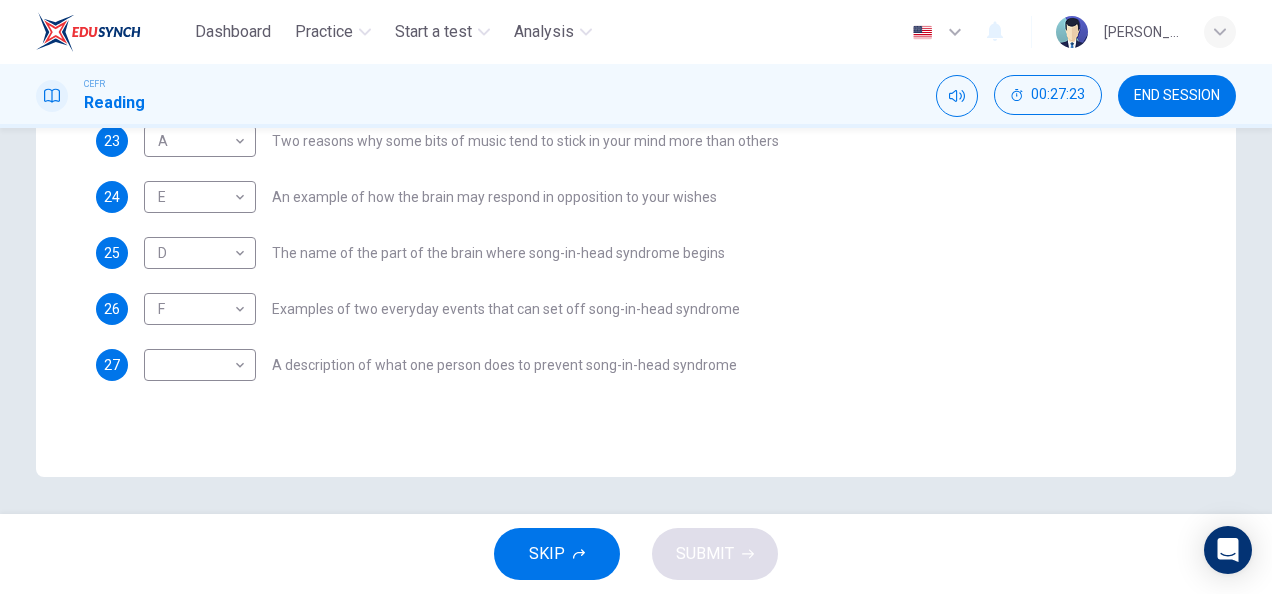scroll, scrollTop: 498, scrollLeft: 0, axis: vertical 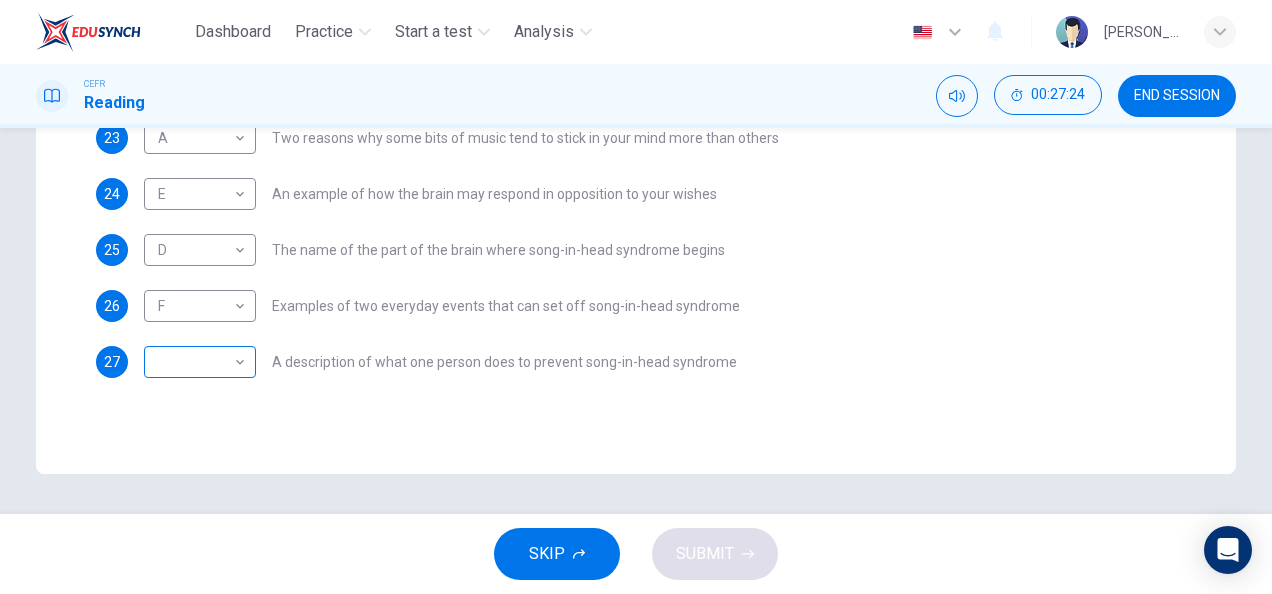 click on "Dashboard Practice Start a test Analysis English en ​ [PERSON_NAME] IZZATI [PERSON_NAME] CEFR Reading 00:27:24 END SESSION Question Passage Questions 22 - 27 The Reading Passage has nine paragraphs labelled  A-l .
Which paragraph contains the following information?
Write the correct letter  A-l  in the boxes below.
NB  You may use any letter  more than once. 22 I I ​ A claim that music strengthens social bonds 23 A A ​ Two reasons why some bits of music tend to stick in your mind more than others 24 E E ​ An example of how the brain may respond in opposition to your wishes 25 D D ​ The name of the part of the brain where song-in-head syndrome begins 26 F F ​ Examples of two everyday events that can set off song-in-head syndrome 27 ​ ​ A description of what one person does to prevent song-in-head syndrome A Song on the Brain CLICK TO ZOOM Click to Zoom A B C D E F G H I SKIP SUBMIT EduSynch - Online Language Proficiency Testing
Dashboard Practice Start a test Analysis Notifications 2025" at bounding box center (636, 297) 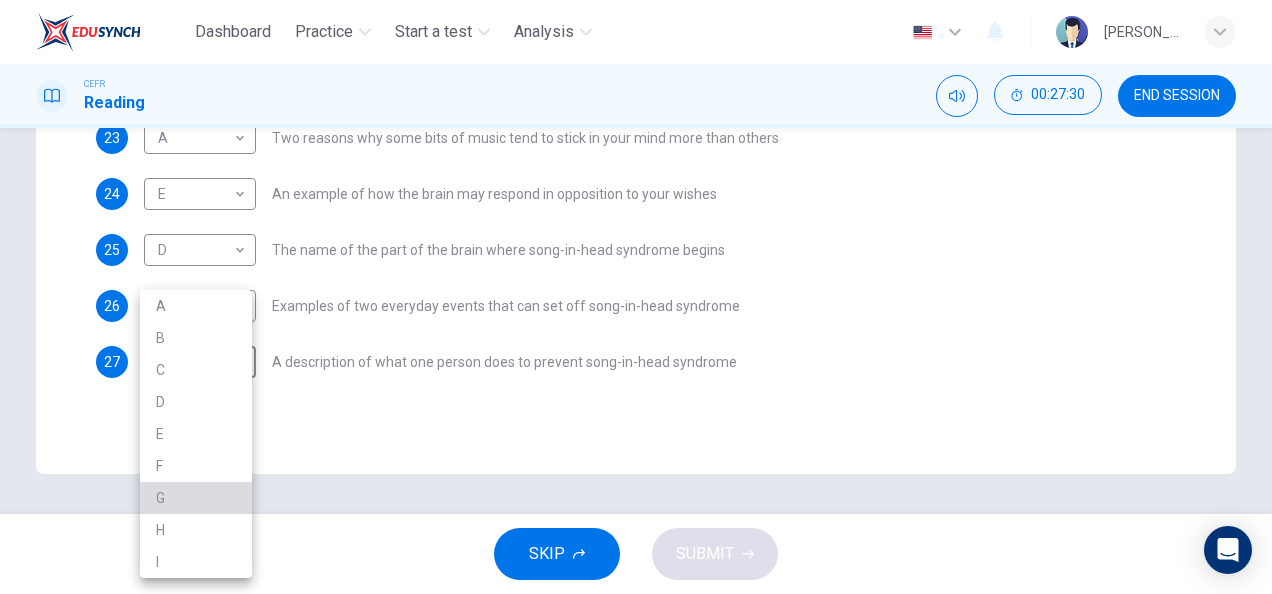 click on "G" at bounding box center (196, 498) 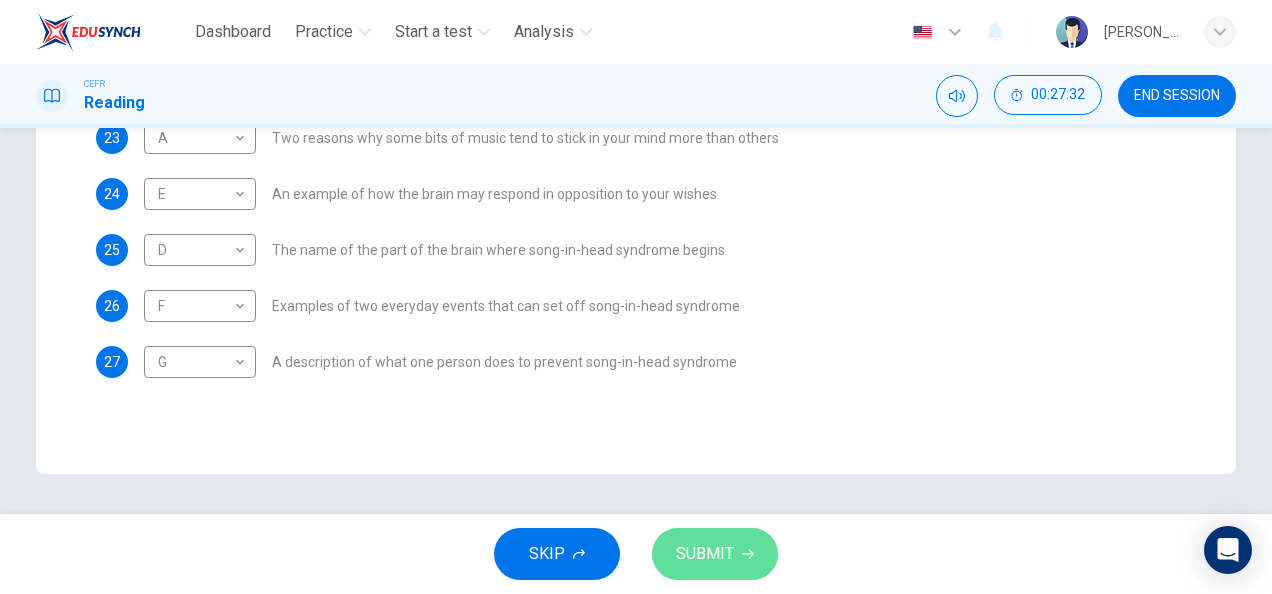 click on "SUBMIT" at bounding box center [705, 554] 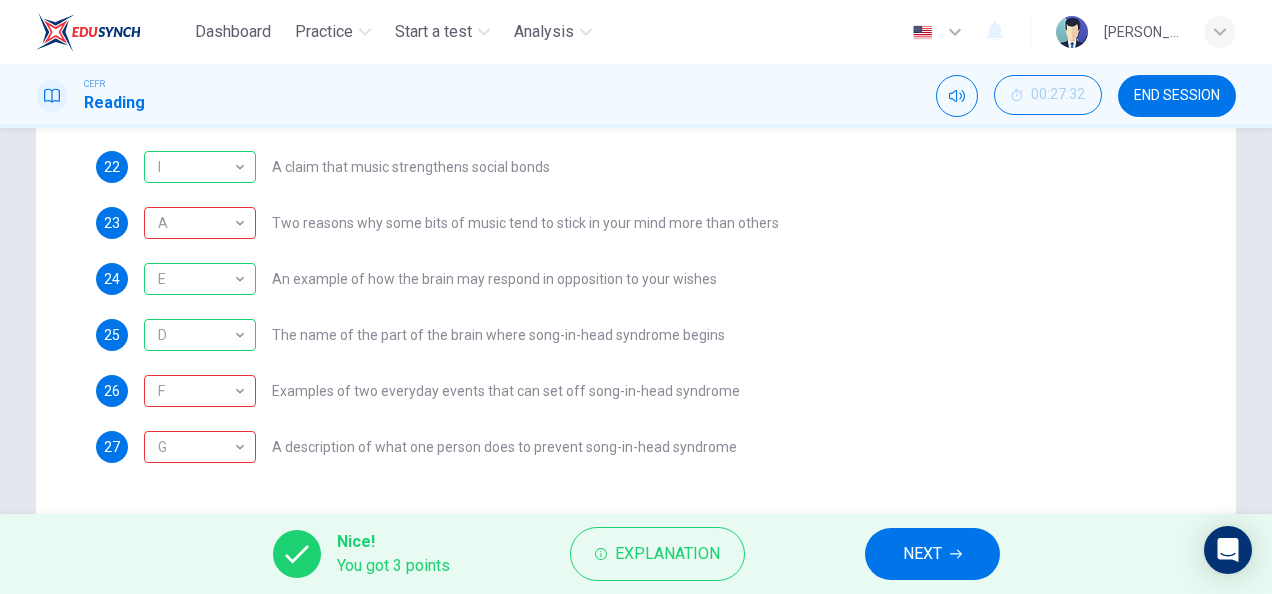 scroll, scrollTop: 414, scrollLeft: 0, axis: vertical 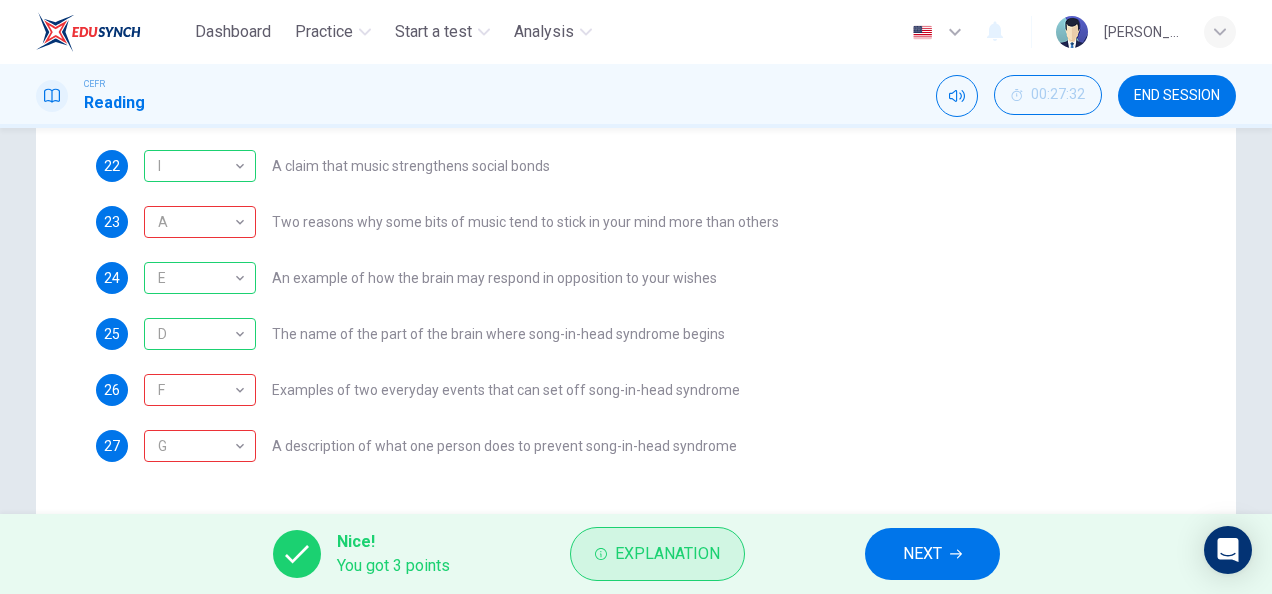 click on "Explanation" at bounding box center (657, 554) 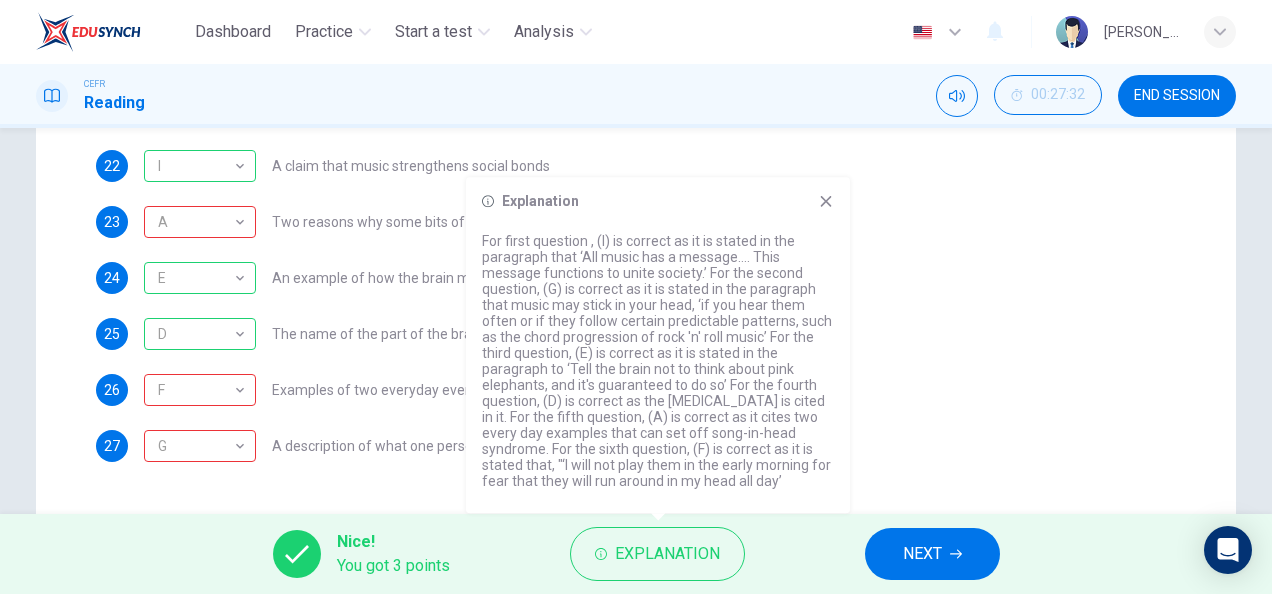 click on "22 I I ​ A claim that music strengthens social bonds 23 A A ​ Two reasons why some bits of music tend to stick in your mind more than others 24 E E ​ An example of how the brain may respond in opposition to your wishes 25 D D ​ The name of the part of the brain where song-in-head syndrome begins 26 F F ​ Examples of two everyday events that can set off song-in-head syndrome 27 G G ​ A description of what one person does to prevent song-in-head syndrome" at bounding box center (636, 306) 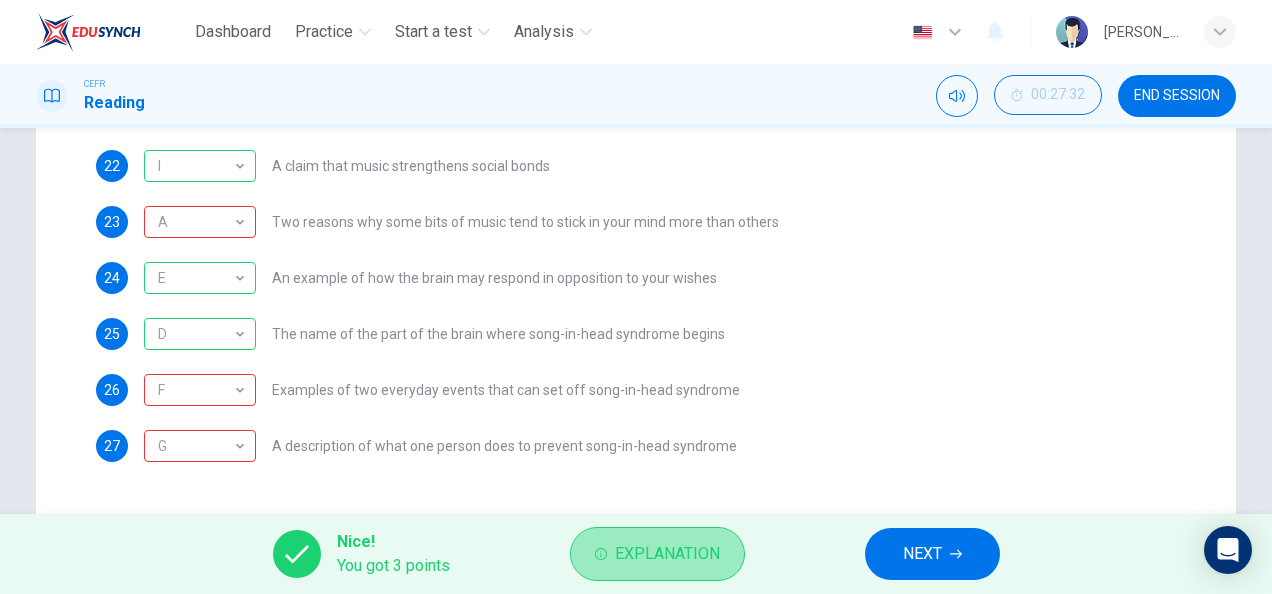 click on "Explanation" at bounding box center [657, 554] 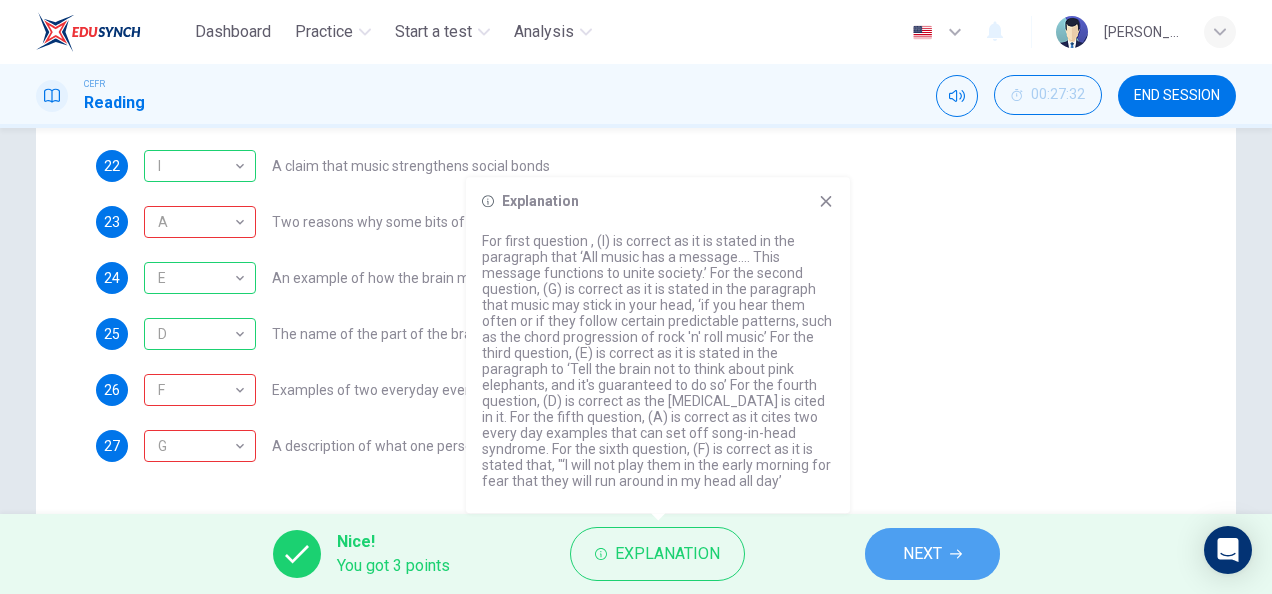 click on "NEXT" at bounding box center (932, 554) 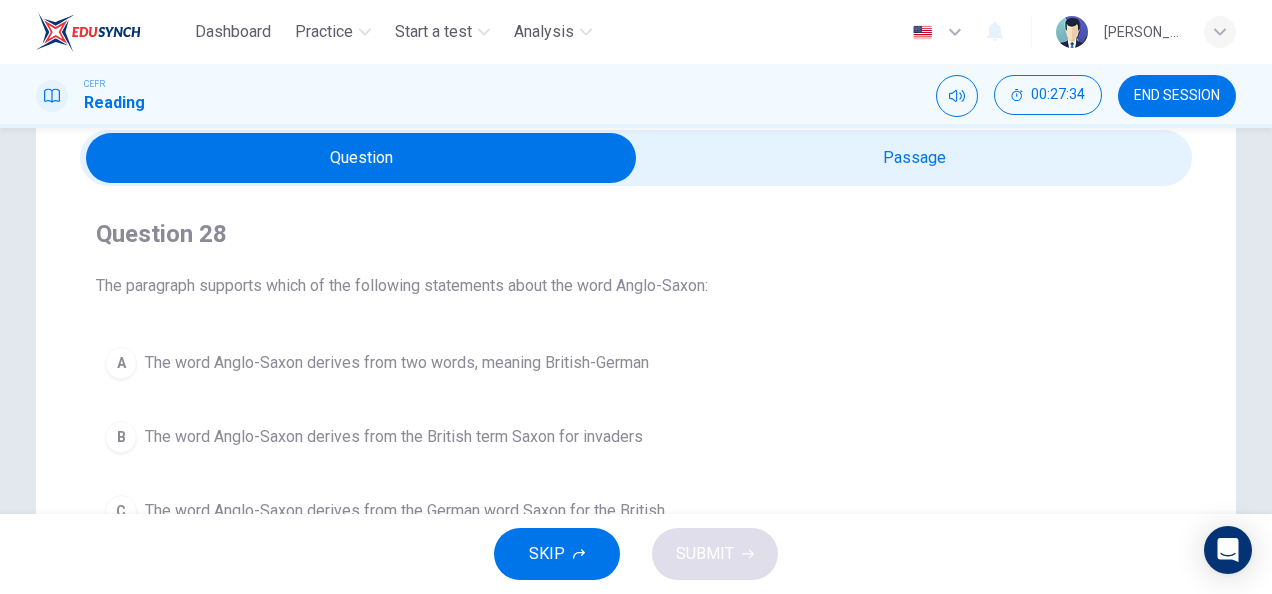 scroll, scrollTop: 88, scrollLeft: 0, axis: vertical 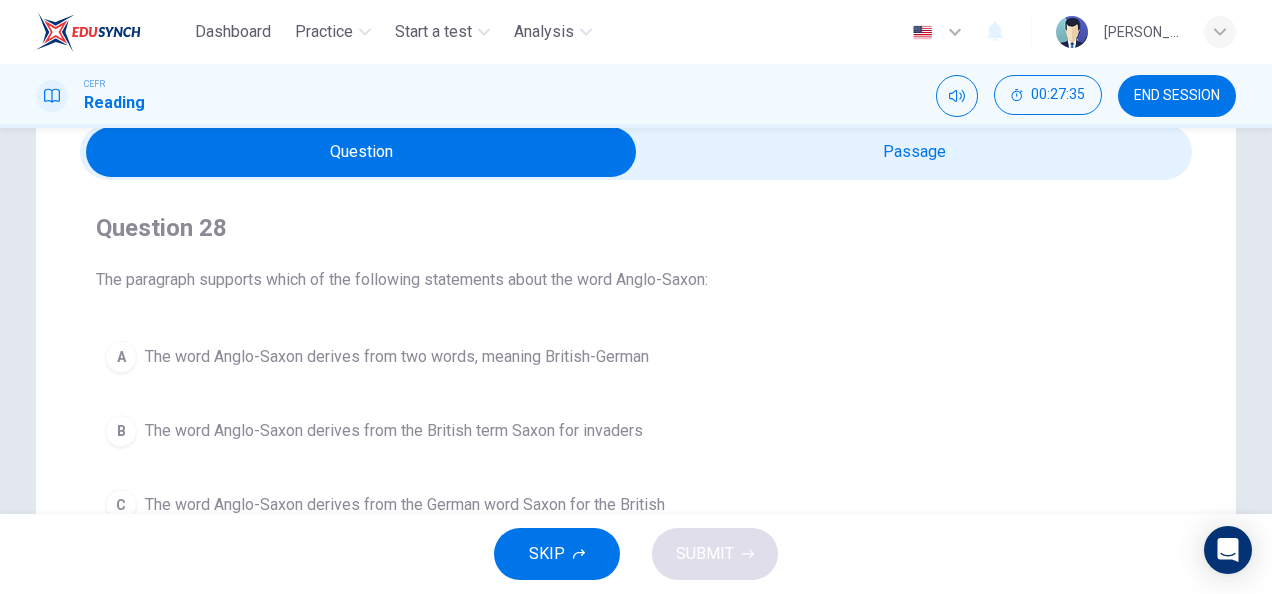 click at bounding box center (361, 152) 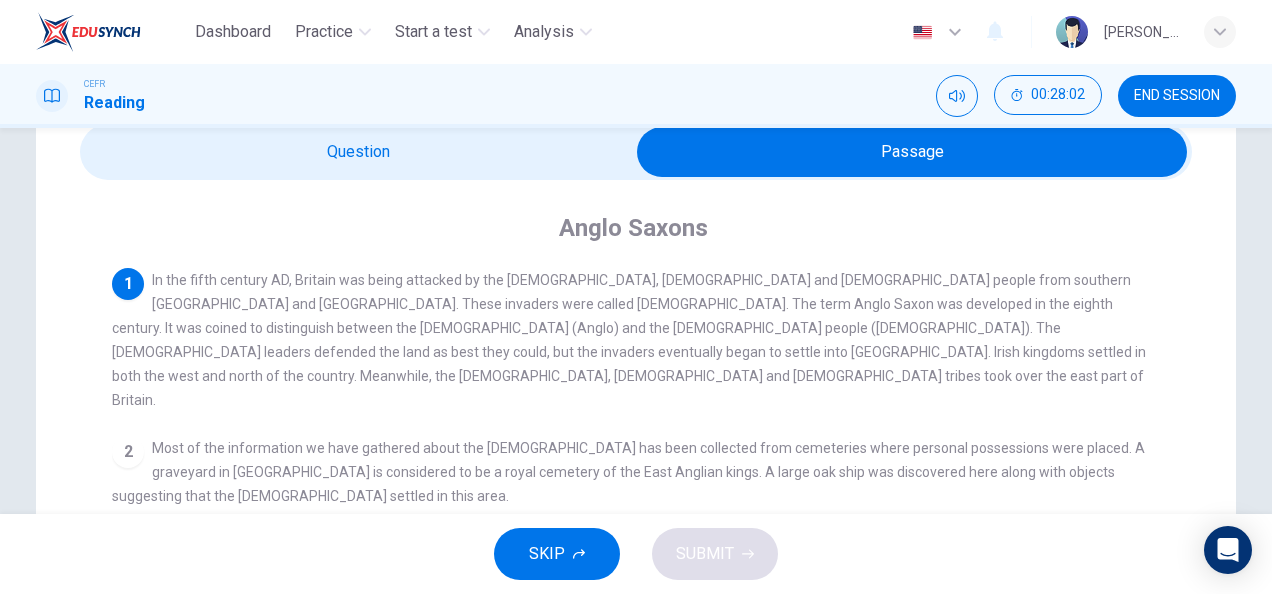 click at bounding box center [912, 152] 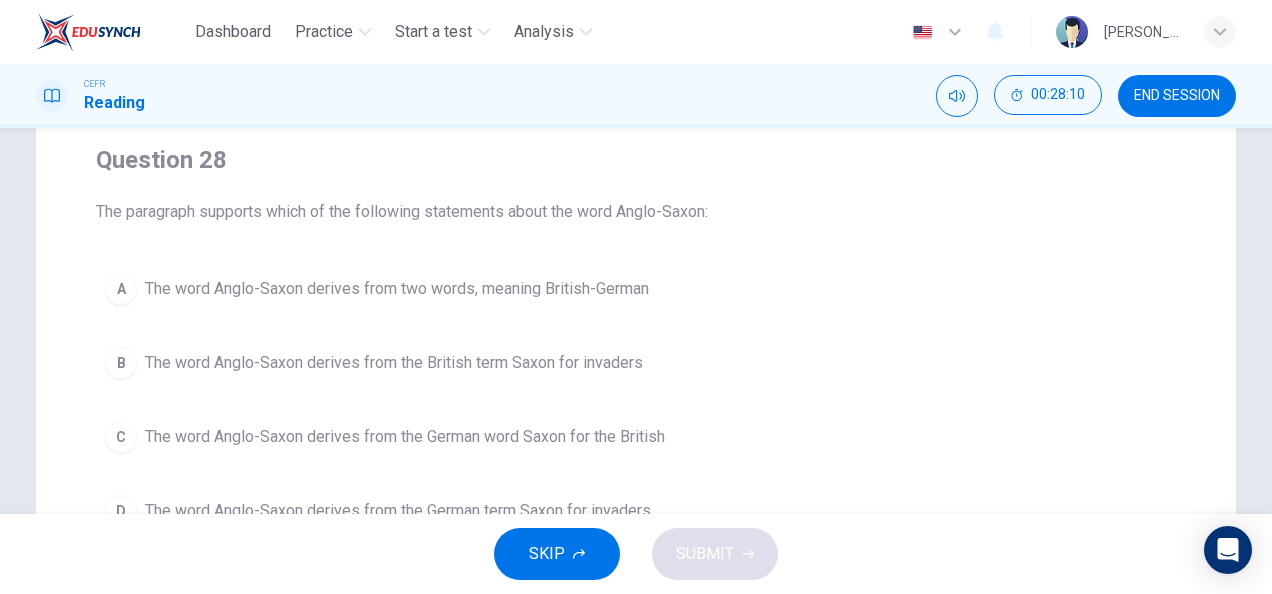 scroll, scrollTop: 0, scrollLeft: 0, axis: both 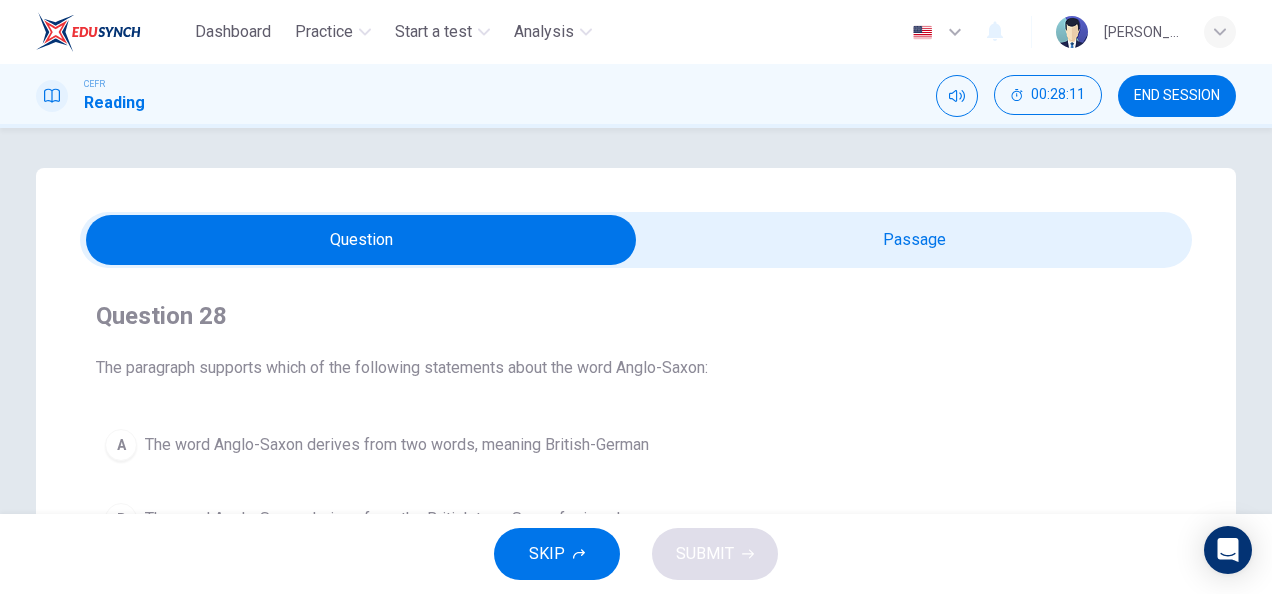 click at bounding box center [361, 240] 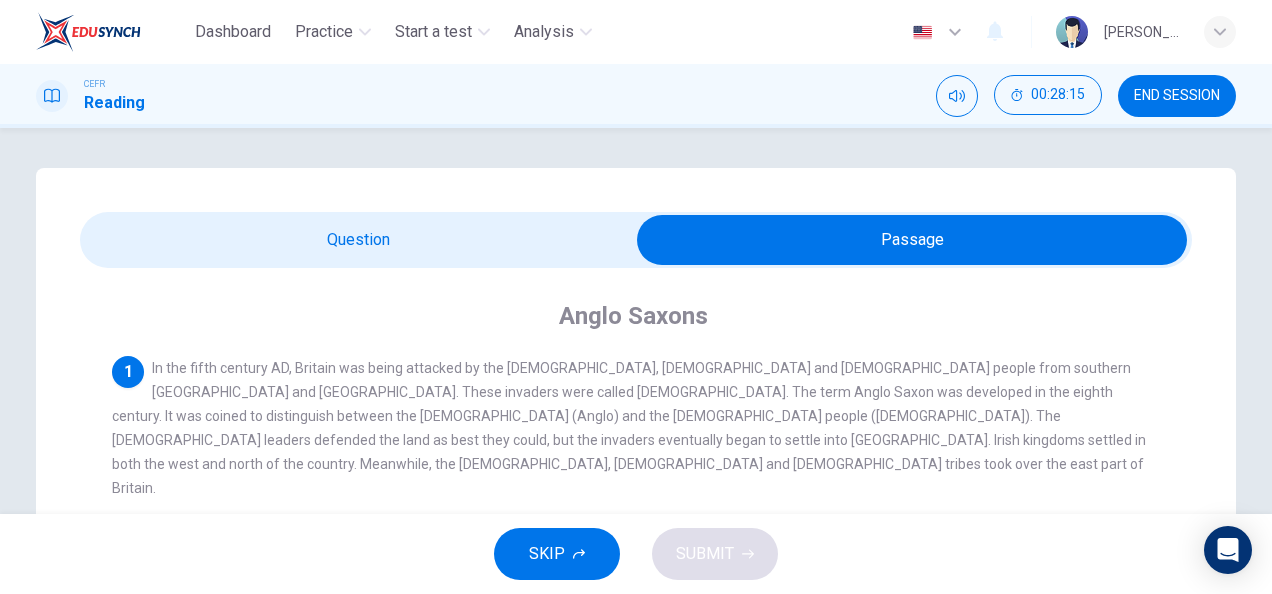 click at bounding box center [912, 240] 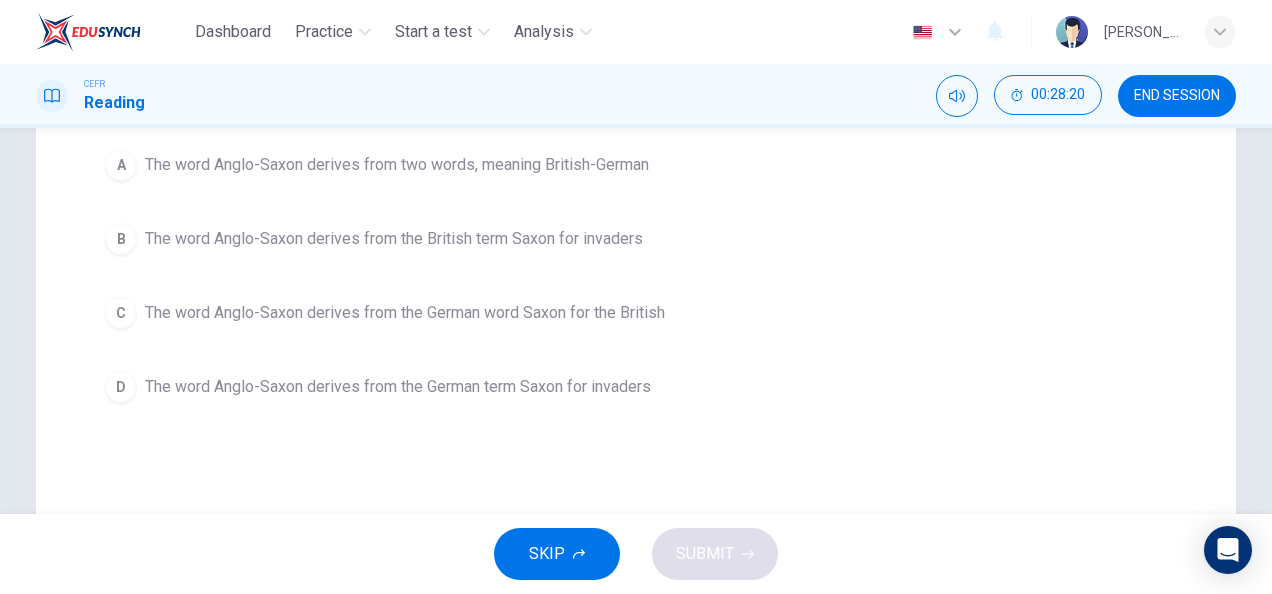 scroll, scrollTop: 0, scrollLeft: 0, axis: both 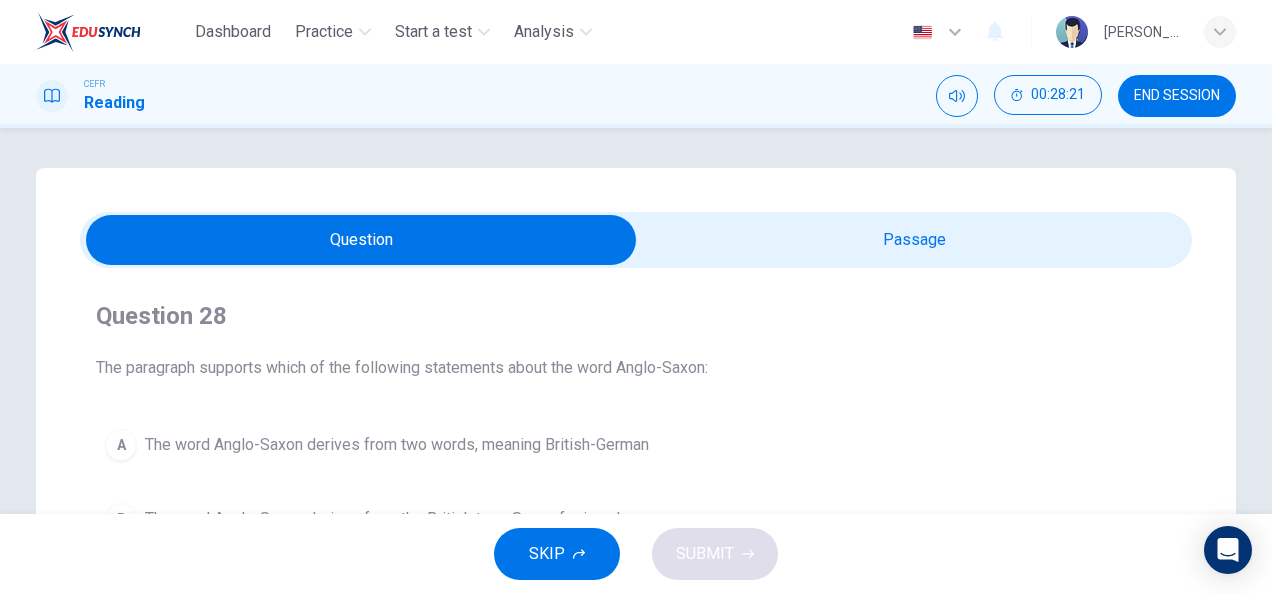 click at bounding box center [361, 240] 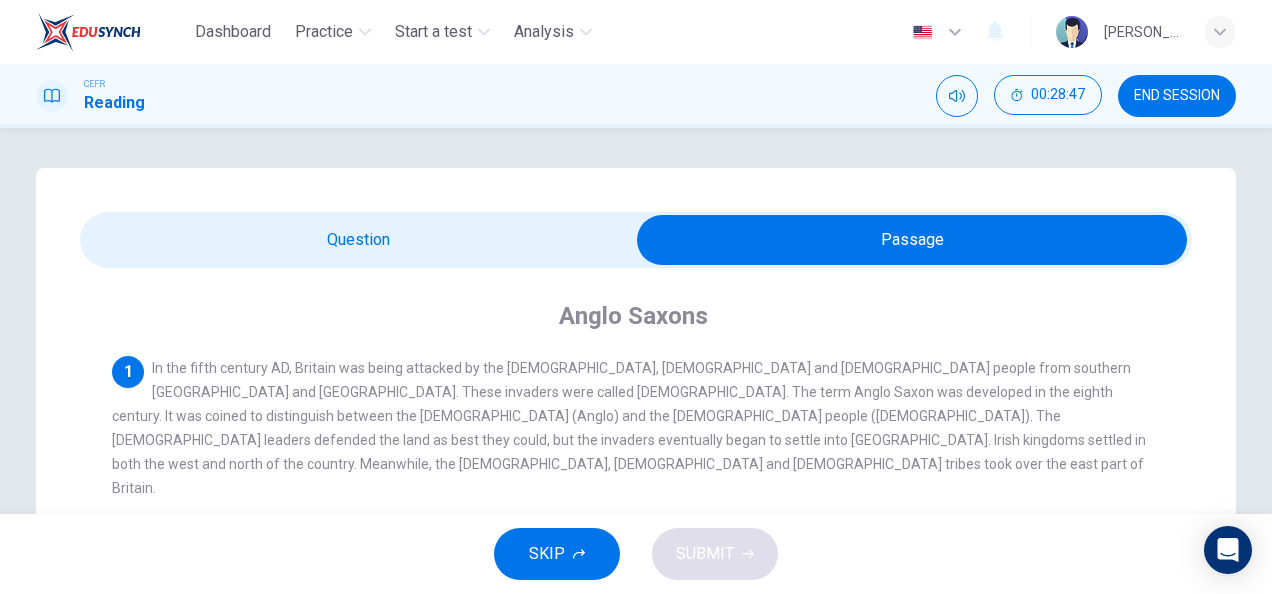 click at bounding box center [912, 240] 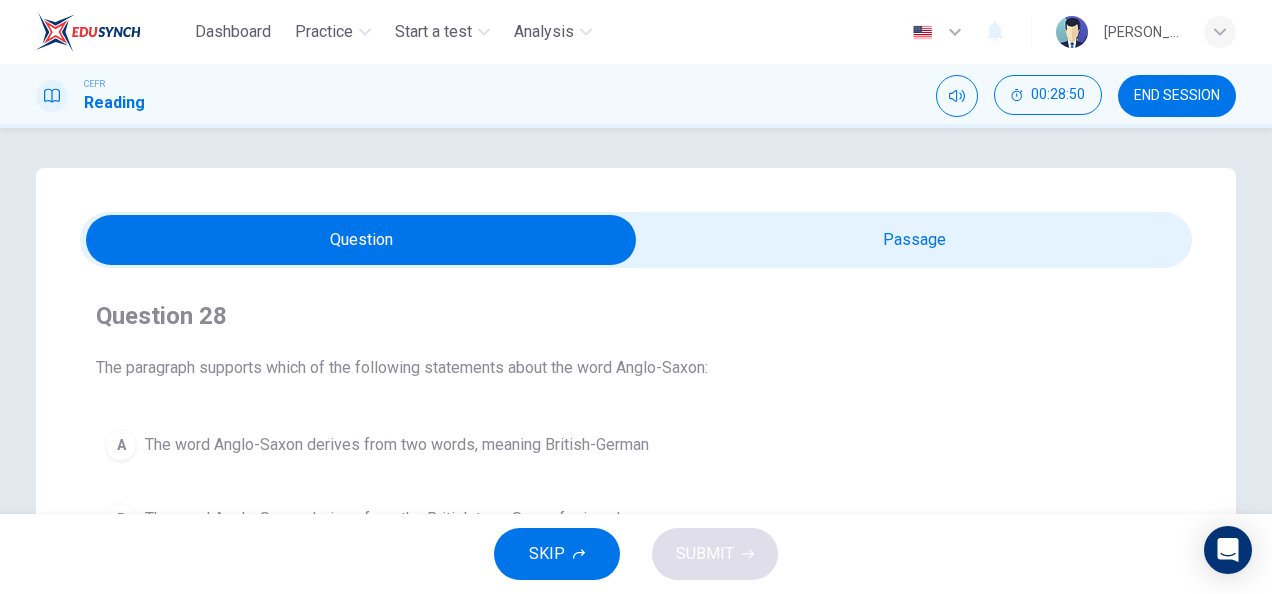 click at bounding box center [361, 240] 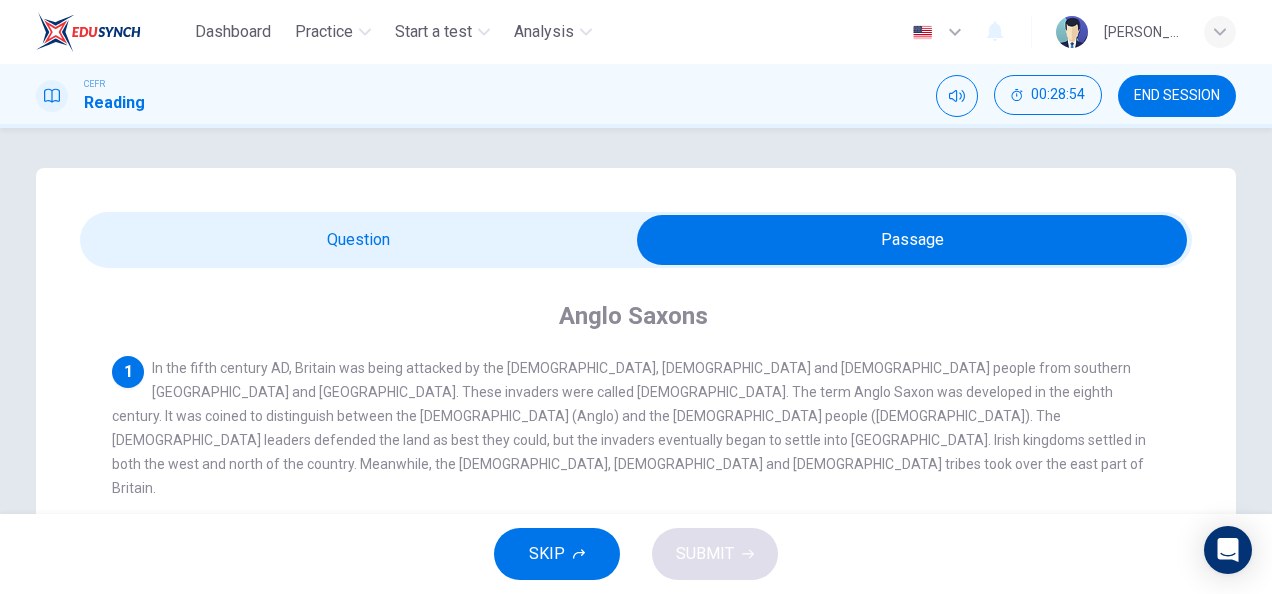 click at bounding box center (912, 240) 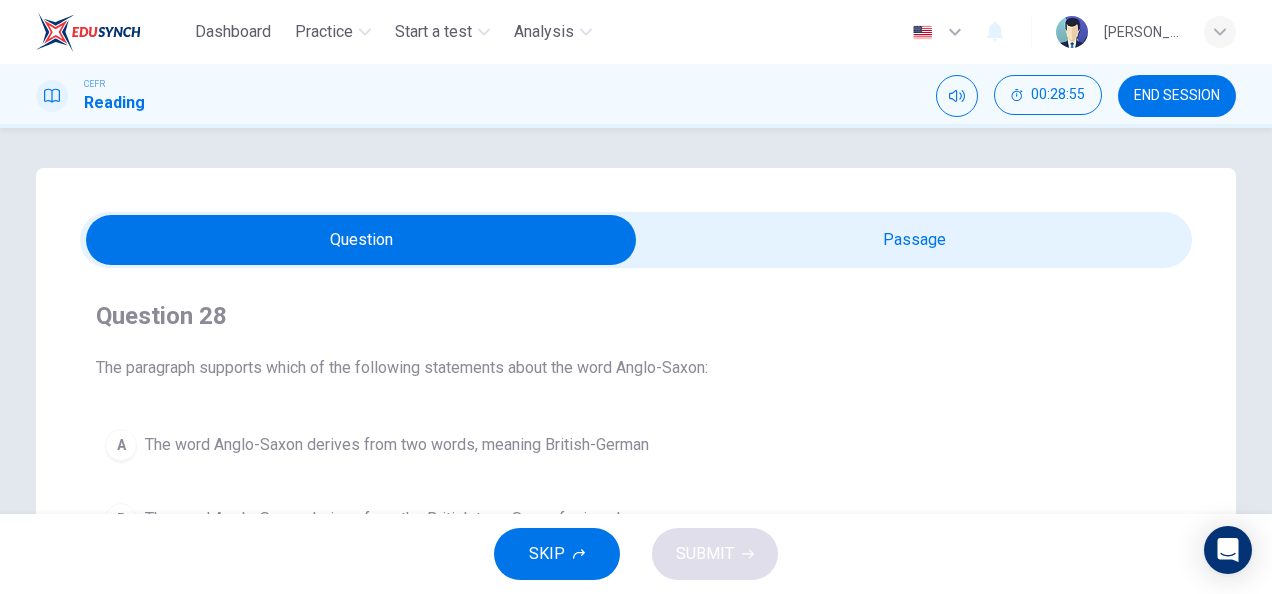 click on "A The word Anglo-Saxon derives from two words, meaning British-German" at bounding box center [636, 445] 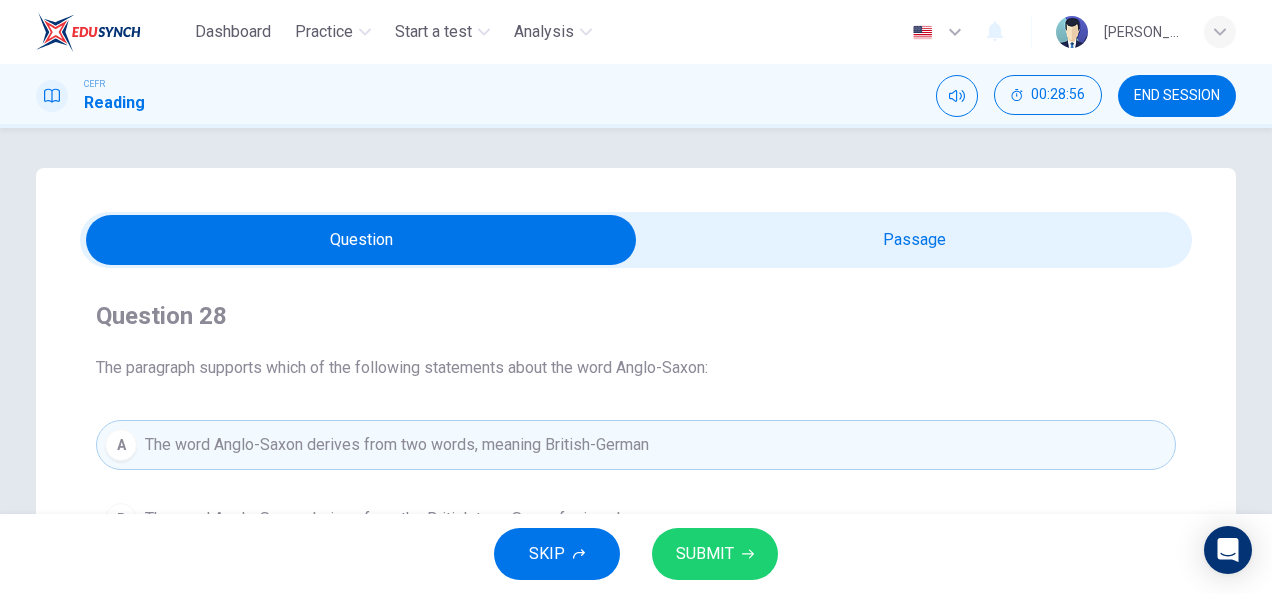 scroll, scrollTop: 124, scrollLeft: 0, axis: vertical 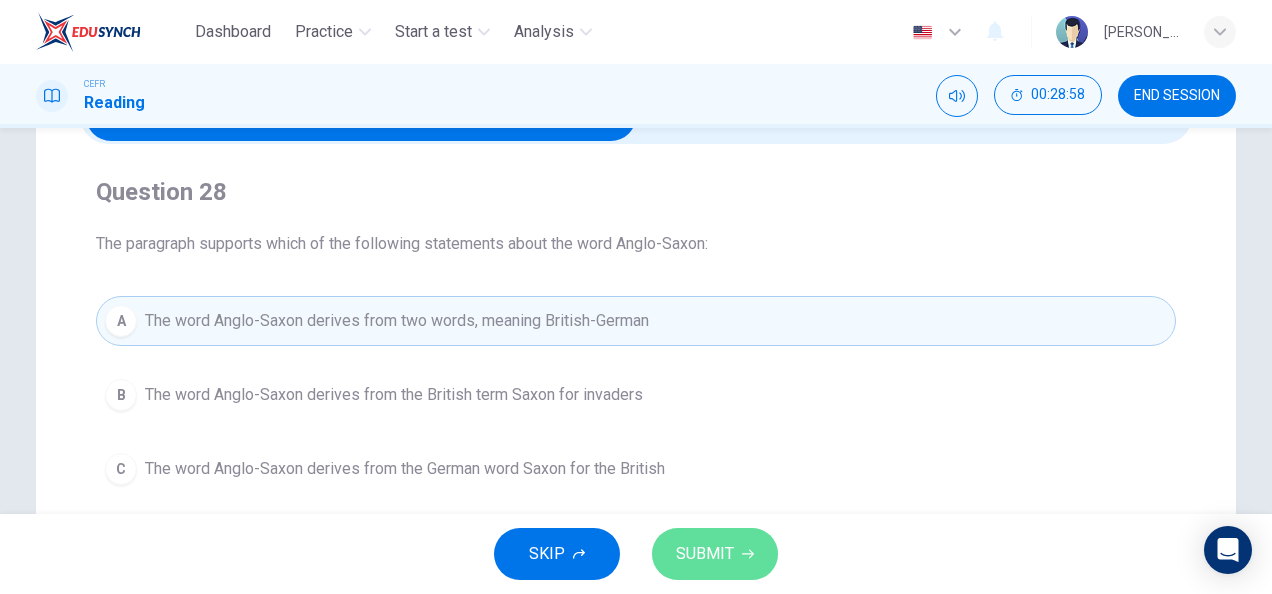 click on "SUBMIT" at bounding box center [705, 554] 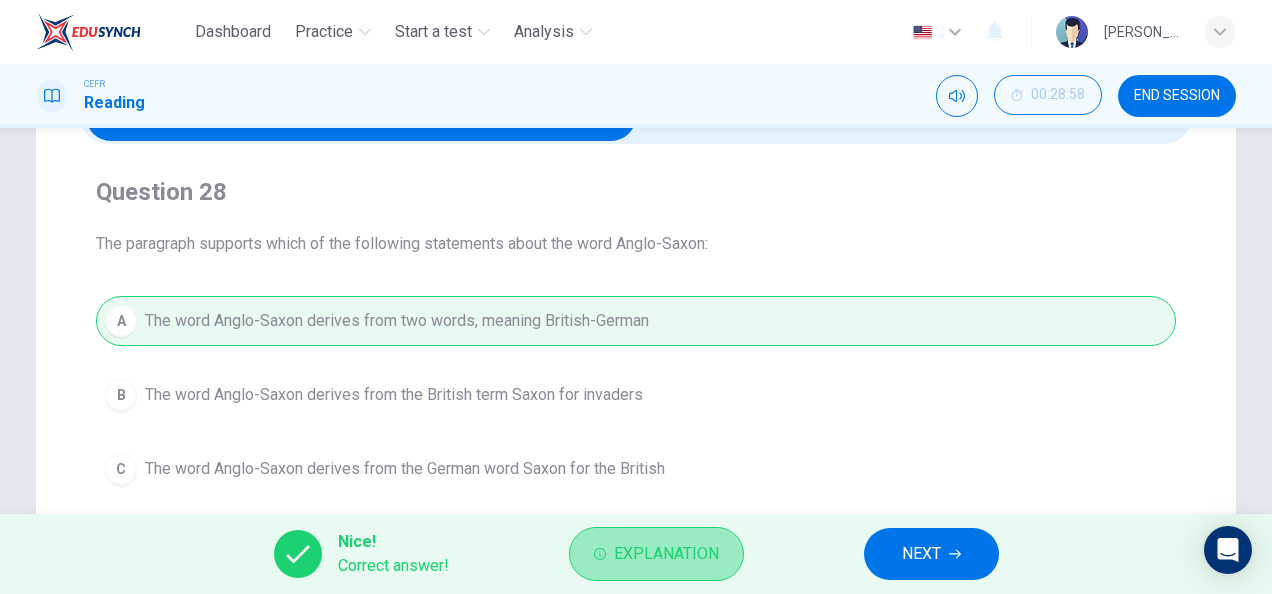 click on "Explanation" at bounding box center (666, 554) 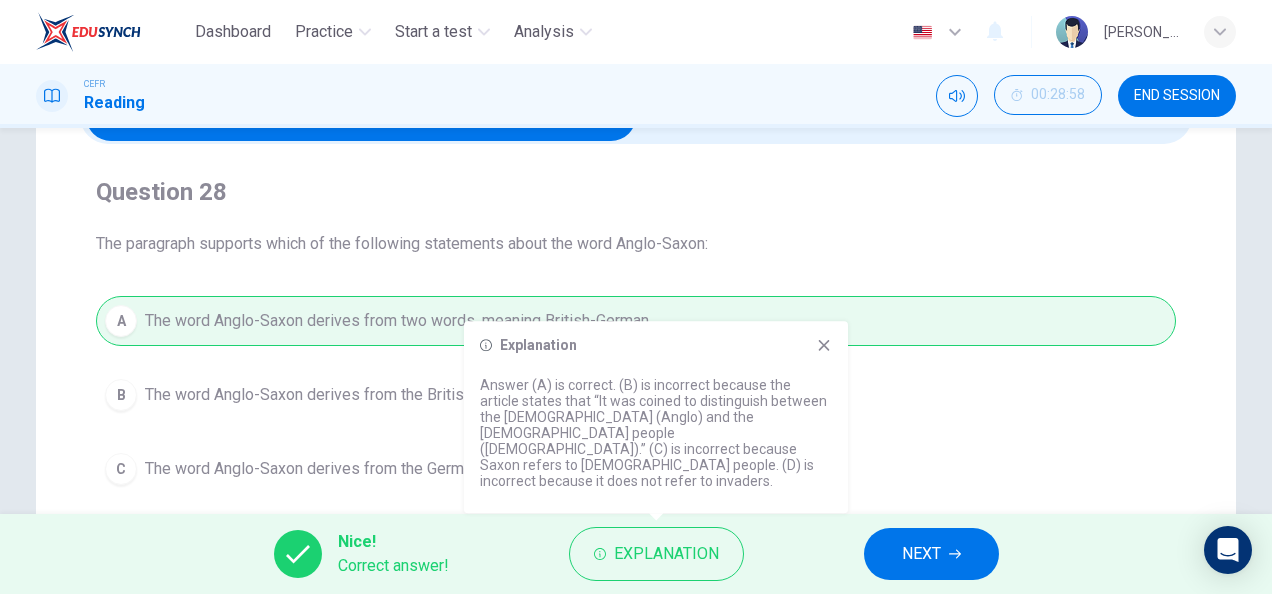 click on "Nice! Correct answer! Explanation NEXT" at bounding box center (636, 554) 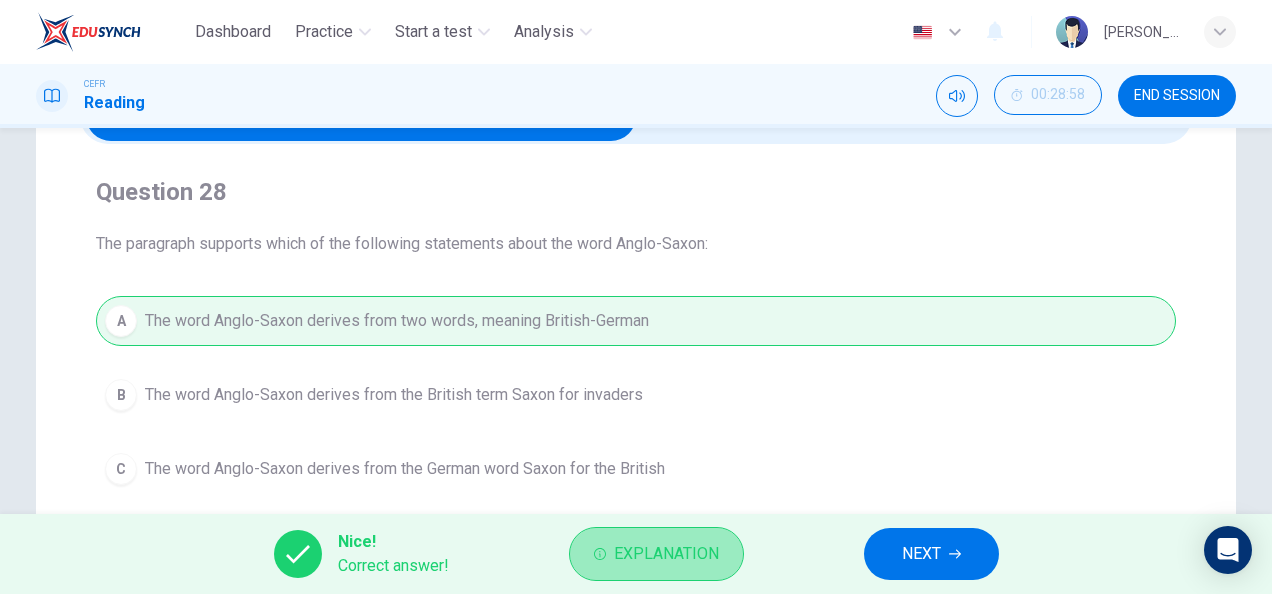 click on "Explanation" at bounding box center (666, 554) 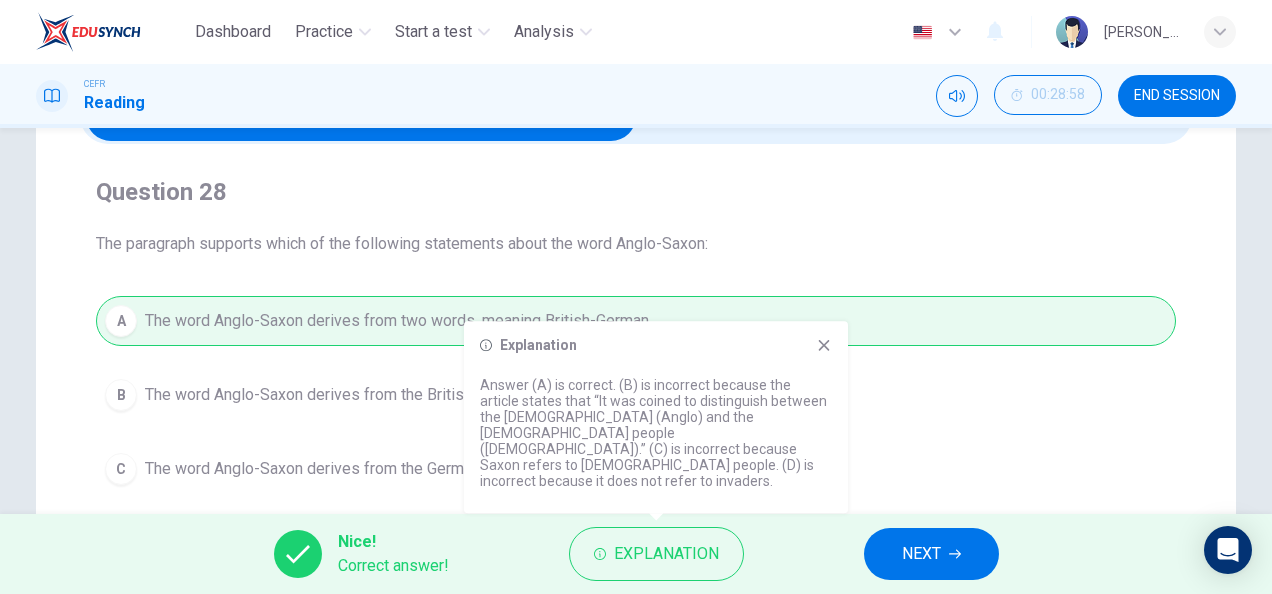 click on "Nice! Correct answer! Explanation NEXT" at bounding box center [636, 554] 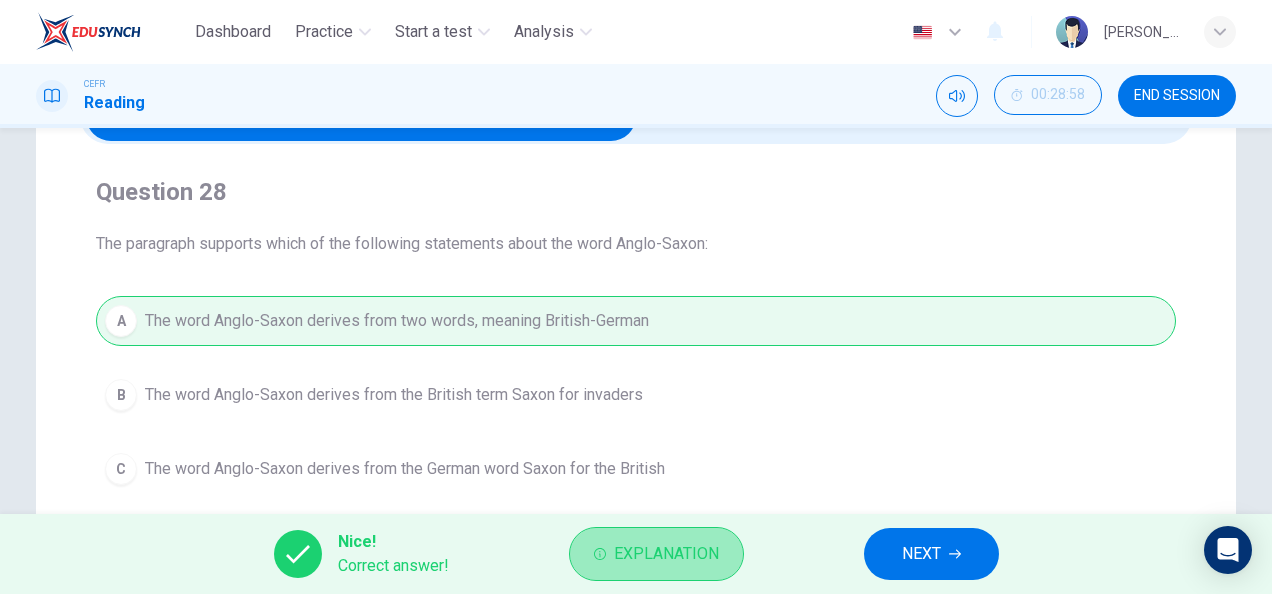 click on "Explanation" at bounding box center (666, 554) 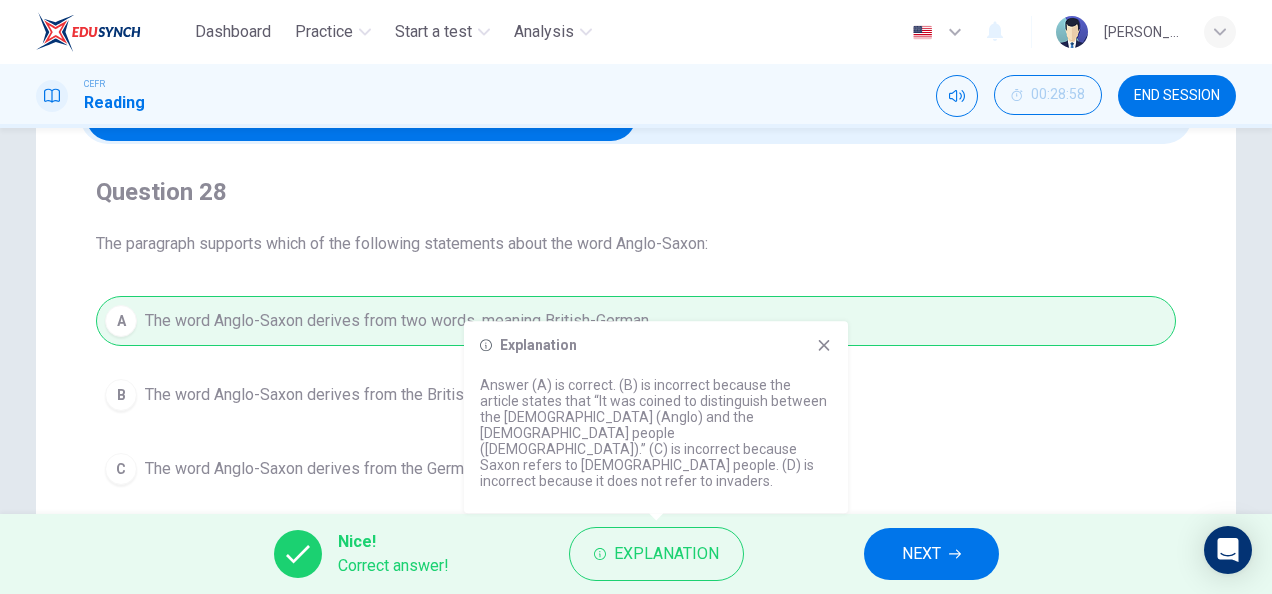 click on "Nice! Correct answer! Explanation NEXT" at bounding box center [636, 554] 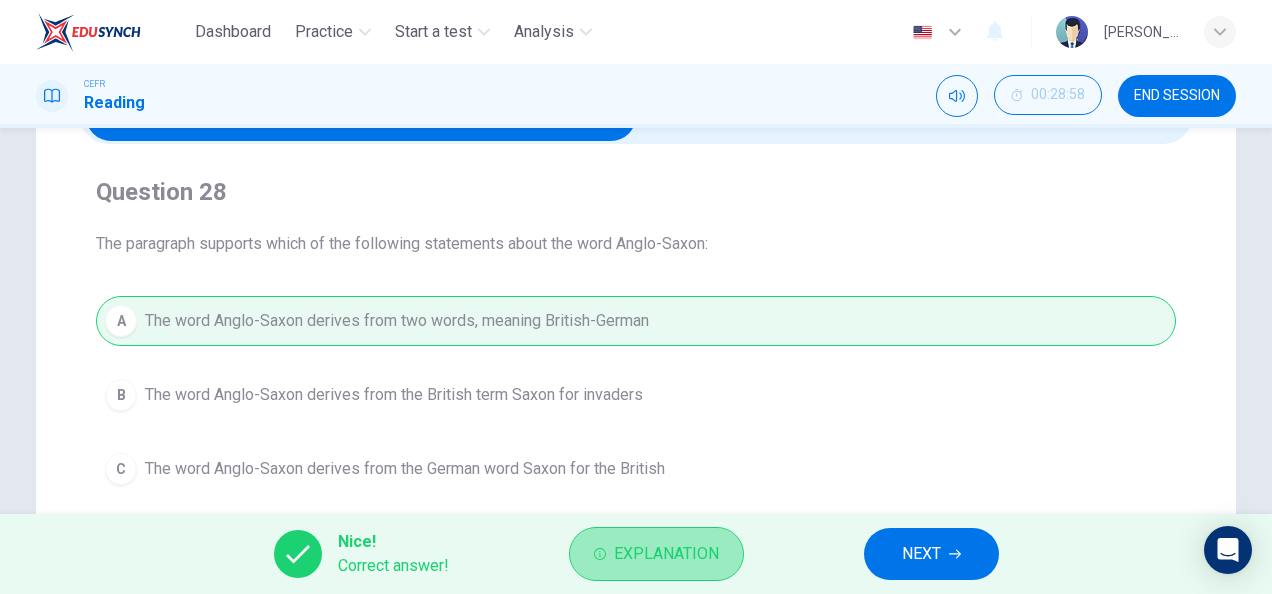 click on "Explanation" at bounding box center (666, 554) 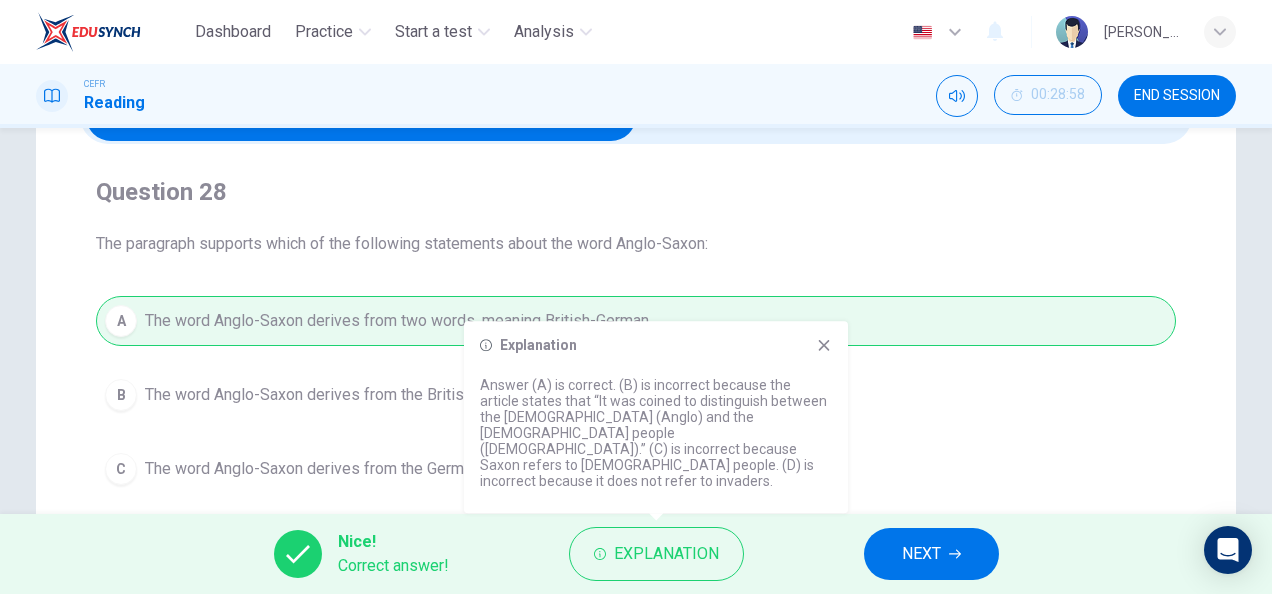 click on "Nice! Correct answer! Explanation NEXT" at bounding box center [636, 554] 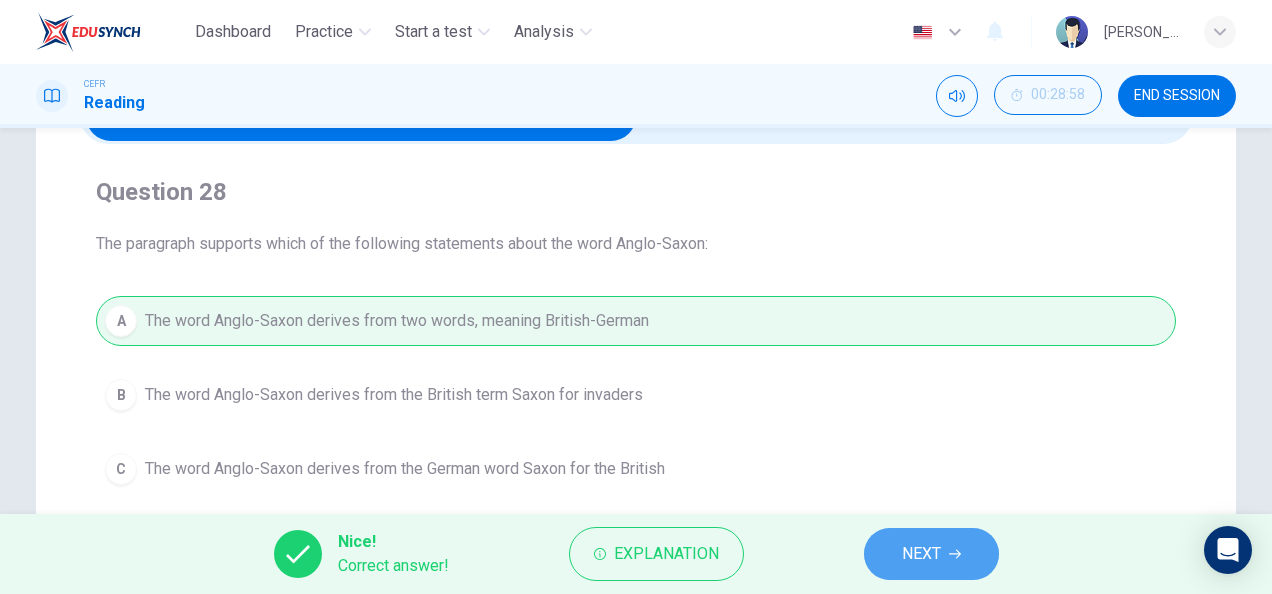 click on "NEXT" at bounding box center [931, 554] 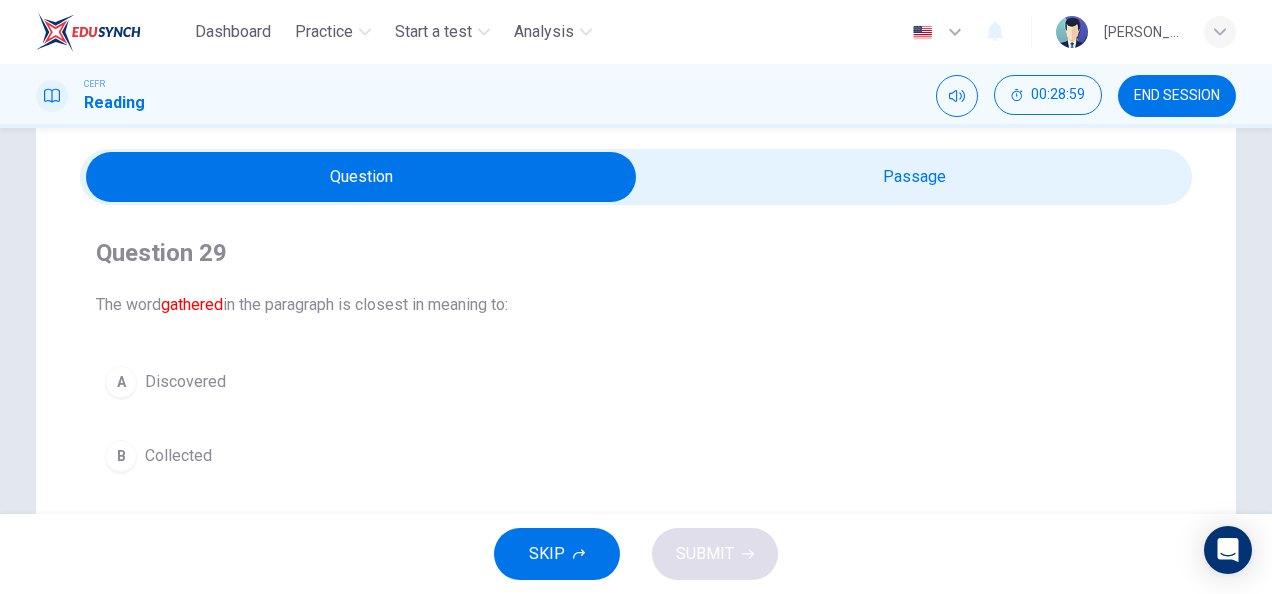 scroll, scrollTop: 62, scrollLeft: 0, axis: vertical 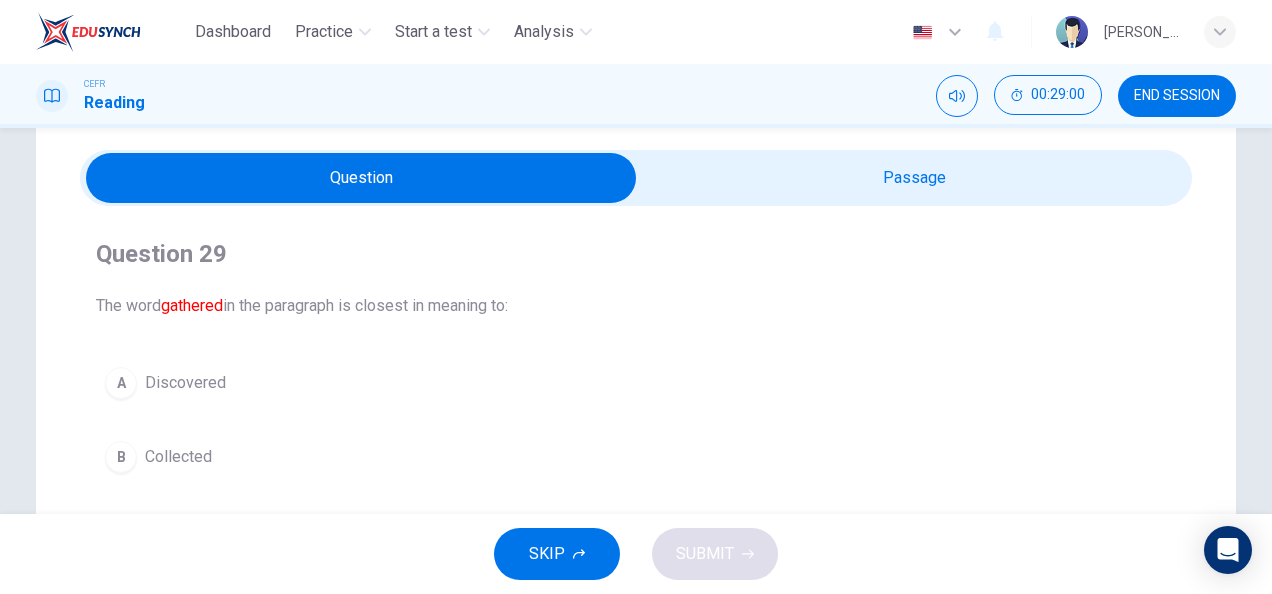 click at bounding box center [361, 178] 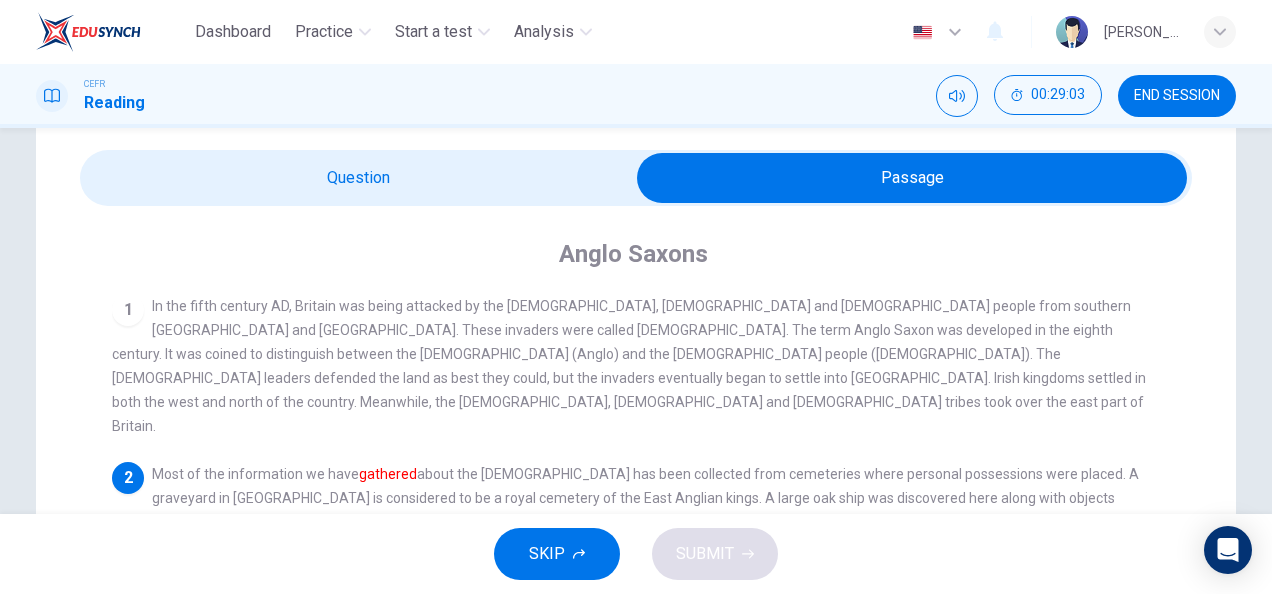 click at bounding box center [912, 178] 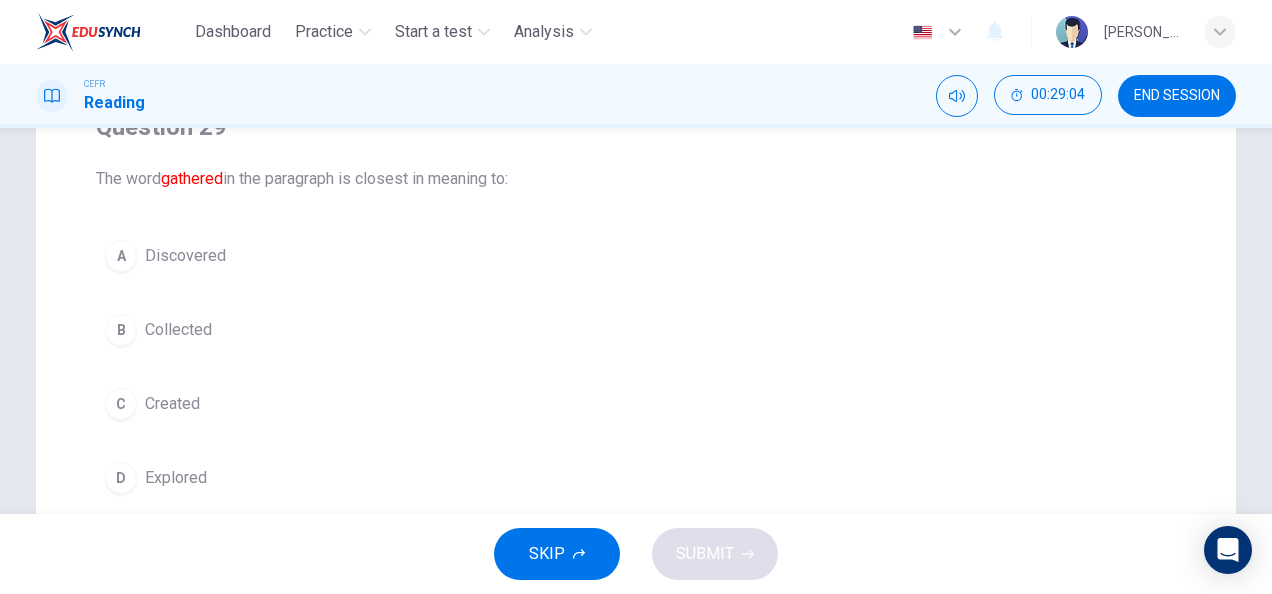 scroll, scrollTop: 190, scrollLeft: 0, axis: vertical 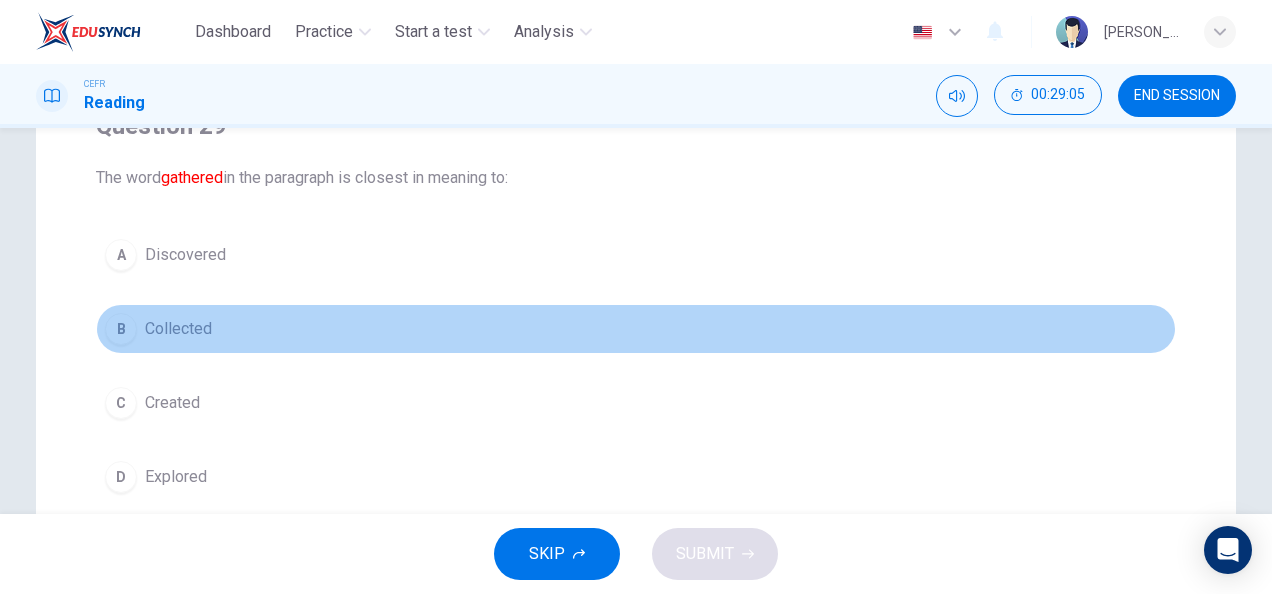 click on "B Collected" at bounding box center [636, 329] 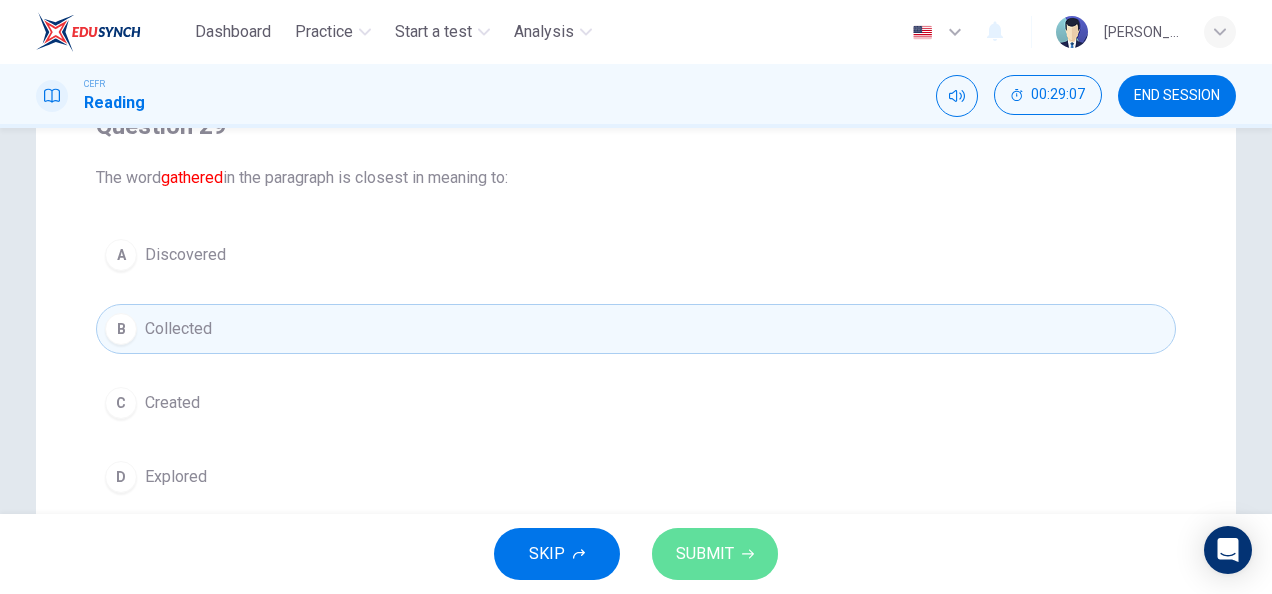 click on "SUBMIT" at bounding box center (715, 554) 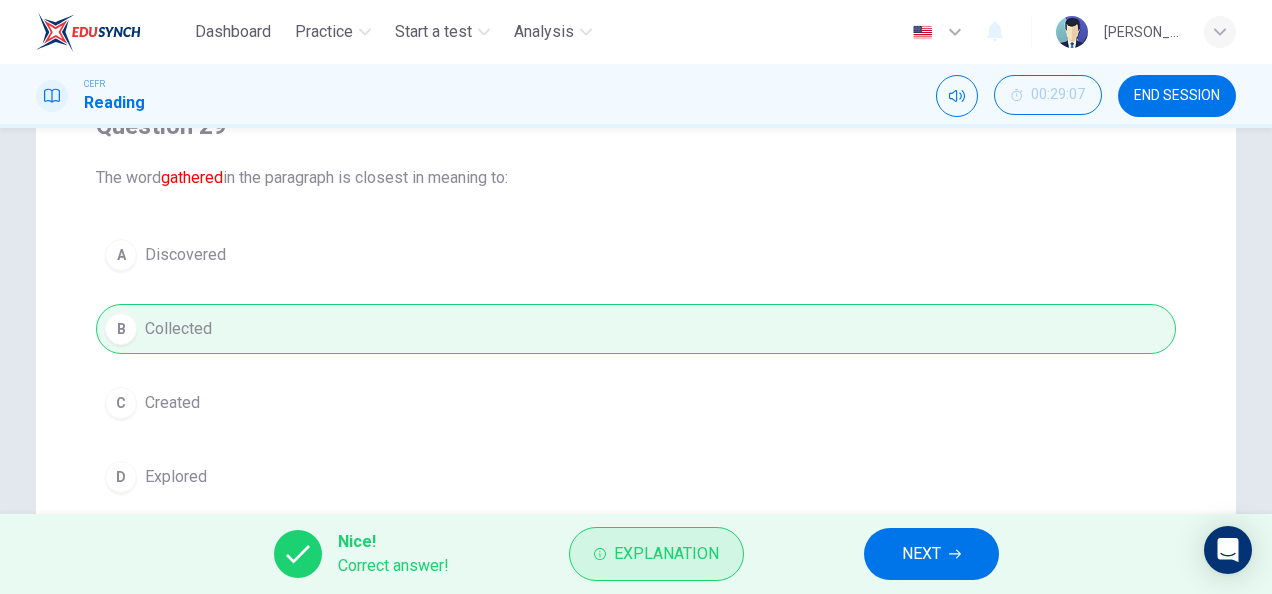 click on "Explanation" at bounding box center [666, 554] 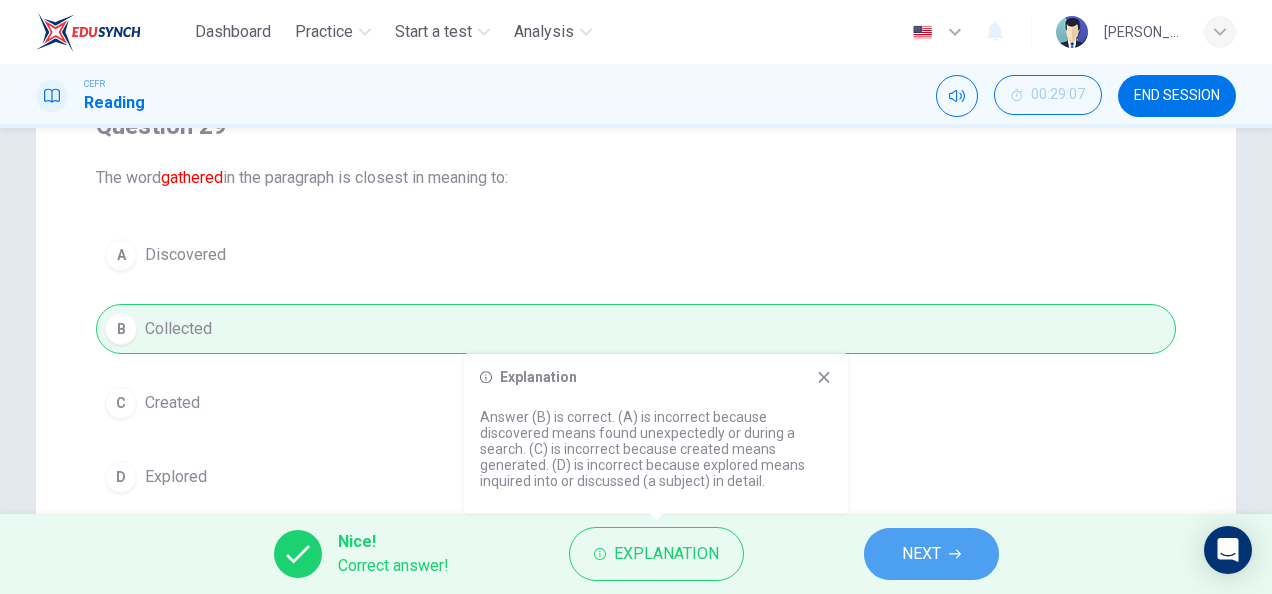 click on "NEXT" at bounding box center (931, 554) 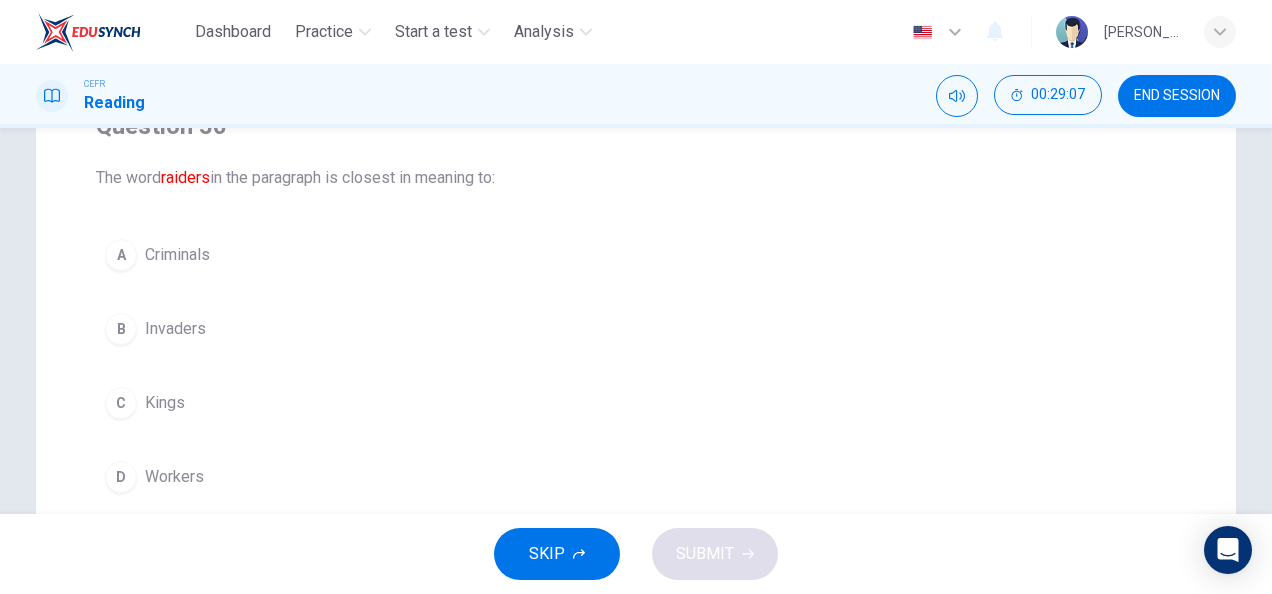 scroll, scrollTop: 0, scrollLeft: 0, axis: both 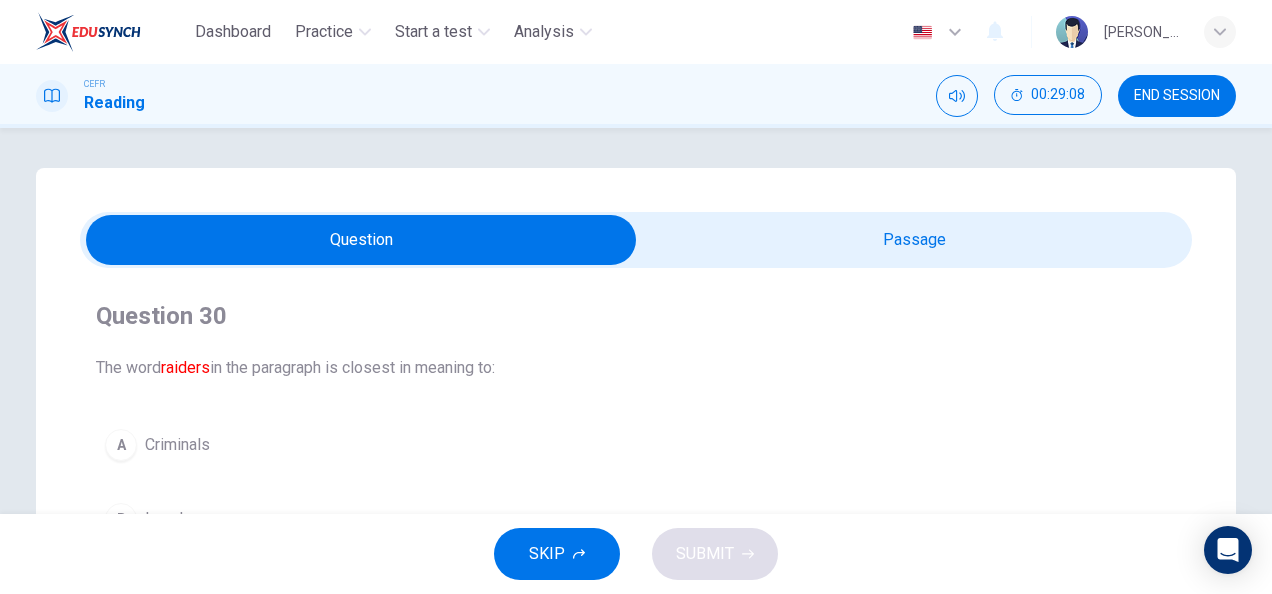 click at bounding box center (361, 240) 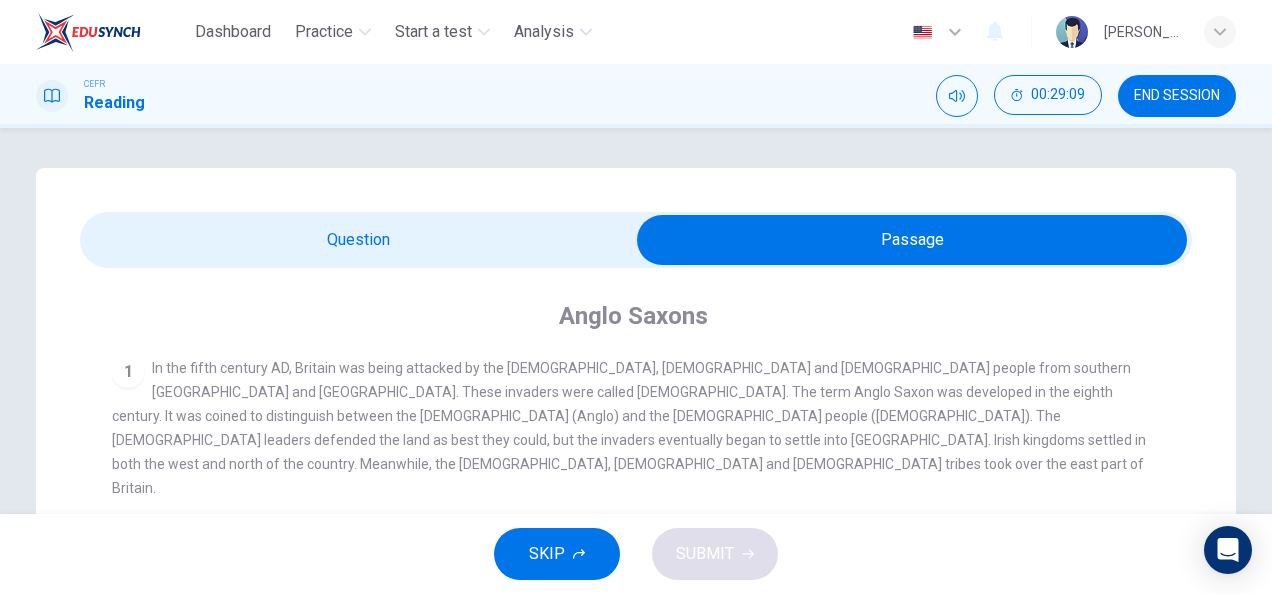 scroll, scrollTop: 93, scrollLeft: 0, axis: vertical 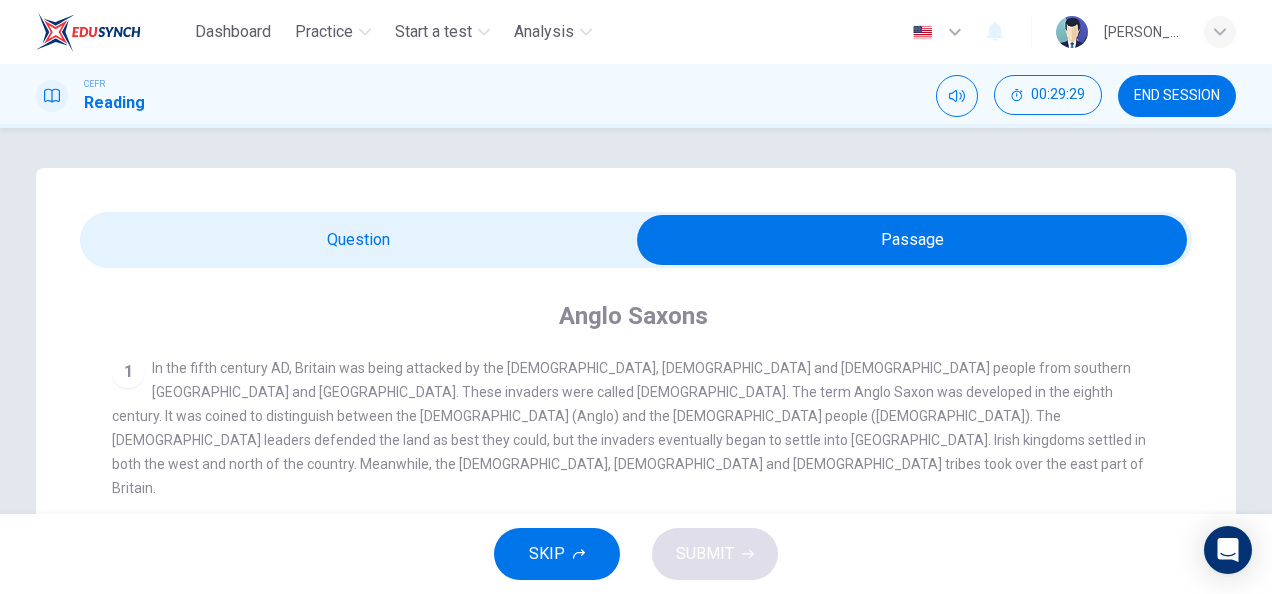 click at bounding box center [912, 240] 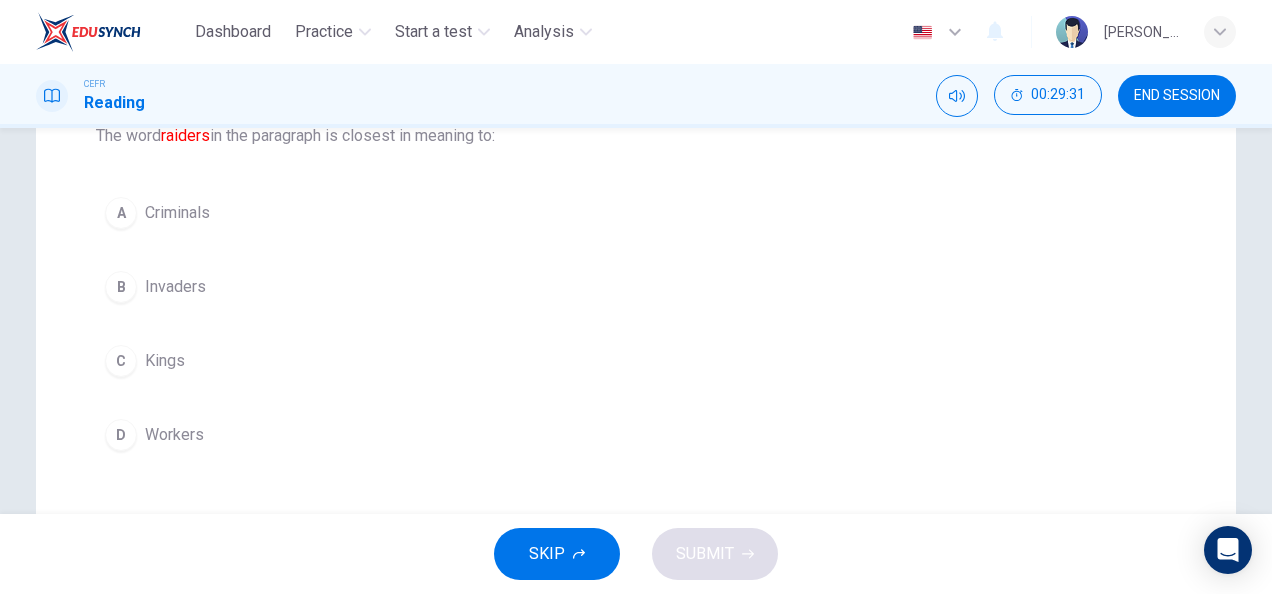 scroll, scrollTop: 236, scrollLeft: 0, axis: vertical 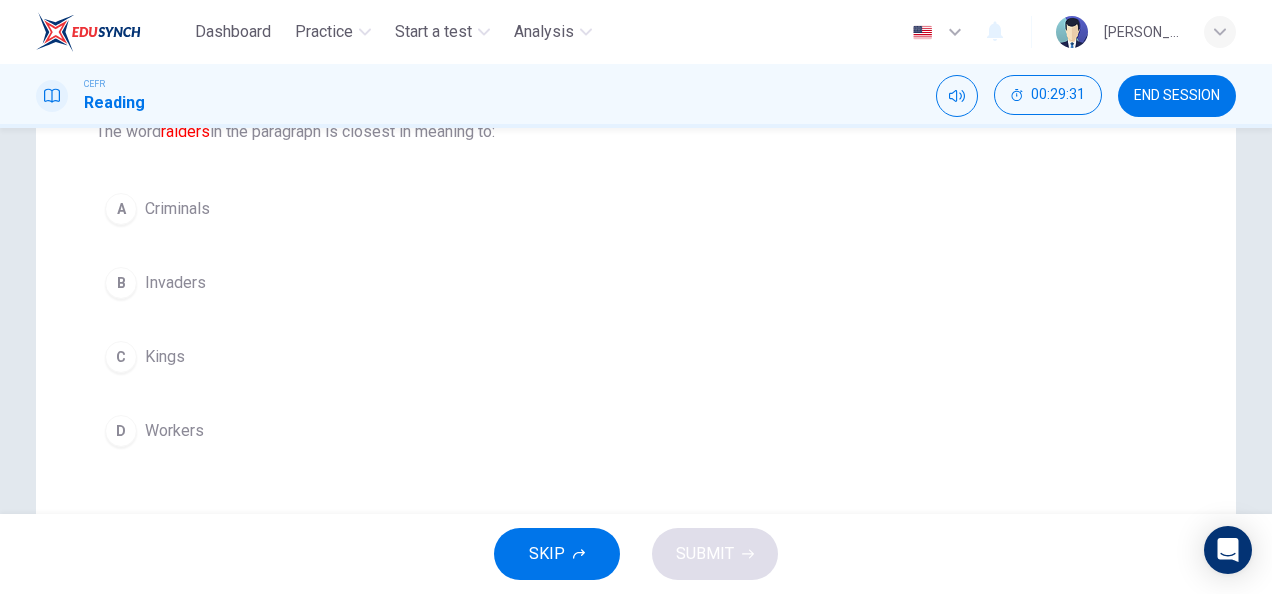 click on "Invaders" at bounding box center [175, 283] 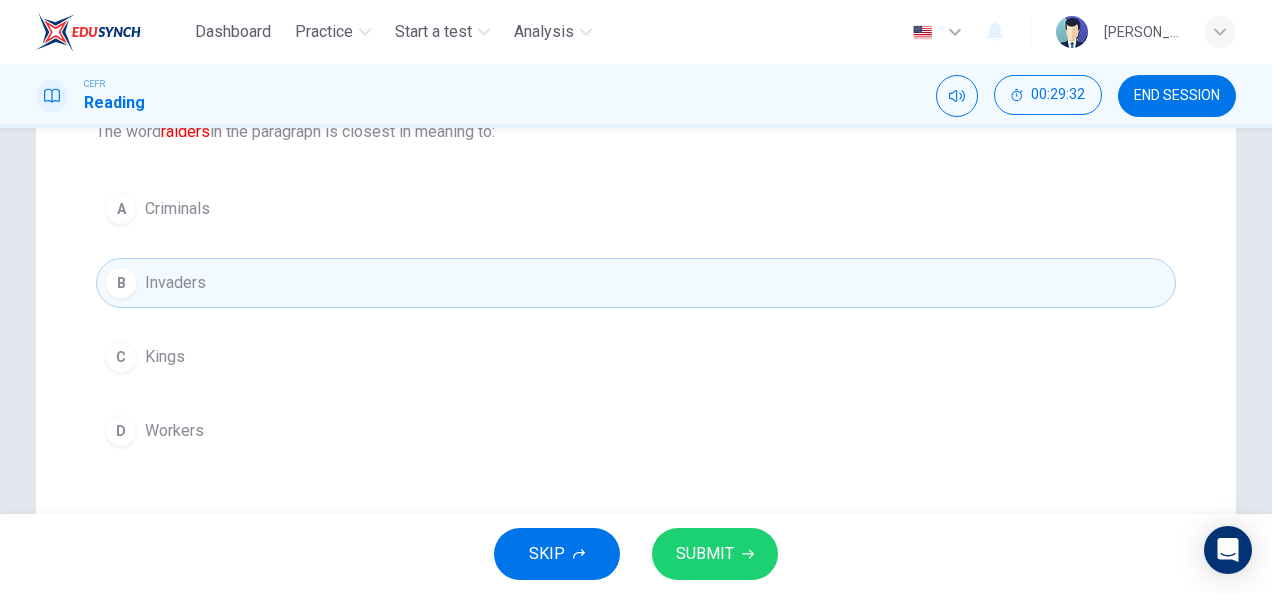 click on "SUBMIT" at bounding box center (715, 554) 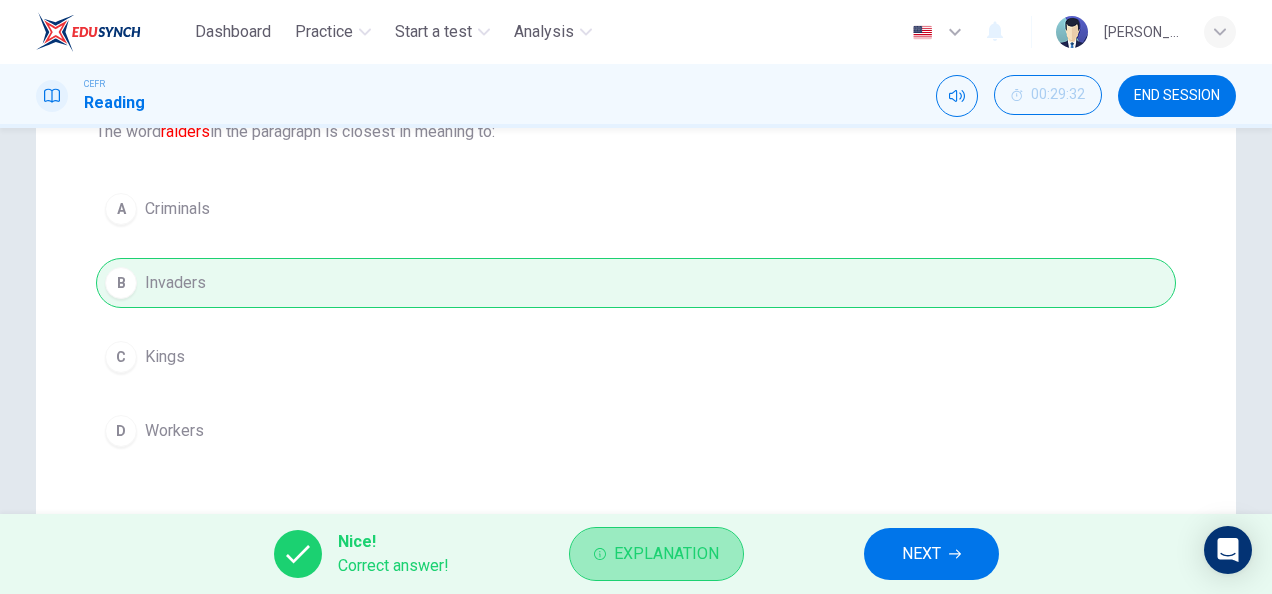 click on "Explanation" at bounding box center (666, 554) 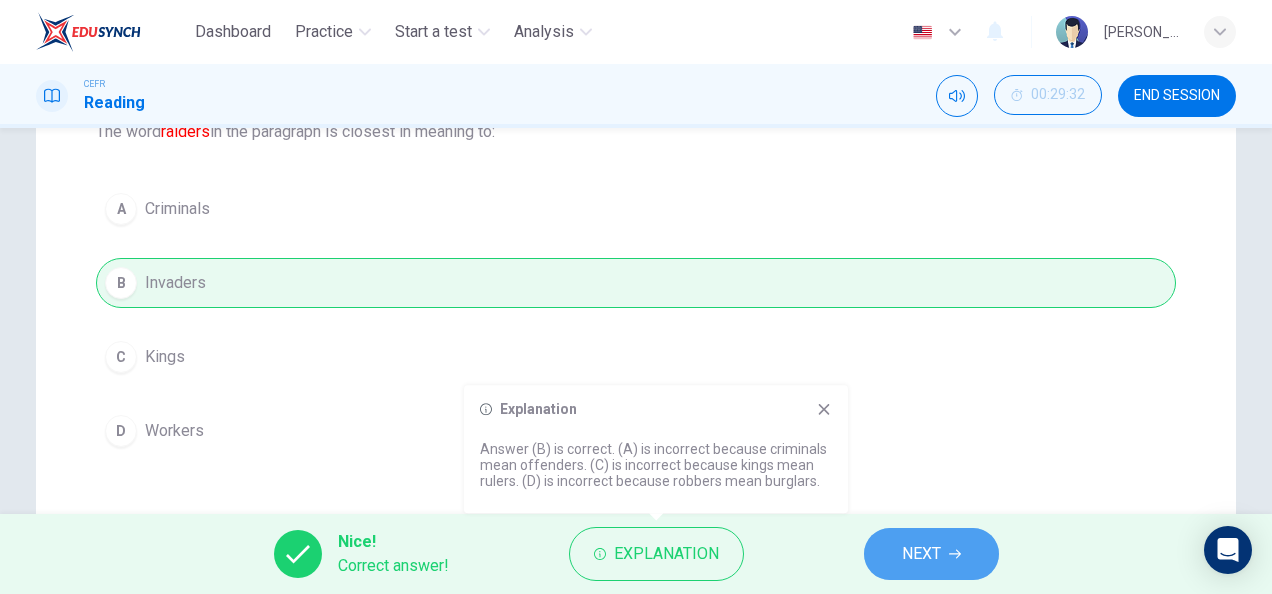 click on "NEXT" at bounding box center (921, 554) 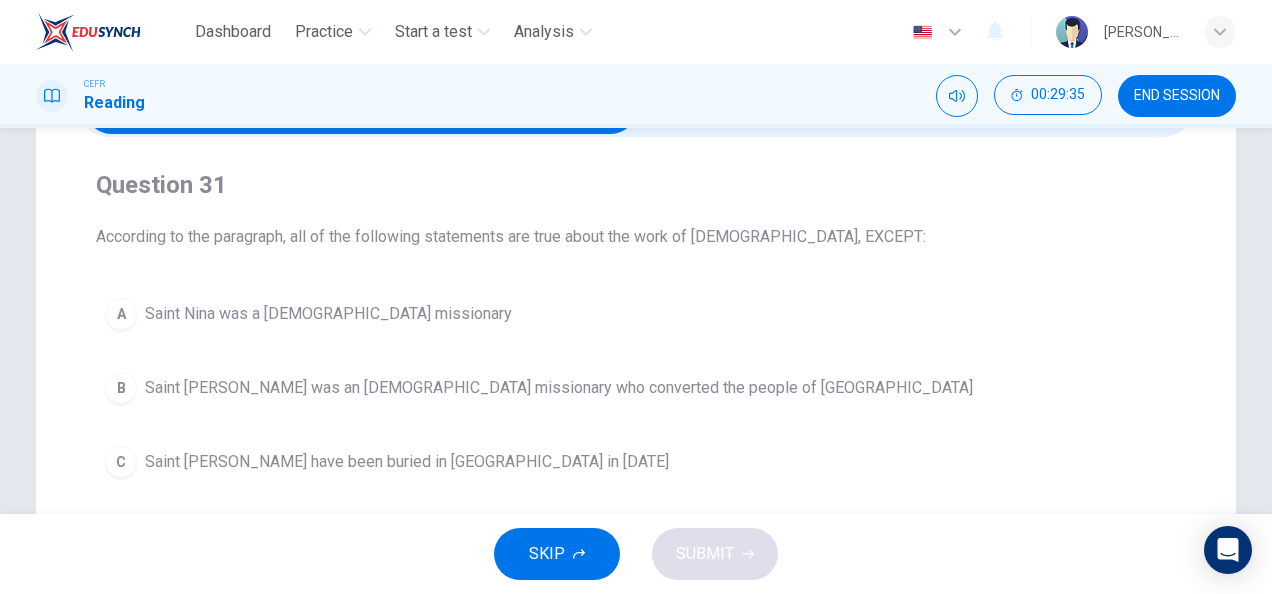 scroll, scrollTop: 77, scrollLeft: 0, axis: vertical 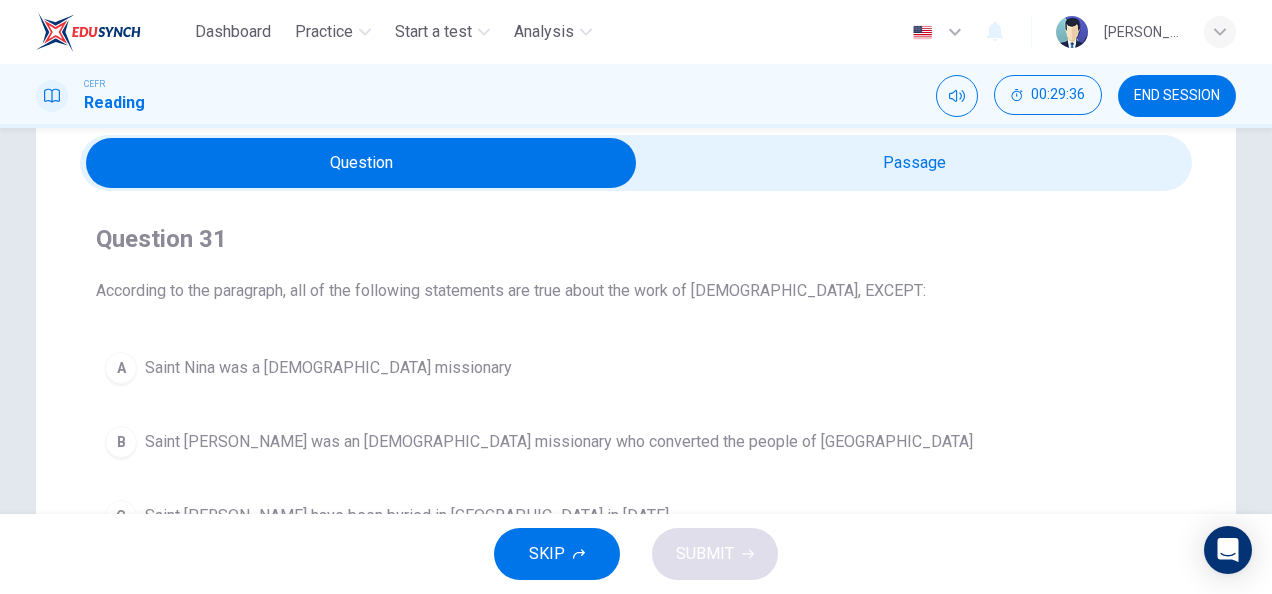 click at bounding box center [361, 163] 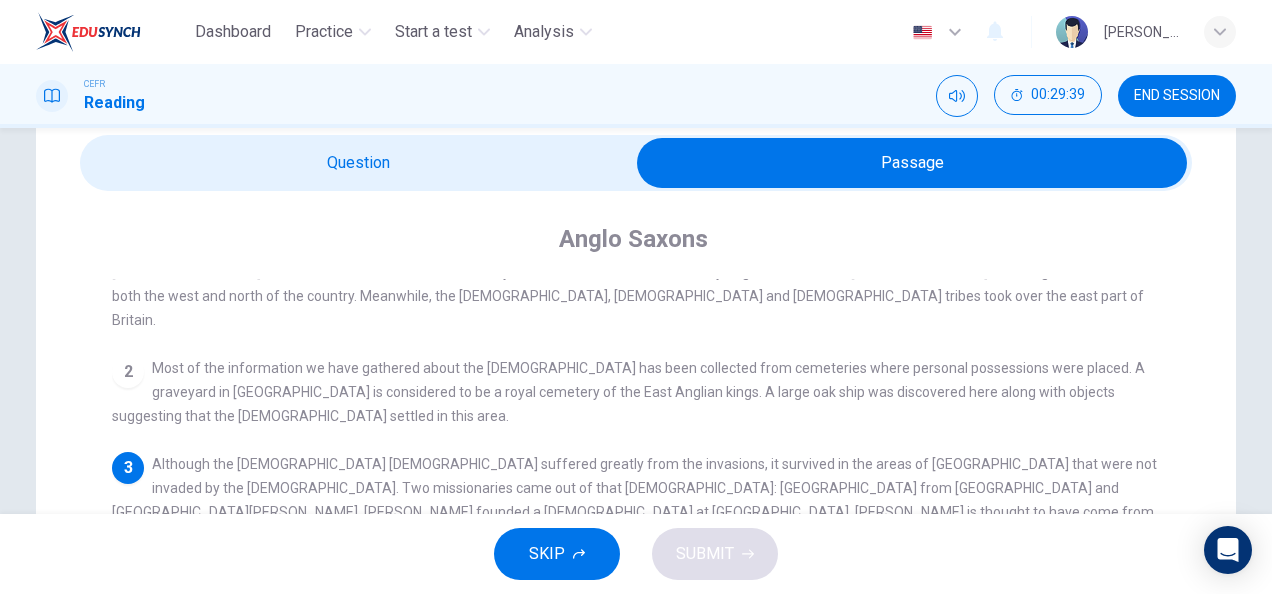 scroll, scrollTop: 93, scrollLeft: 0, axis: vertical 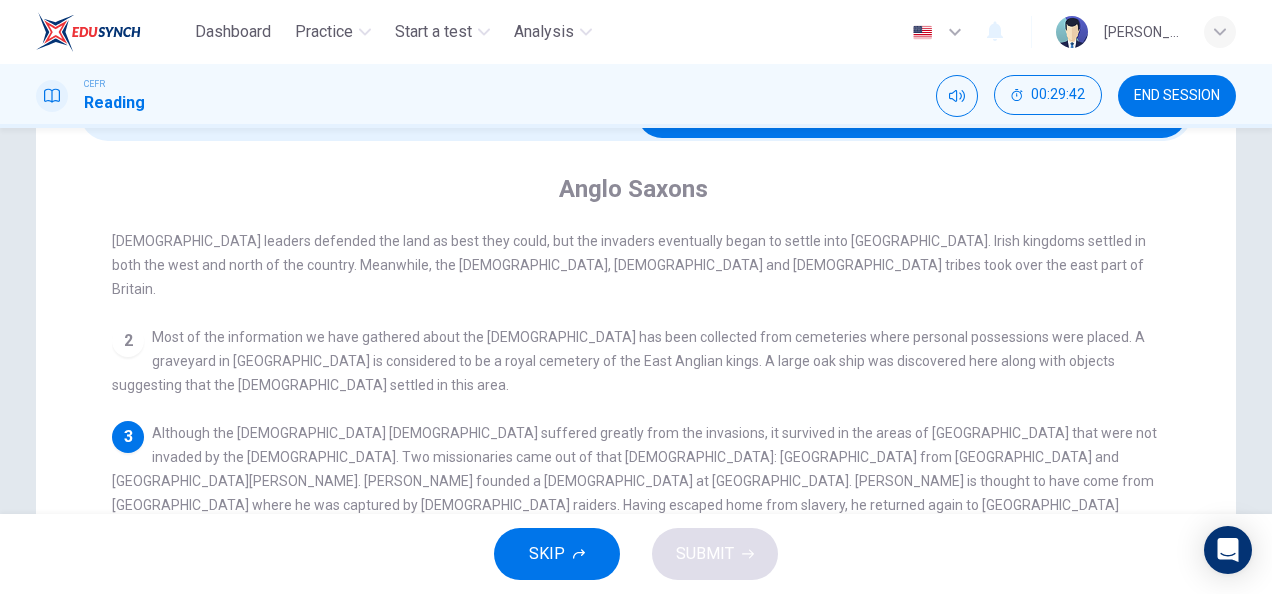 click on "Although the [DEMOGRAPHIC_DATA] [DEMOGRAPHIC_DATA] suffered greatly from the invasions, it survived in the areas of [GEOGRAPHIC_DATA] that were not invaded by the [DEMOGRAPHIC_DATA]. Two missionaries came out of that [DEMOGRAPHIC_DATA]: [GEOGRAPHIC_DATA] from [GEOGRAPHIC_DATA] and [GEOGRAPHIC_DATA][PERSON_NAME]. [PERSON_NAME] founded a [DEMOGRAPHIC_DATA] at [GEOGRAPHIC_DATA]. [PERSON_NAME] is thought to have come from [GEOGRAPHIC_DATA] where he was captured by [DEMOGRAPHIC_DATA] raiders. Having escaped home from slavery, he returned again to [GEOGRAPHIC_DATA] where he introduced [DEMOGRAPHIC_DATA] to the [DEMOGRAPHIC_DATA] population. It is thought that he was buried in [GEOGRAPHIC_DATA] in the late fifth century. [PERSON_NAME] was a later missionary who founded [GEOGRAPHIC_DATA] and Durrow in [GEOGRAPHIC_DATA]. In [DATE], he founded the monastery of [GEOGRAPHIC_DATA] on an island west of the [GEOGRAPHIC_DATA][PERSON_NAME] in [GEOGRAPHIC_DATA]." at bounding box center [635, 505] 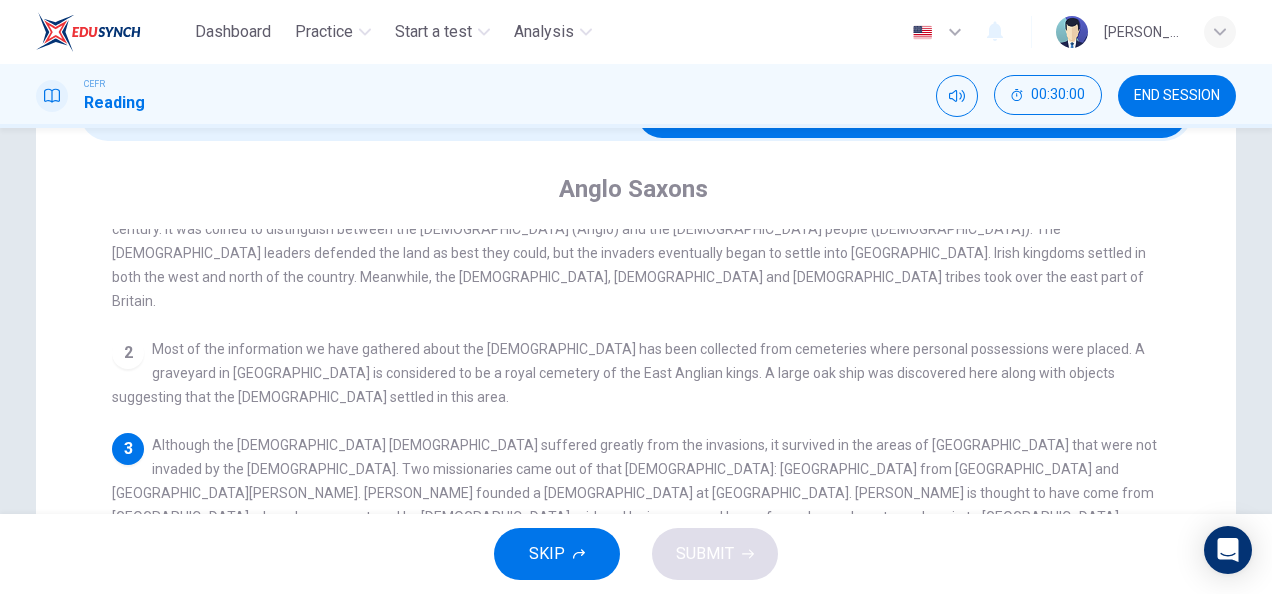 scroll, scrollTop: 0, scrollLeft: 0, axis: both 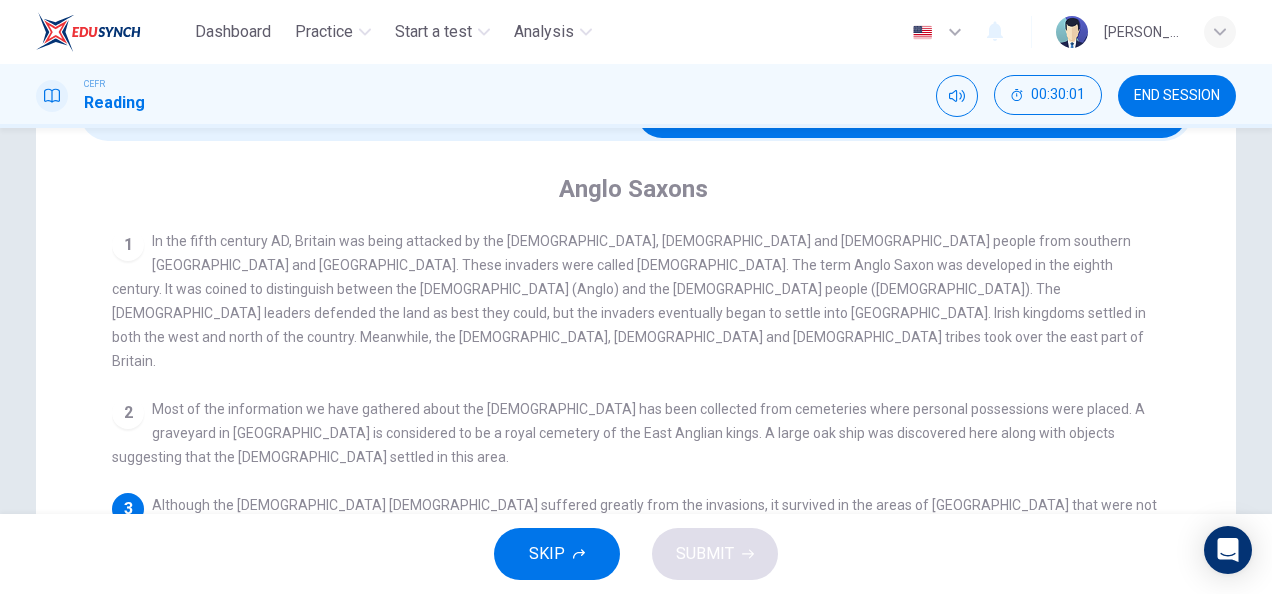 click on "CEFR Reading 00:30:01 END SESSION" at bounding box center (636, 96) 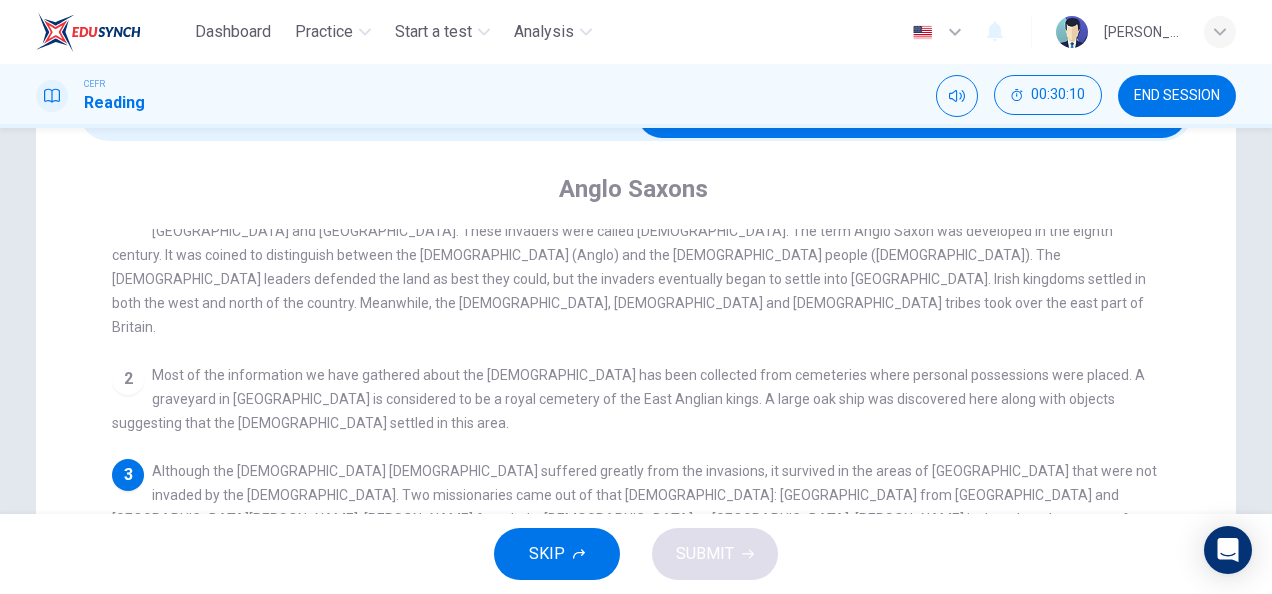 scroll, scrollTop: 0, scrollLeft: 0, axis: both 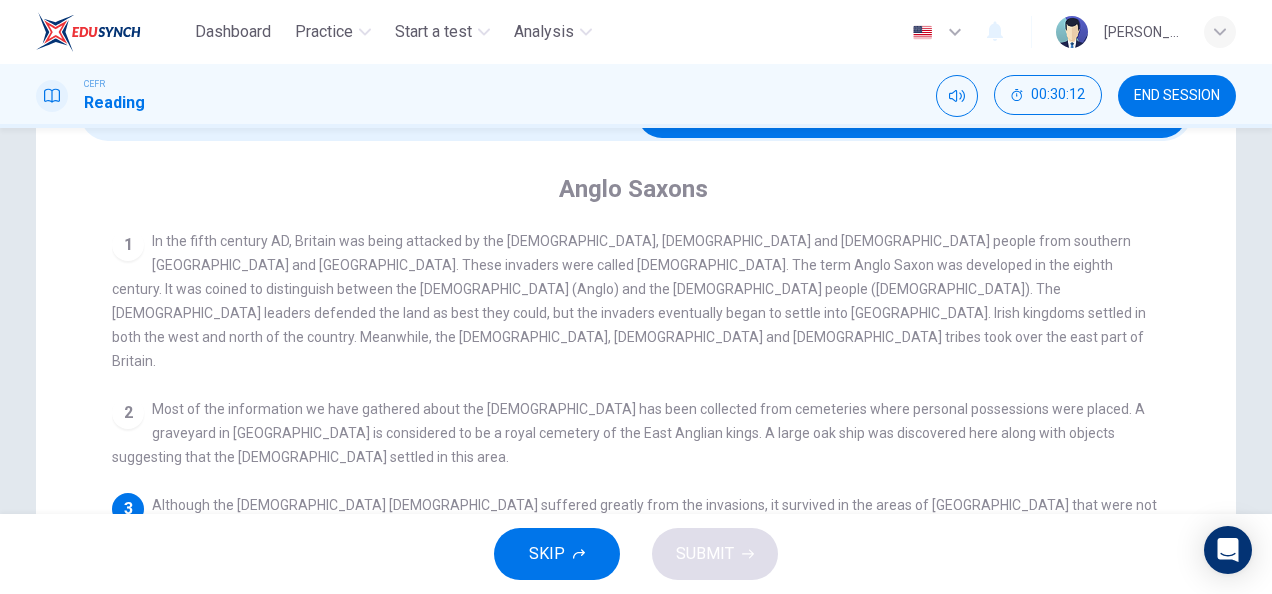 click at bounding box center [912, 113] 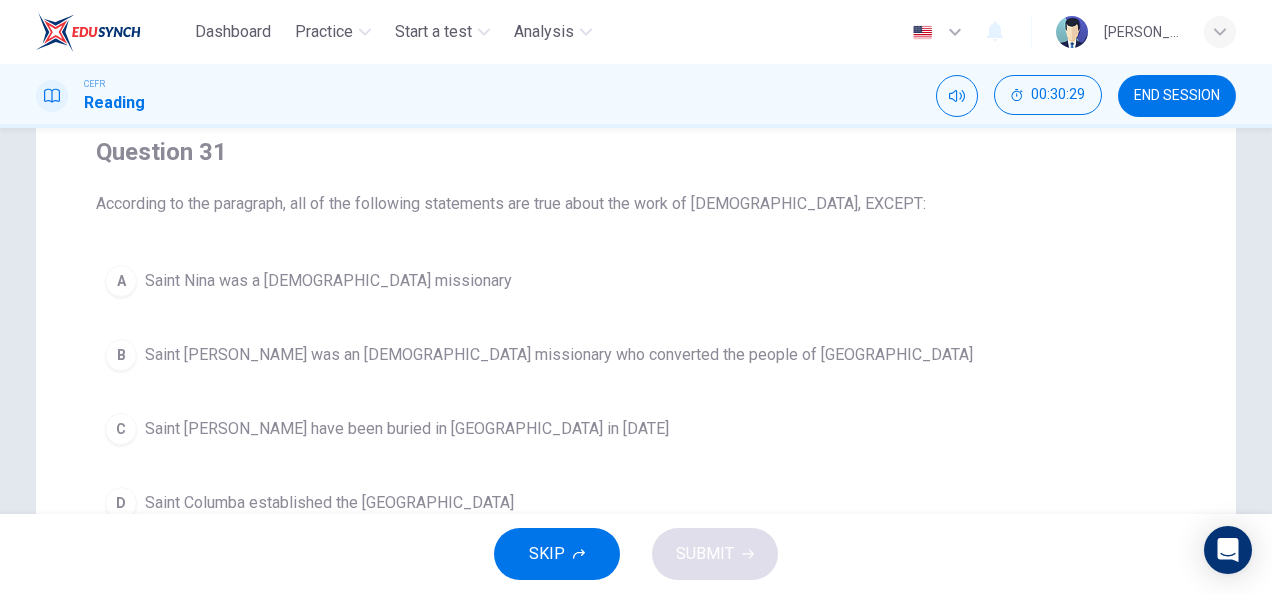 scroll, scrollTop: 106, scrollLeft: 0, axis: vertical 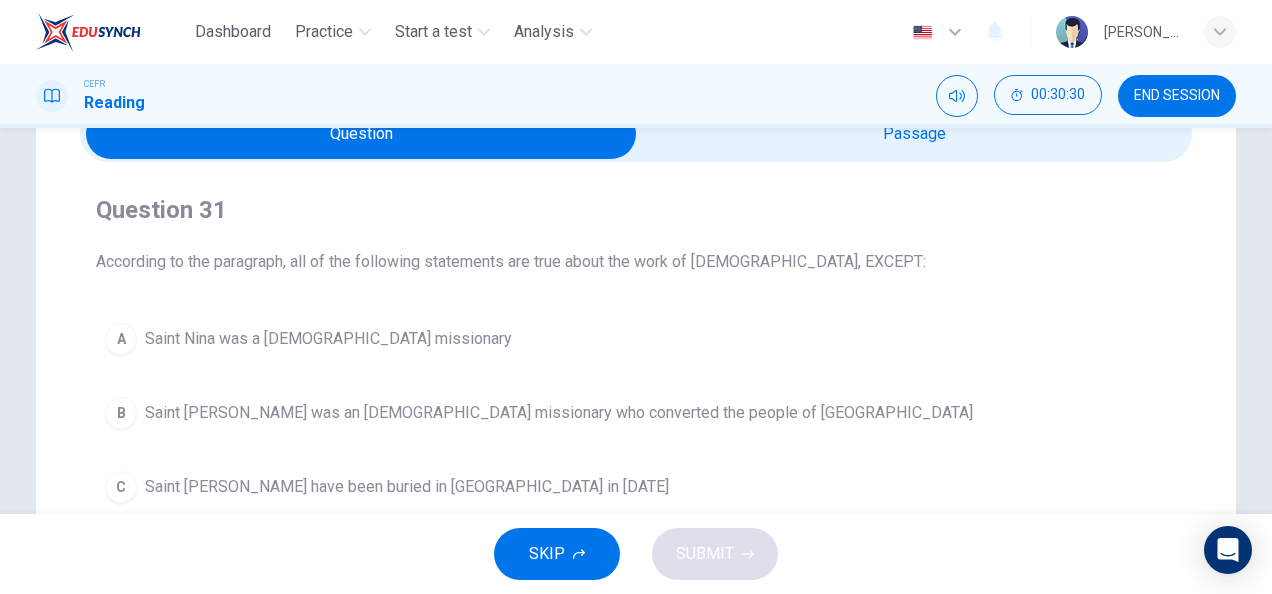 click at bounding box center [361, 134] 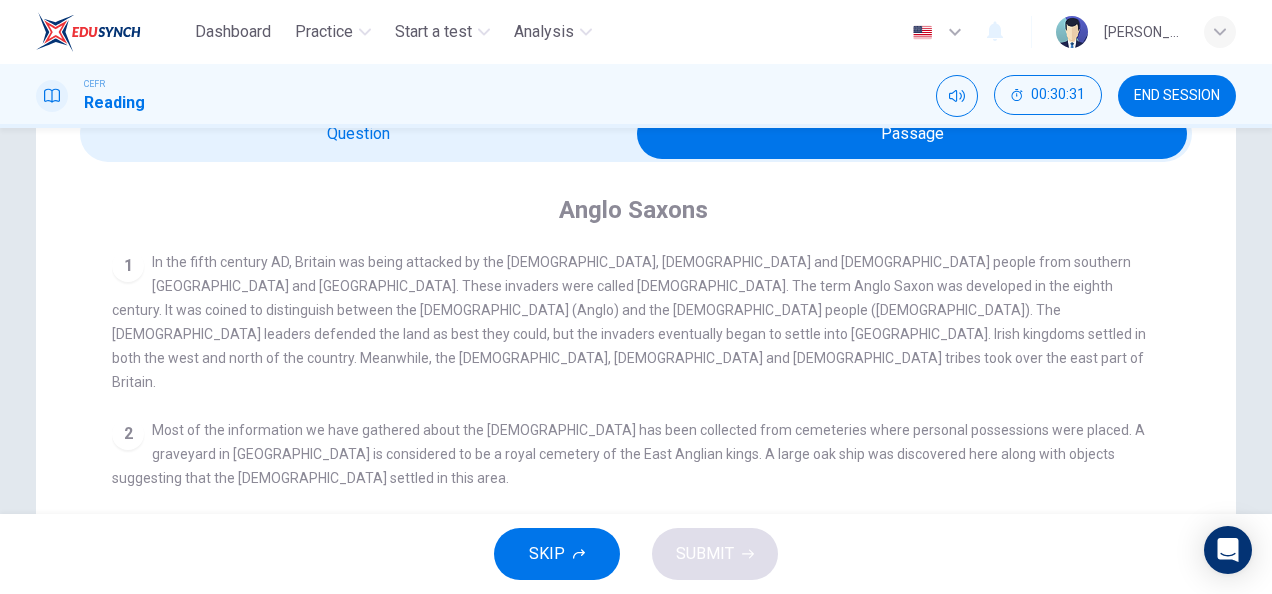 scroll, scrollTop: 93, scrollLeft: 0, axis: vertical 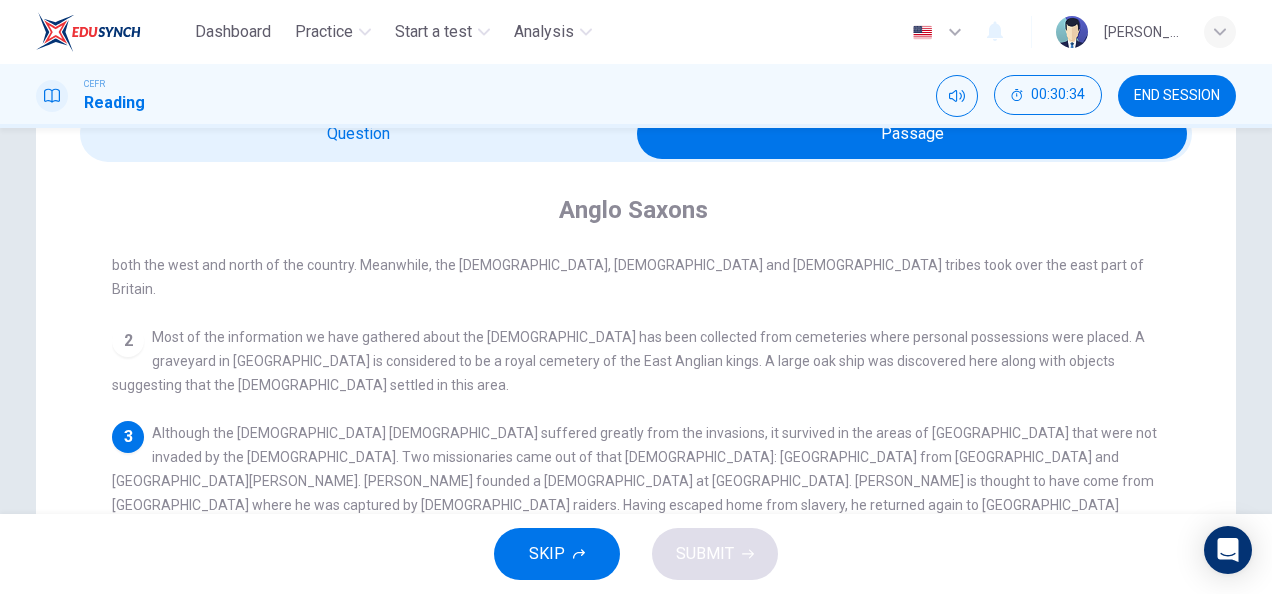 click at bounding box center (912, 134) 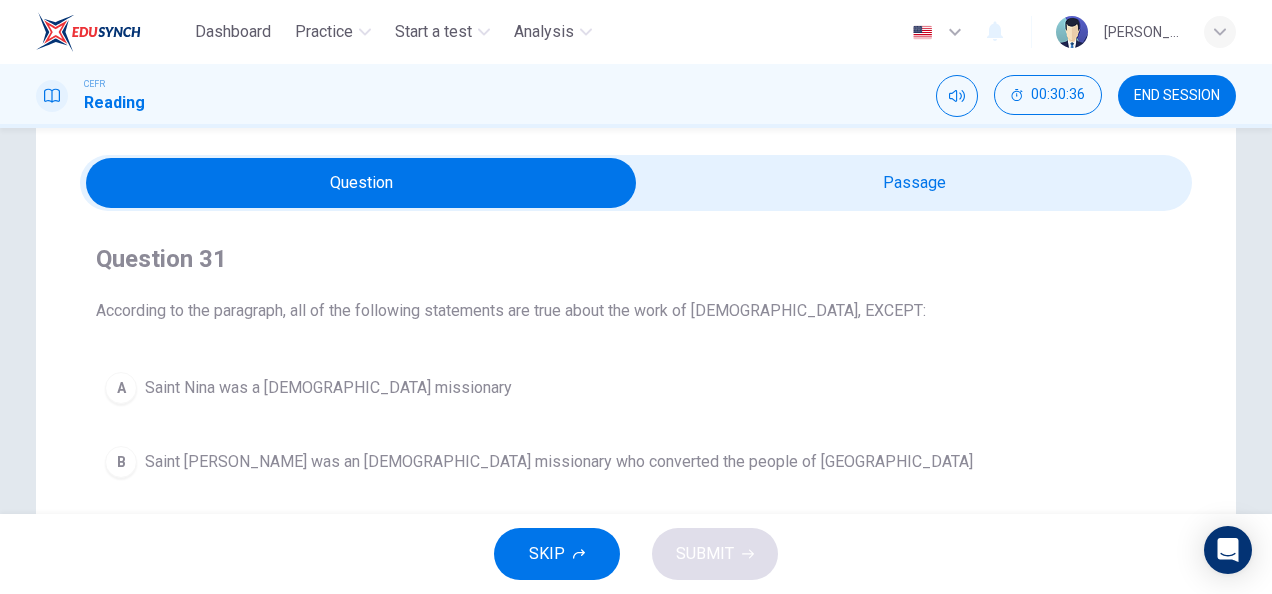 scroll, scrollTop: 51, scrollLeft: 0, axis: vertical 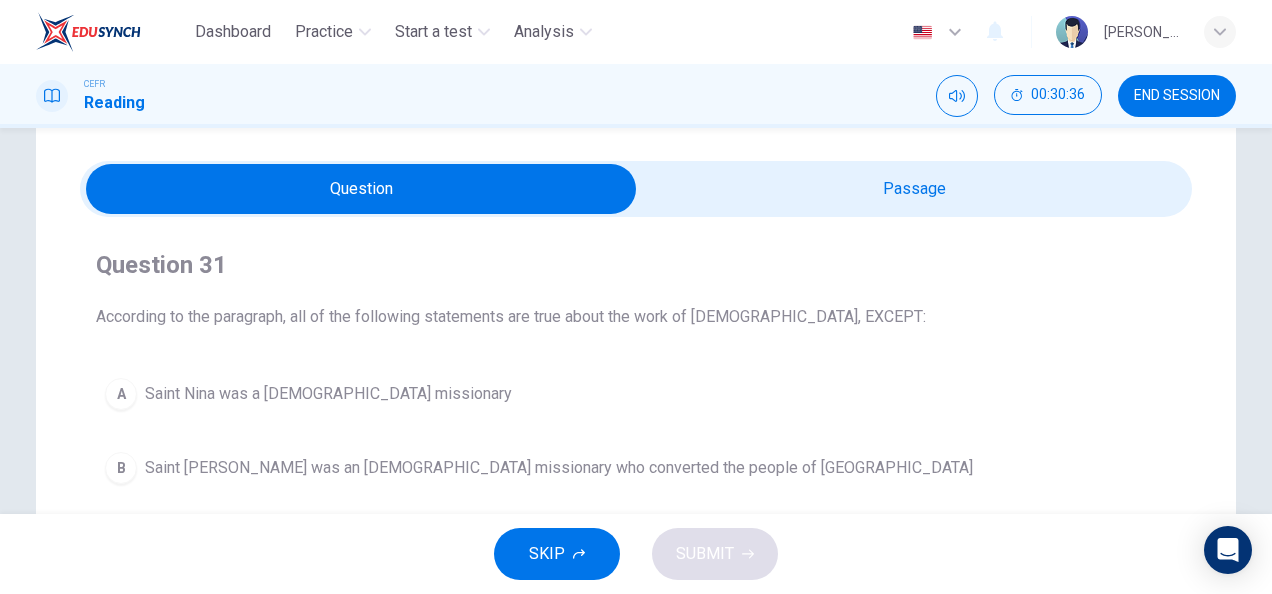 click at bounding box center [361, 189] 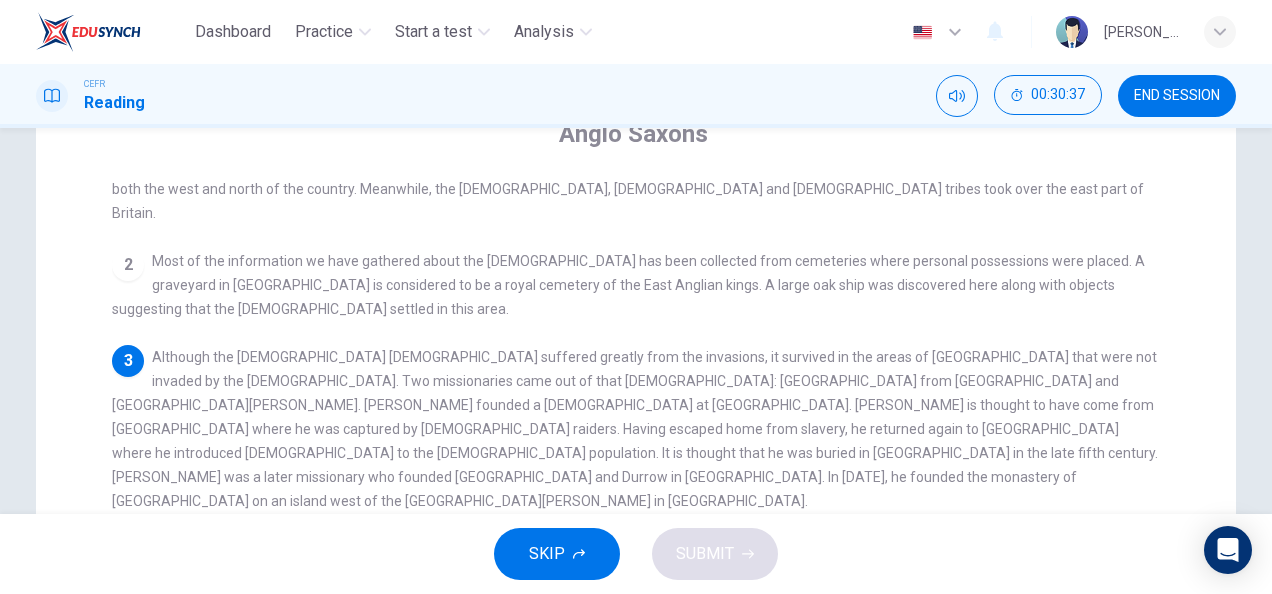 scroll, scrollTop: 183, scrollLeft: 0, axis: vertical 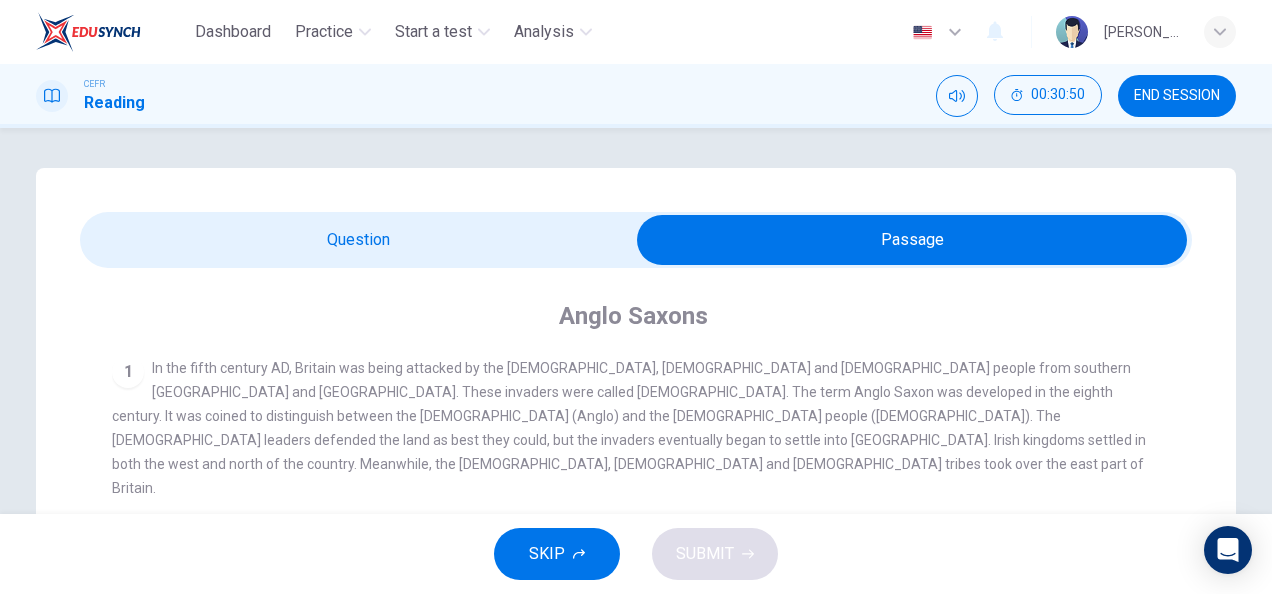 click at bounding box center (912, 240) 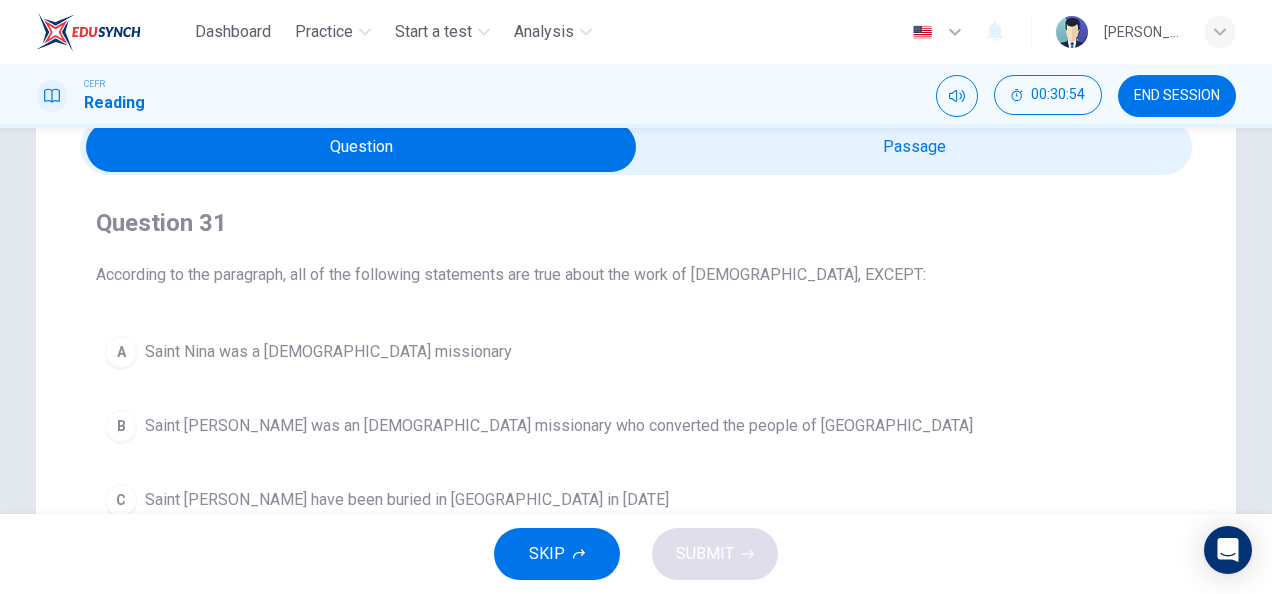 scroll, scrollTop: 92, scrollLeft: 0, axis: vertical 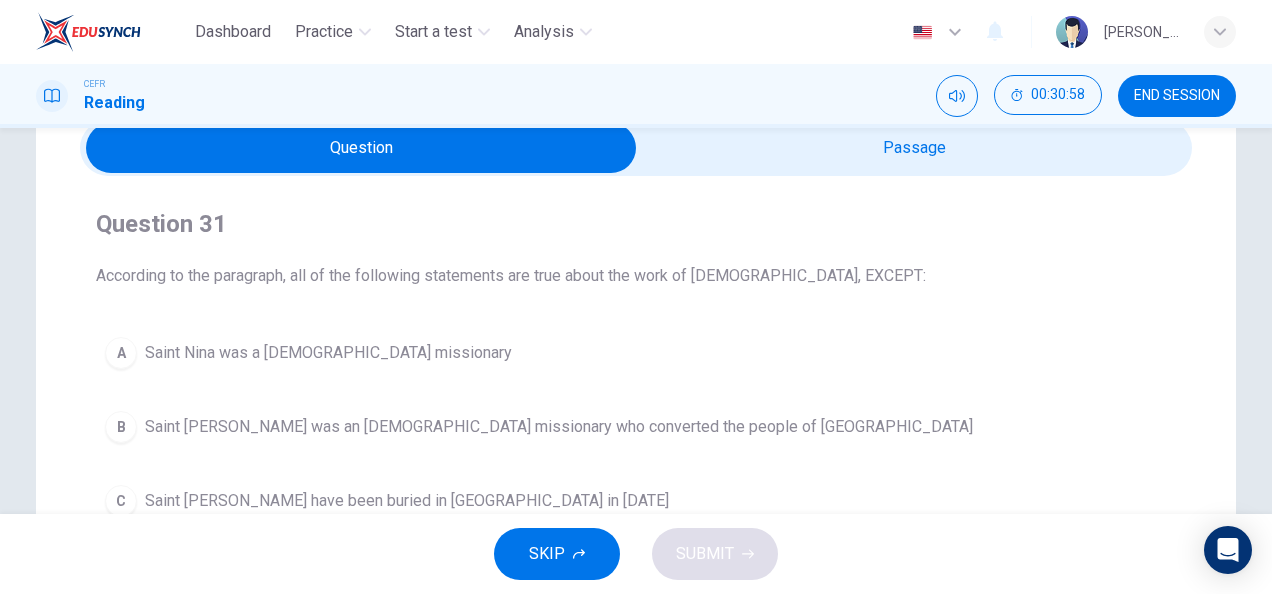 click at bounding box center (361, 148) 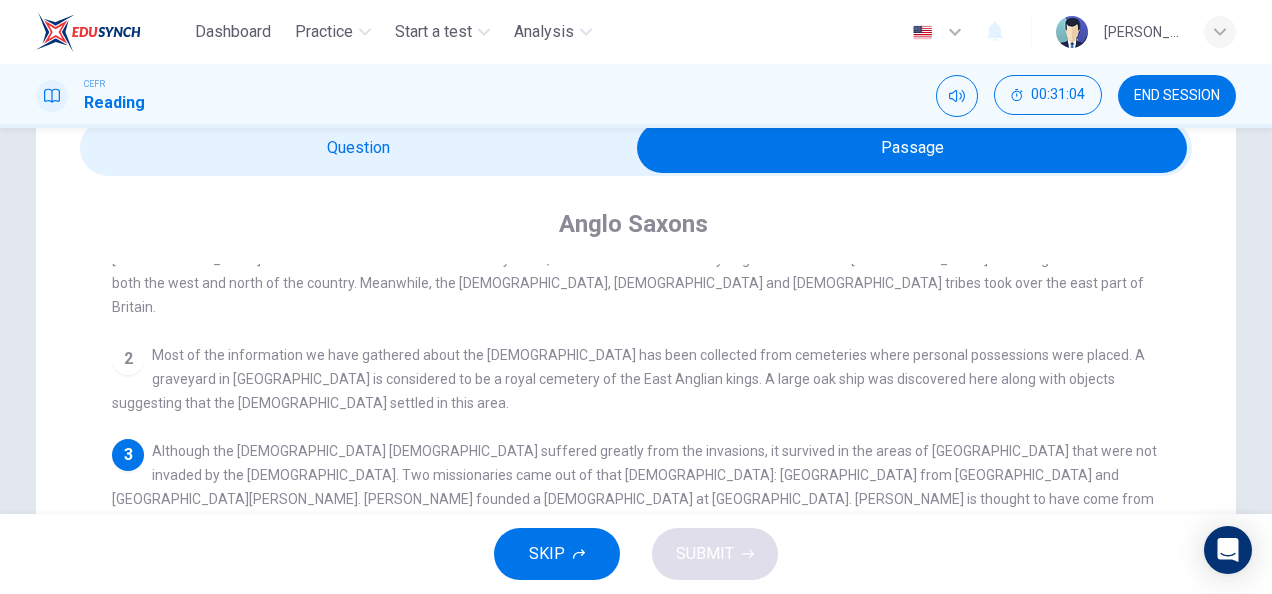 scroll, scrollTop: 93, scrollLeft: 0, axis: vertical 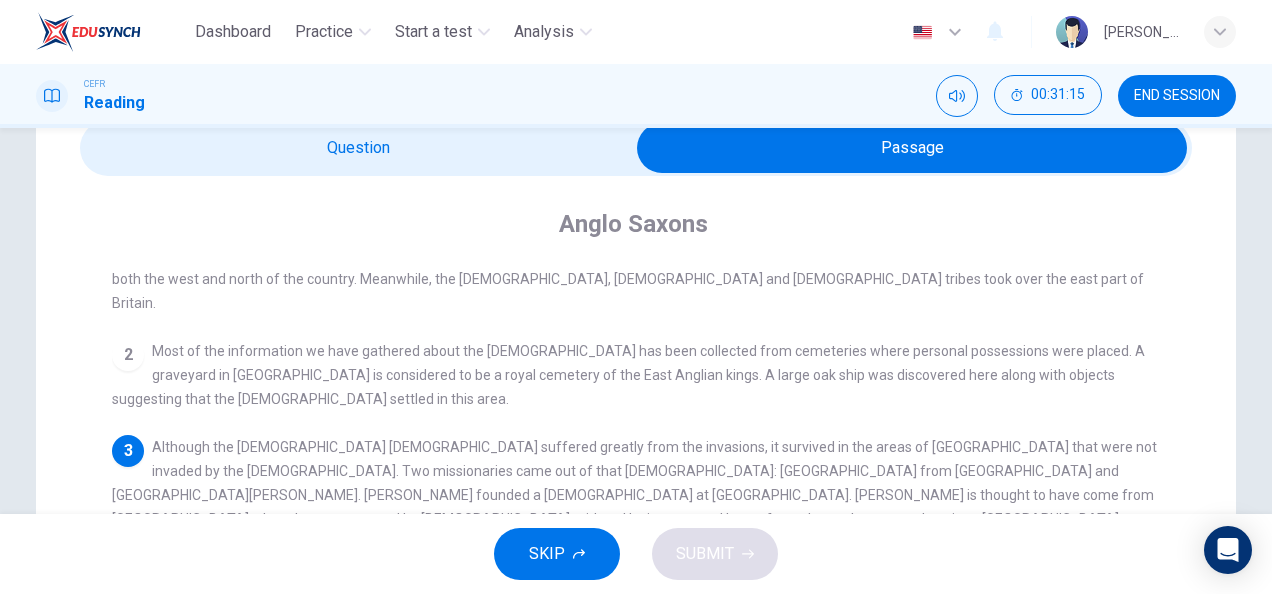 click at bounding box center [912, 148] 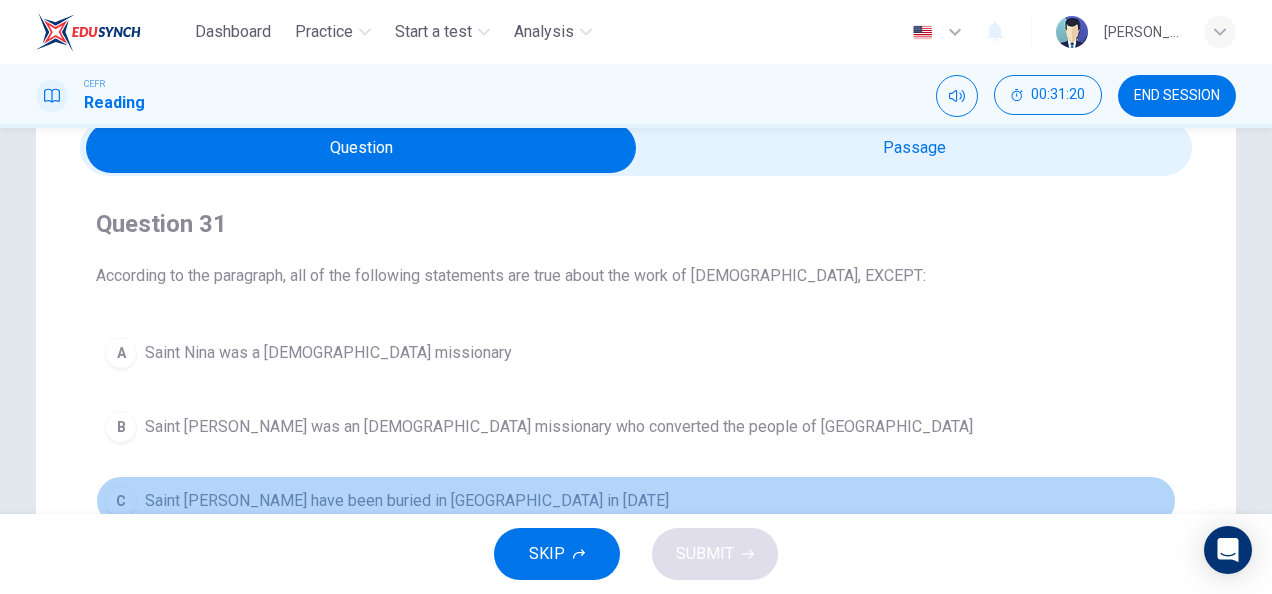 click on "C Saint [PERSON_NAME] have been buried in [GEOGRAPHIC_DATA] in [DATE]" at bounding box center (636, 501) 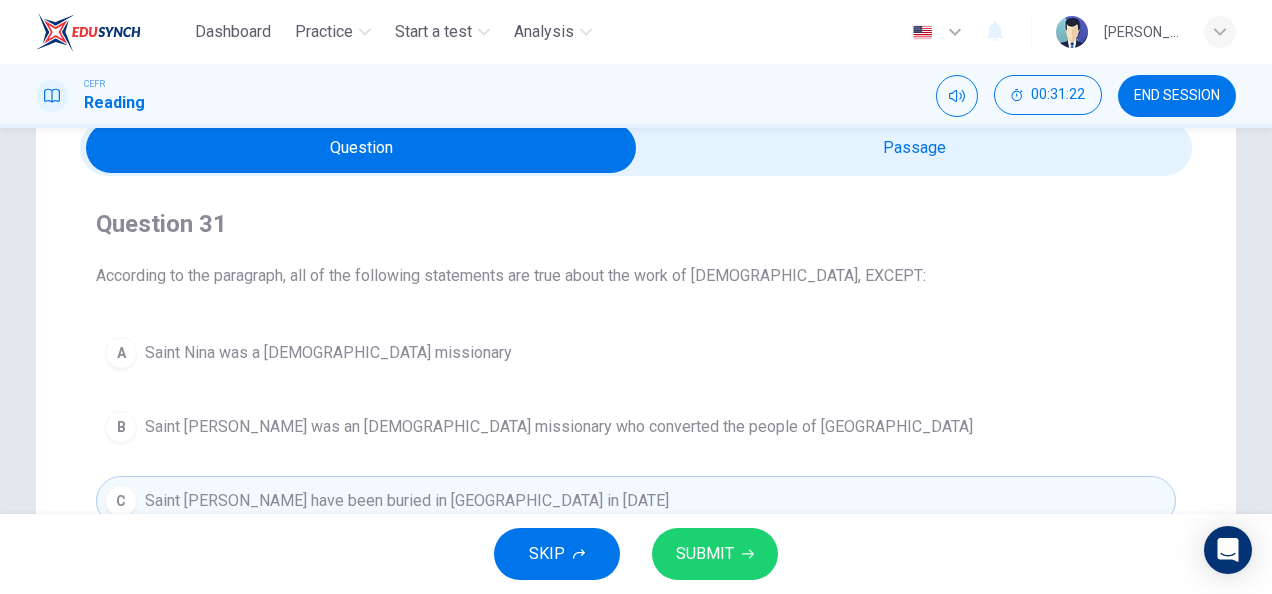 click at bounding box center (361, 148) 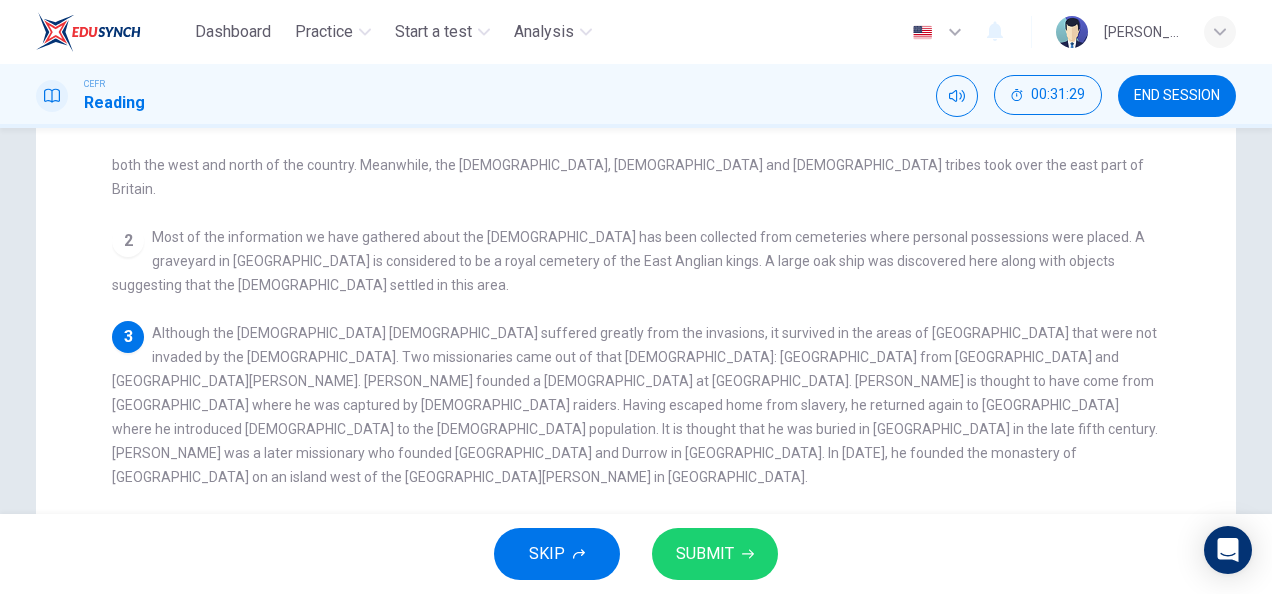 scroll, scrollTop: 210, scrollLeft: 0, axis: vertical 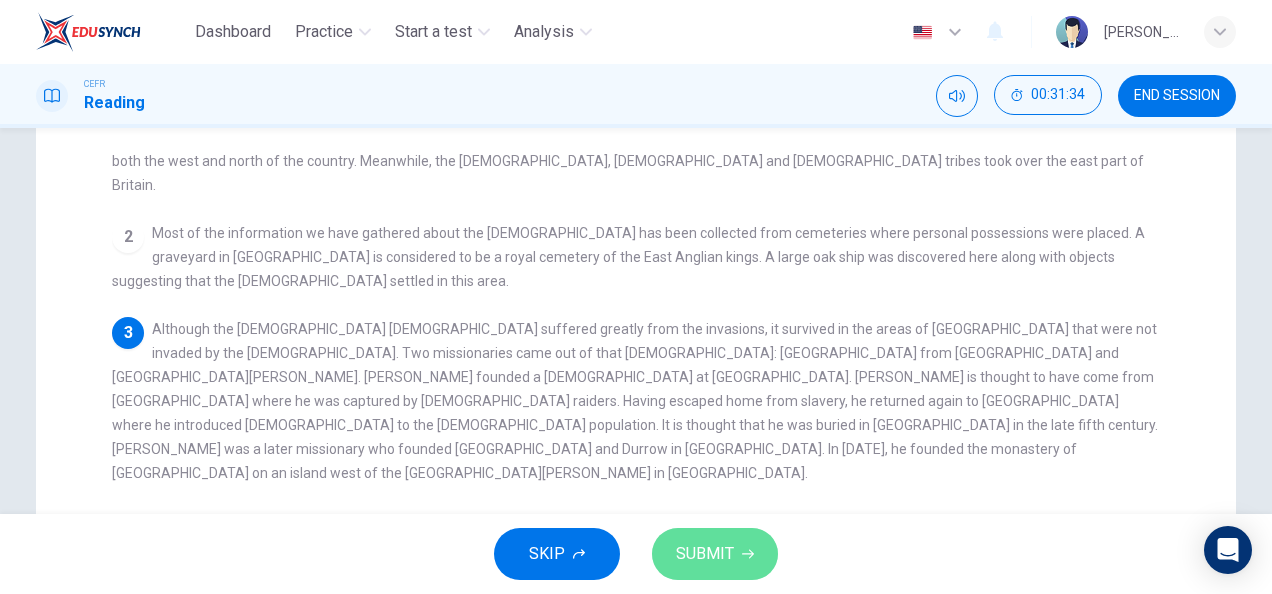click on "SUBMIT" at bounding box center [705, 554] 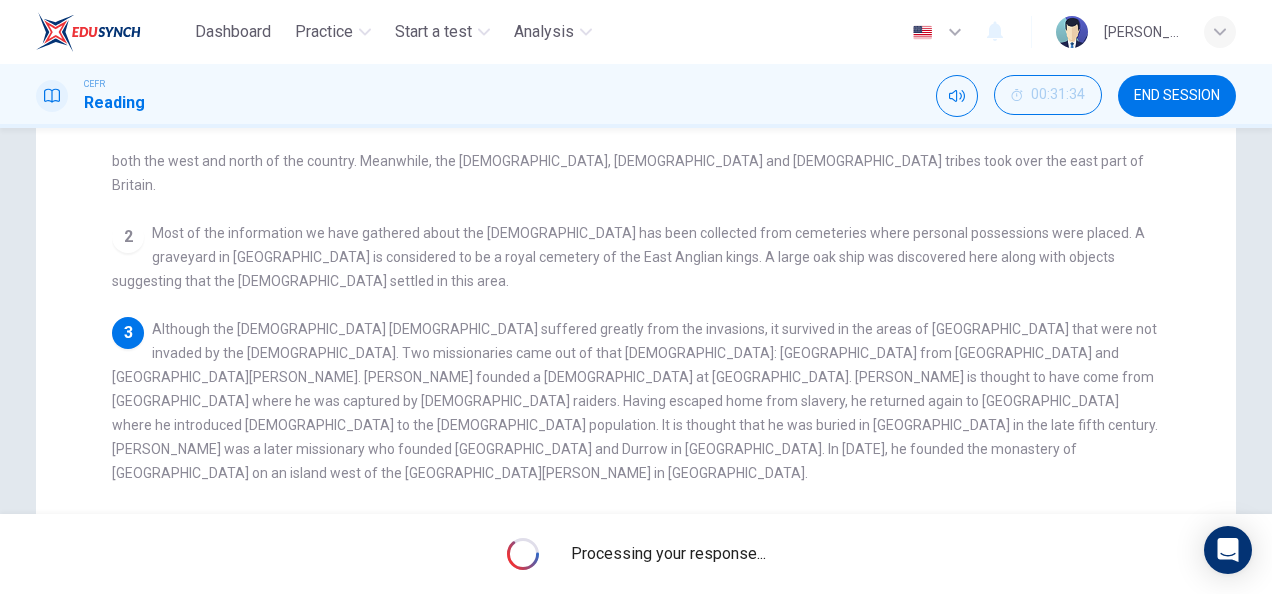 scroll, scrollTop: 0, scrollLeft: 0, axis: both 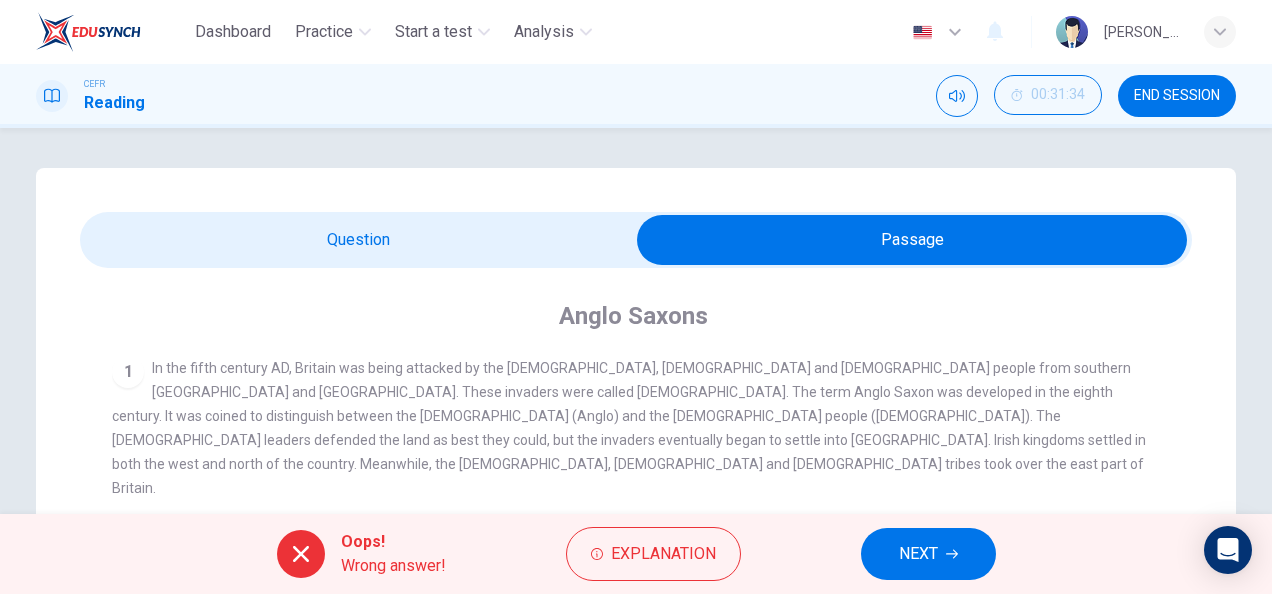 click at bounding box center (912, 240) 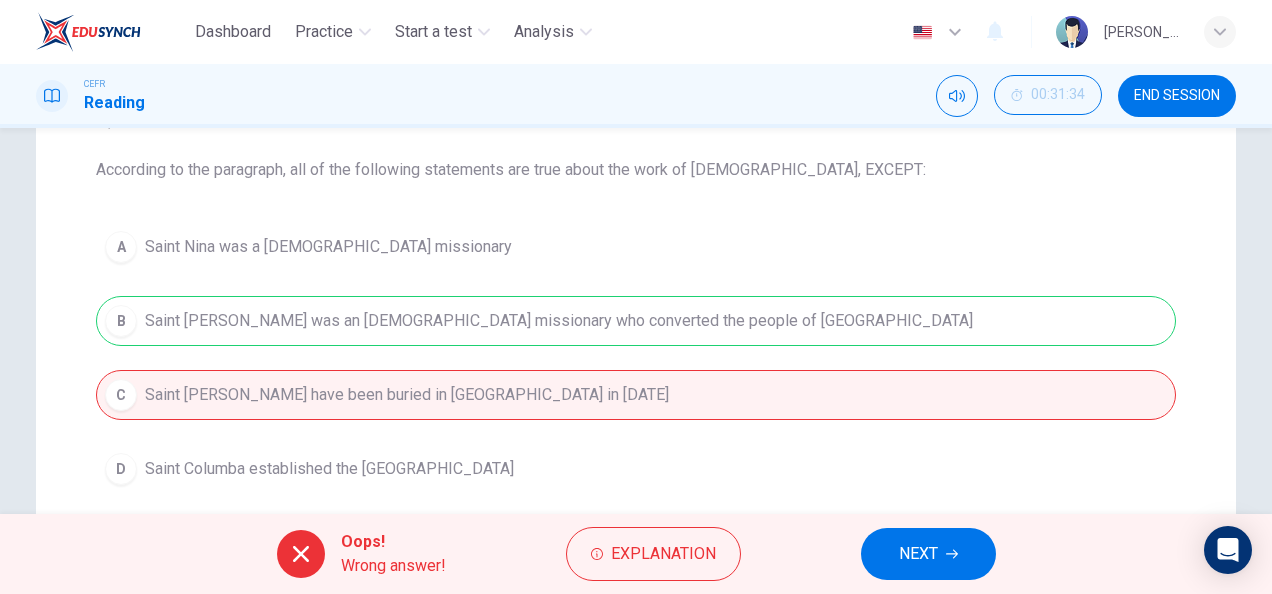 scroll, scrollTop: 199, scrollLeft: 0, axis: vertical 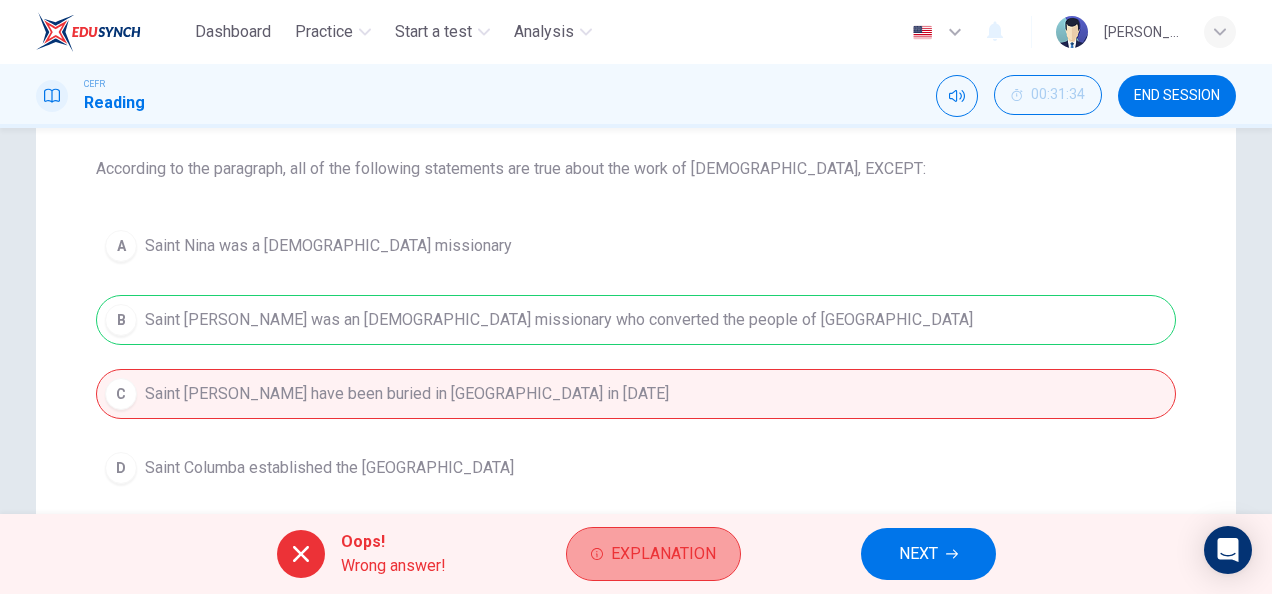 click on "Explanation" at bounding box center (663, 554) 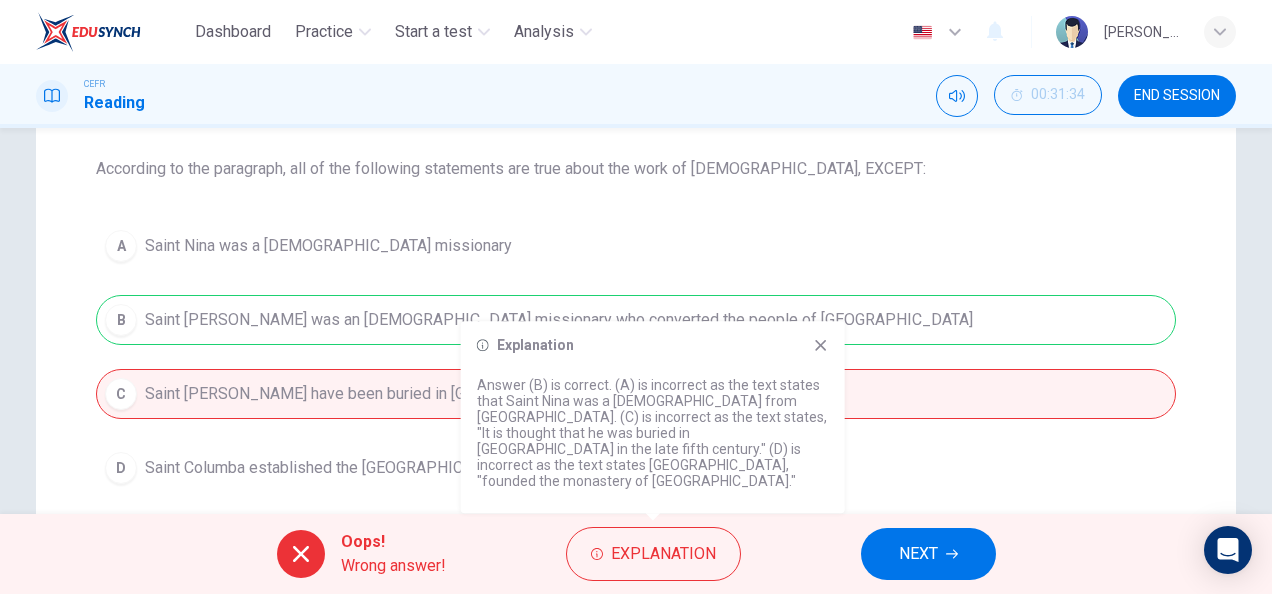click on "Oops! Wrong answer! Explanation NEXT" at bounding box center [636, 554] 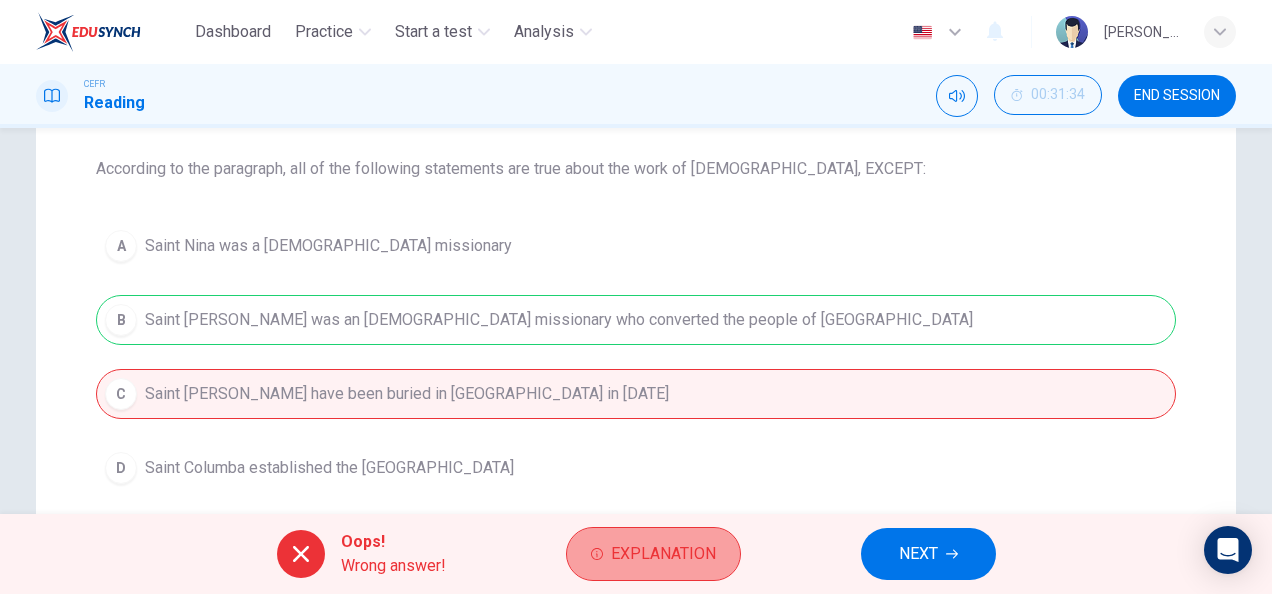 click on "Explanation" at bounding box center [663, 554] 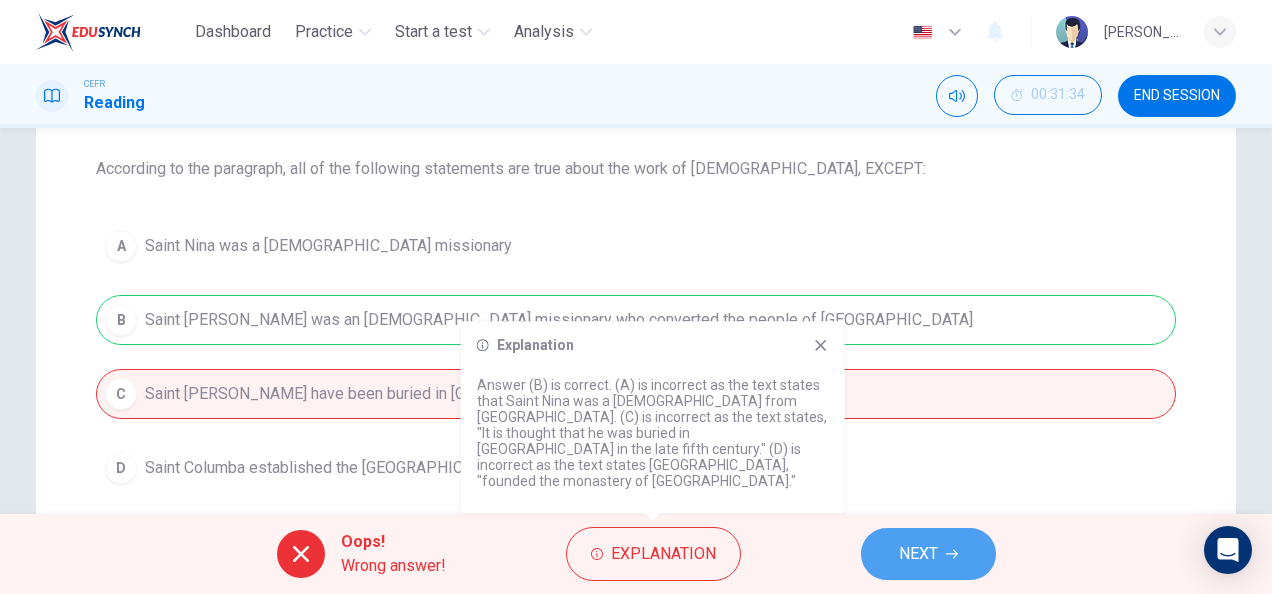 click on "NEXT" at bounding box center [918, 554] 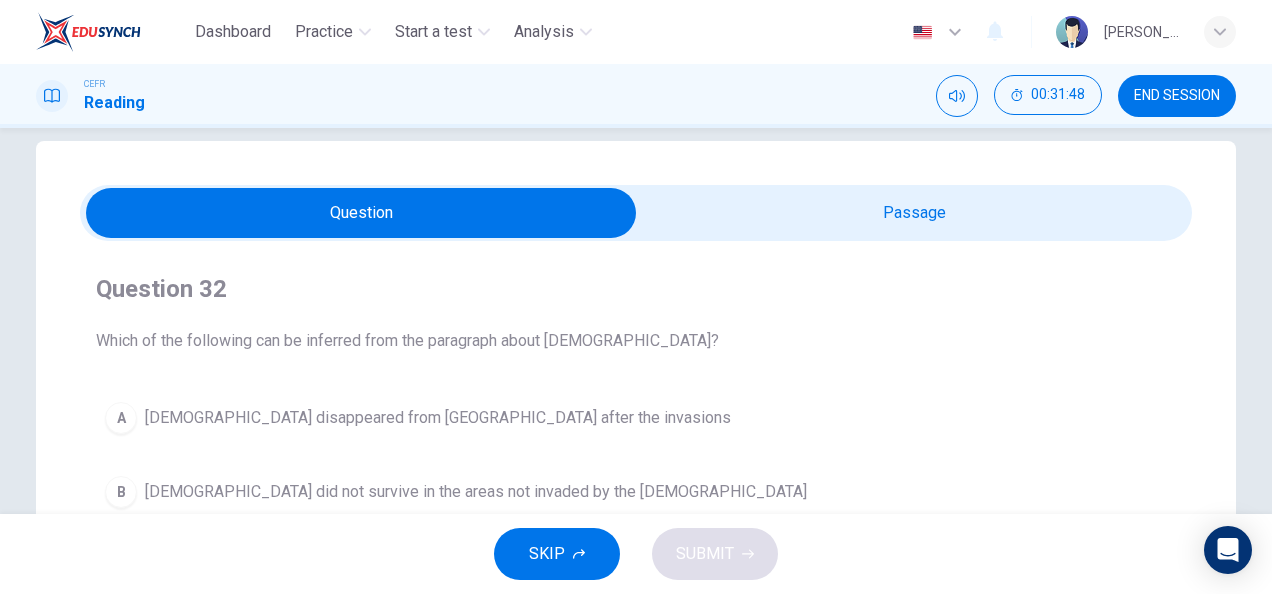 scroll, scrollTop: 18, scrollLeft: 0, axis: vertical 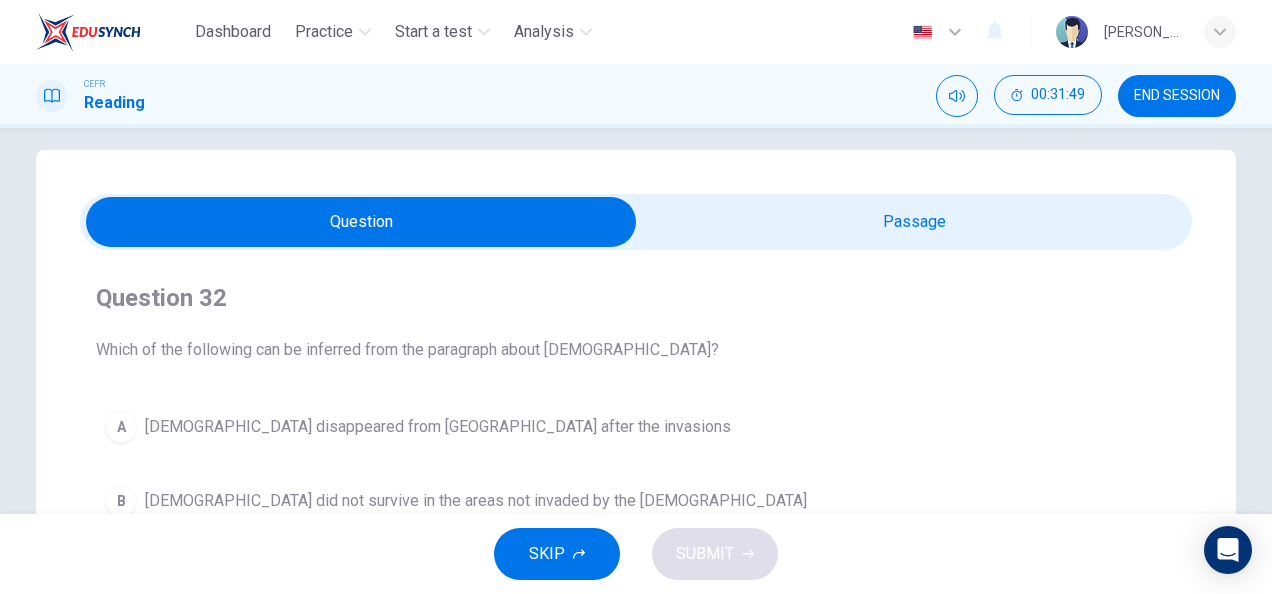 click at bounding box center (361, 222) 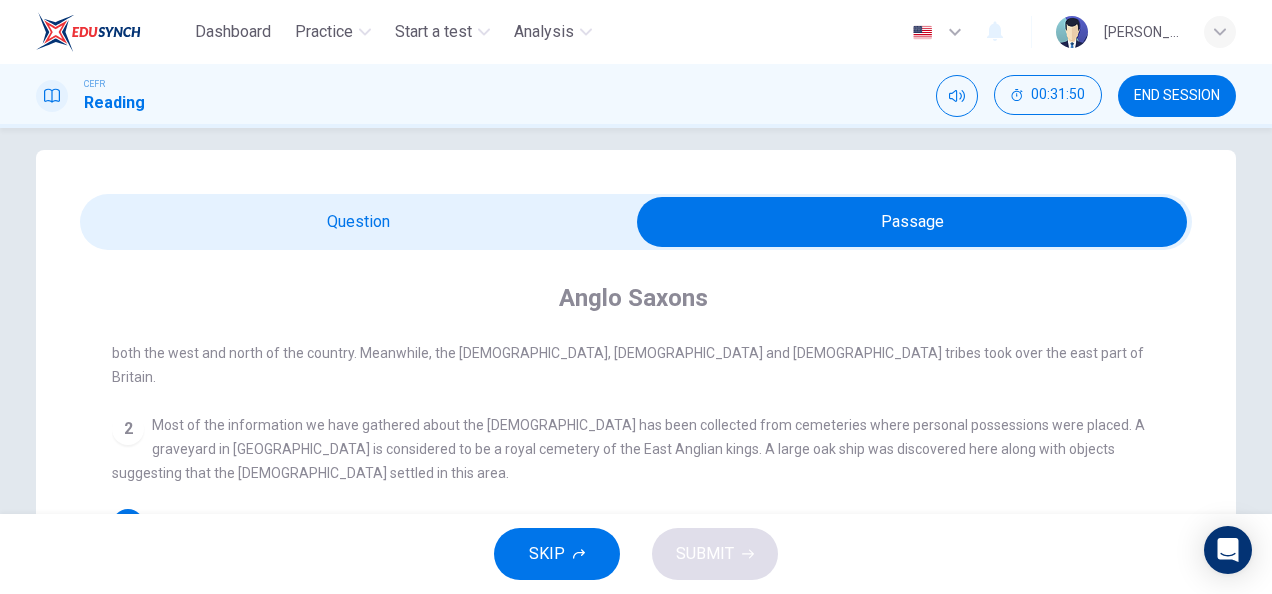 scroll, scrollTop: 93, scrollLeft: 0, axis: vertical 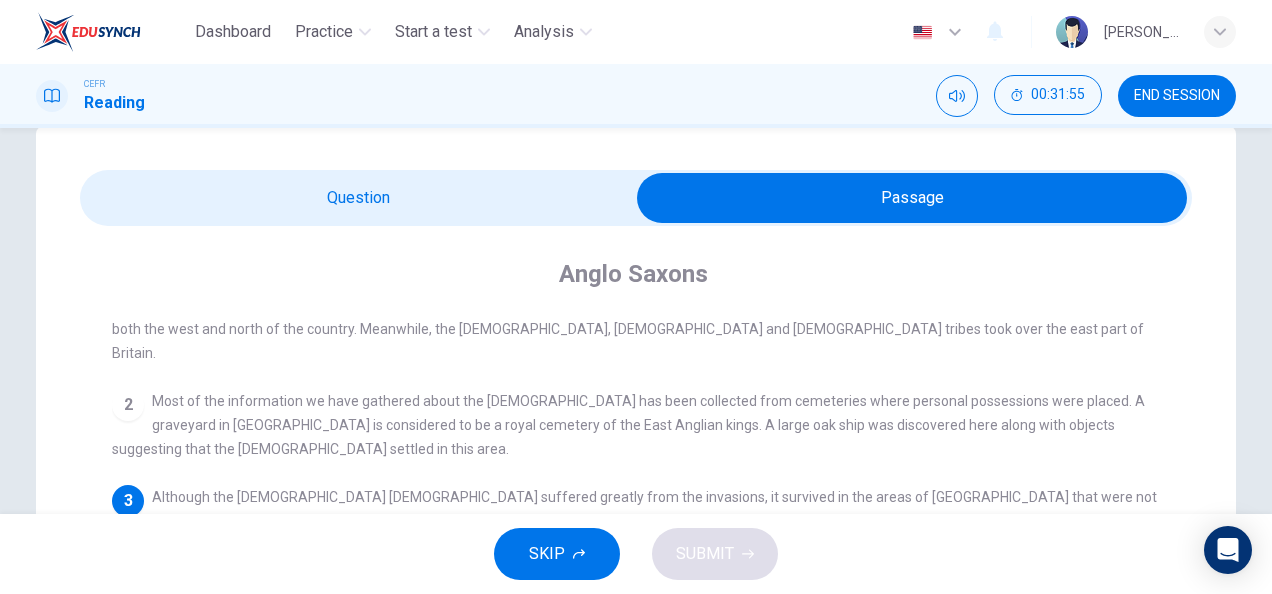 click at bounding box center [912, 198] 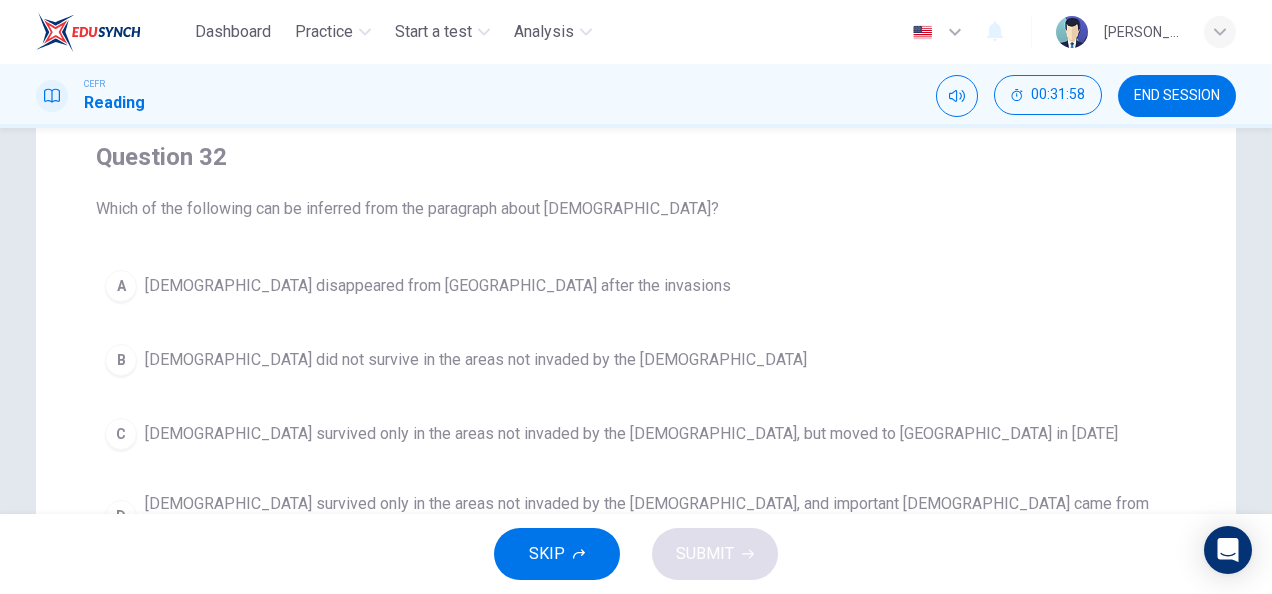 scroll, scrollTop: 0, scrollLeft: 0, axis: both 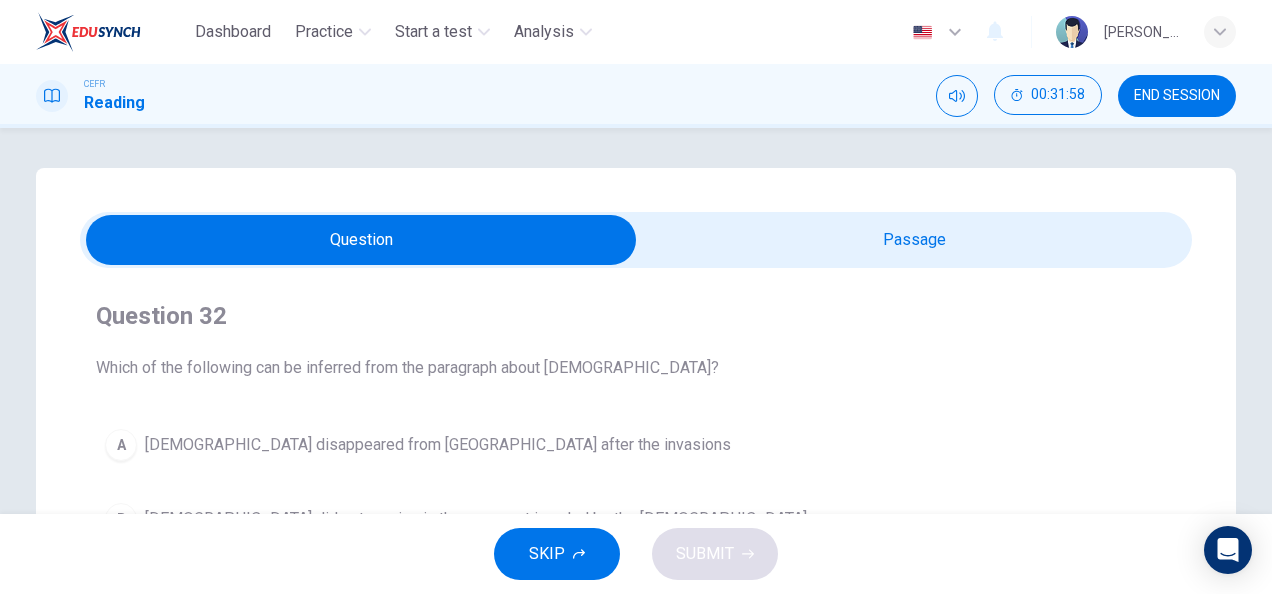 drag, startPoint x: 766, startPoint y: 266, endPoint x: 765, endPoint y: 255, distance: 11.045361 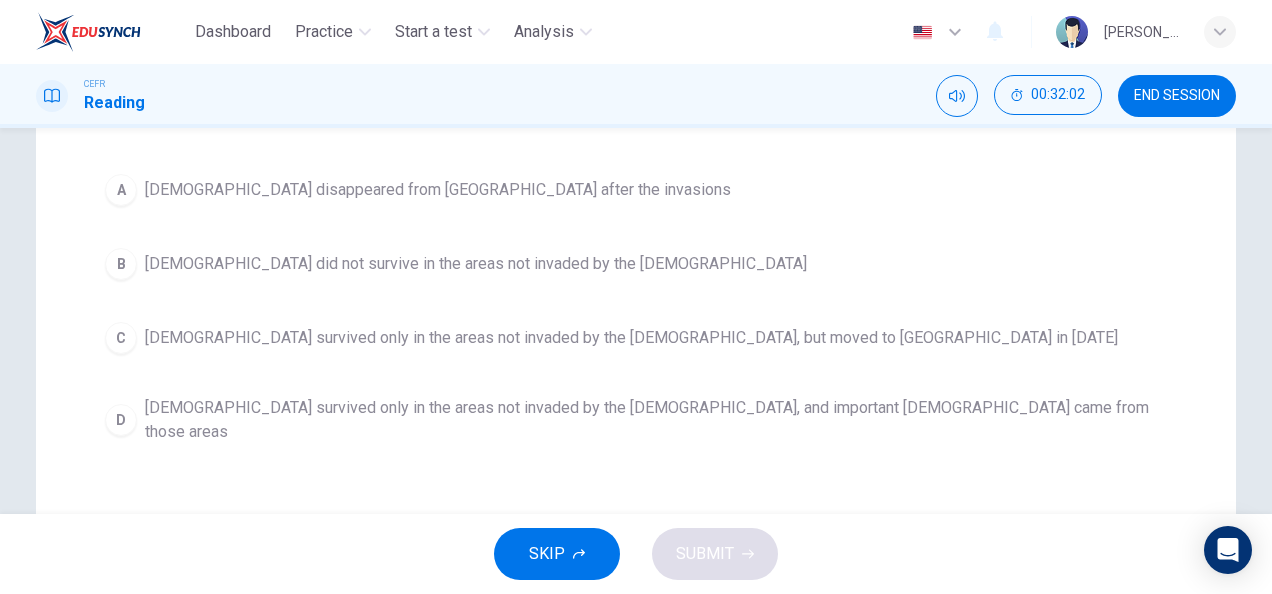 scroll, scrollTop: 0, scrollLeft: 0, axis: both 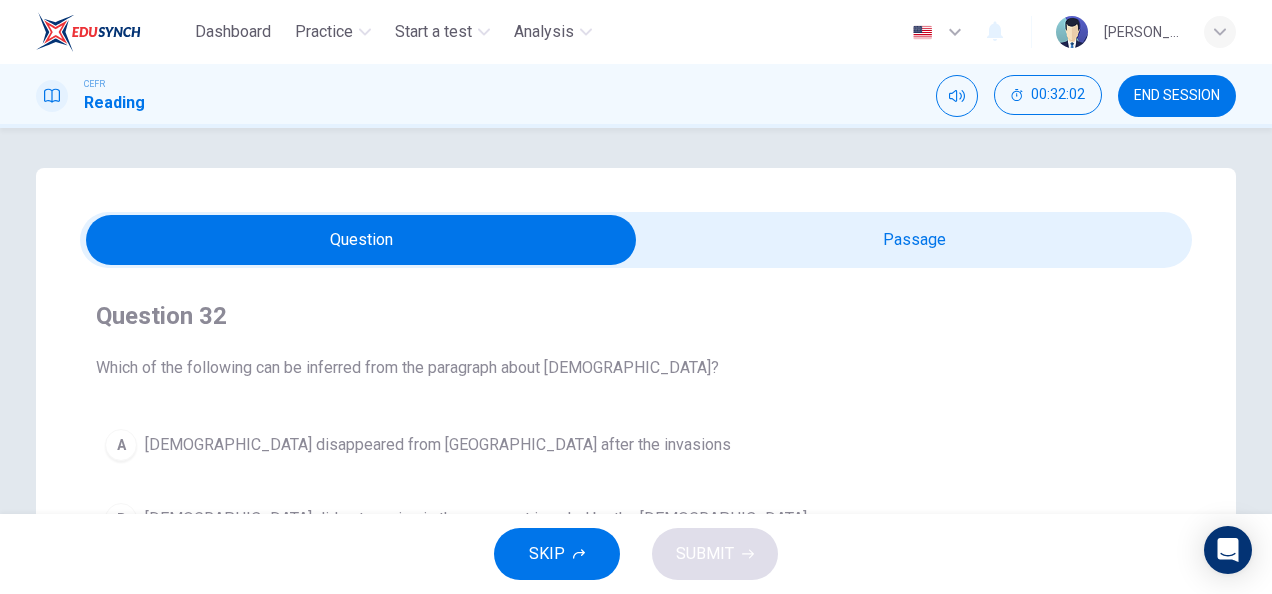 click at bounding box center [361, 240] 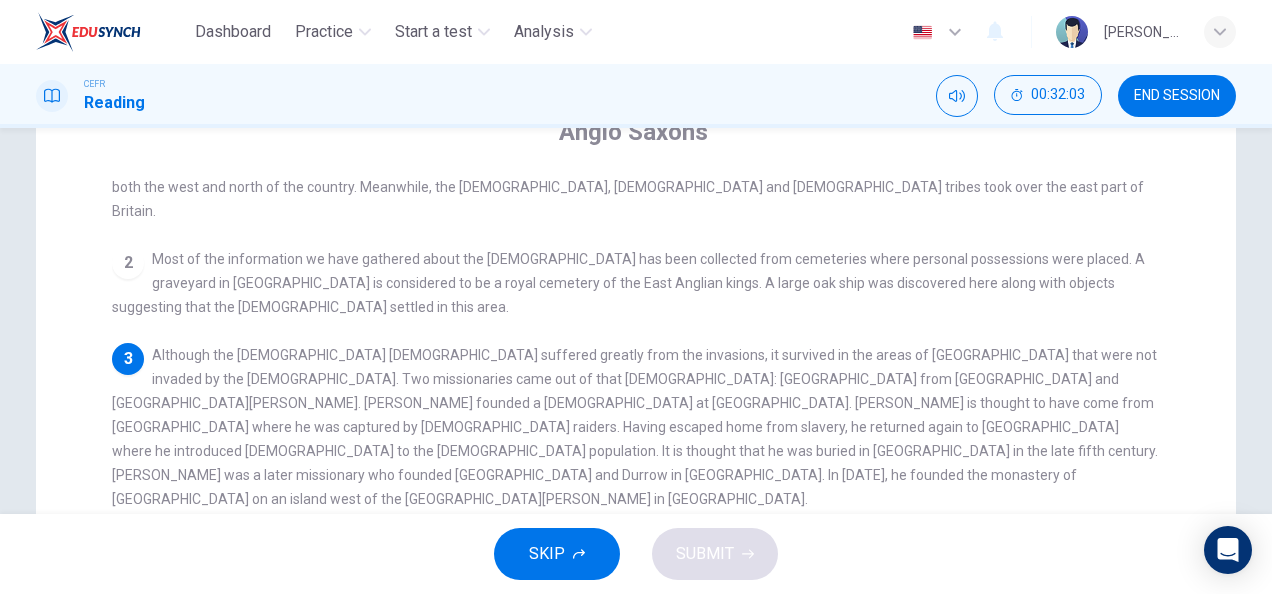 scroll, scrollTop: 183, scrollLeft: 0, axis: vertical 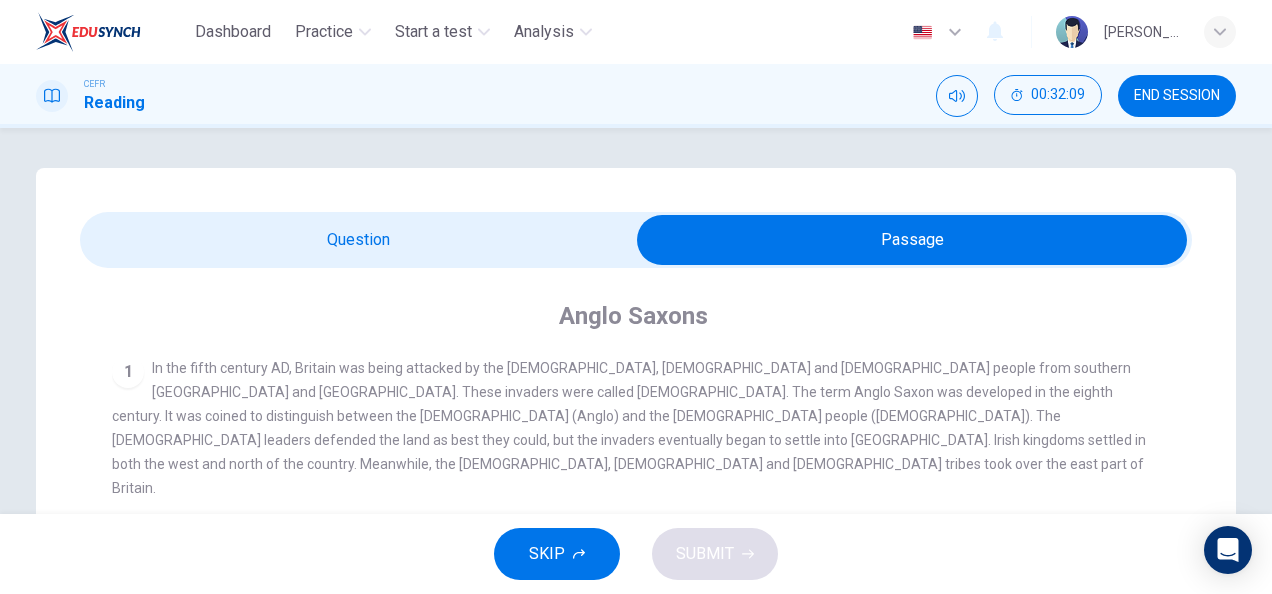 click at bounding box center [912, 240] 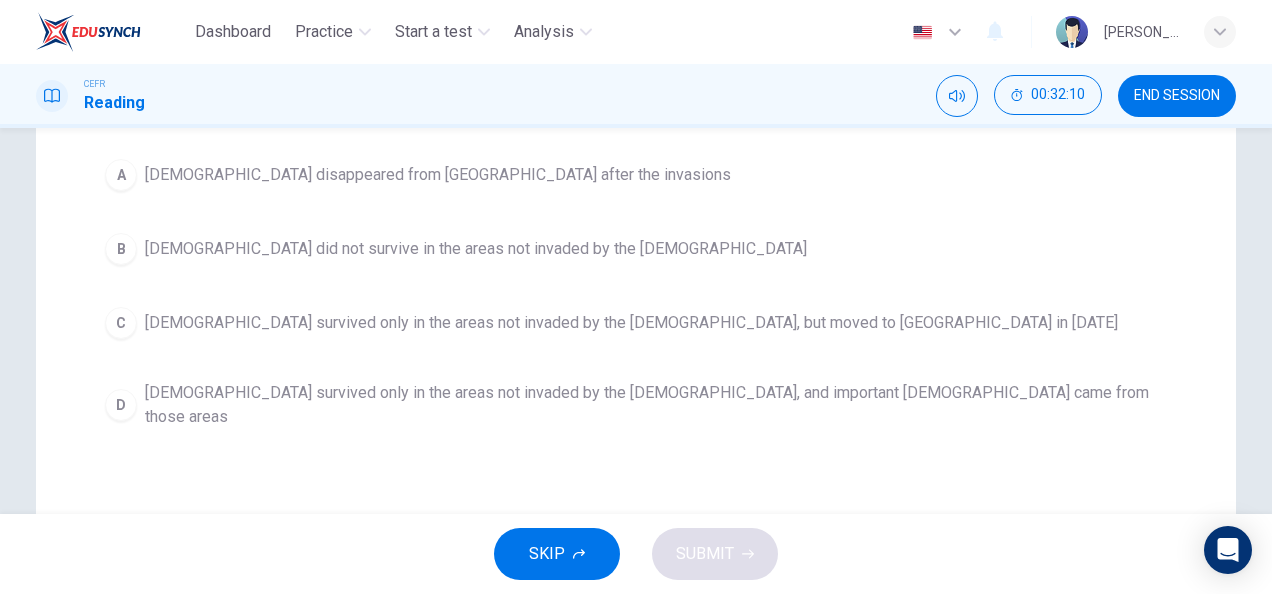scroll, scrollTop: 268, scrollLeft: 0, axis: vertical 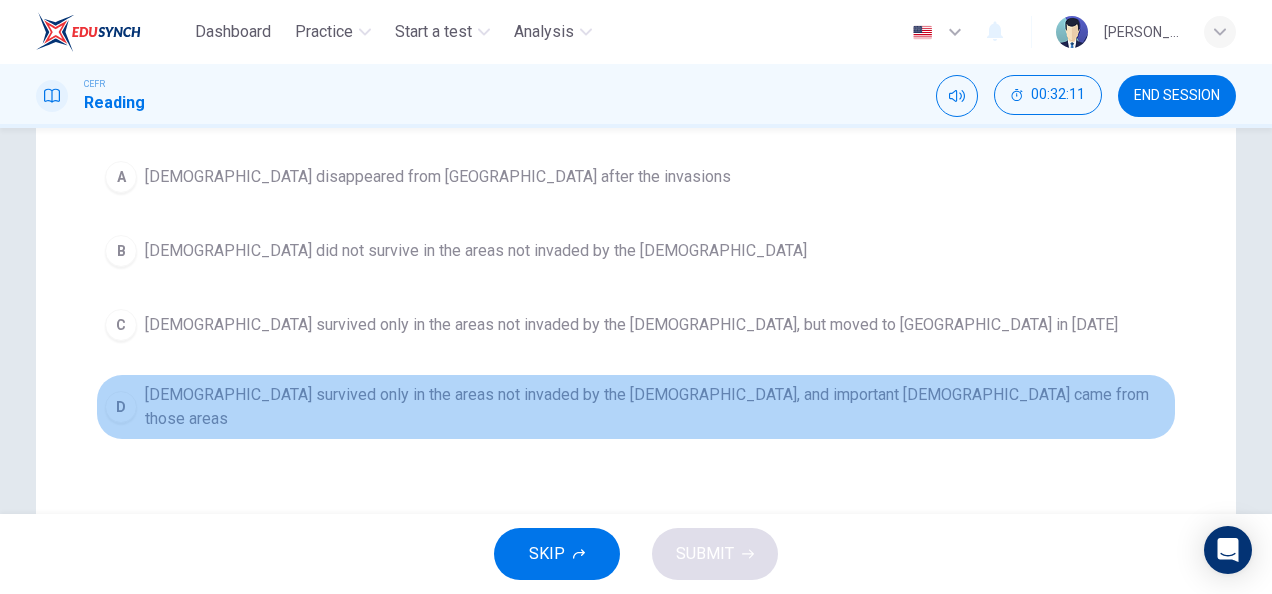 click on "D [DEMOGRAPHIC_DATA] survived only in the areas not invaded by the [DEMOGRAPHIC_DATA], and important [DEMOGRAPHIC_DATA] came from those areas" at bounding box center [636, 407] 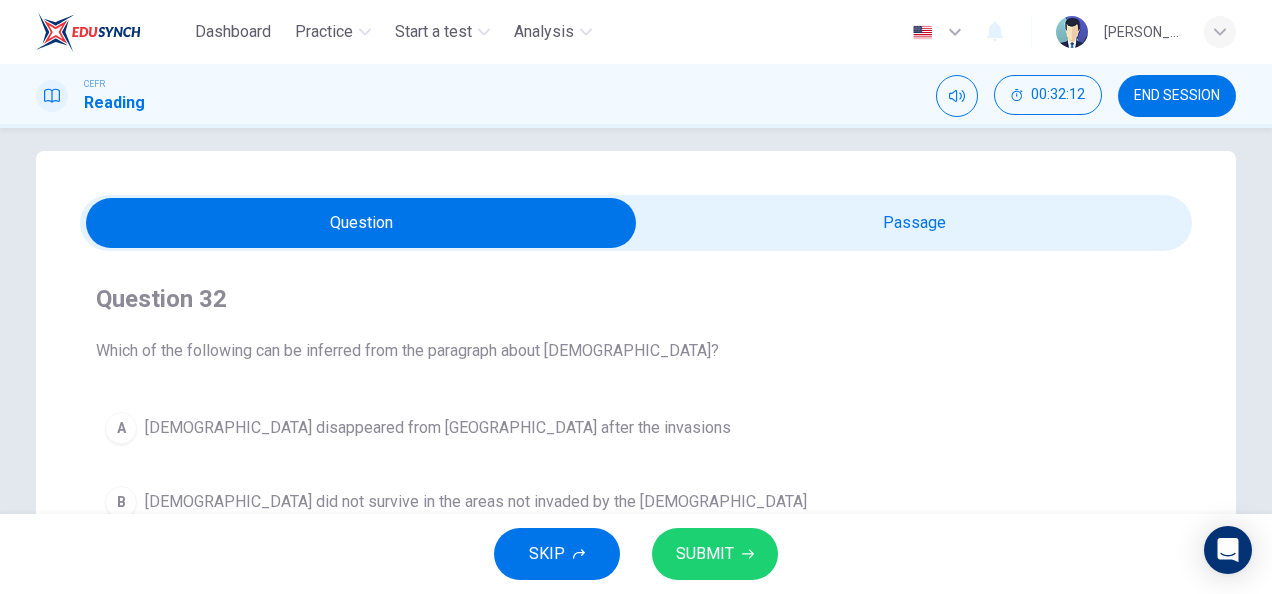 scroll, scrollTop: 0, scrollLeft: 0, axis: both 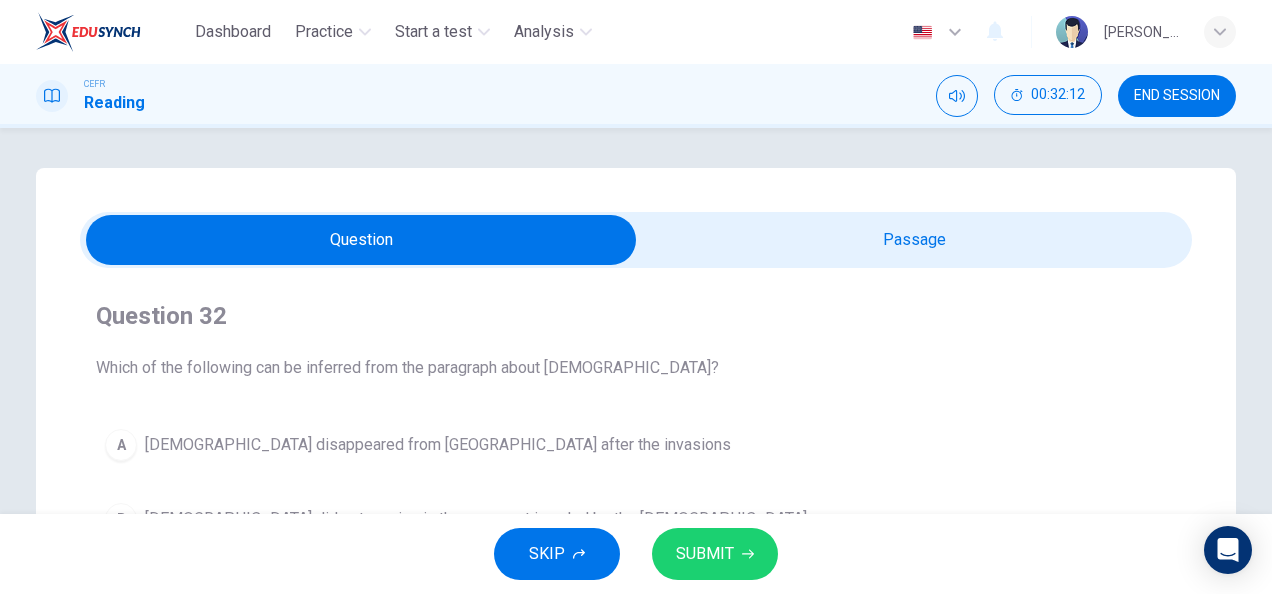 click at bounding box center (361, 240) 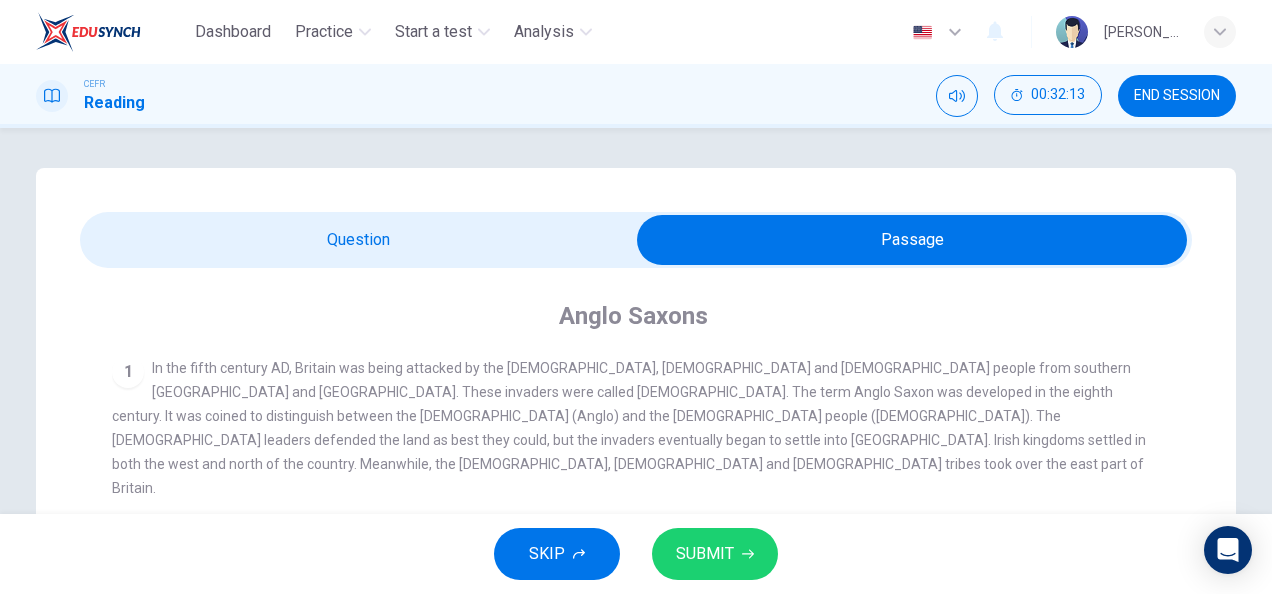 scroll, scrollTop: 93, scrollLeft: 0, axis: vertical 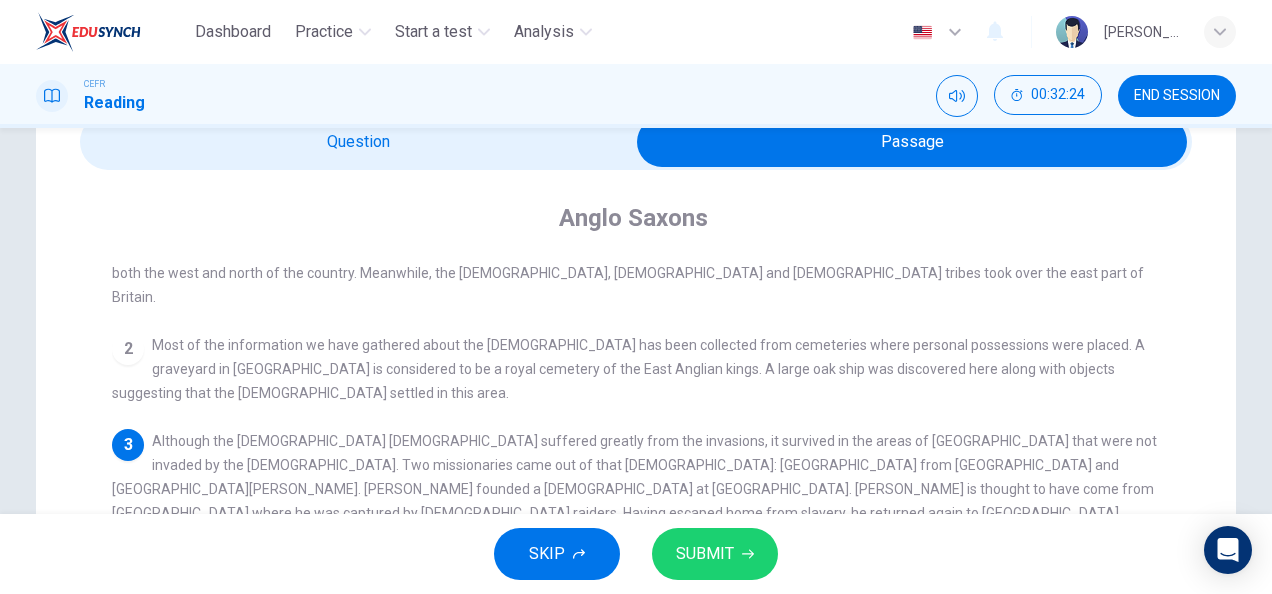 click at bounding box center [912, 142] 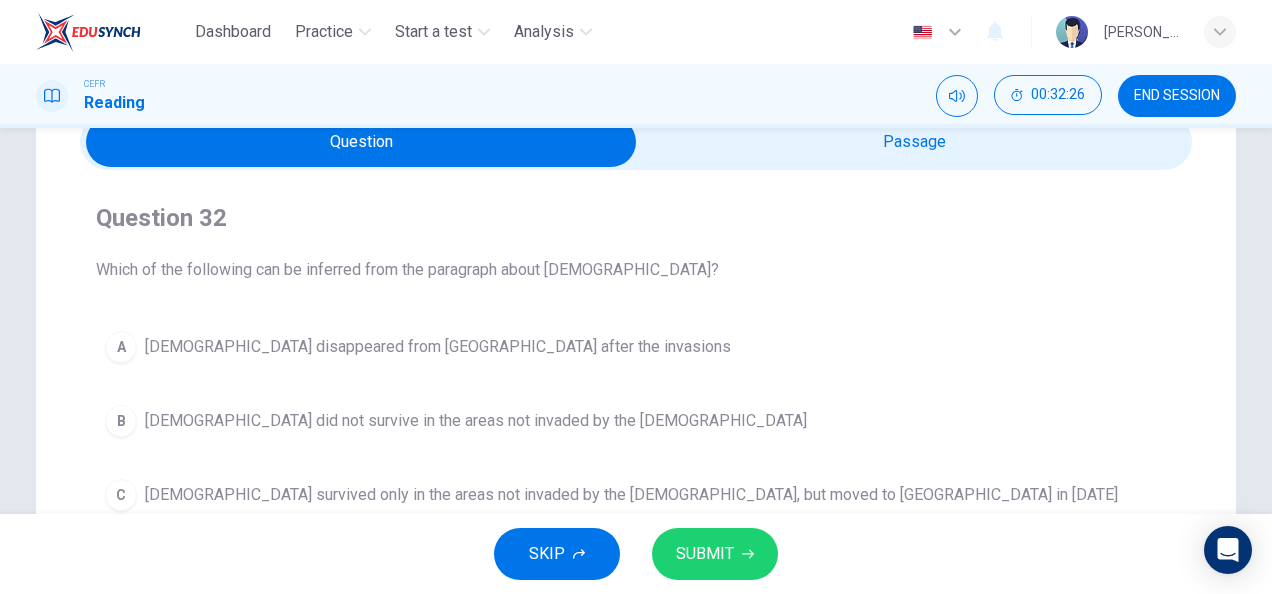 scroll, scrollTop: 203, scrollLeft: 0, axis: vertical 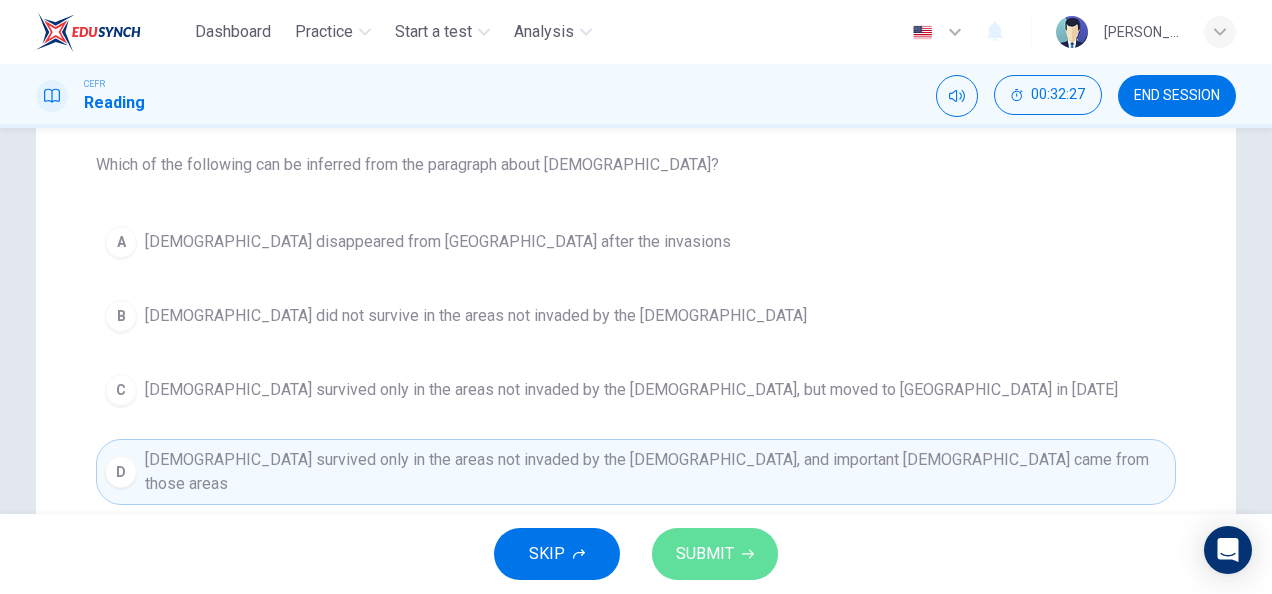 click on "SUBMIT" at bounding box center [705, 554] 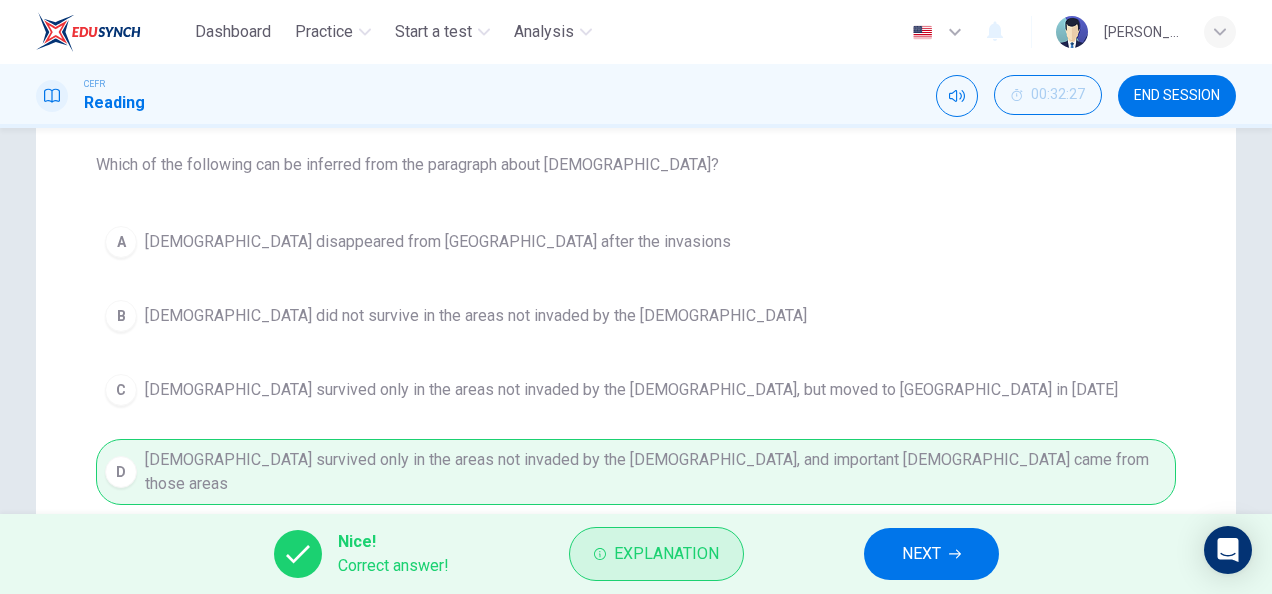 click on "Explanation" at bounding box center (666, 554) 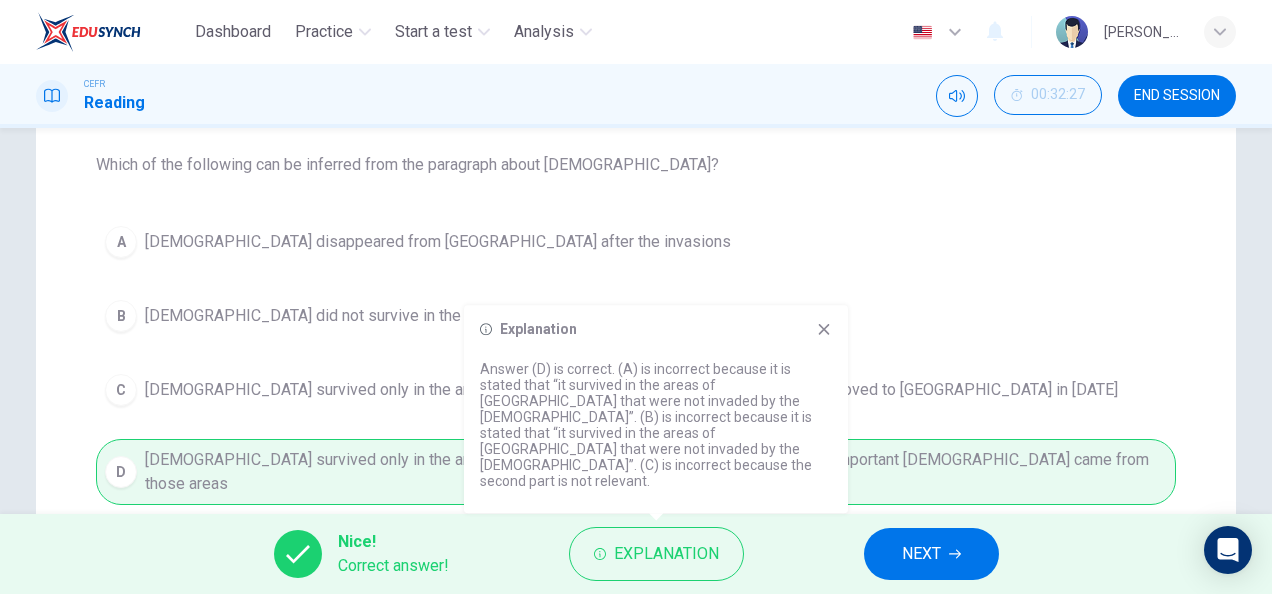 click on "Nice! Correct answer! Explanation NEXT" at bounding box center [636, 554] 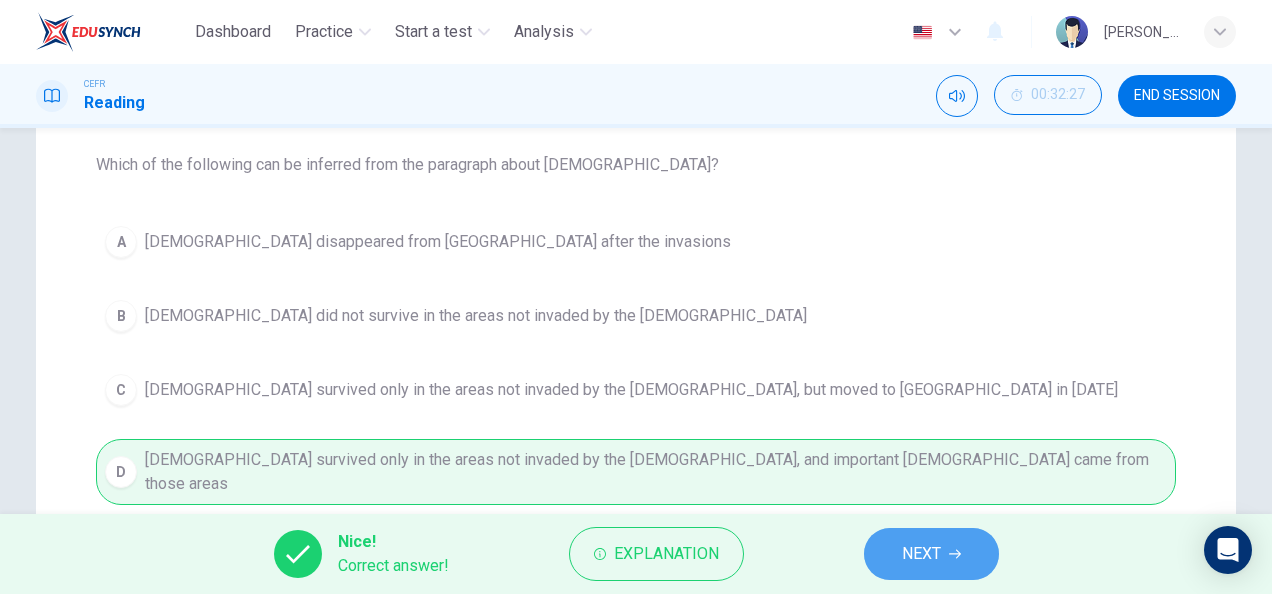 click on "NEXT" at bounding box center (921, 554) 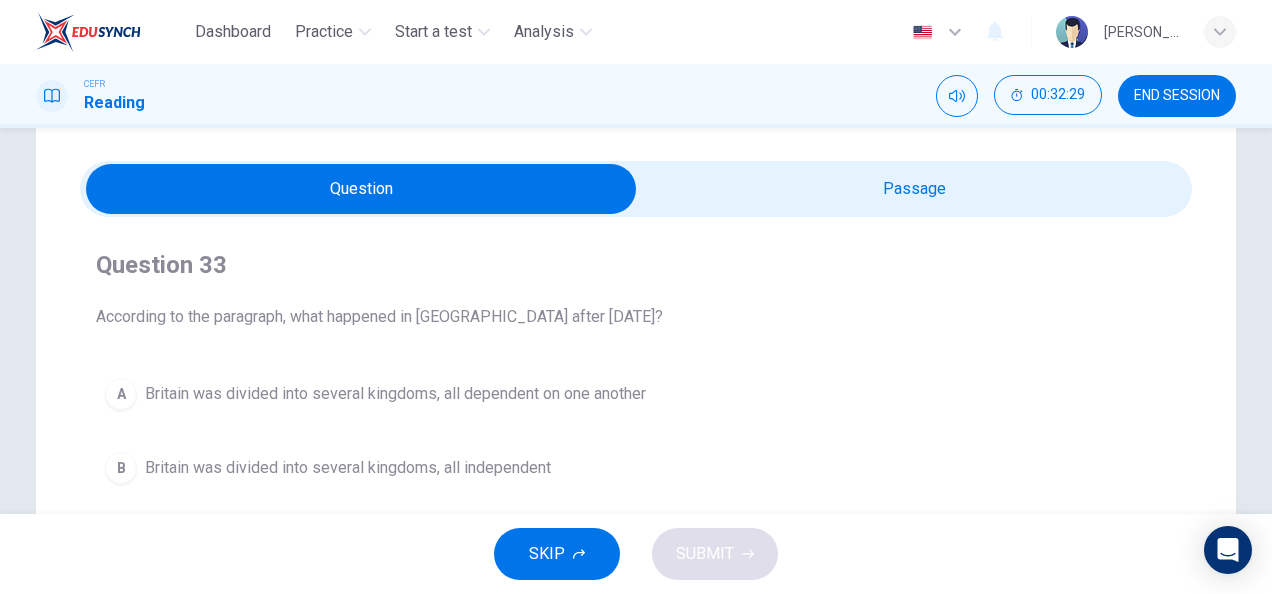 scroll, scrollTop: 48, scrollLeft: 0, axis: vertical 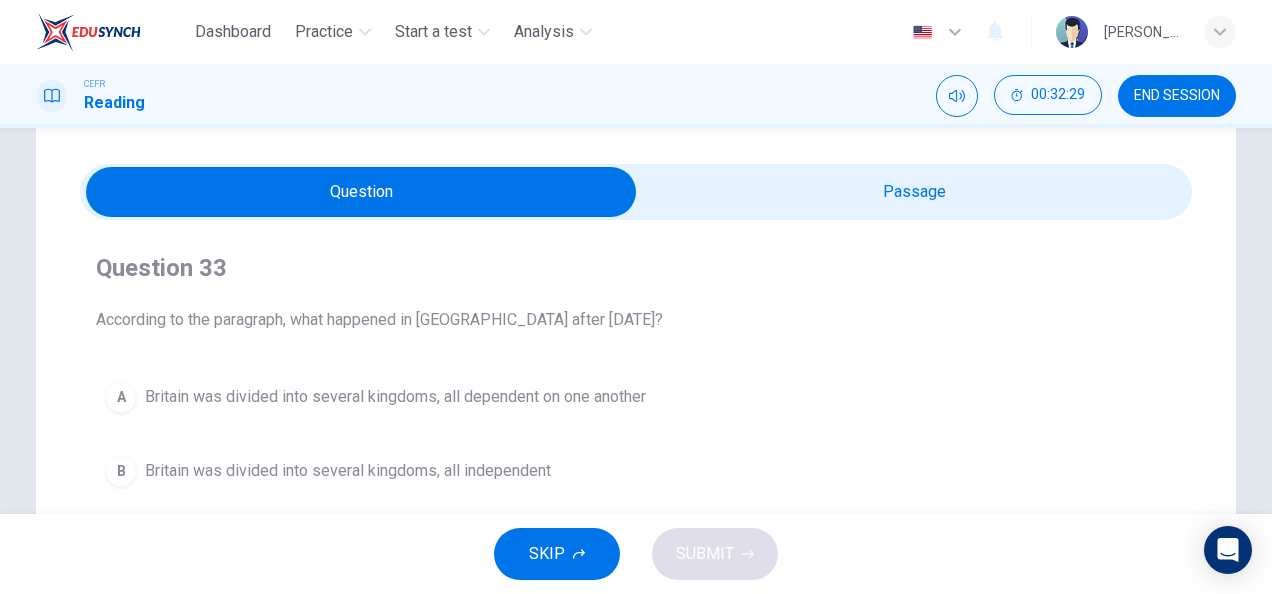 click at bounding box center [361, 192] 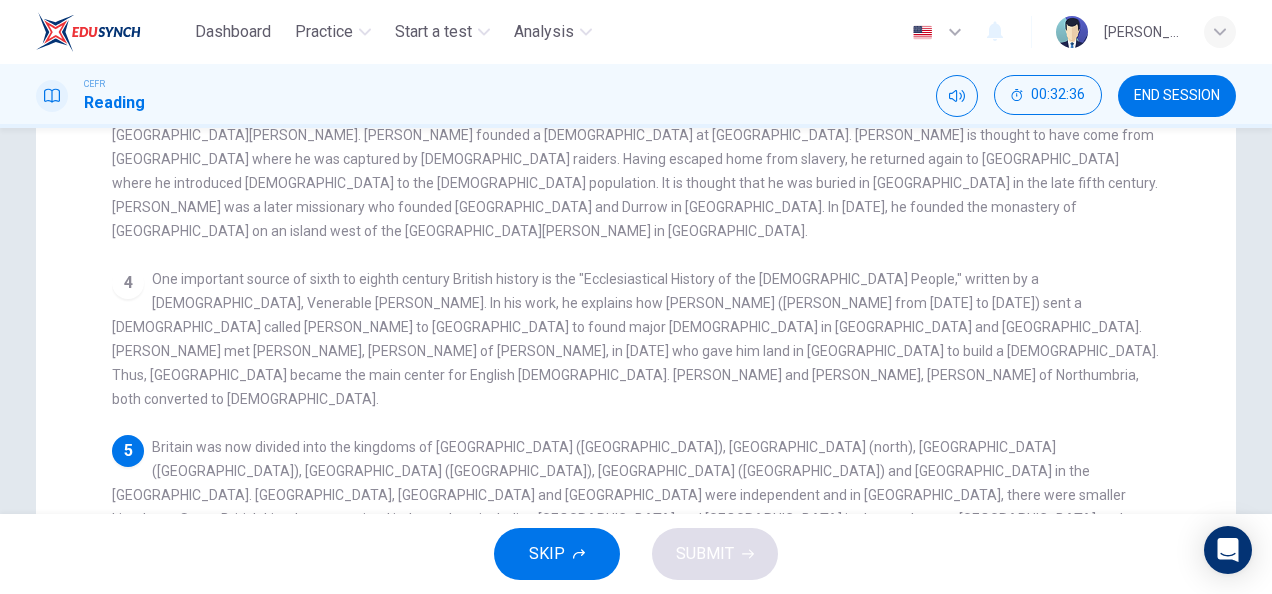 scroll, scrollTop: 451, scrollLeft: 0, axis: vertical 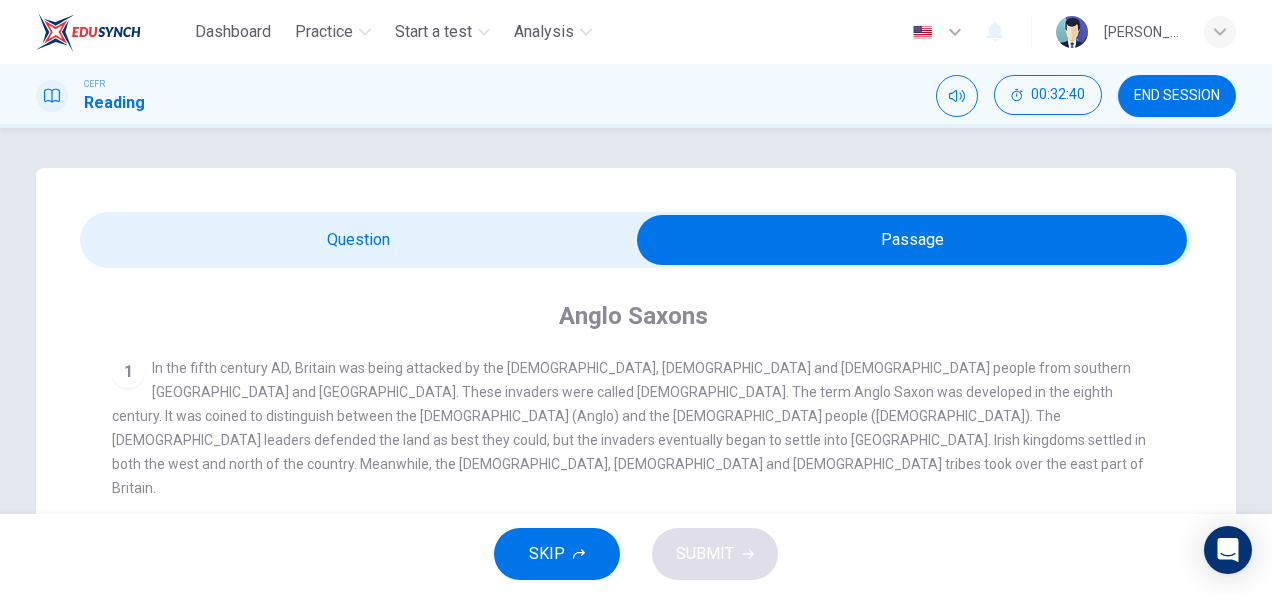 click at bounding box center [912, 240] 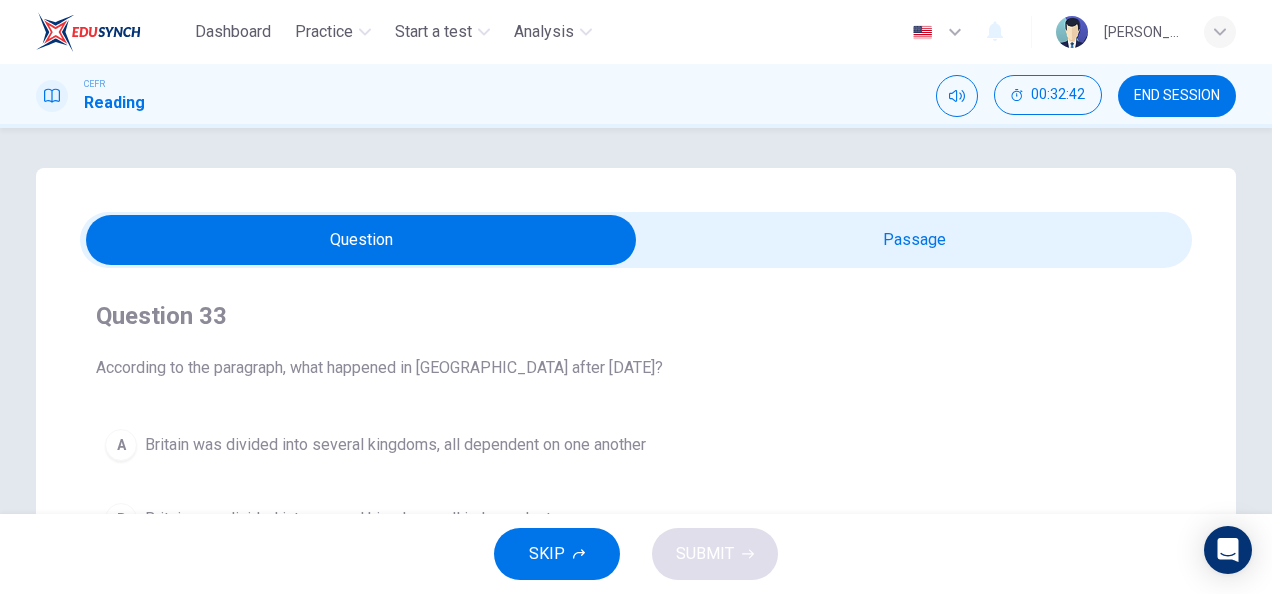 click at bounding box center [361, 240] 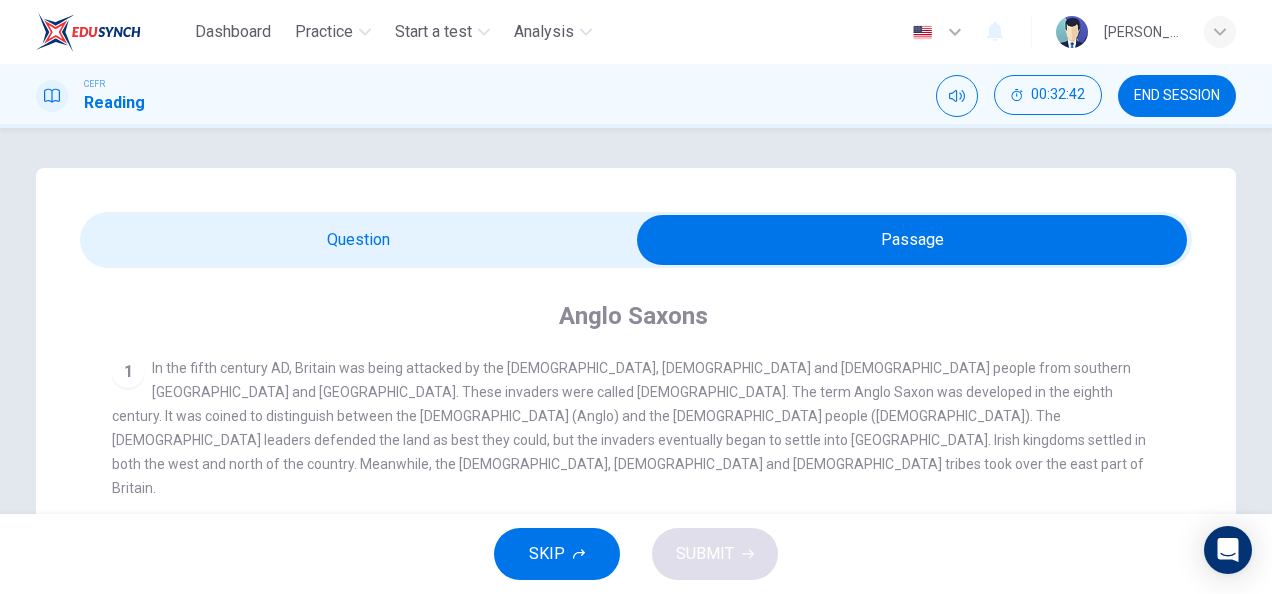 scroll, scrollTop: 93, scrollLeft: 0, axis: vertical 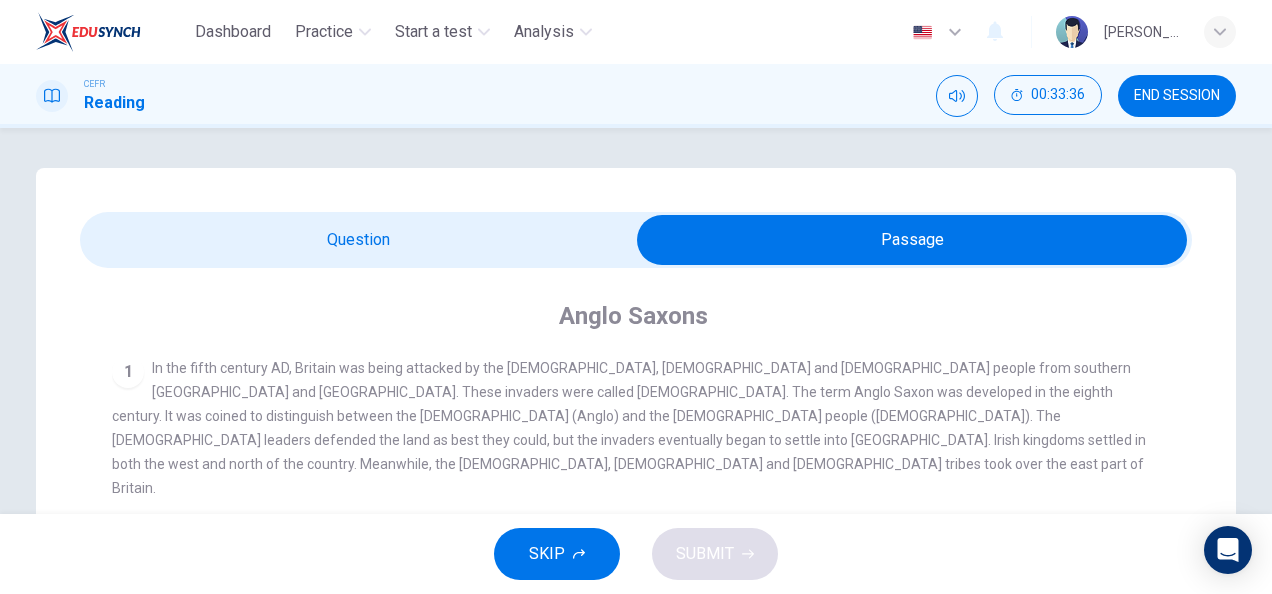 click on "Question Passage Question 33 According to the paragraph, what happened in [GEOGRAPHIC_DATA] after [DATE]? A Britain was divided into several kingdoms, all dependent on one another B Britain was divided into several kingdoms, all independent C Britain was divided into several kingdoms and some remained independent D Britain was united into one kingdom [DEMOGRAPHIC_DATA] 1 In the fifth century AD, Britain was being attacked by the [DEMOGRAPHIC_DATA], Pict and [DEMOGRAPHIC_DATA] people from southern [GEOGRAPHIC_DATA] and [GEOGRAPHIC_DATA]. These invaders were called [DEMOGRAPHIC_DATA]. The term Anglo Saxon was developed in the eighth century. It was coined to distinguish between the [DEMOGRAPHIC_DATA] (Anglo) and the [DEMOGRAPHIC_DATA] people ([DEMOGRAPHIC_DATA]). The [DEMOGRAPHIC_DATA] leaders defended the land as best they could, but the invaders eventually began to settle into [GEOGRAPHIC_DATA]. Irish kingdoms settled in both the west and north of the country. Meanwhile, the [DEMOGRAPHIC_DATA], [DEMOGRAPHIC_DATA] and [DEMOGRAPHIC_DATA] tribes took over the east part of Britain. 2 3 4 5 6 7" at bounding box center [636, 642] 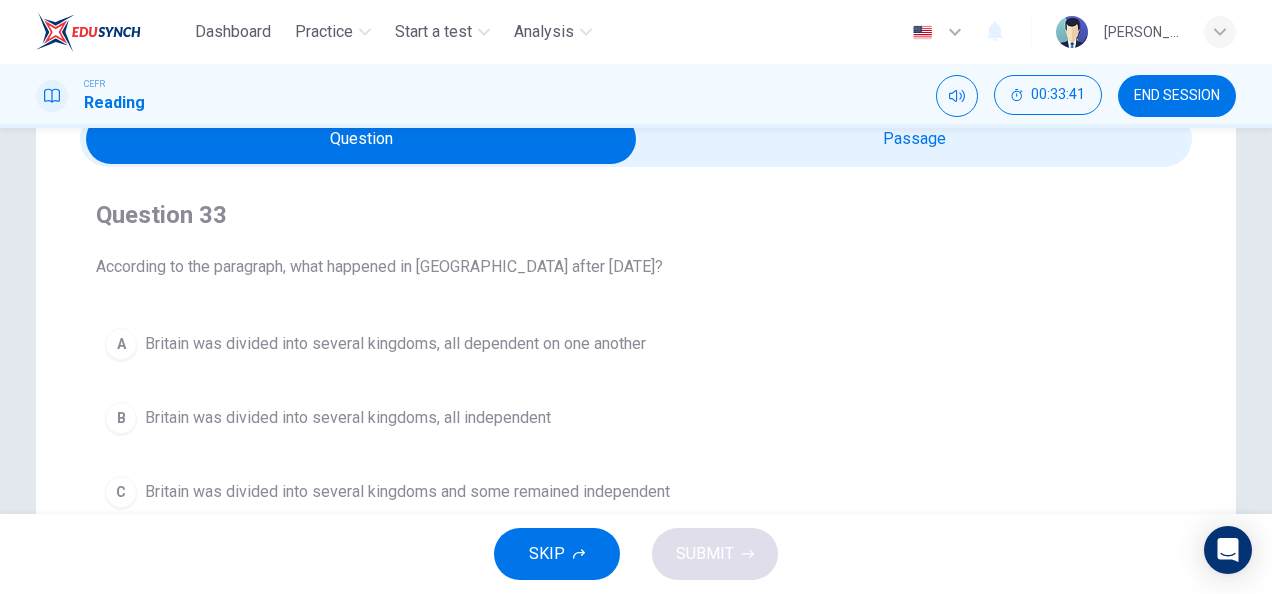 scroll, scrollTop: 100, scrollLeft: 0, axis: vertical 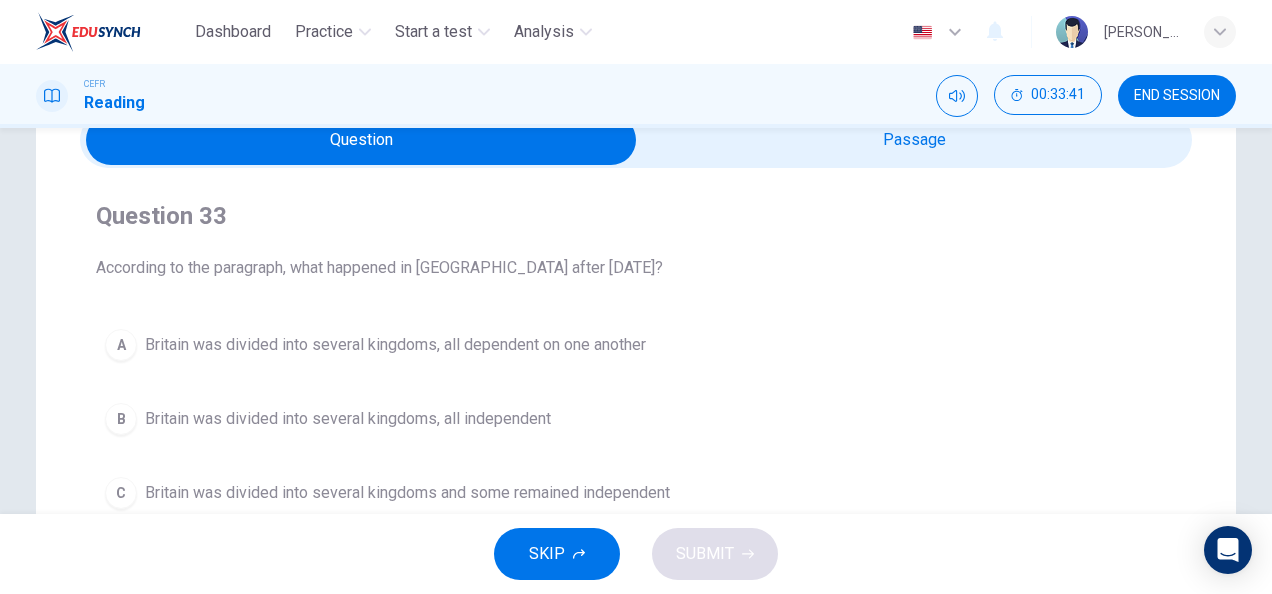 click at bounding box center (361, 140) 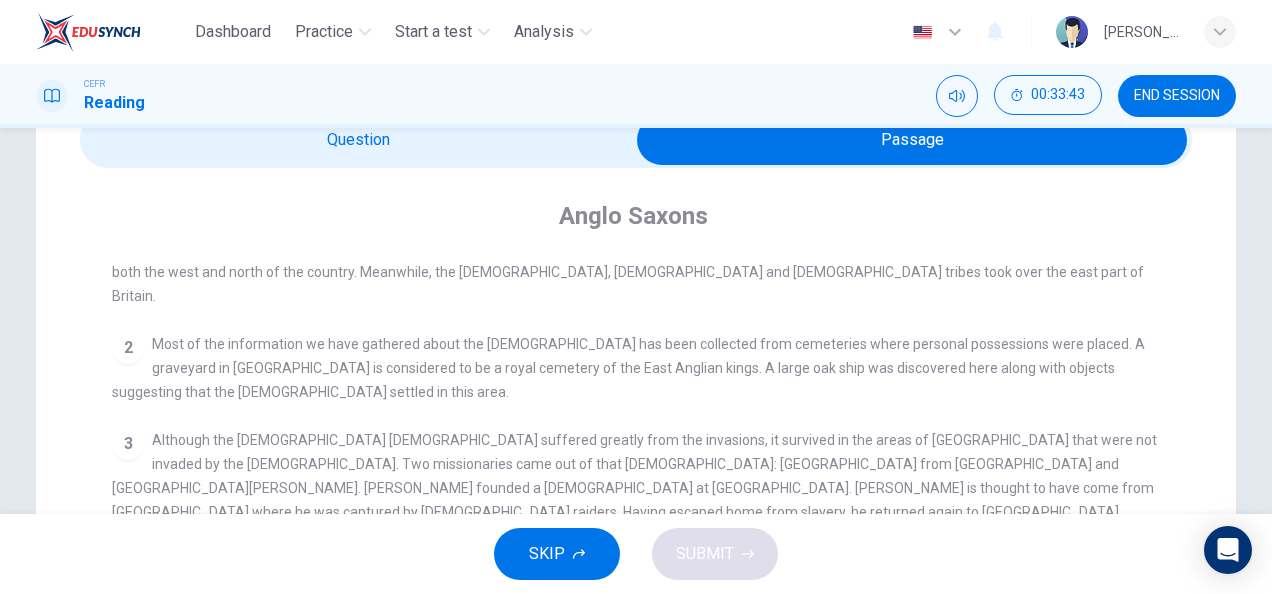 scroll, scrollTop: 93, scrollLeft: 0, axis: vertical 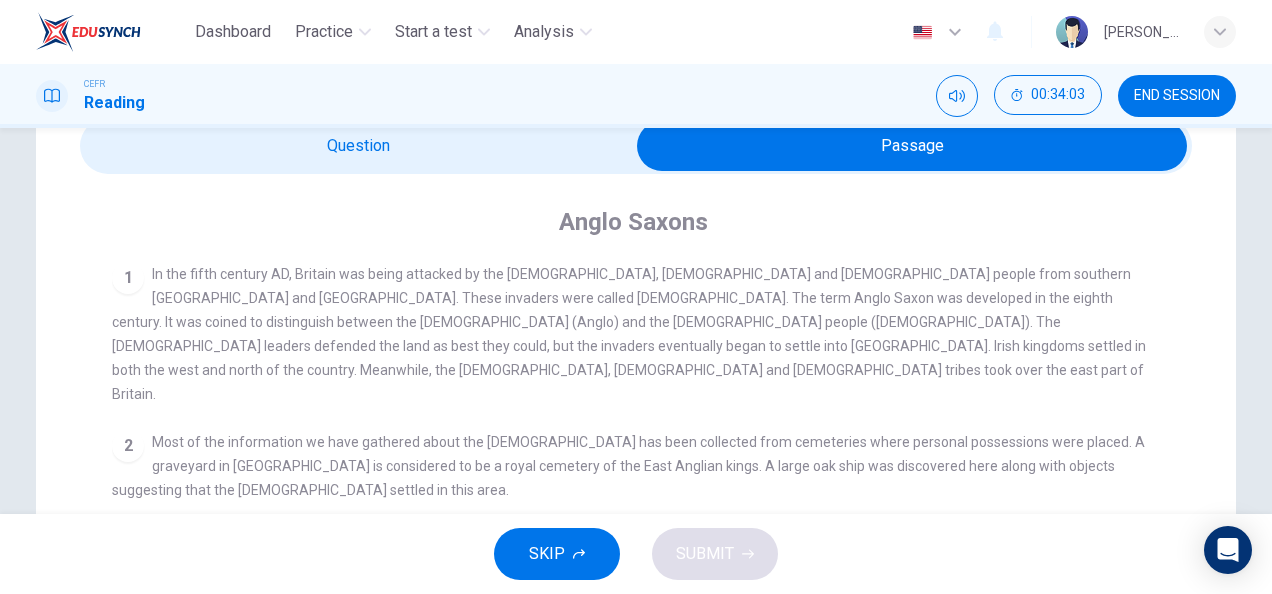 click at bounding box center [912, 146] 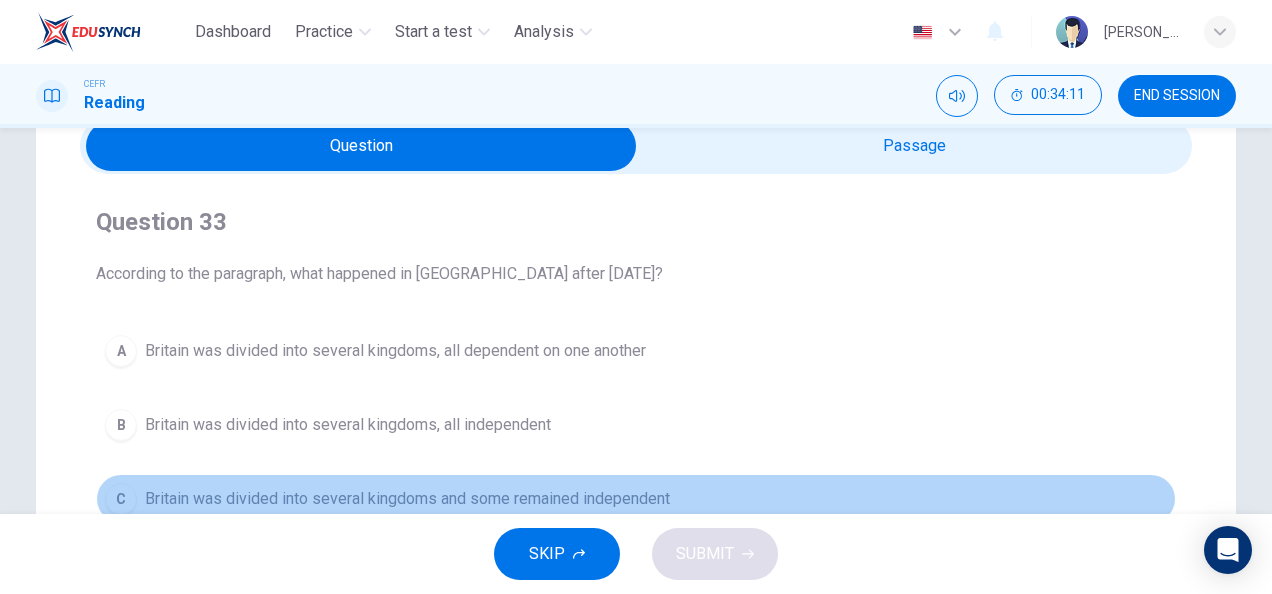 click on "Britain was divided into several kingdoms and some remained independent" at bounding box center (407, 499) 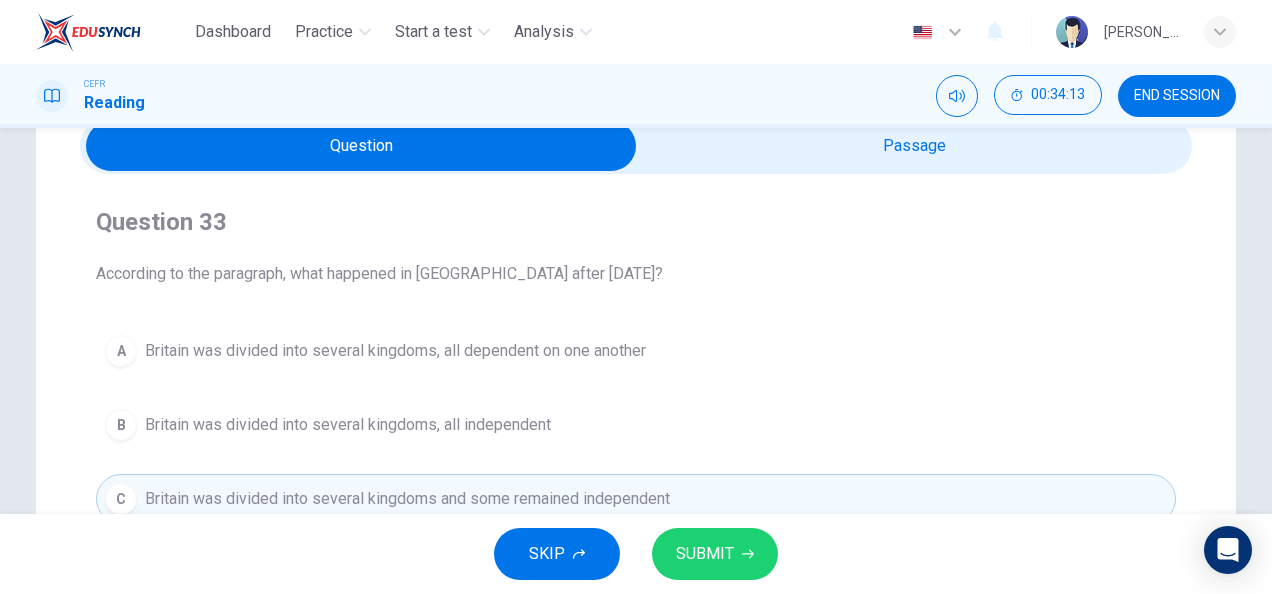 click at bounding box center (361, 146) 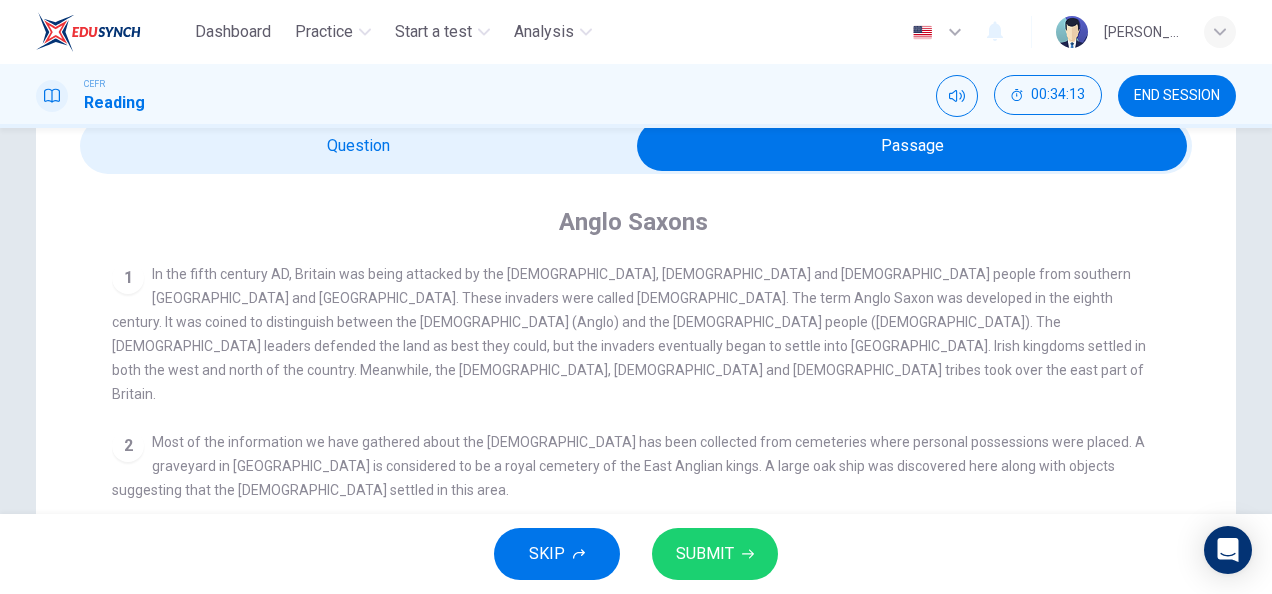 scroll, scrollTop: 93, scrollLeft: 0, axis: vertical 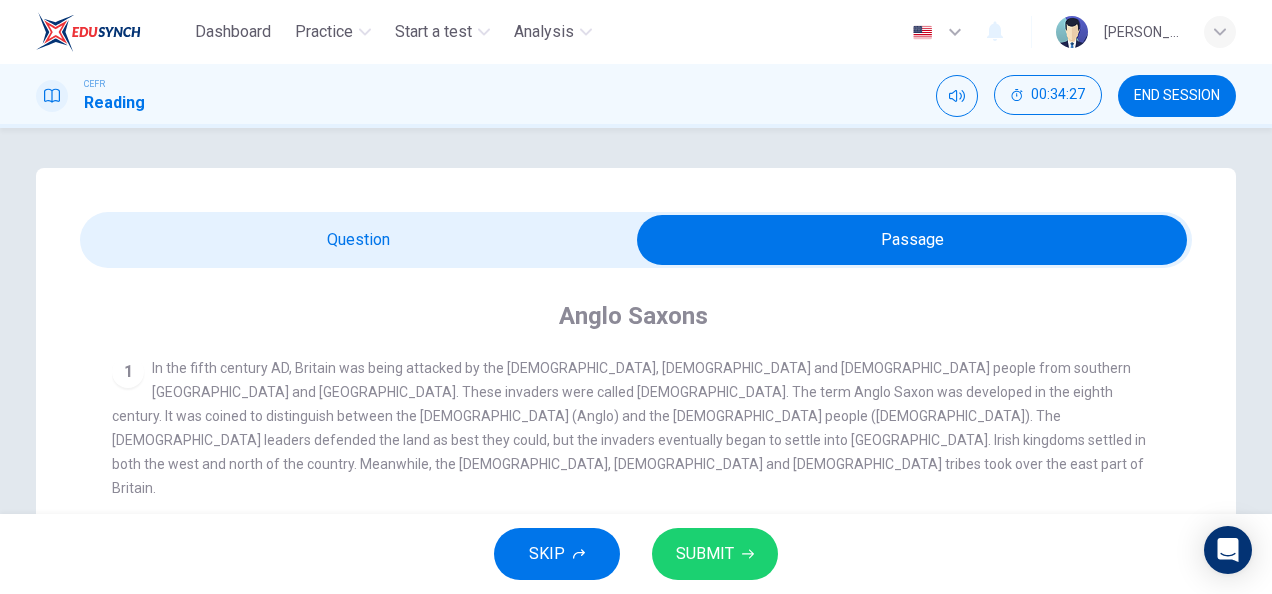 click at bounding box center [912, 240] 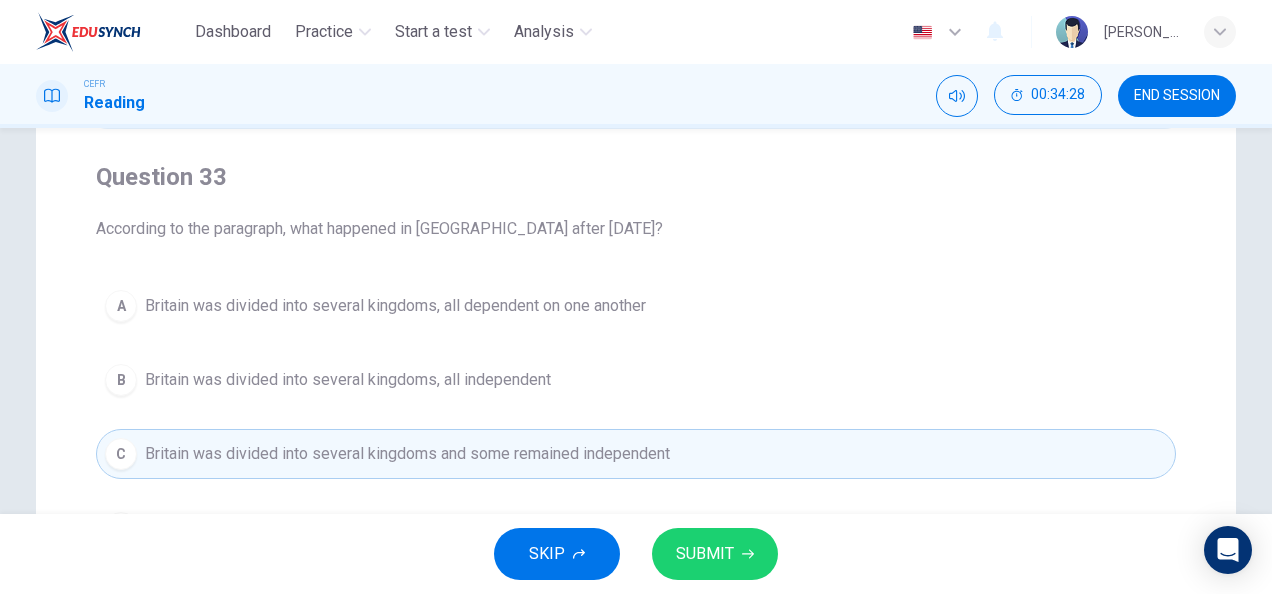 scroll, scrollTop: 140, scrollLeft: 0, axis: vertical 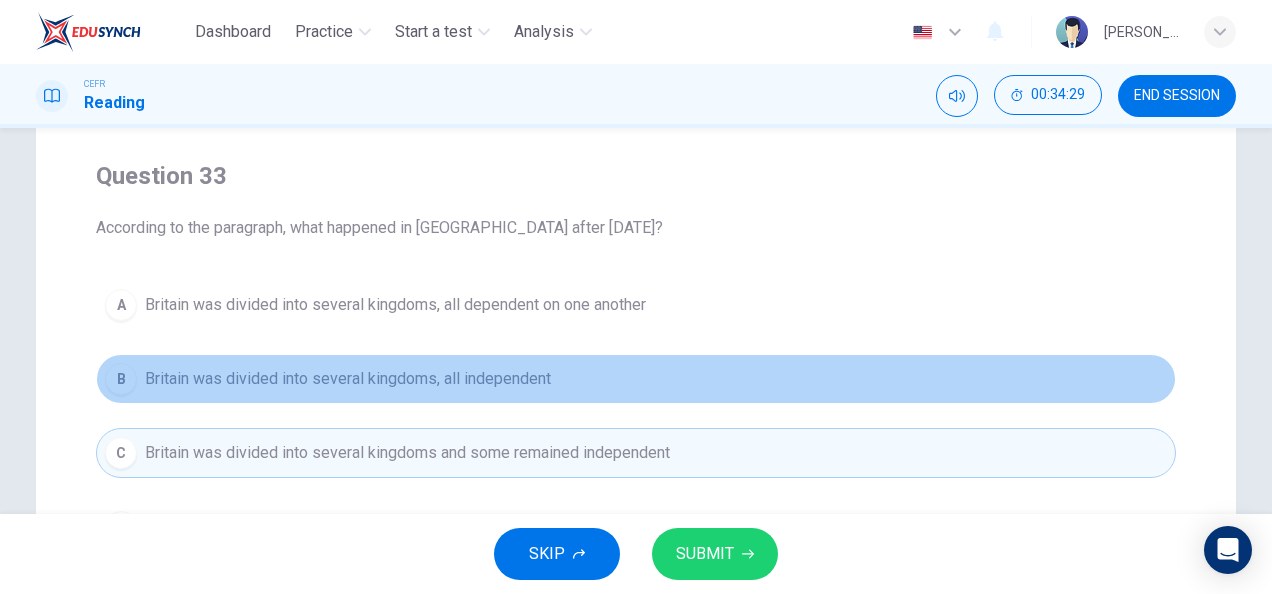 click on "Britain was divided into several kingdoms, all independent" at bounding box center [348, 379] 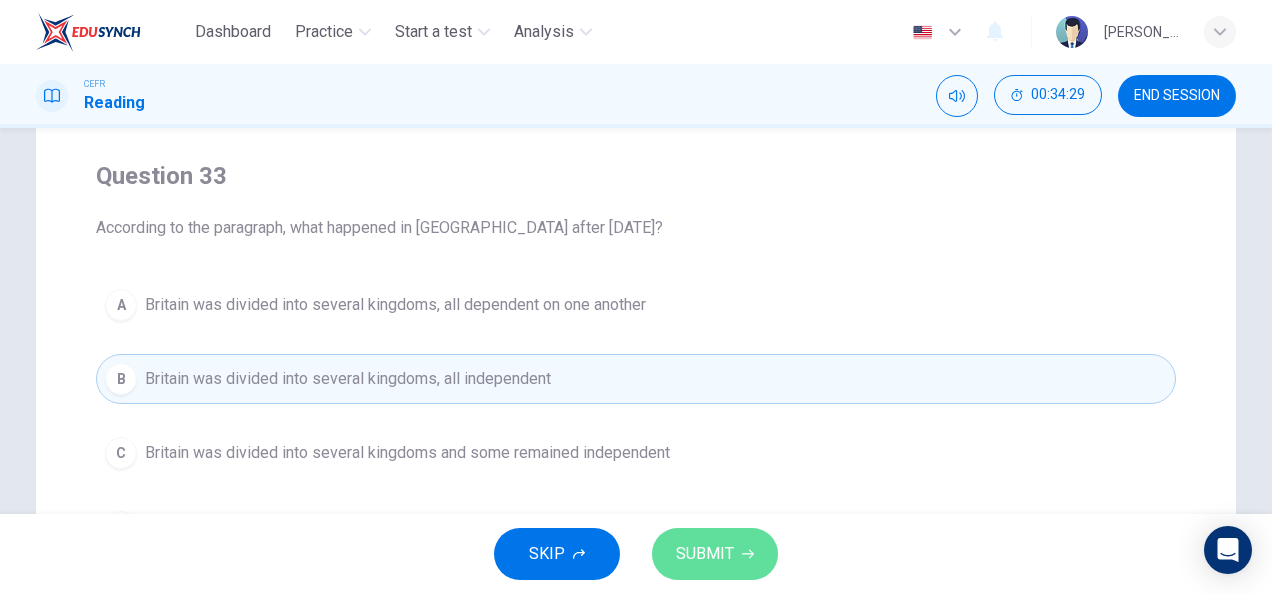click on "SUBMIT" at bounding box center [705, 554] 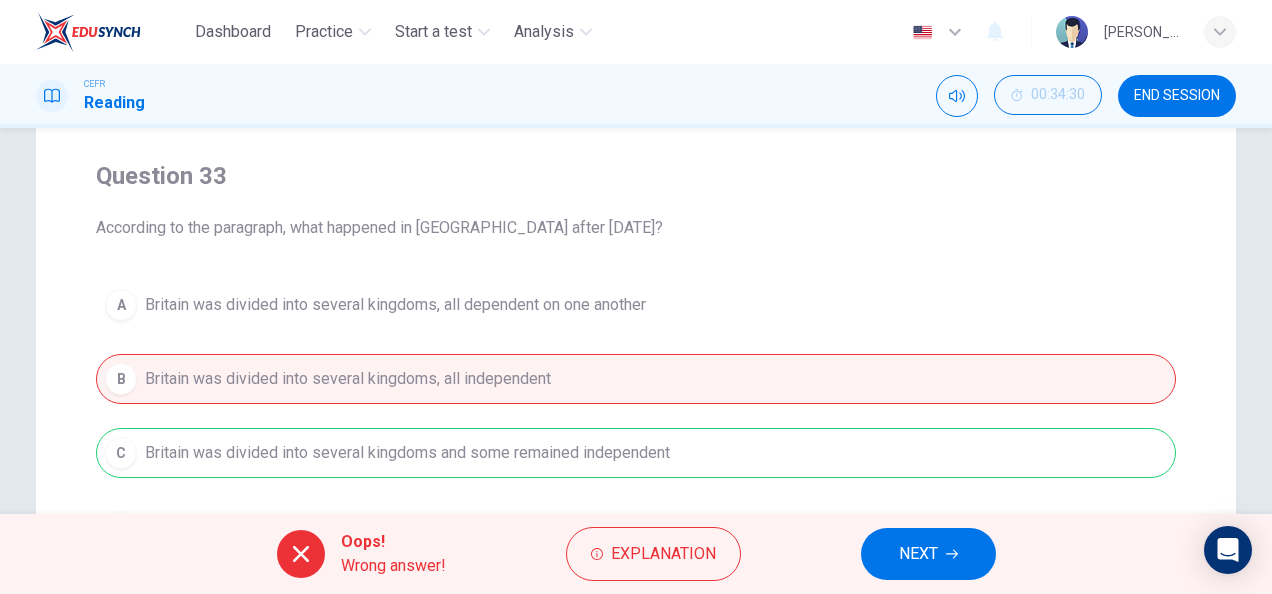 scroll, scrollTop: 235, scrollLeft: 0, axis: vertical 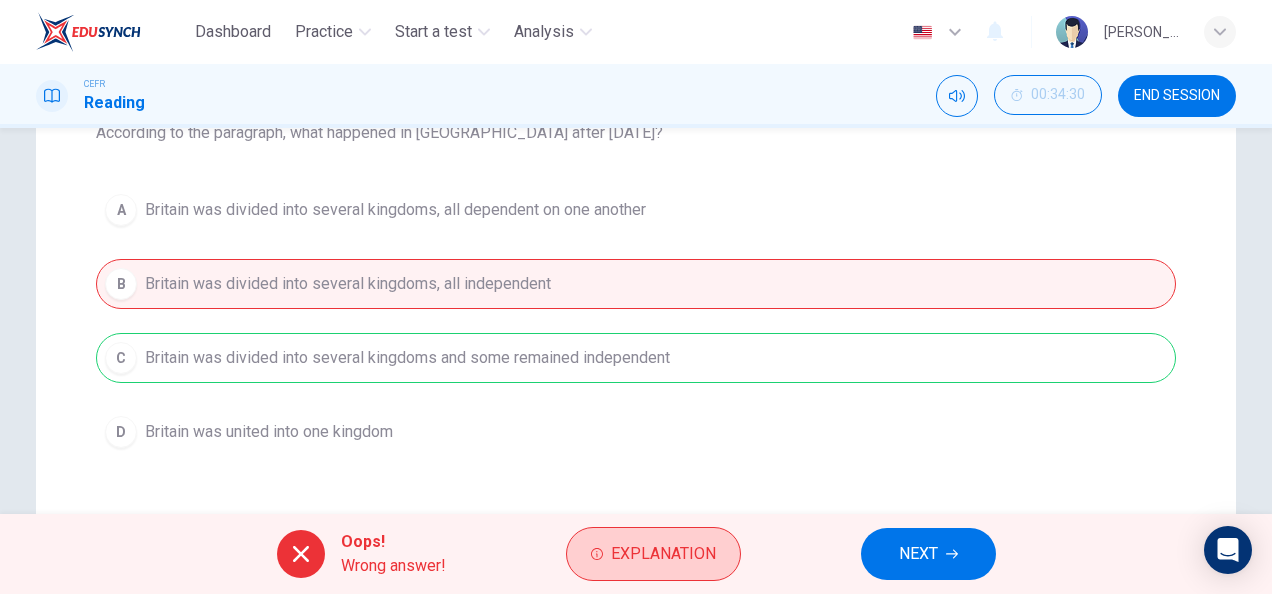 click on "Explanation" at bounding box center (663, 554) 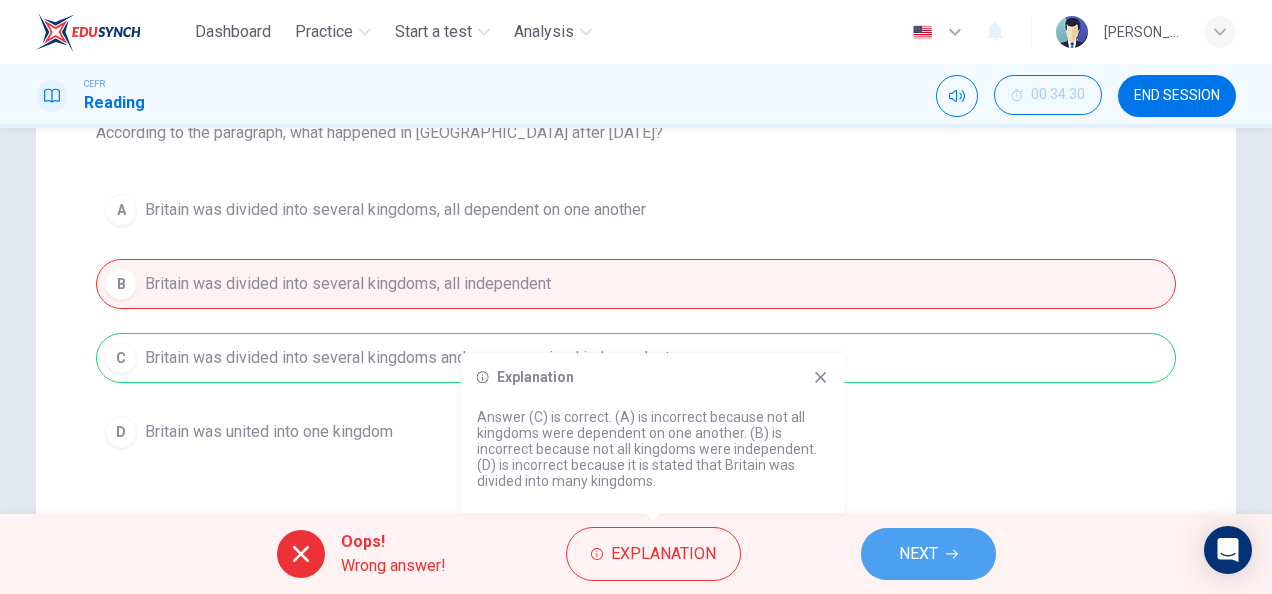 click on "NEXT" at bounding box center (928, 554) 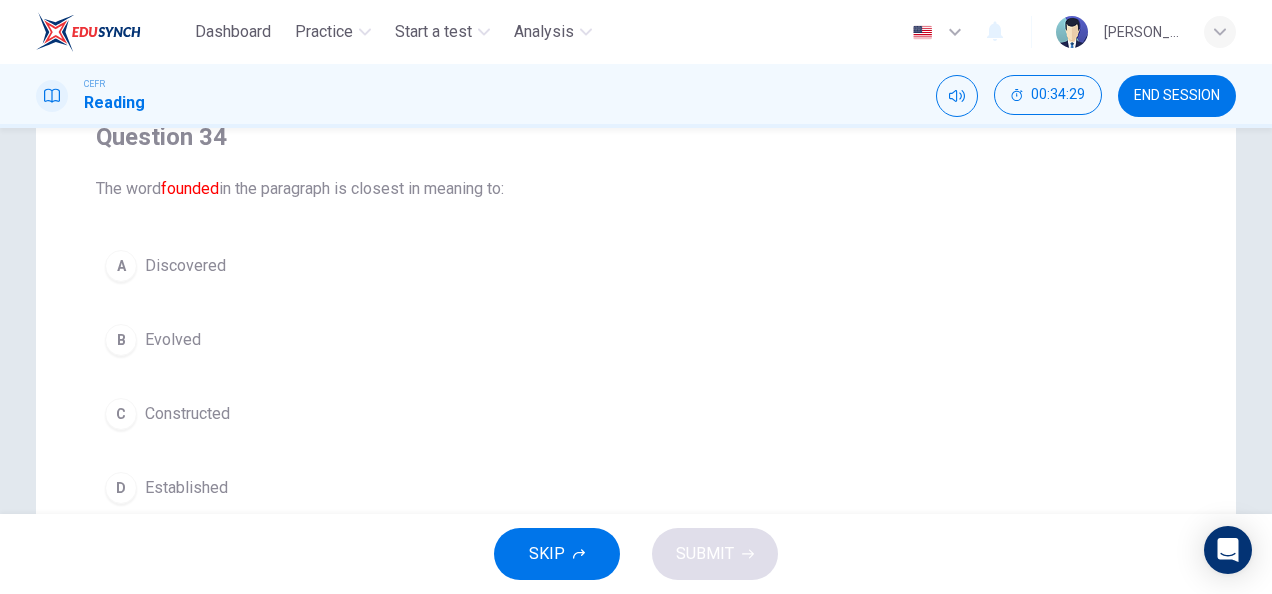 scroll, scrollTop: 178, scrollLeft: 0, axis: vertical 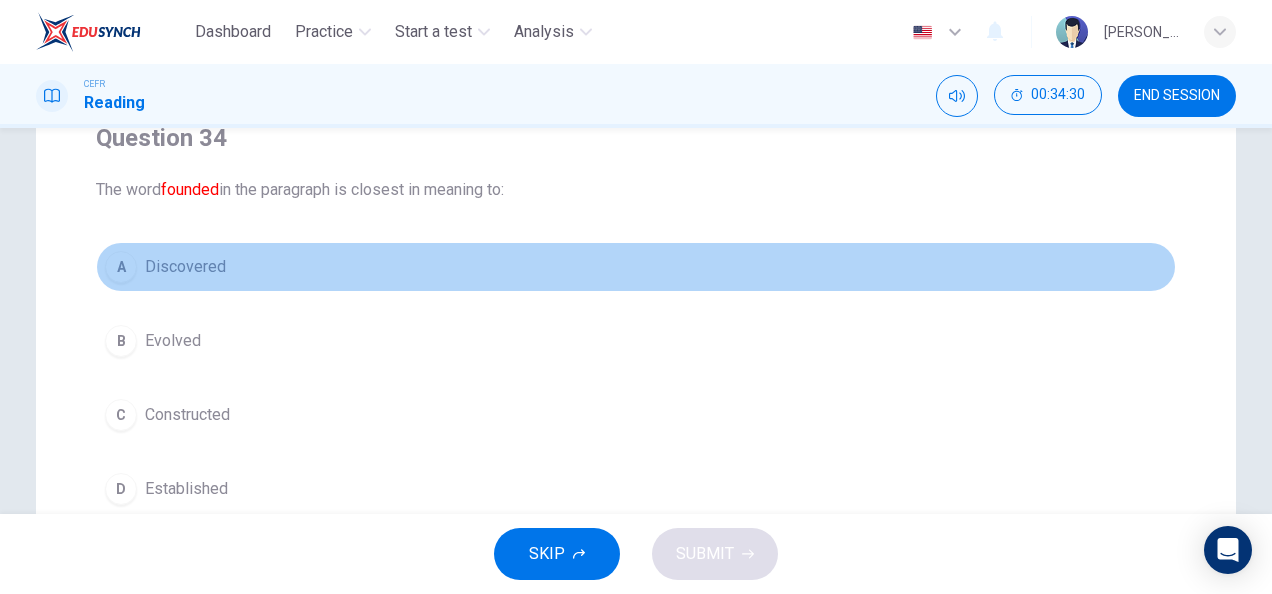 click on "A Discovered" at bounding box center (636, 267) 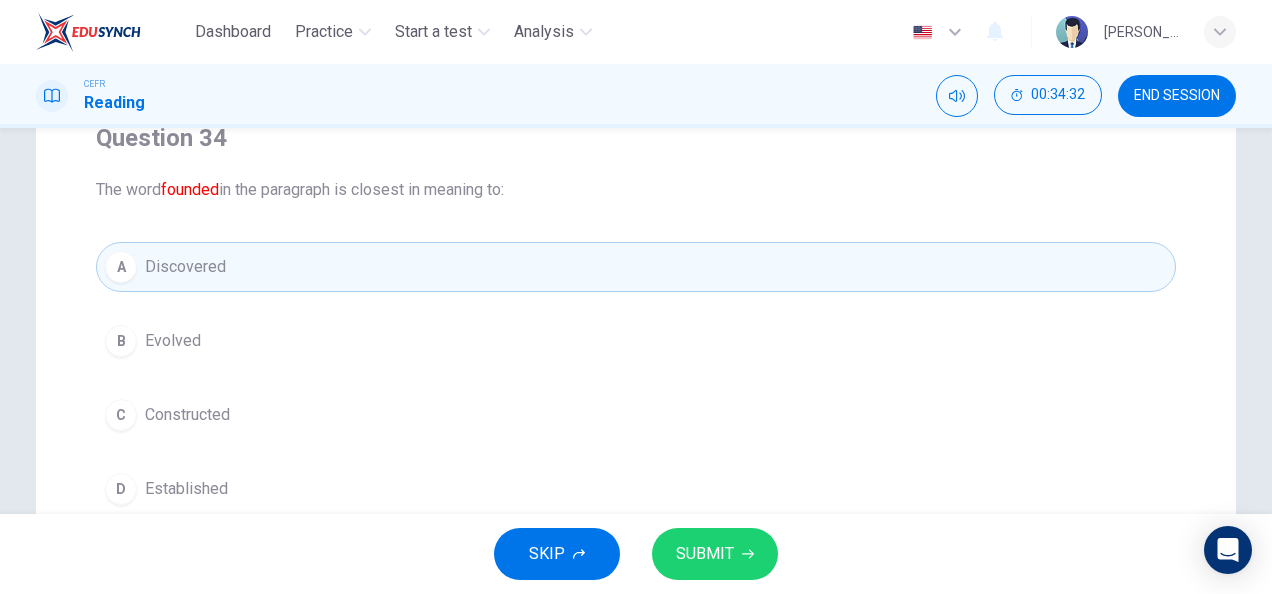 click on "SUBMIT" at bounding box center [705, 554] 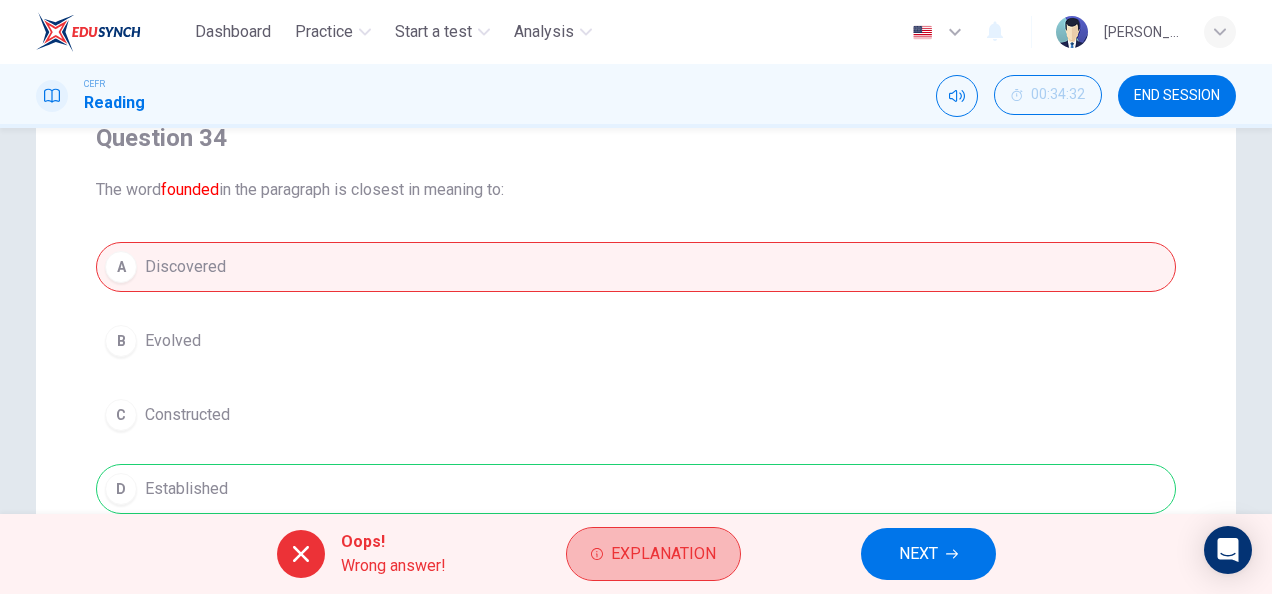 click on "Explanation" at bounding box center (663, 554) 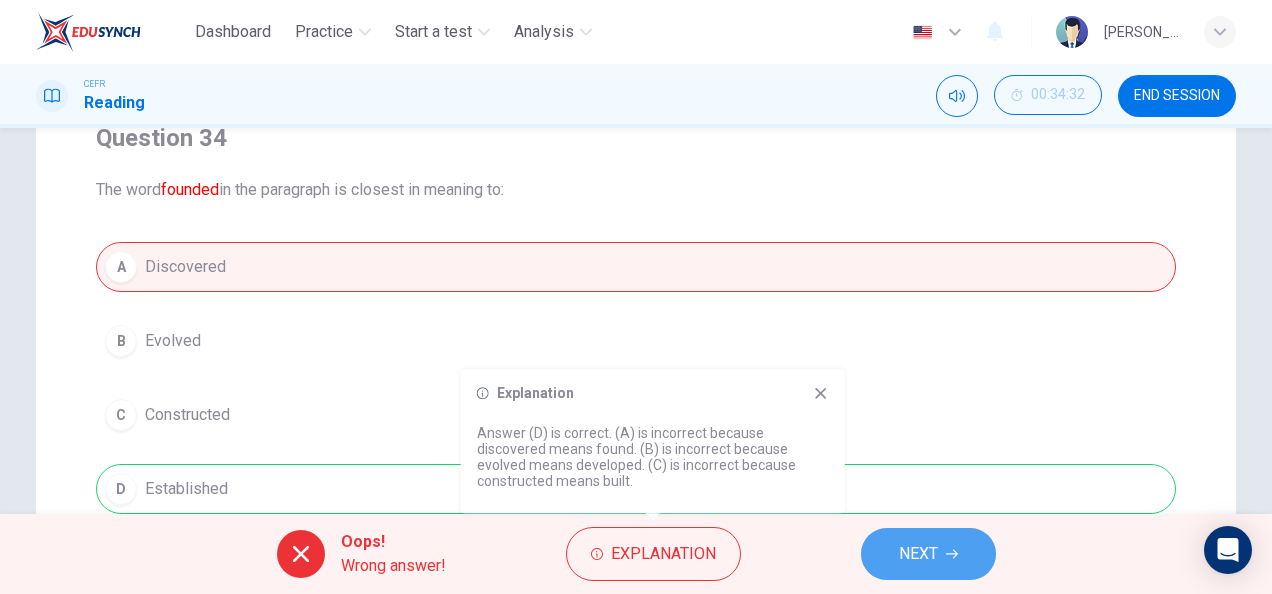 click on "NEXT" at bounding box center (918, 554) 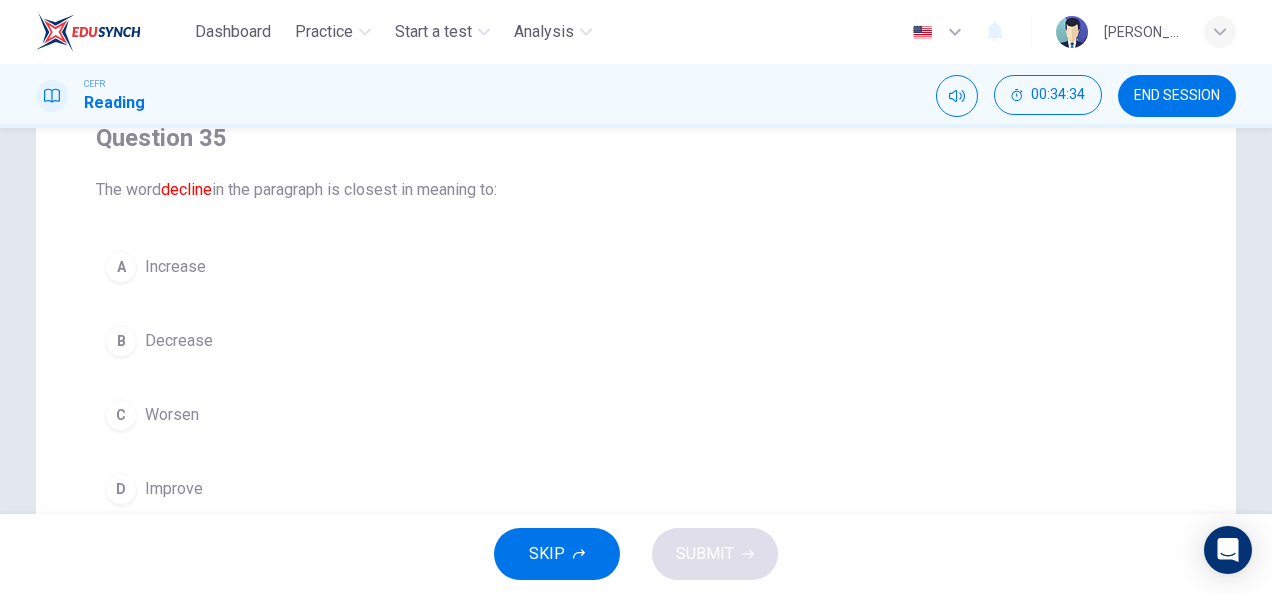 scroll, scrollTop: 54, scrollLeft: 0, axis: vertical 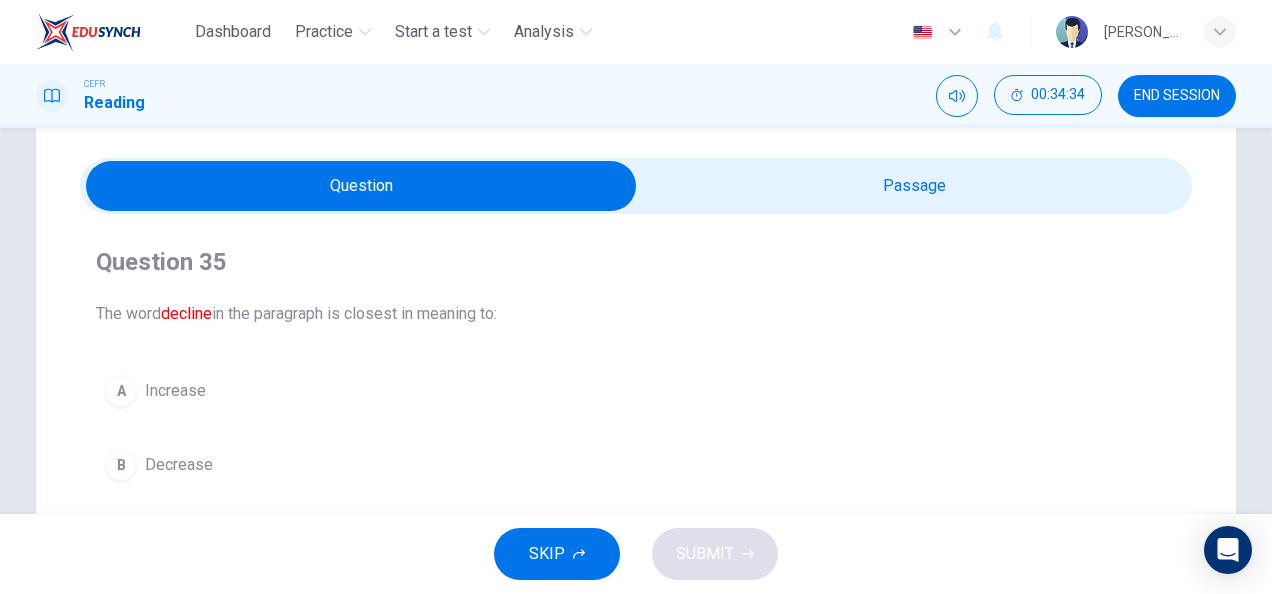 click at bounding box center [636, 186] 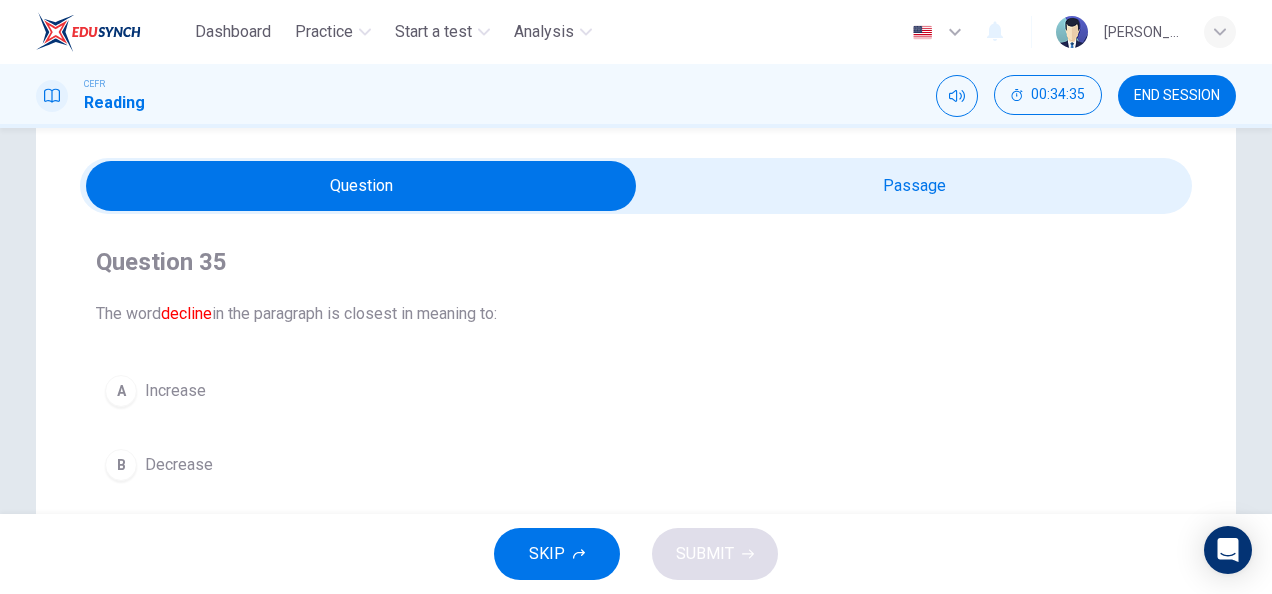 click at bounding box center (361, 186) 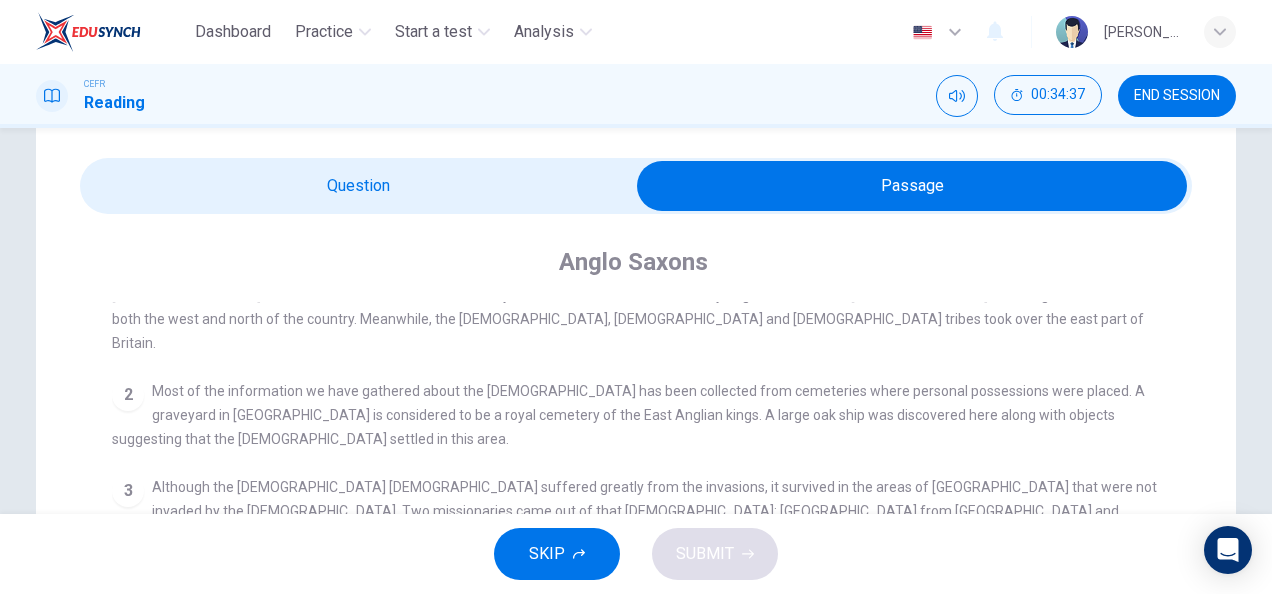 scroll, scrollTop: 93, scrollLeft: 0, axis: vertical 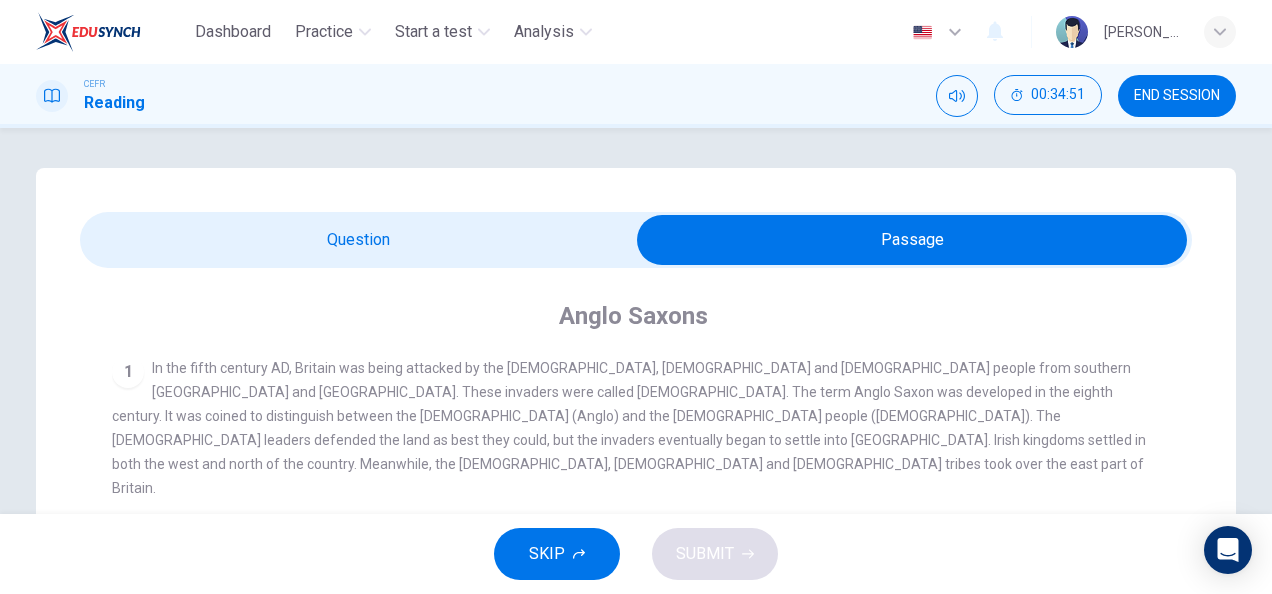 click at bounding box center (912, 240) 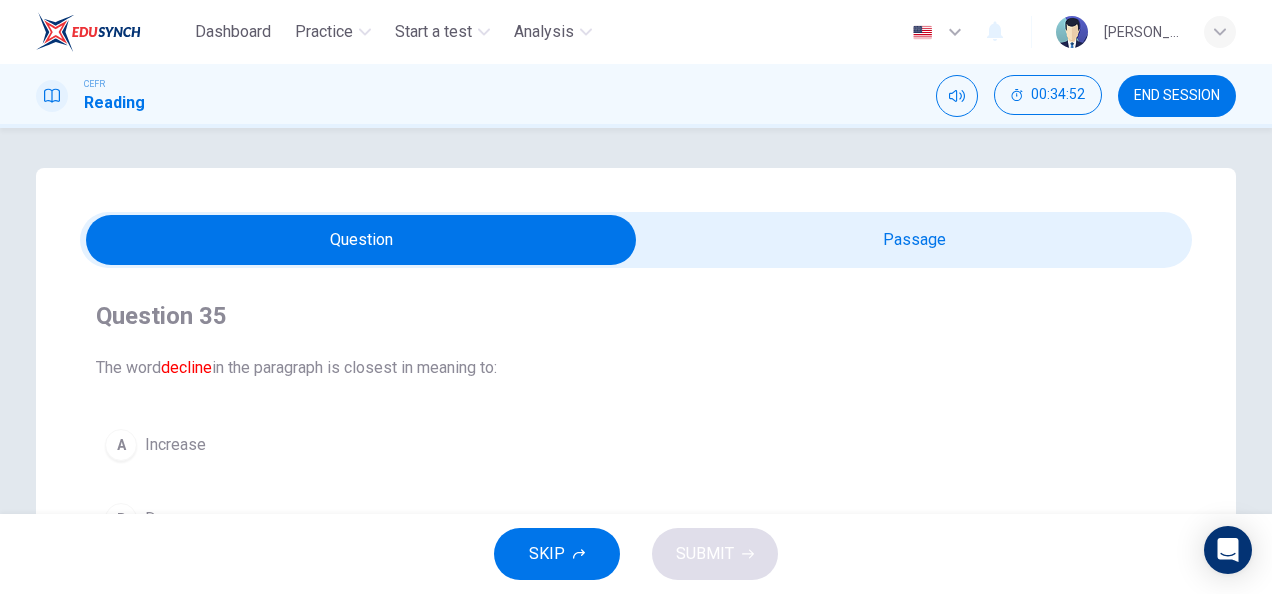 scroll, scrollTop: 350, scrollLeft: 0, axis: vertical 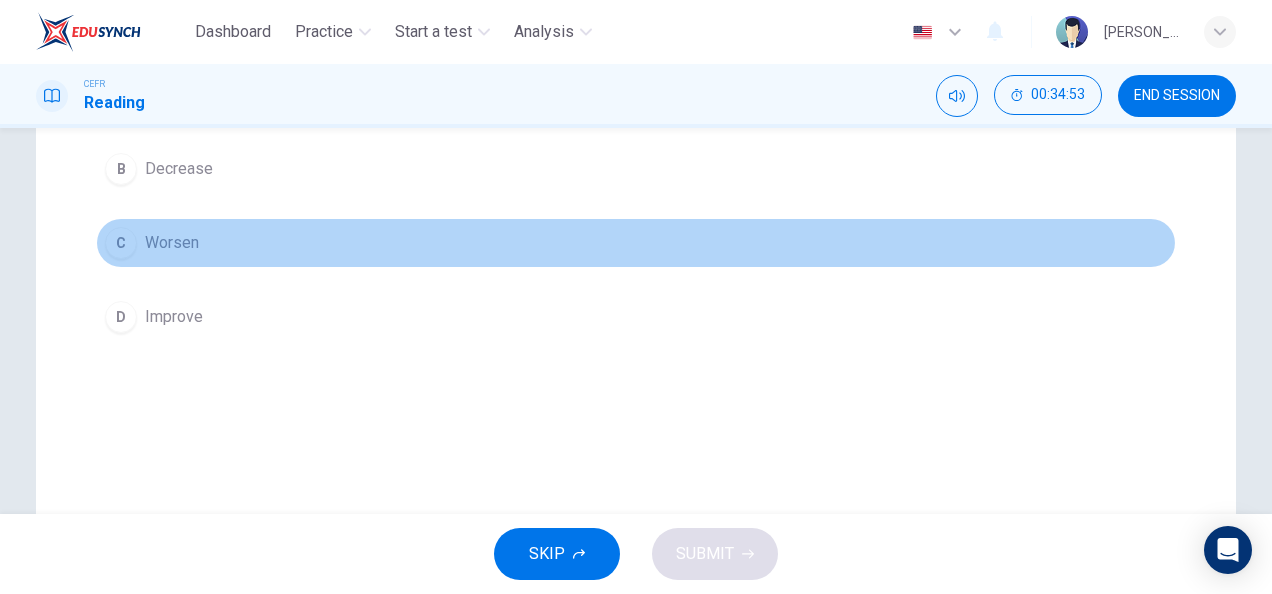 click on "Worsen" at bounding box center (172, 243) 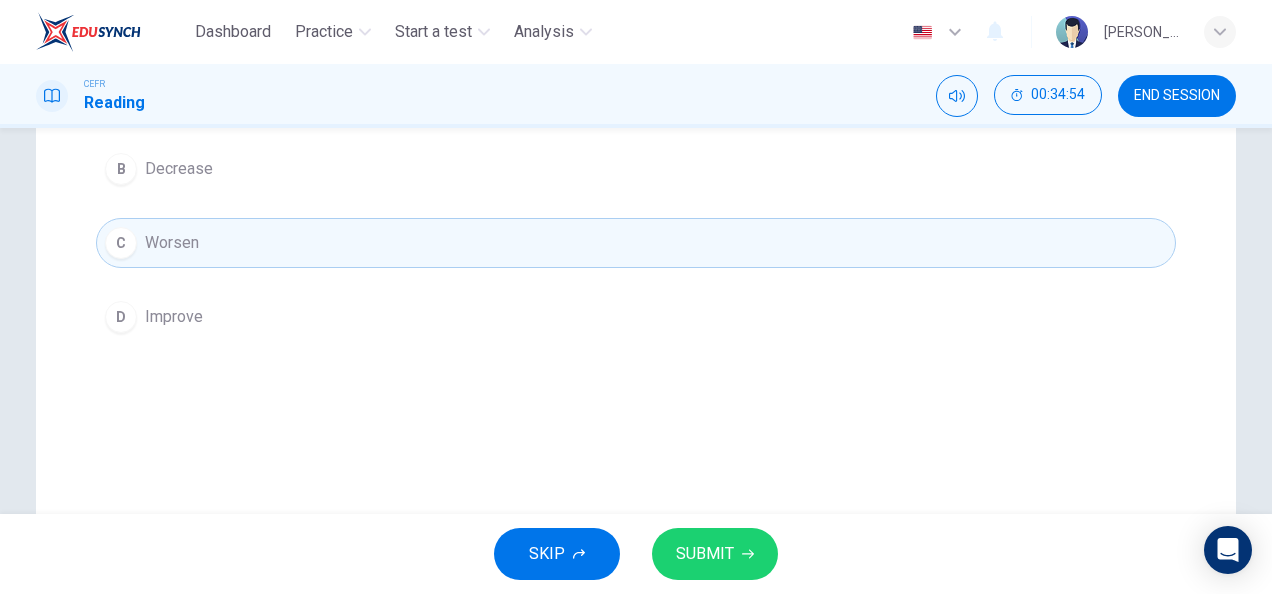 click on "SUBMIT" at bounding box center [705, 554] 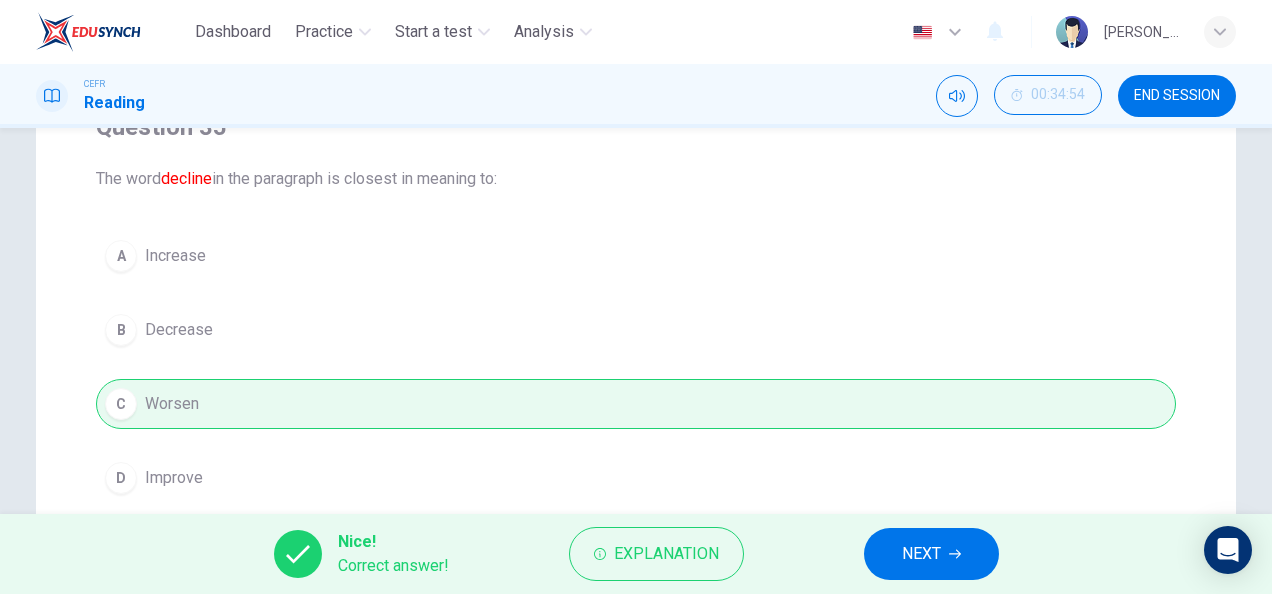 scroll, scrollTop: 275, scrollLeft: 0, axis: vertical 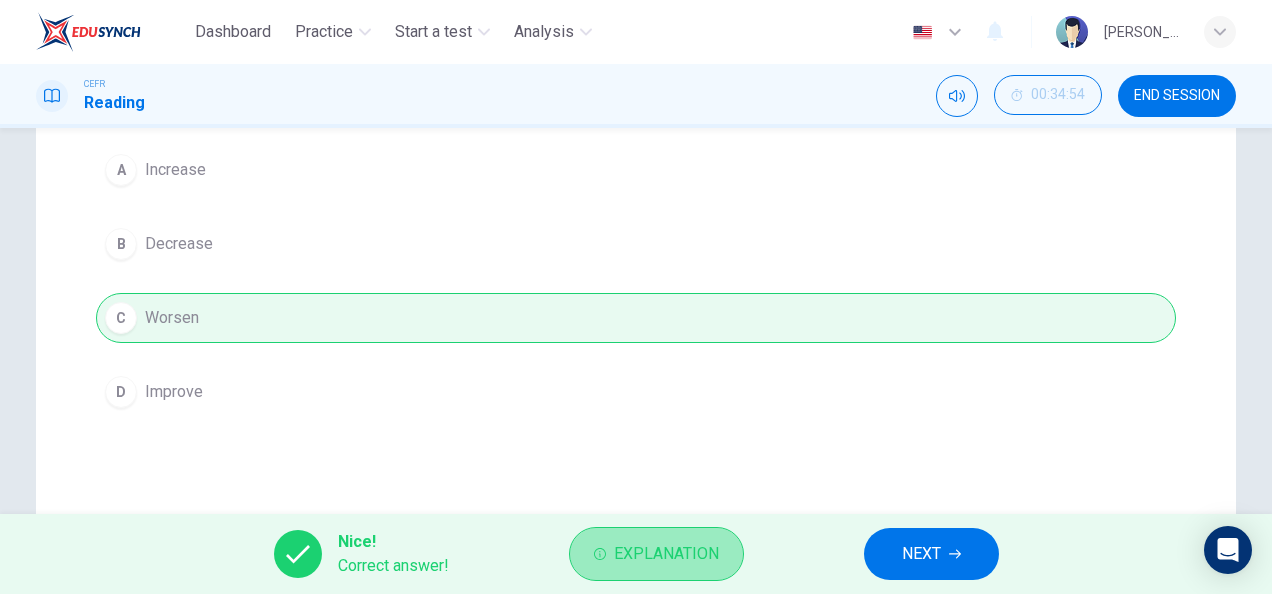 click on "Explanation" at bounding box center (666, 554) 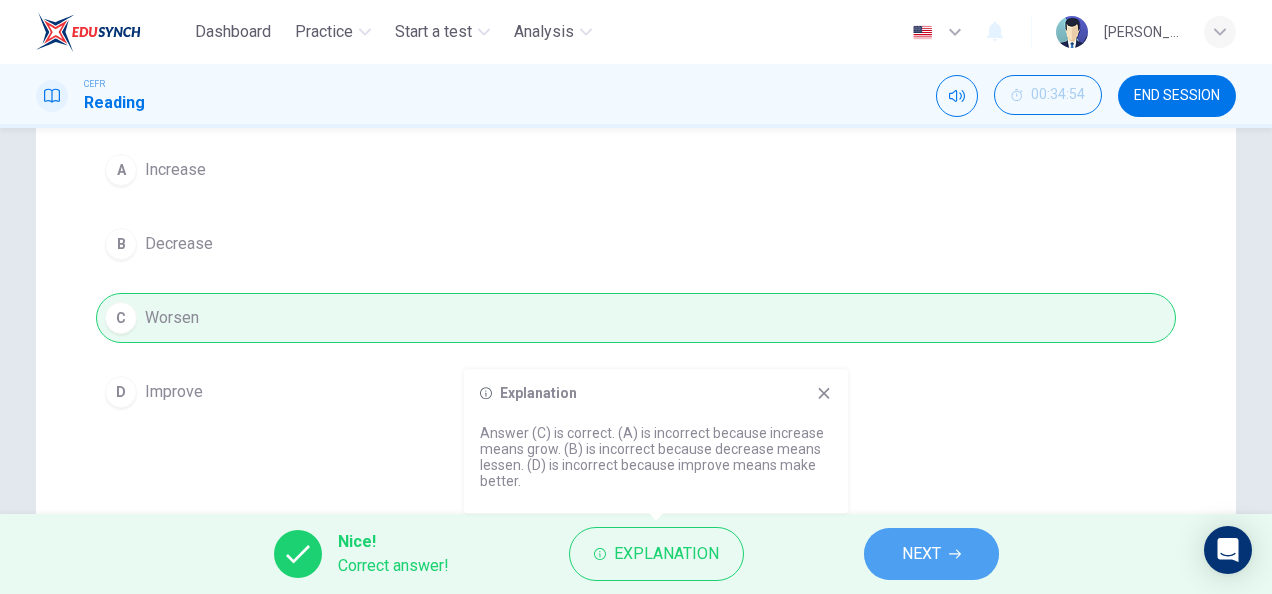 click on "NEXT" at bounding box center (931, 554) 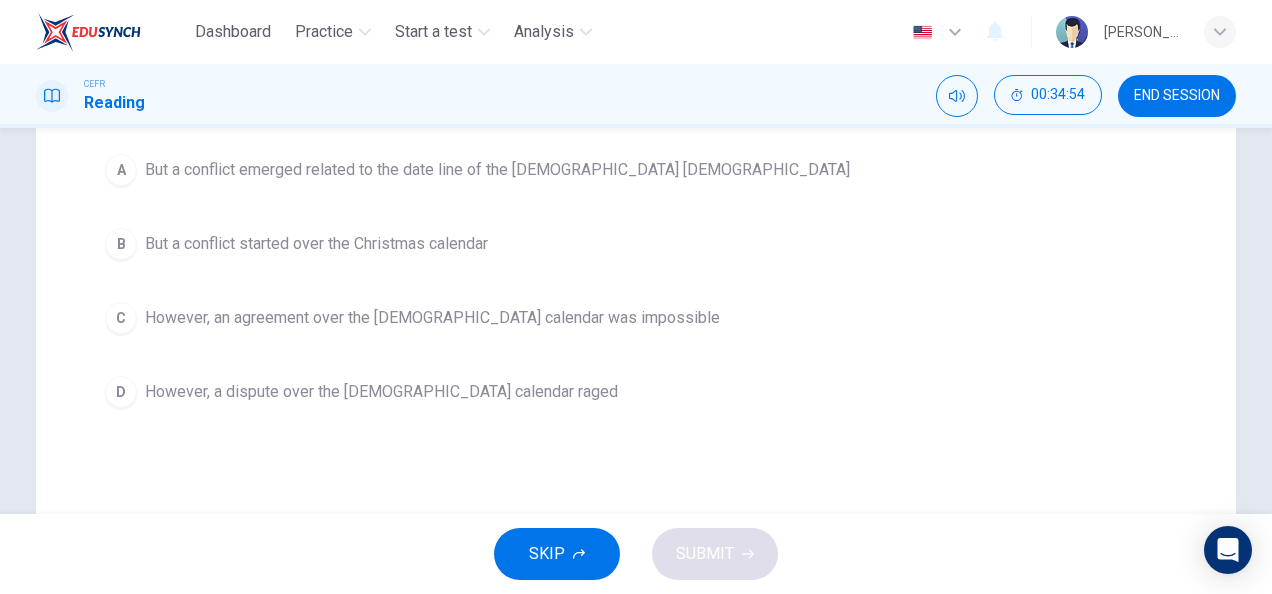 scroll, scrollTop: 167, scrollLeft: 0, axis: vertical 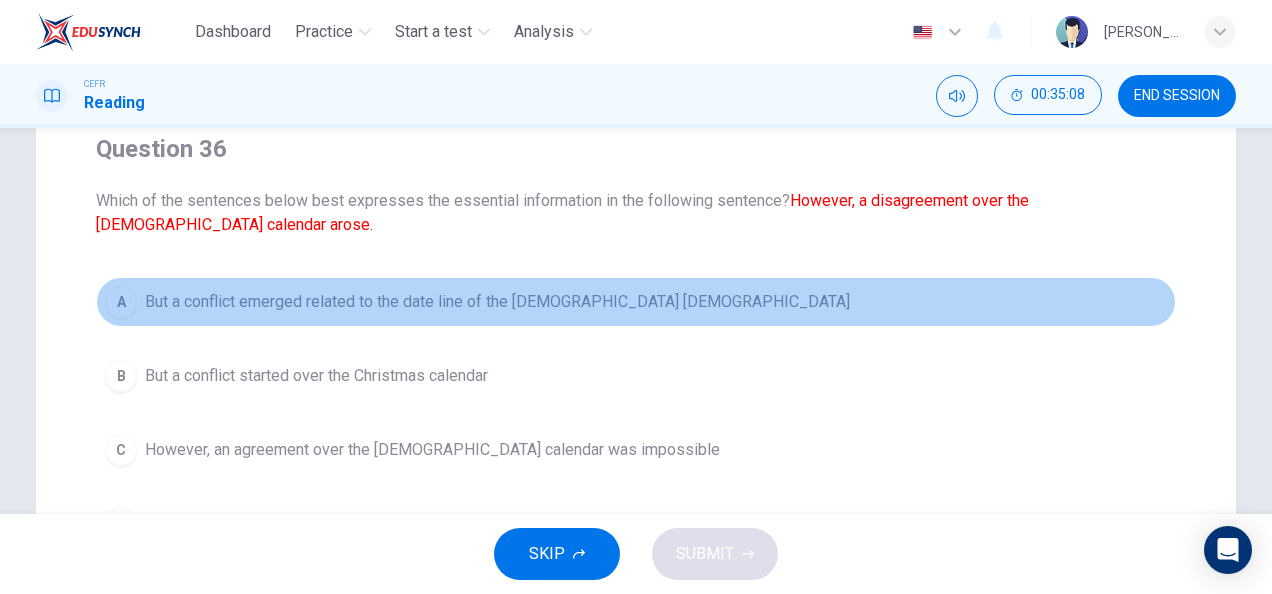 click on "A But a conflict emerged related to the date line of the [DEMOGRAPHIC_DATA]" at bounding box center [636, 302] 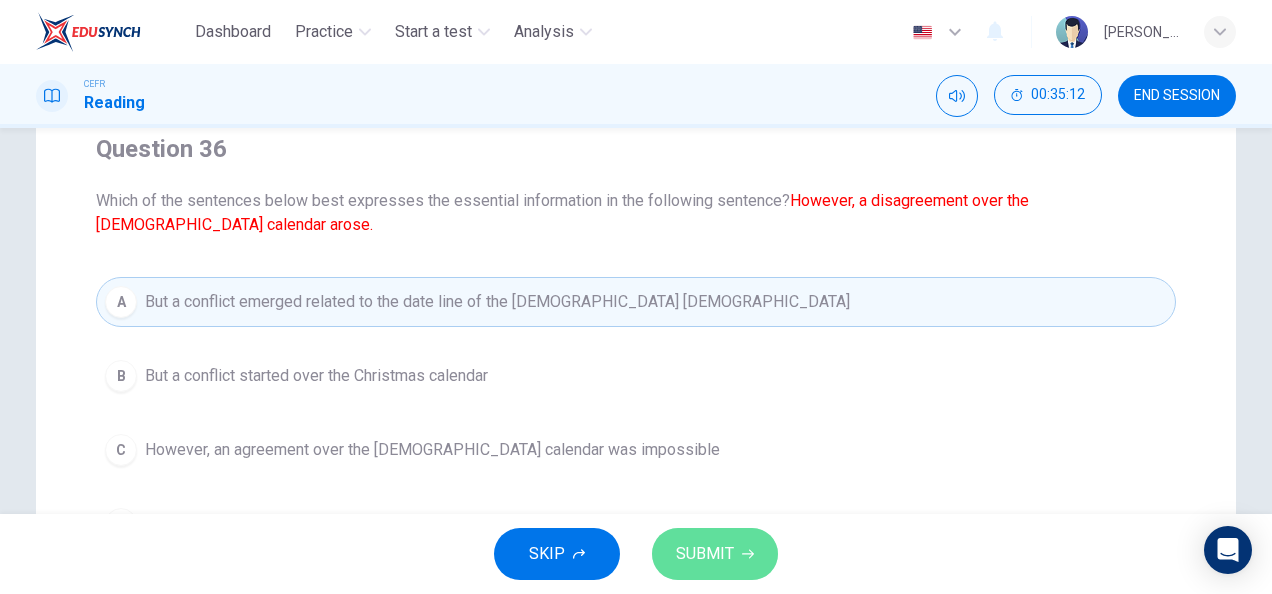 click on "SUBMIT" at bounding box center (715, 554) 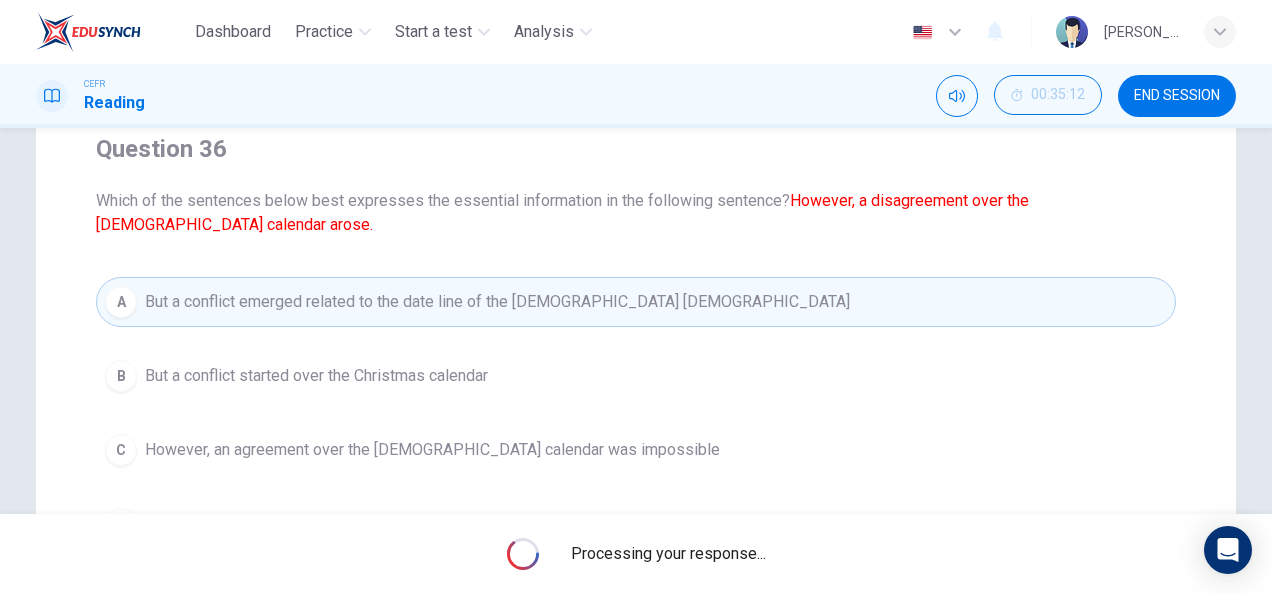 scroll, scrollTop: 299, scrollLeft: 0, axis: vertical 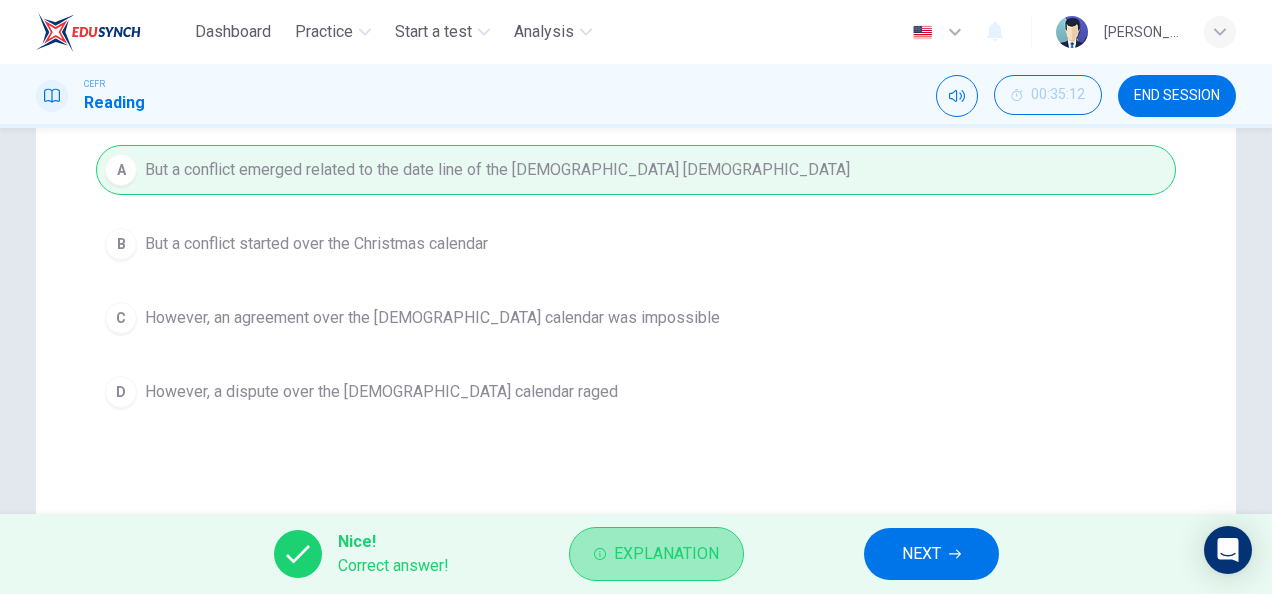 click on "Explanation" at bounding box center [666, 554] 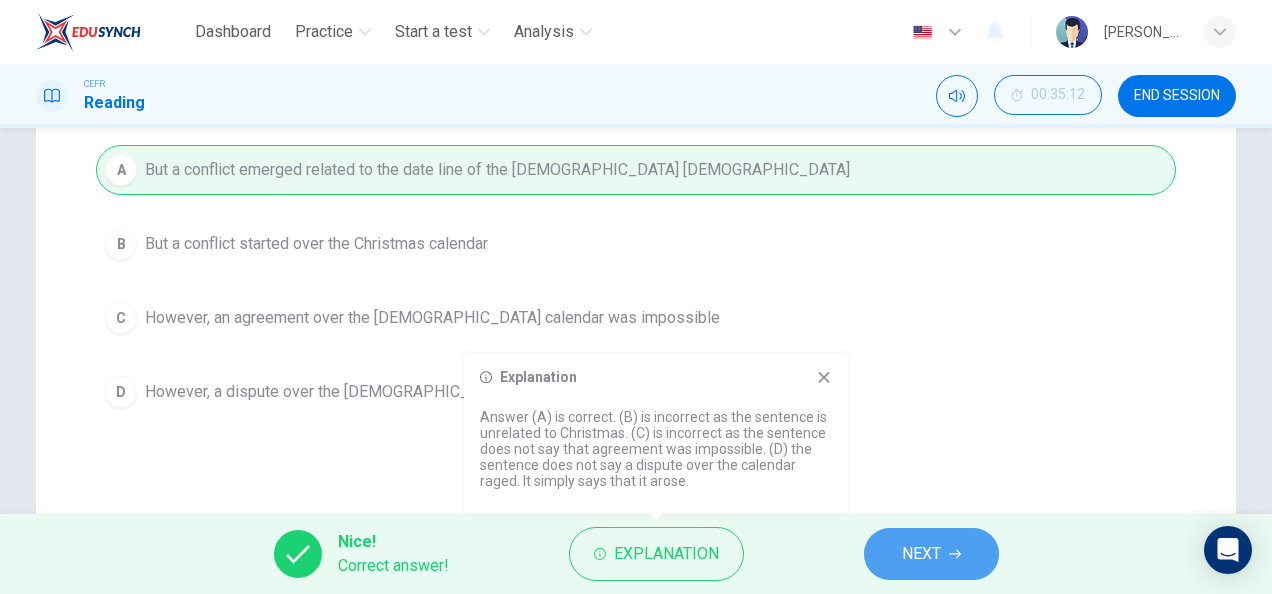 click on "NEXT" at bounding box center [931, 554] 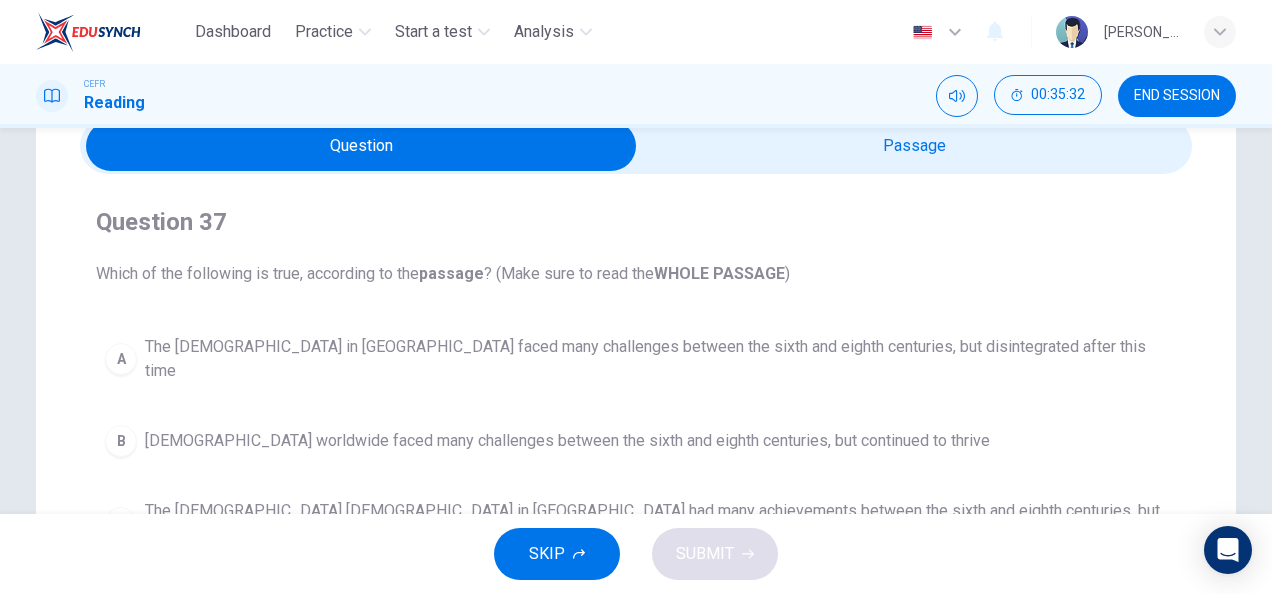 scroll, scrollTop: 92, scrollLeft: 0, axis: vertical 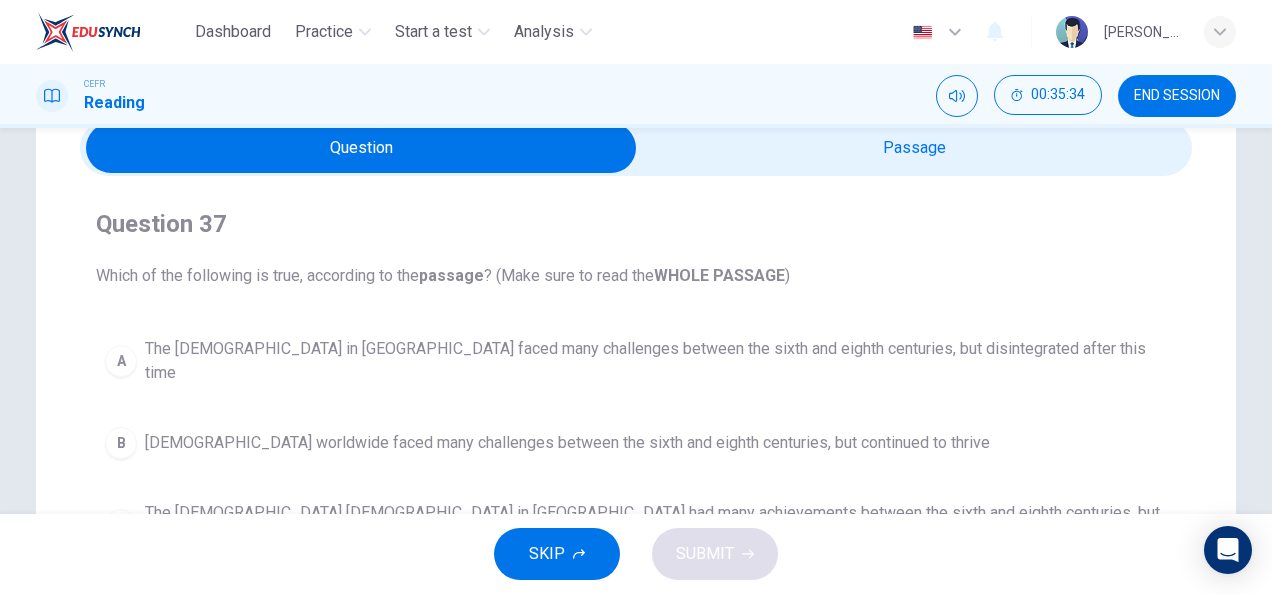 click at bounding box center (361, 148) 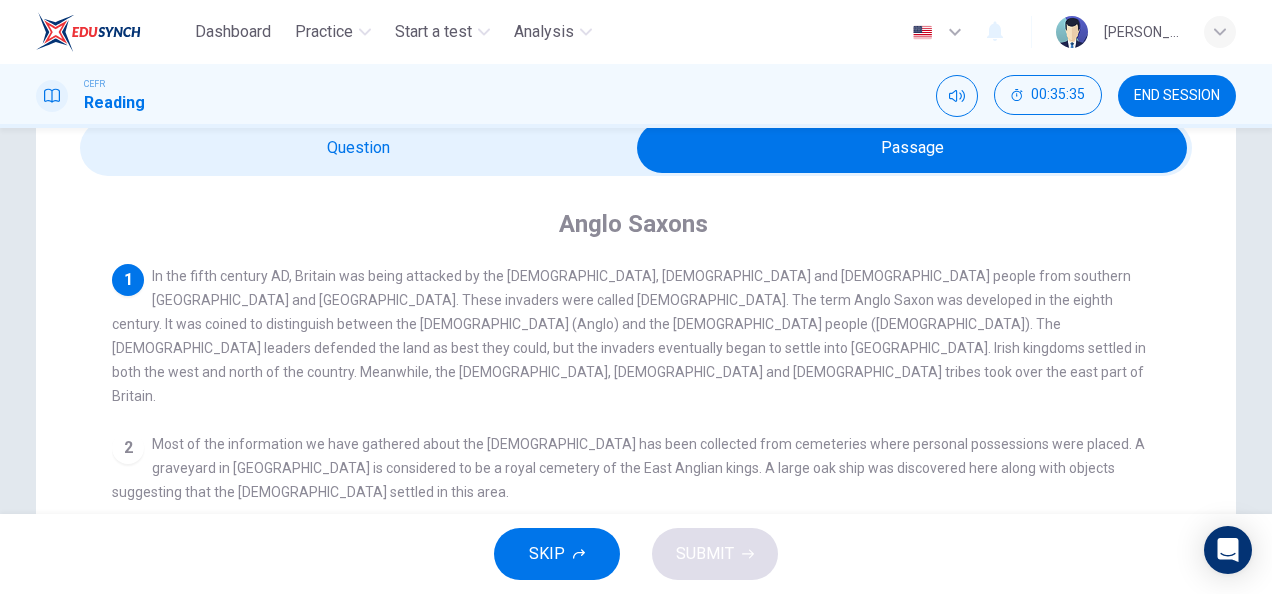 scroll, scrollTop: 93, scrollLeft: 0, axis: vertical 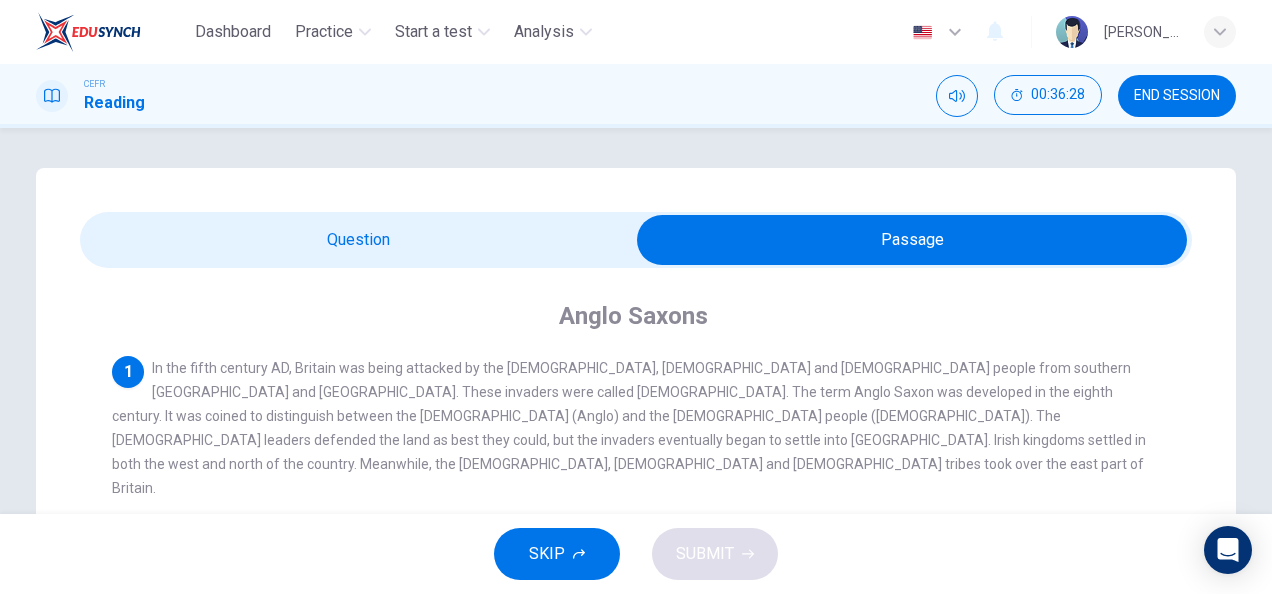click at bounding box center (912, 240) 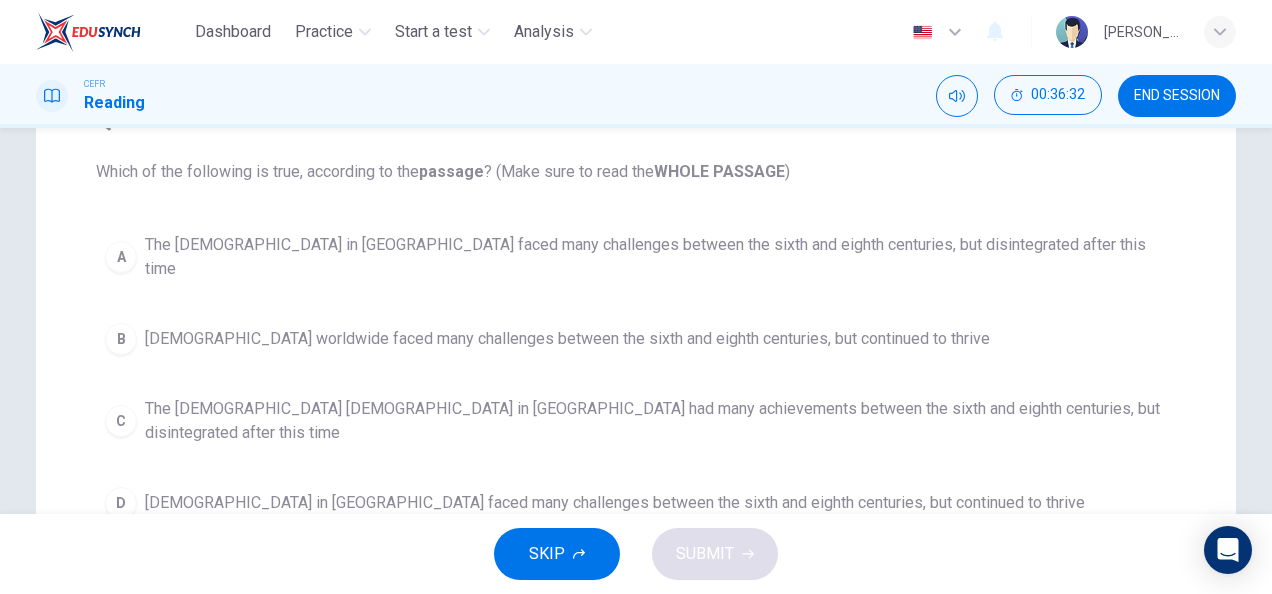 scroll, scrollTop: 196, scrollLeft: 0, axis: vertical 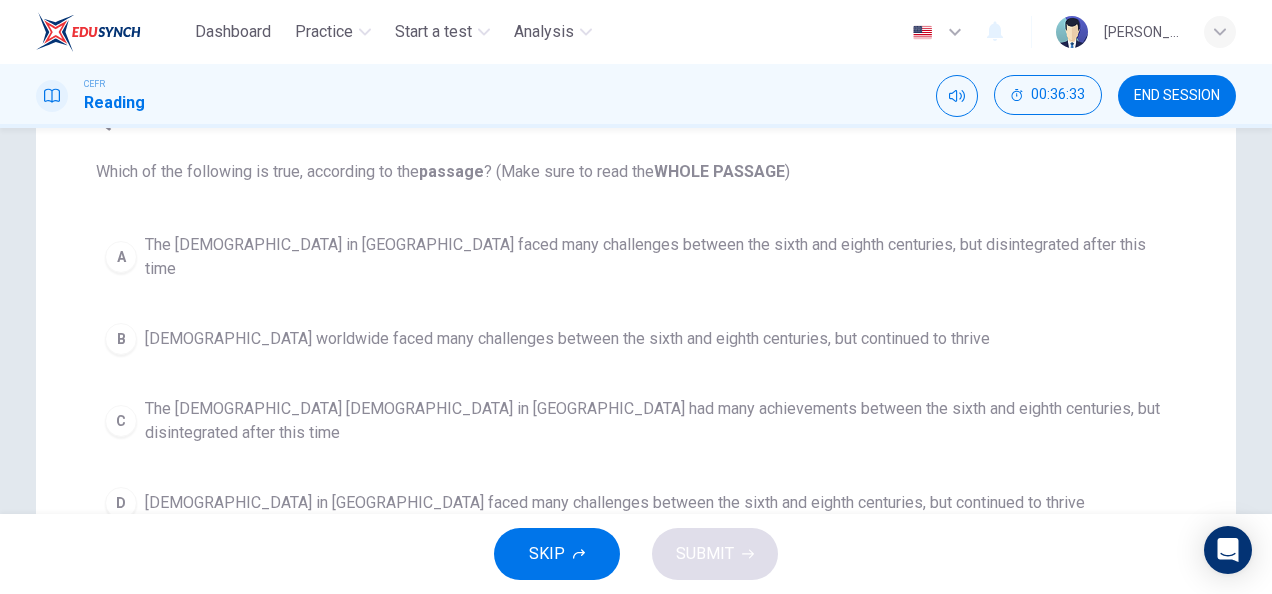 click on "A The [DEMOGRAPHIC_DATA] in [GEOGRAPHIC_DATA] faced many challenges between the sixth and eighth centuries, but disintegrated after this time B The [DEMOGRAPHIC_DATA] worldwide faced many challenges between the sixth and eighth centuries, but continued to thrive C The [DEMOGRAPHIC_DATA] in [GEOGRAPHIC_DATA] had many achievements between the sixth and eighth centuries, but disintegrated after this time D The [DEMOGRAPHIC_DATA] in [GEOGRAPHIC_DATA] faced many challenges between the sixth and eighth centuries, but continued to thrive" at bounding box center [636, 376] 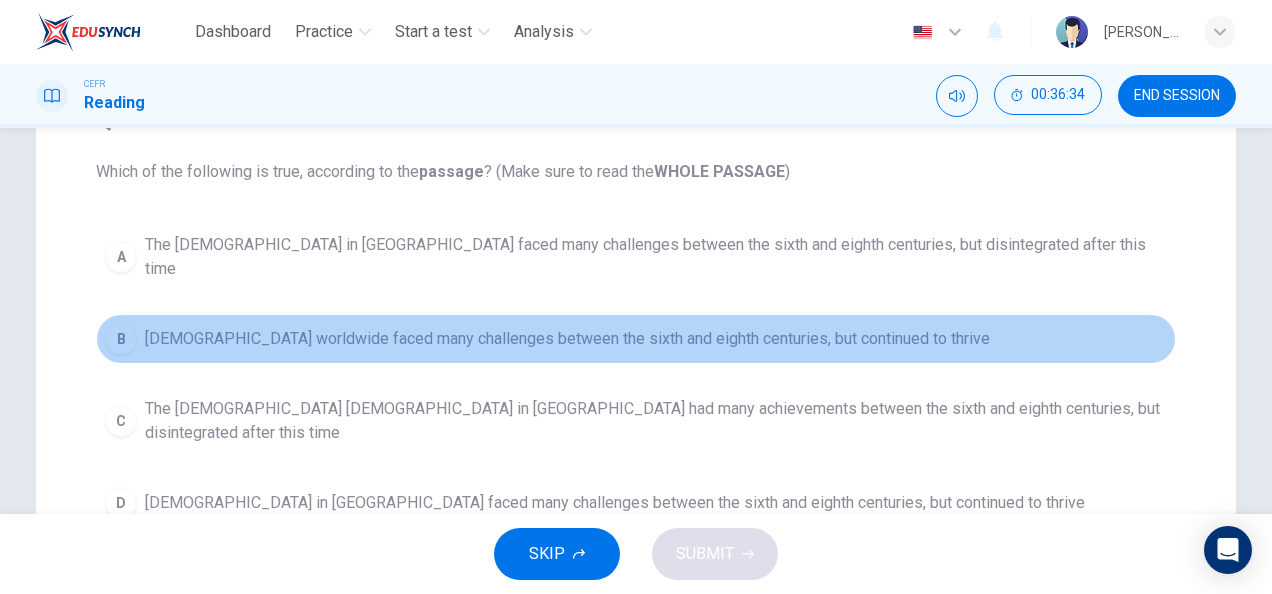 click on "B [DEMOGRAPHIC_DATA] worldwide faced many challenges between the sixth and eighth centuries, but continued to thrive" at bounding box center (636, 339) 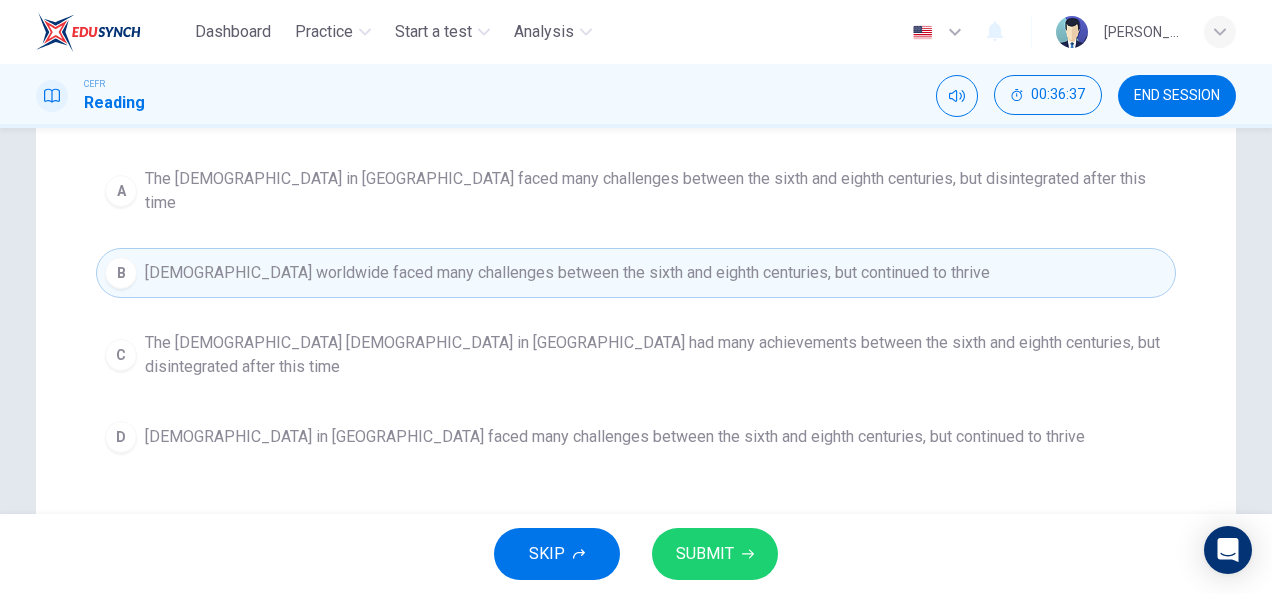 scroll, scrollTop: 262, scrollLeft: 0, axis: vertical 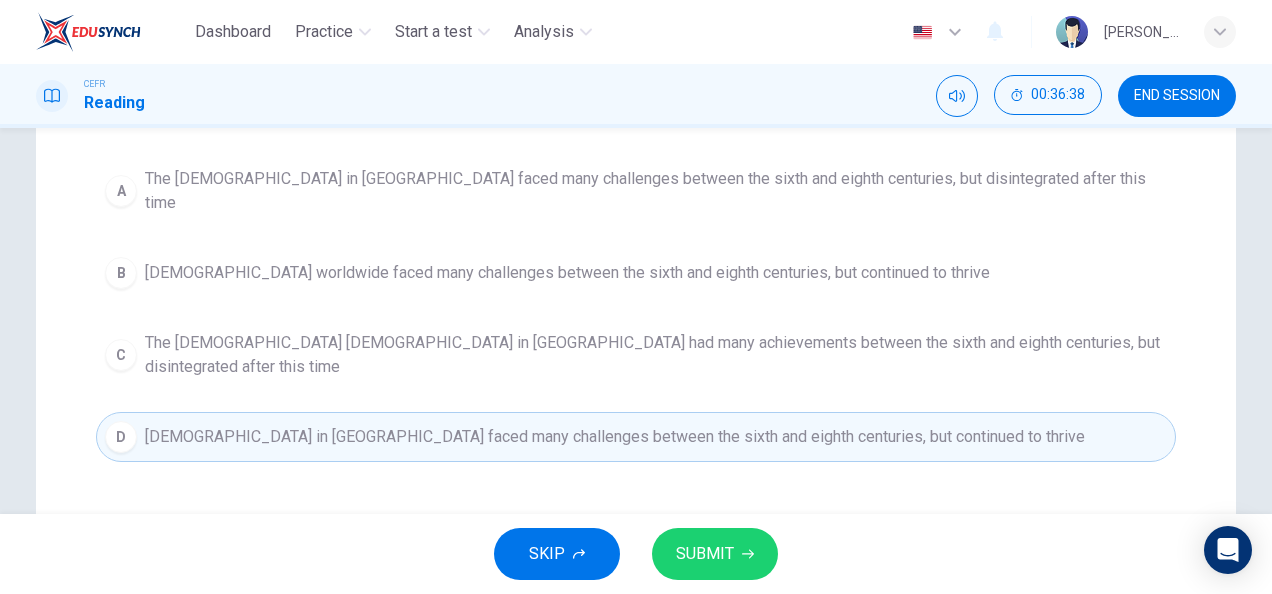 click on "SUBMIT" at bounding box center (705, 554) 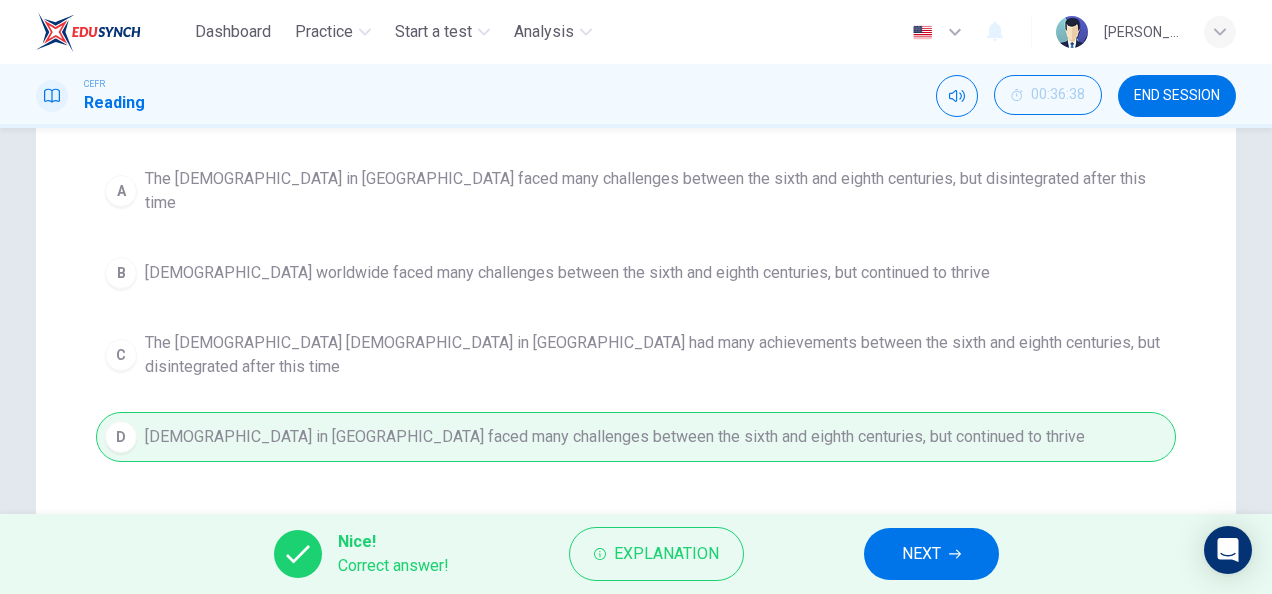 click on "Explanation" at bounding box center [666, 554] 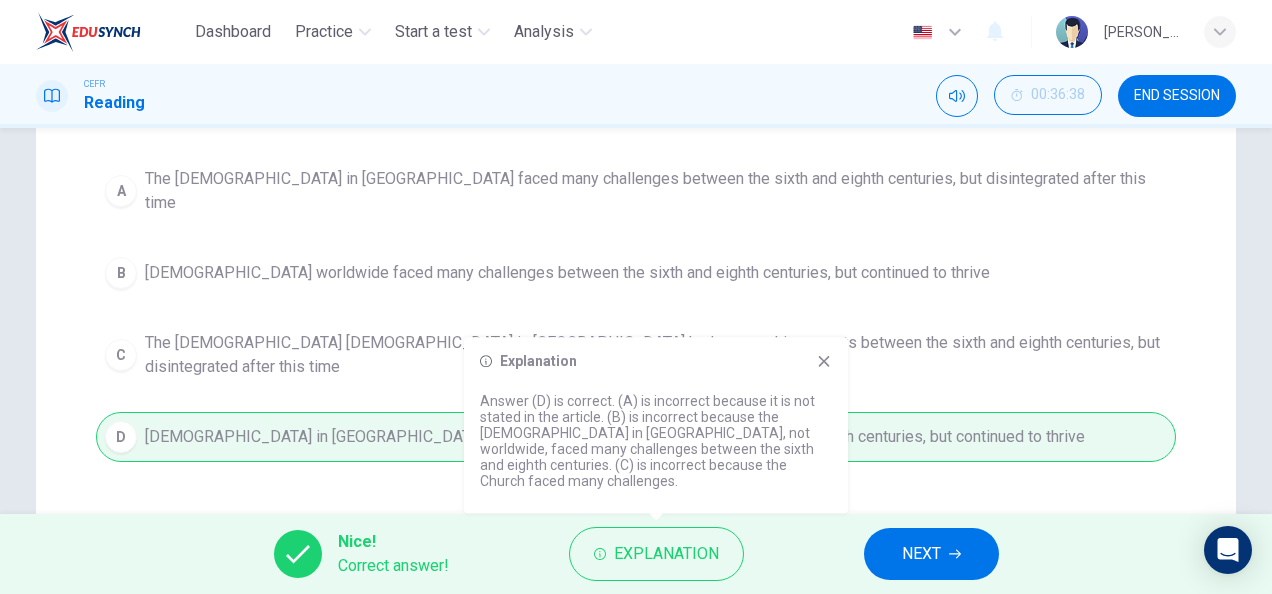 click on "NEXT" at bounding box center (931, 554) 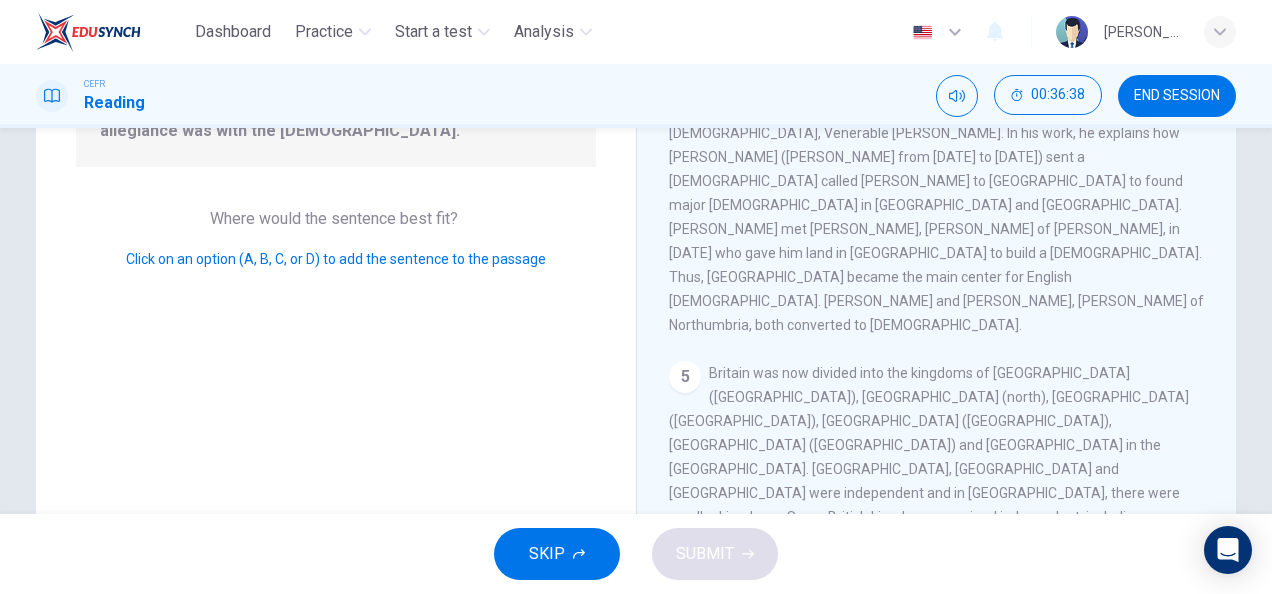 scroll, scrollTop: 711, scrollLeft: 0, axis: vertical 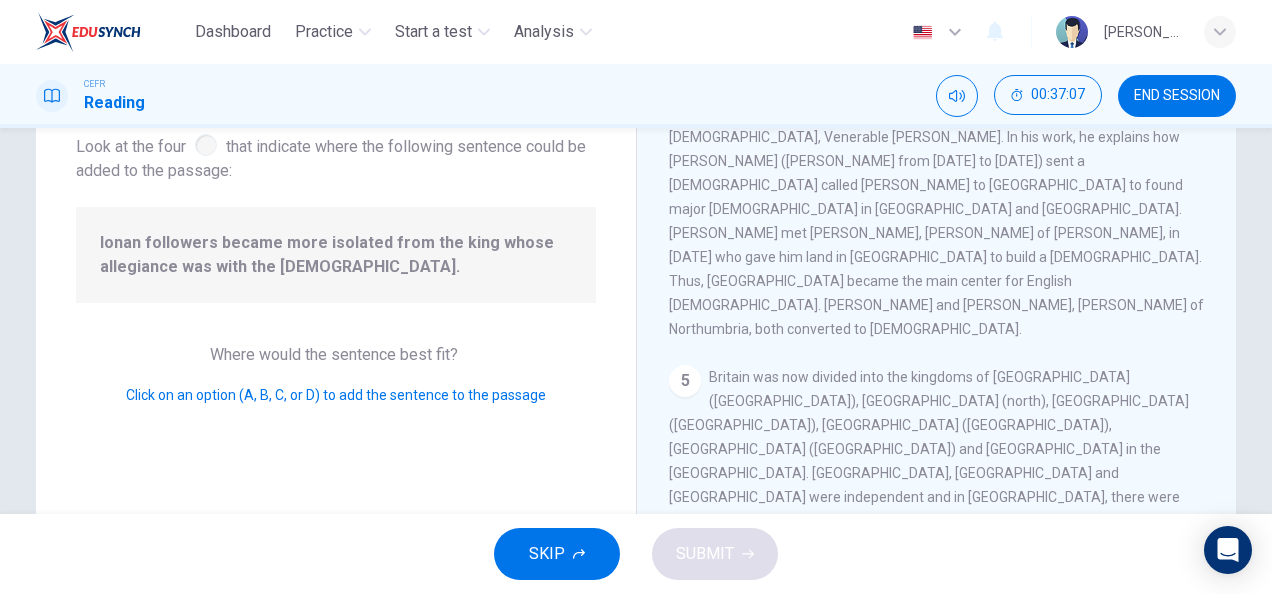 click at bounding box center (1185, 695) 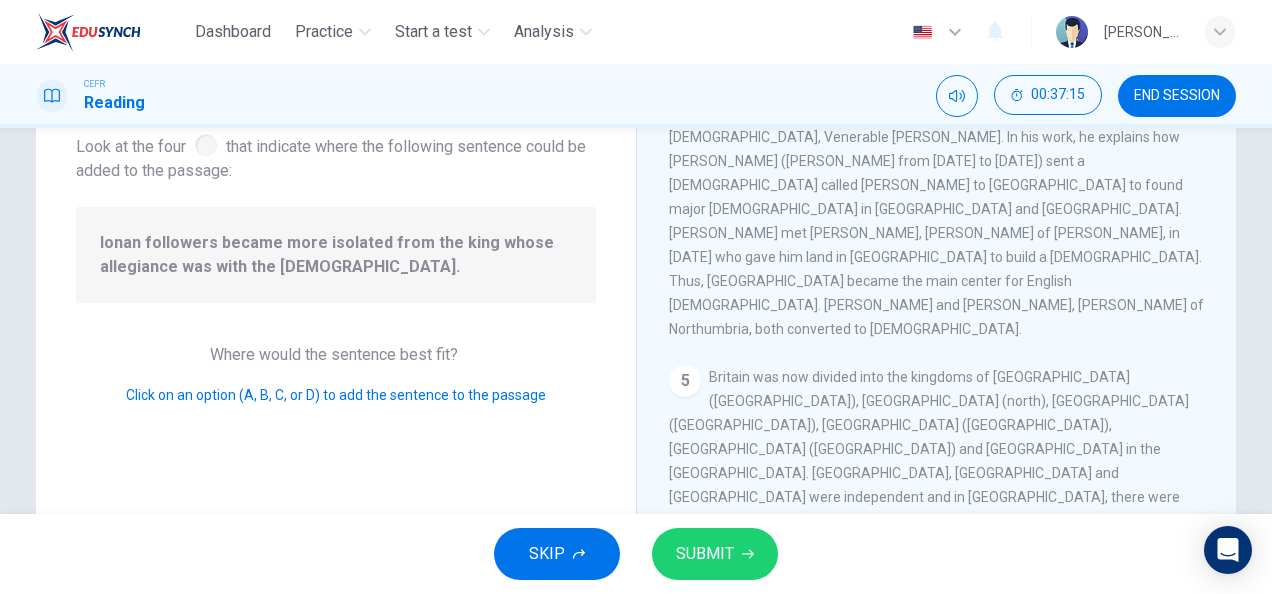 click at bounding box center [1185, 695] 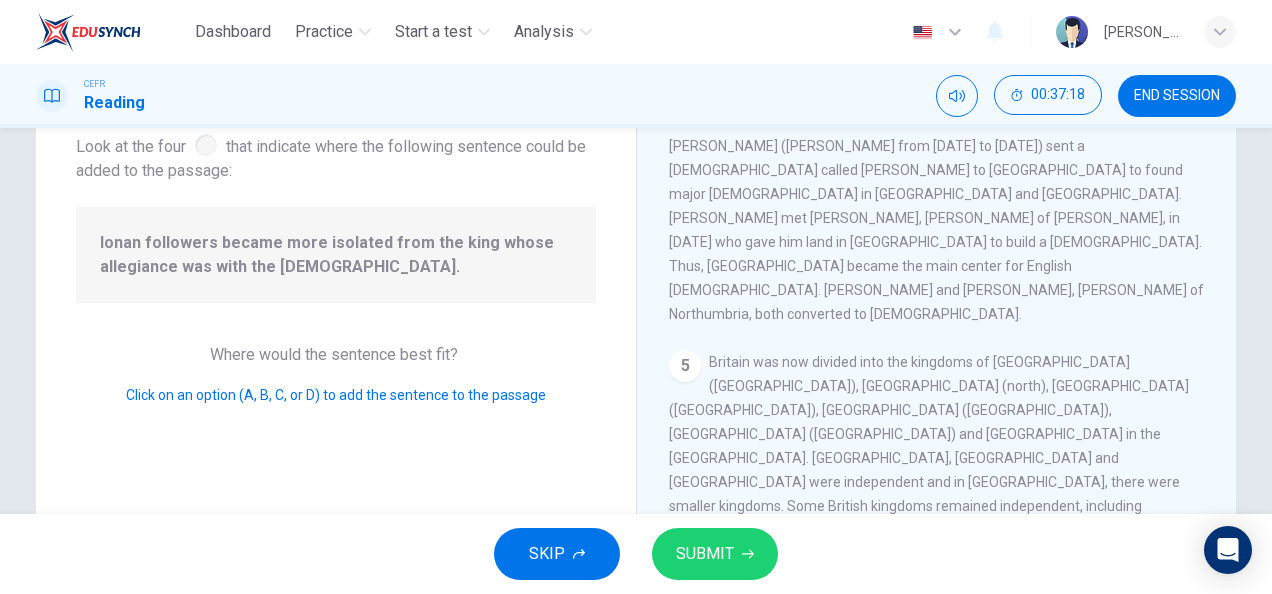 scroll, scrollTop: 869, scrollLeft: 0, axis: vertical 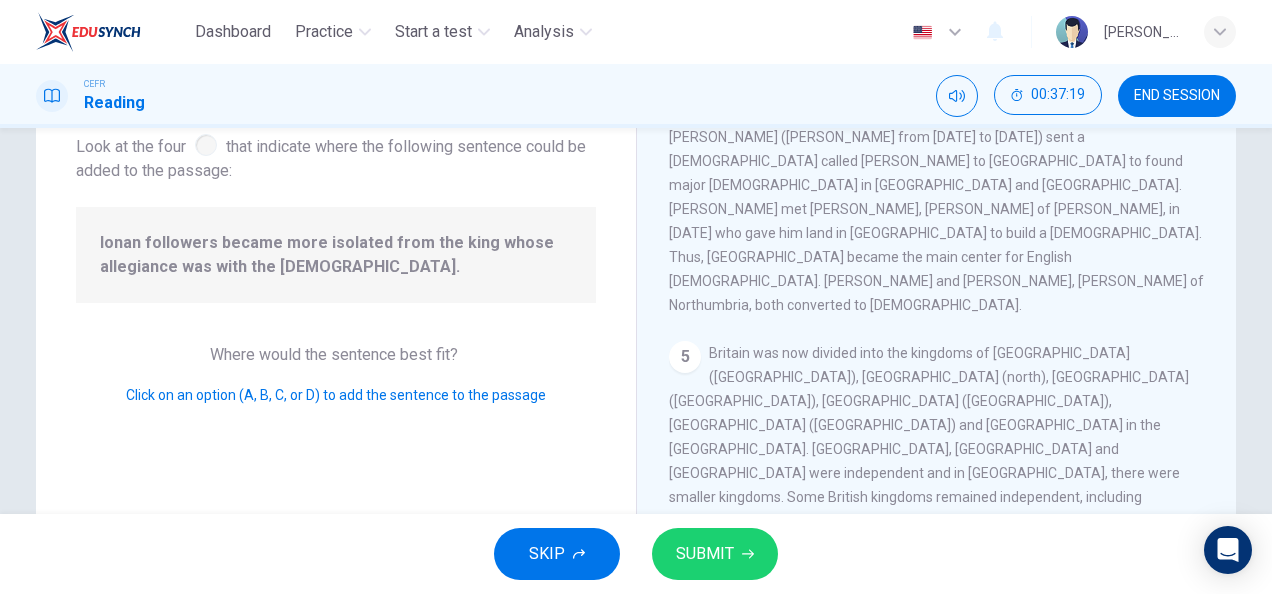click at bounding box center (990, 815) 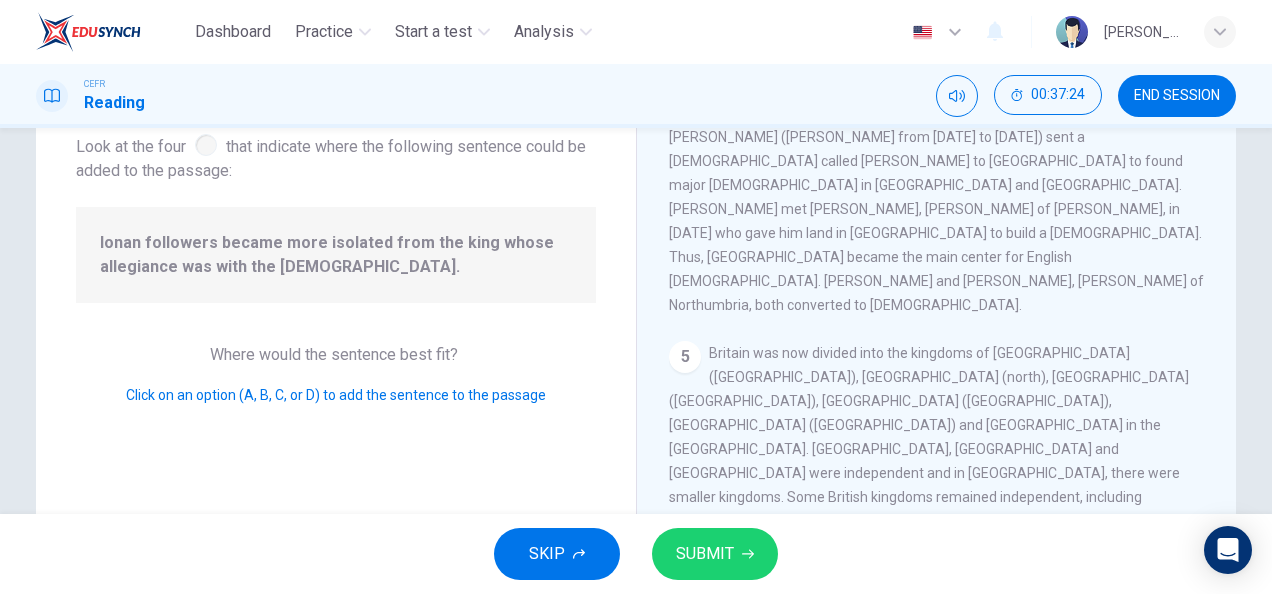 click on "SUBMIT" at bounding box center (715, 554) 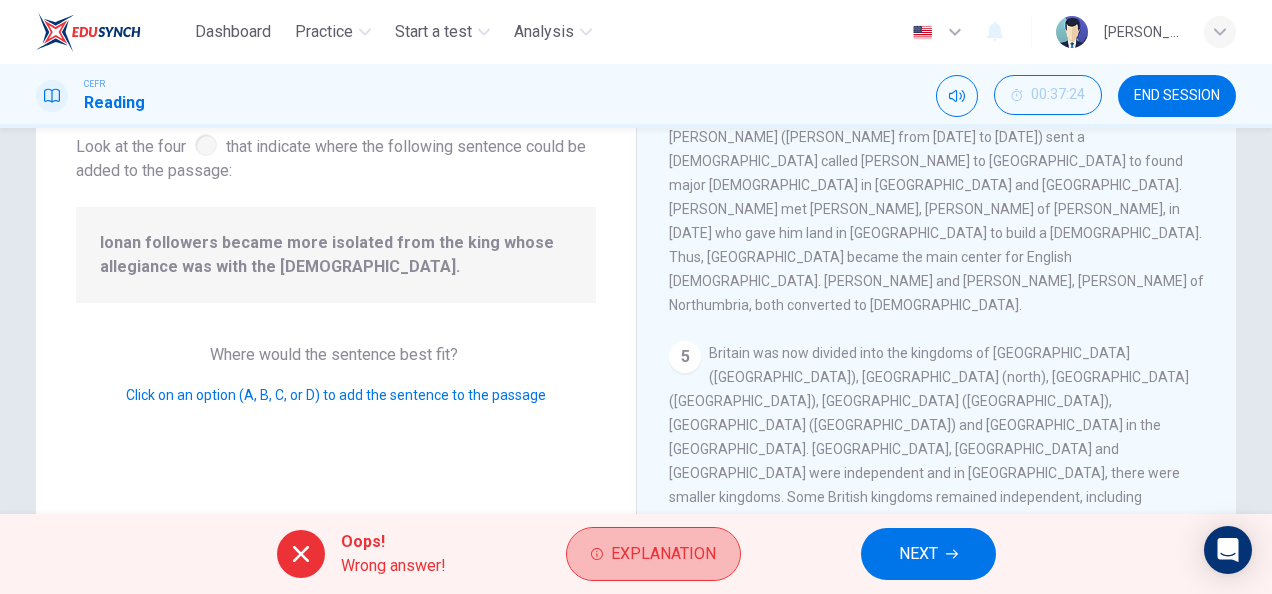 click on "Explanation" at bounding box center (653, 554) 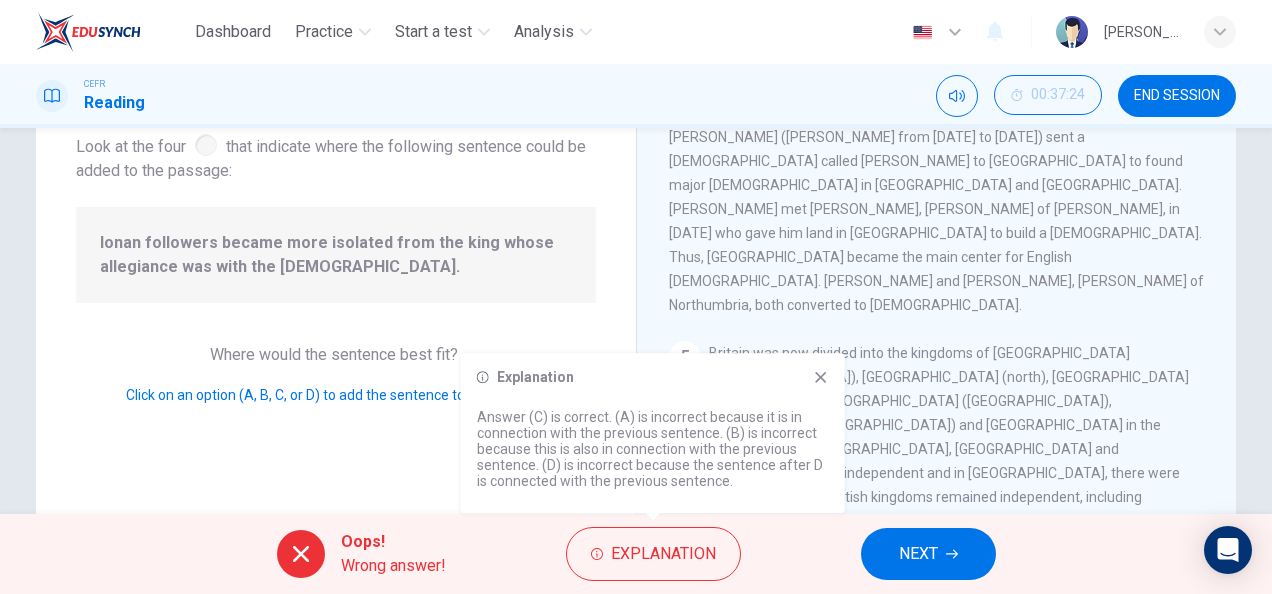click on "NEXT" at bounding box center (918, 554) 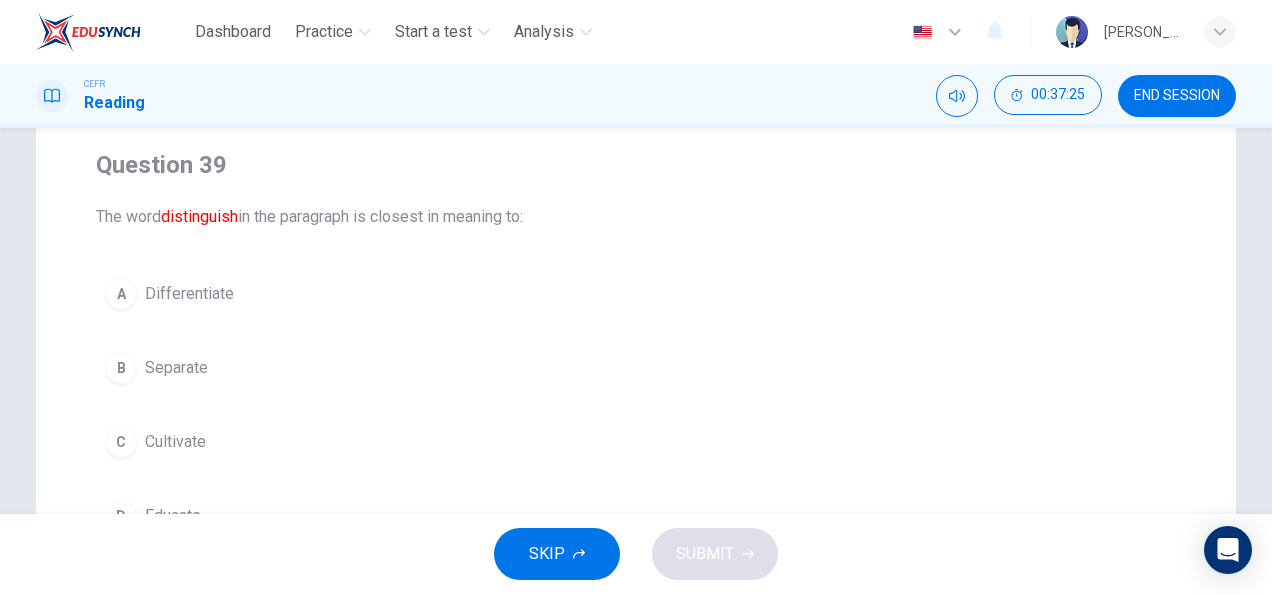 scroll, scrollTop: 150, scrollLeft: 0, axis: vertical 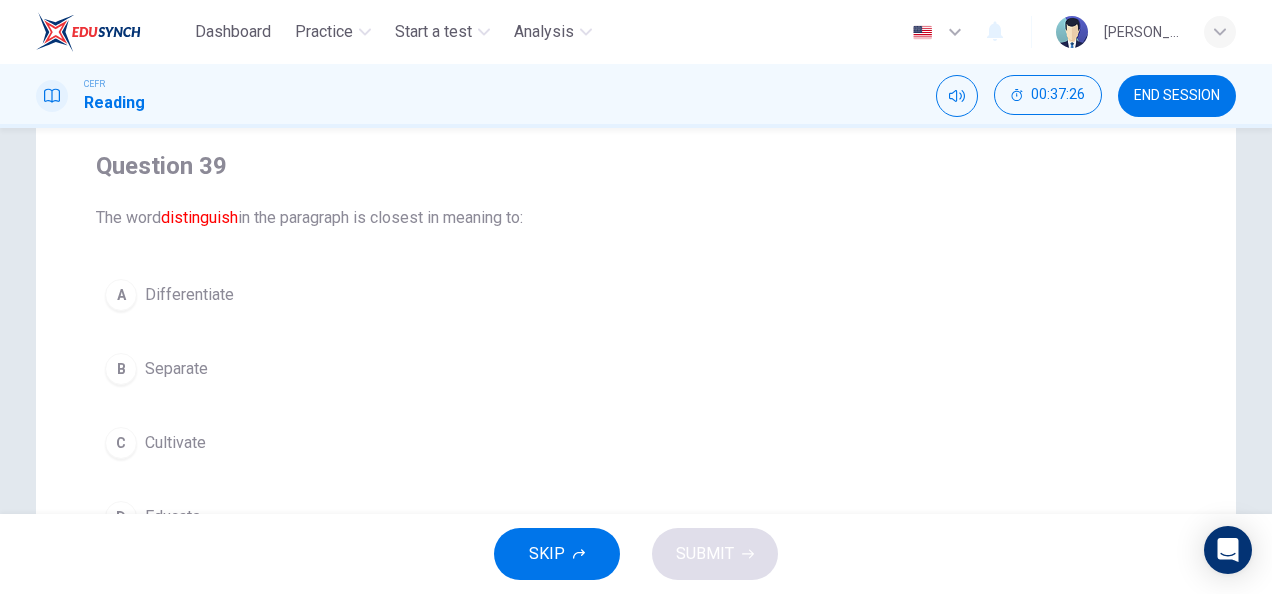 click on "Differentiate" at bounding box center (189, 295) 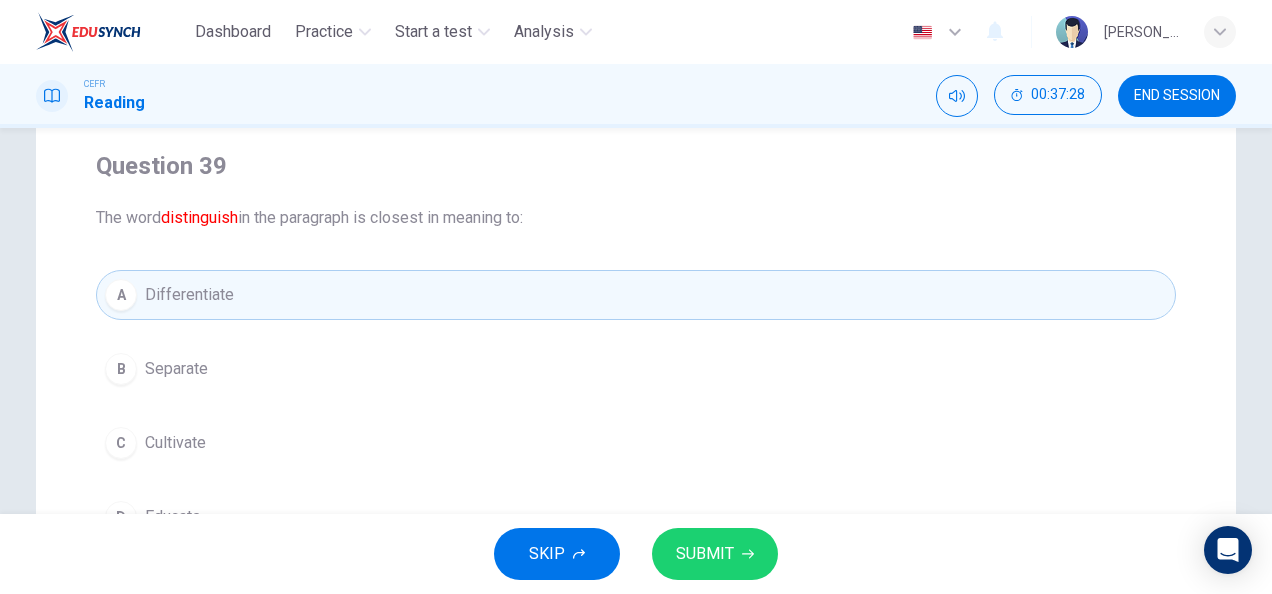click on "SUBMIT" at bounding box center [705, 554] 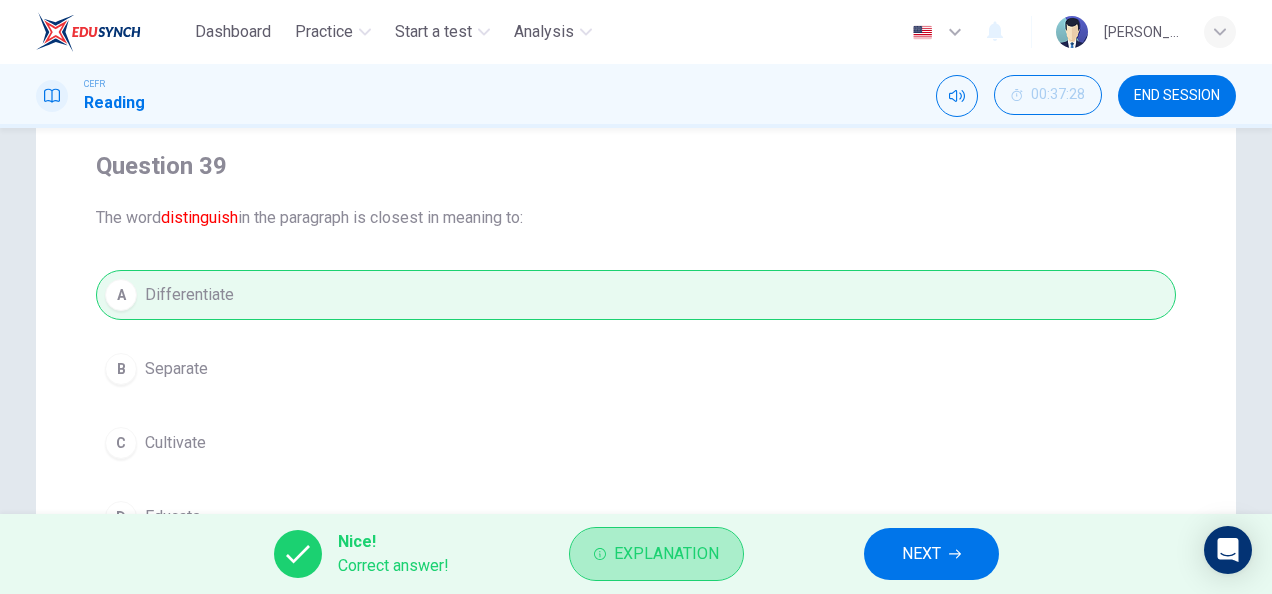 click on "Explanation" at bounding box center [666, 554] 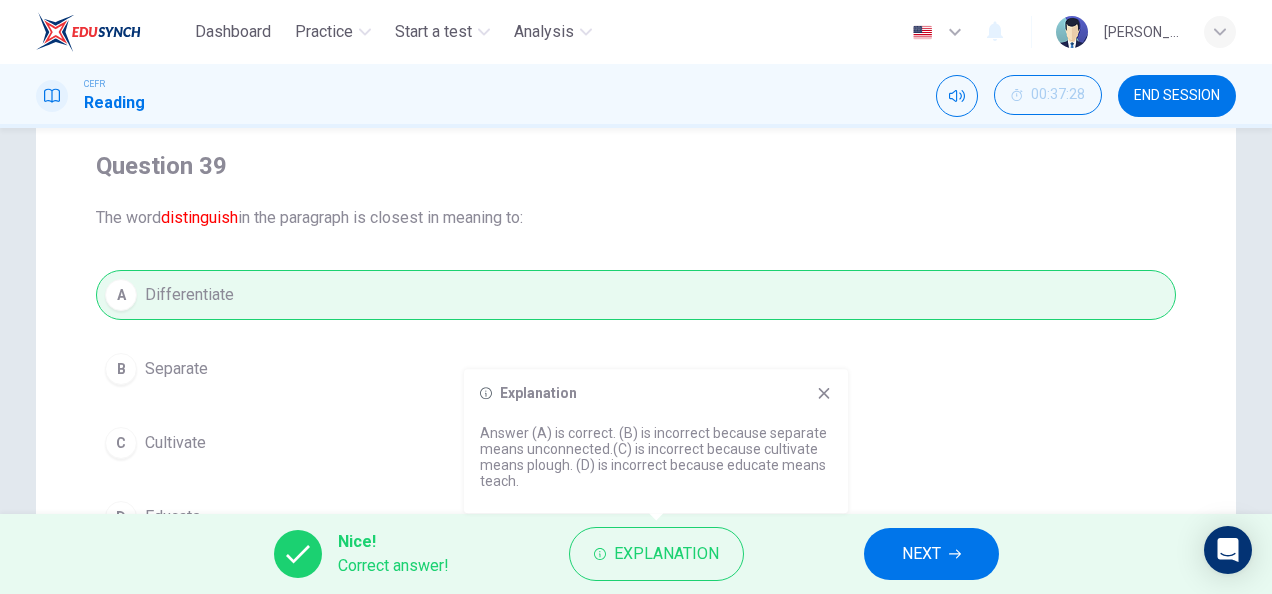 click on "Nice! Correct answer! Explanation NEXT" at bounding box center [636, 554] 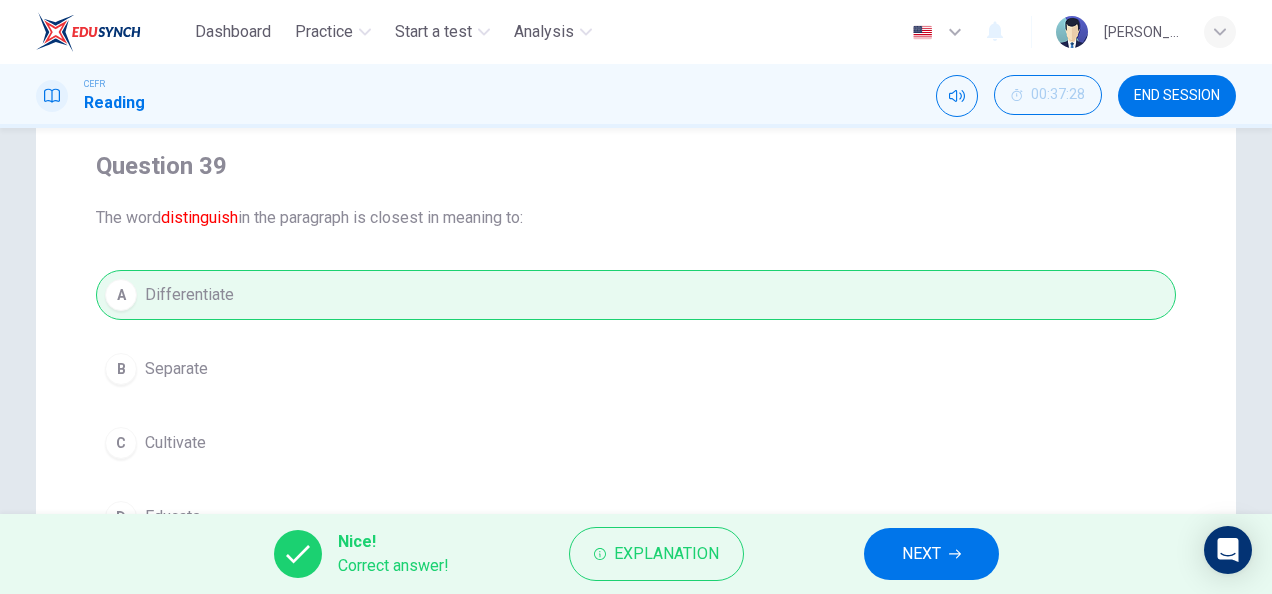 click on "NEXT" at bounding box center [931, 554] 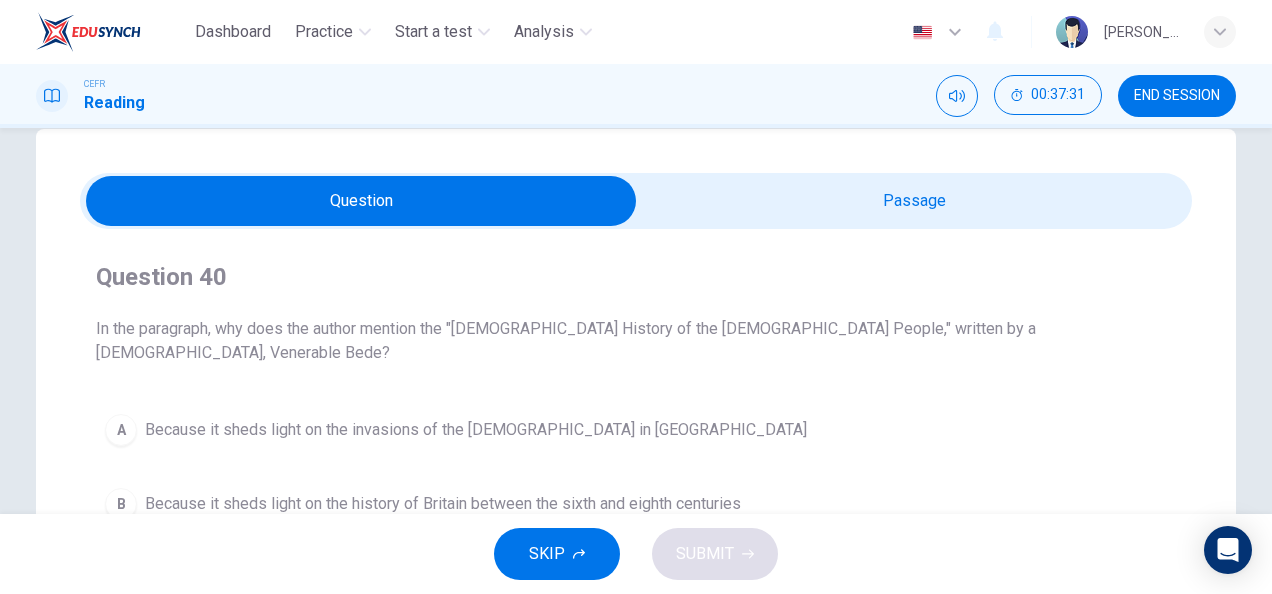 scroll, scrollTop: 35, scrollLeft: 0, axis: vertical 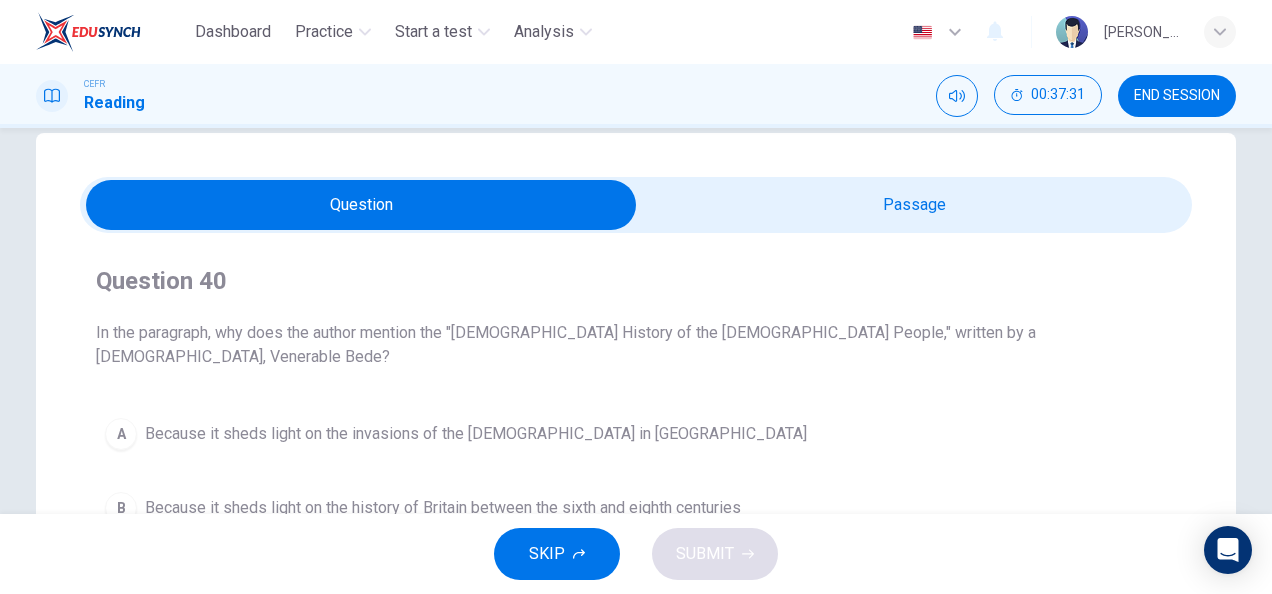 click at bounding box center (361, 205) 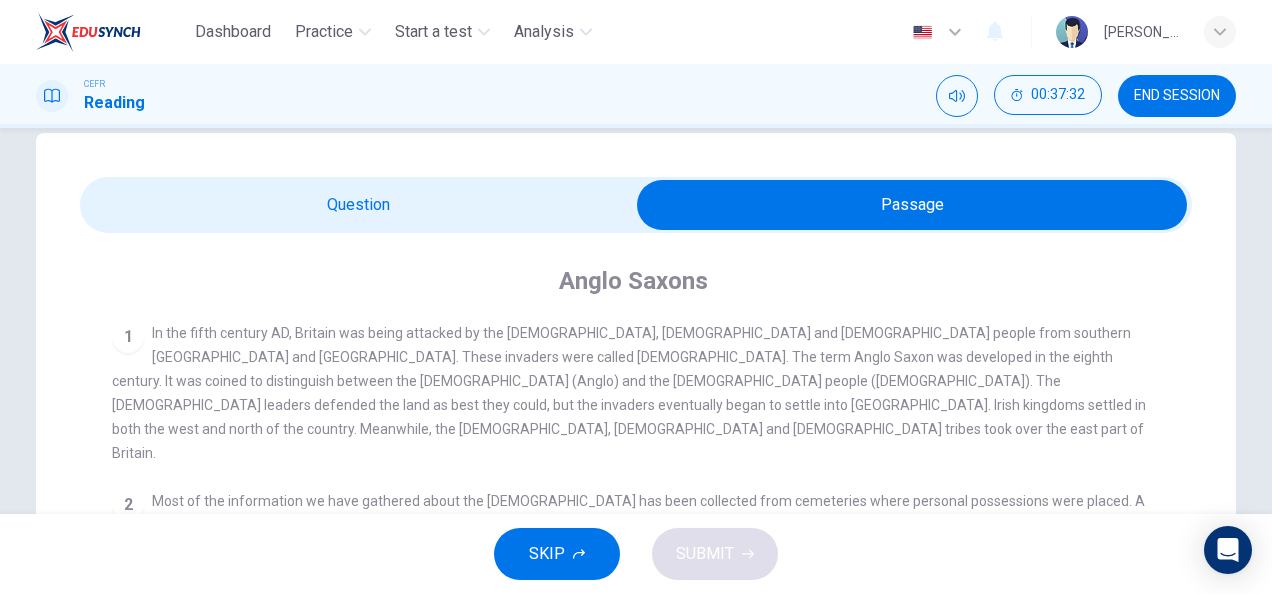 scroll, scrollTop: 93, scrollLeft: 0, axis: vertical 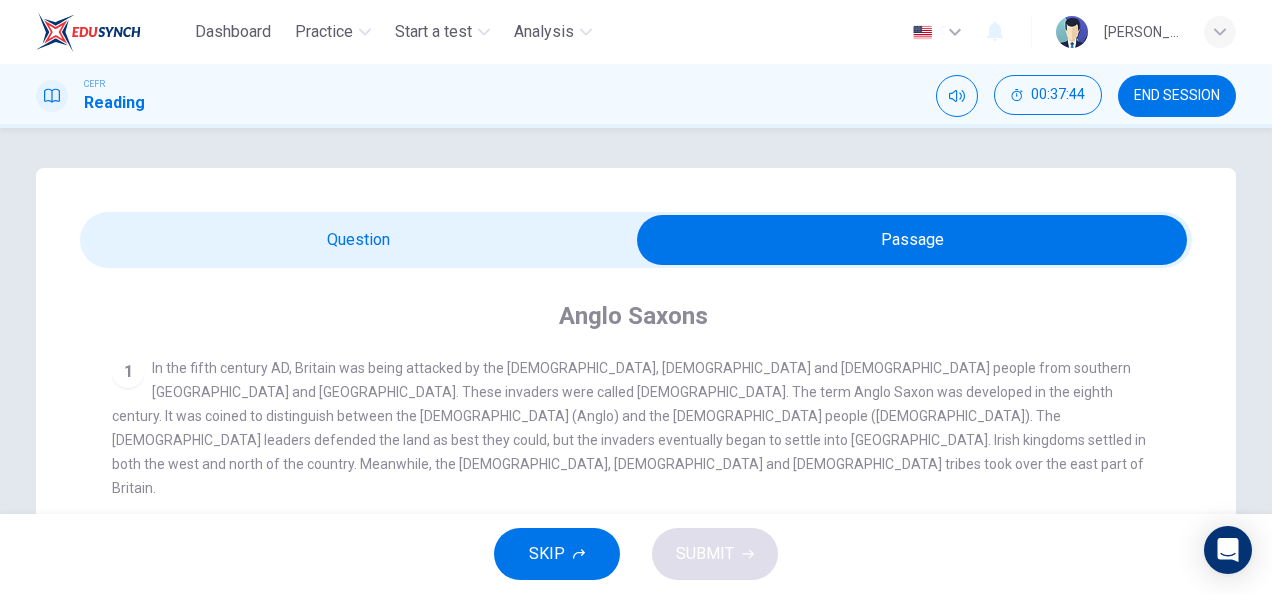 click at bounding box center [912, 240] 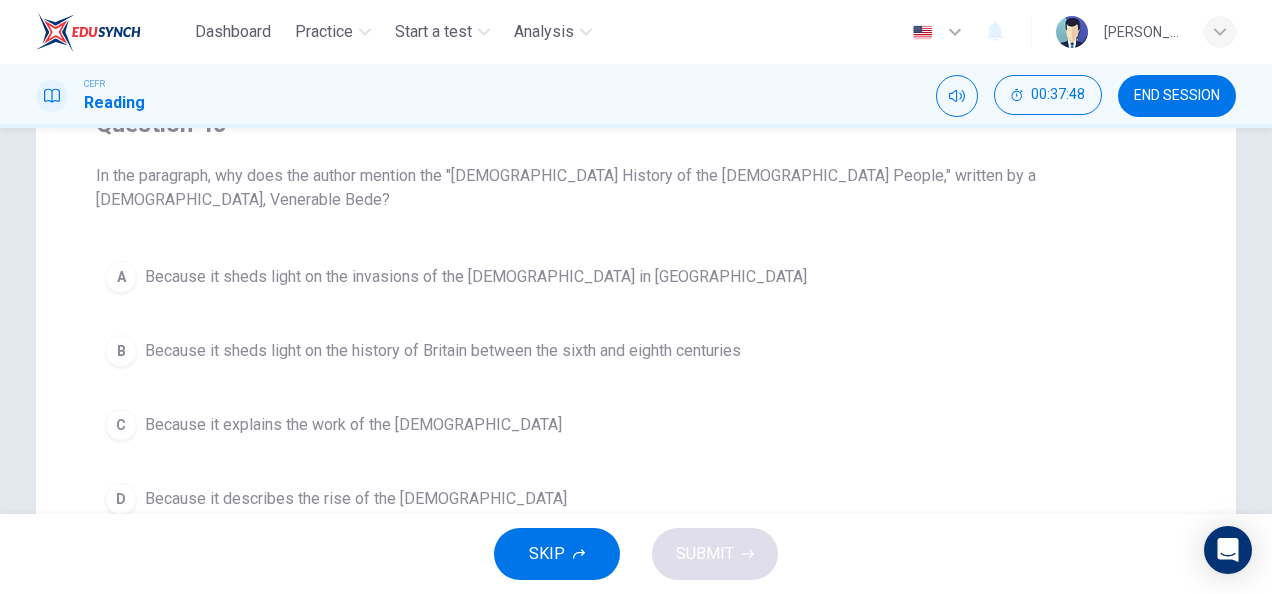 scroll, scrollTop: 194, scrollLeft: 0, axis: vertical 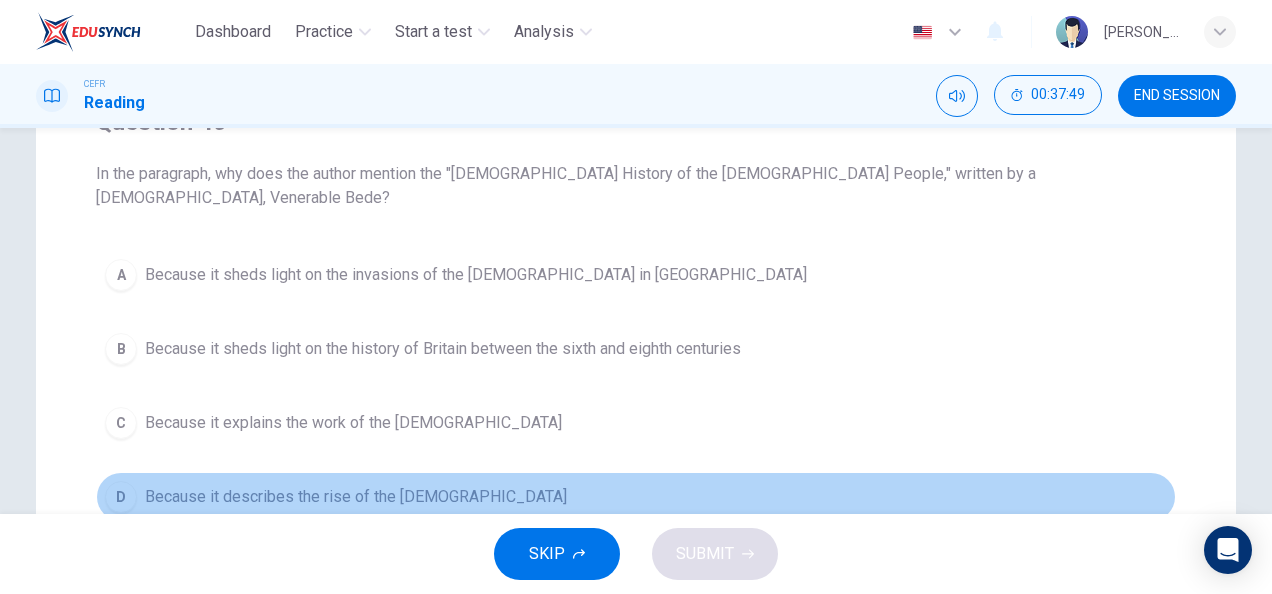 click on "D Because it describes the rise of the [DEMOGRAPHIC_DATA]" at bounding box center [636, 497] 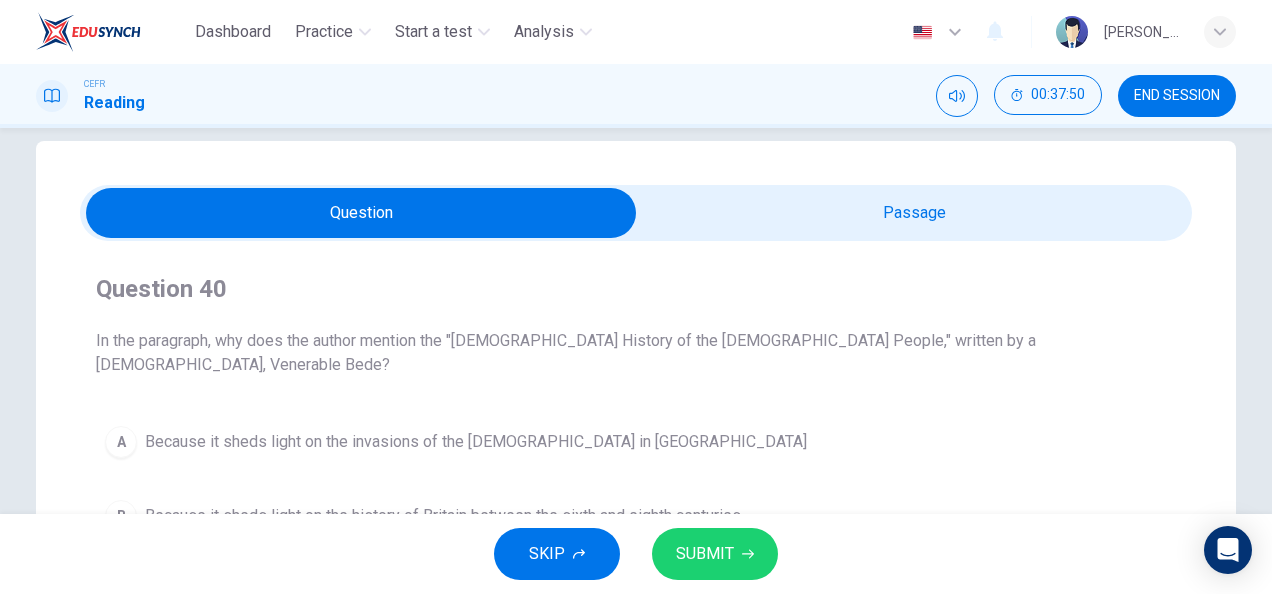 scroll, scrollTop: 21, scrollLeft: 0, axis: vertical 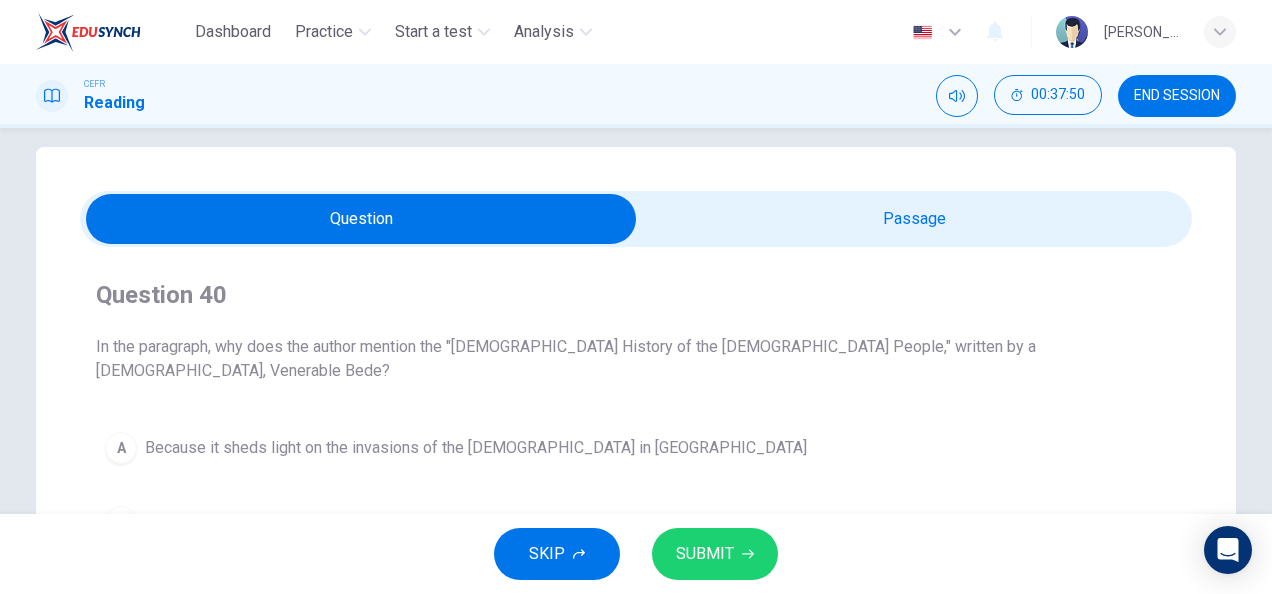 click at bounding box center [361, 219] 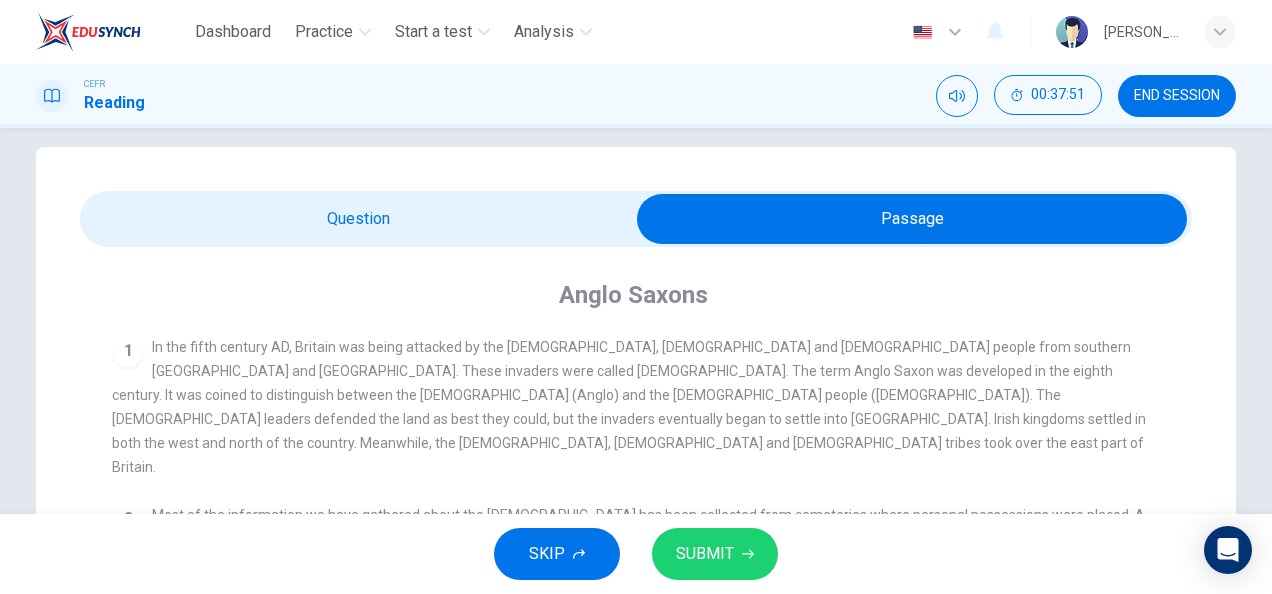 scroll, scrollTop: 93, scrollLeft: 0, axis: vertical 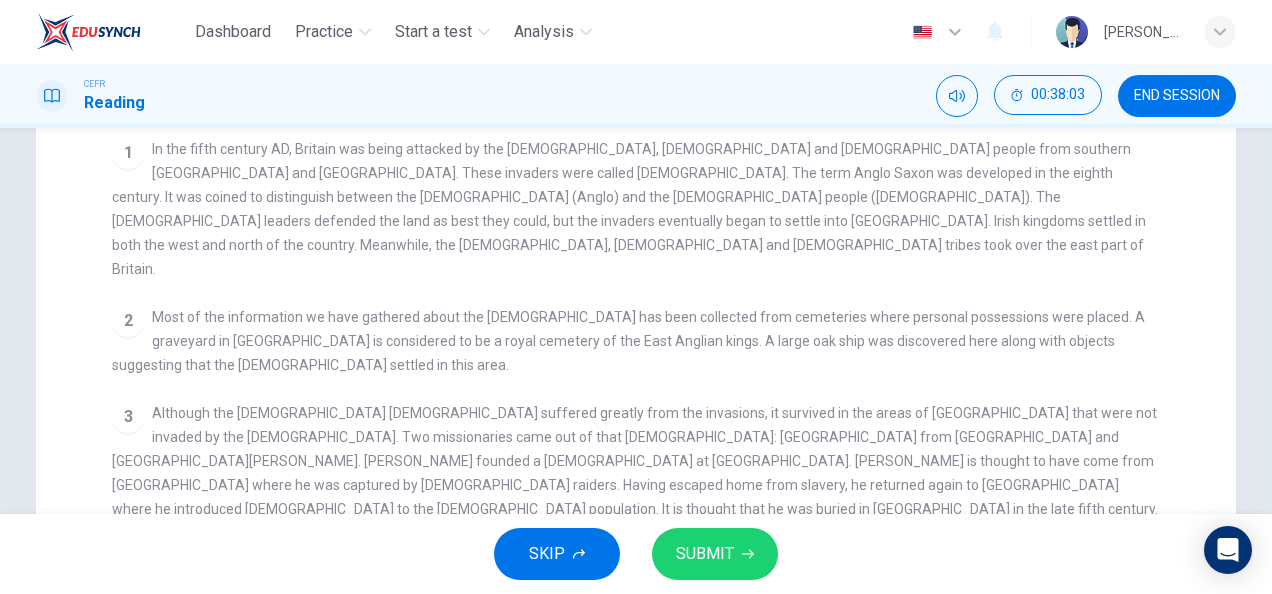 click on "SUBMIT" at bounding box center (705, 554) 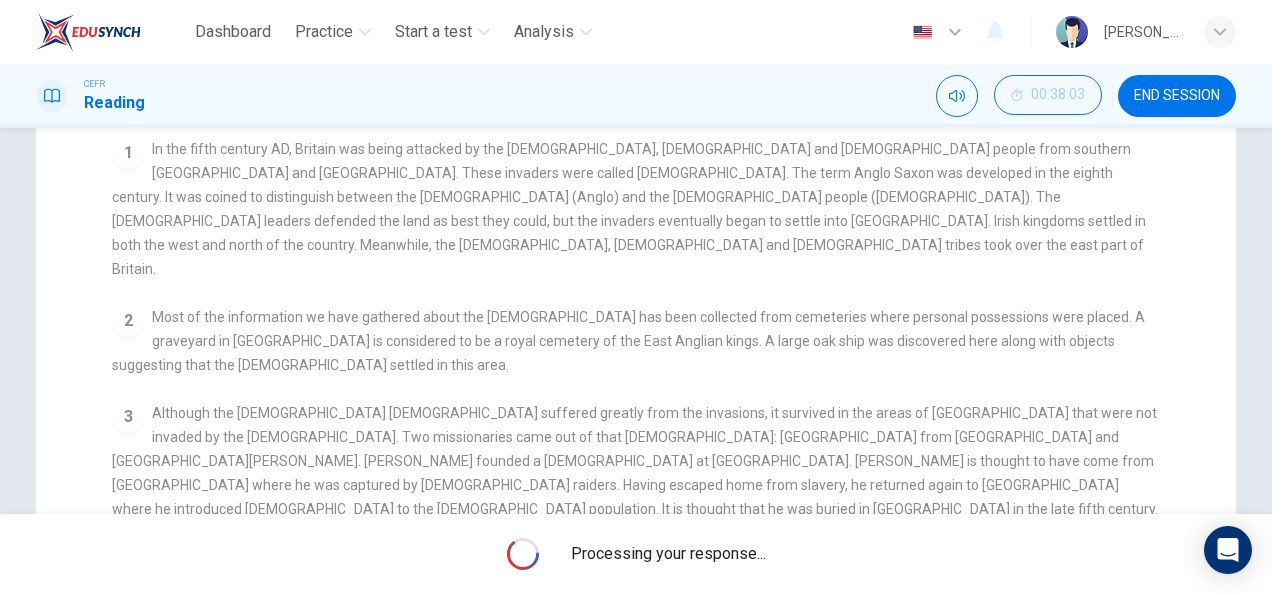 scroll, scrollTop: 0, scrollLeft: 0, axis: both 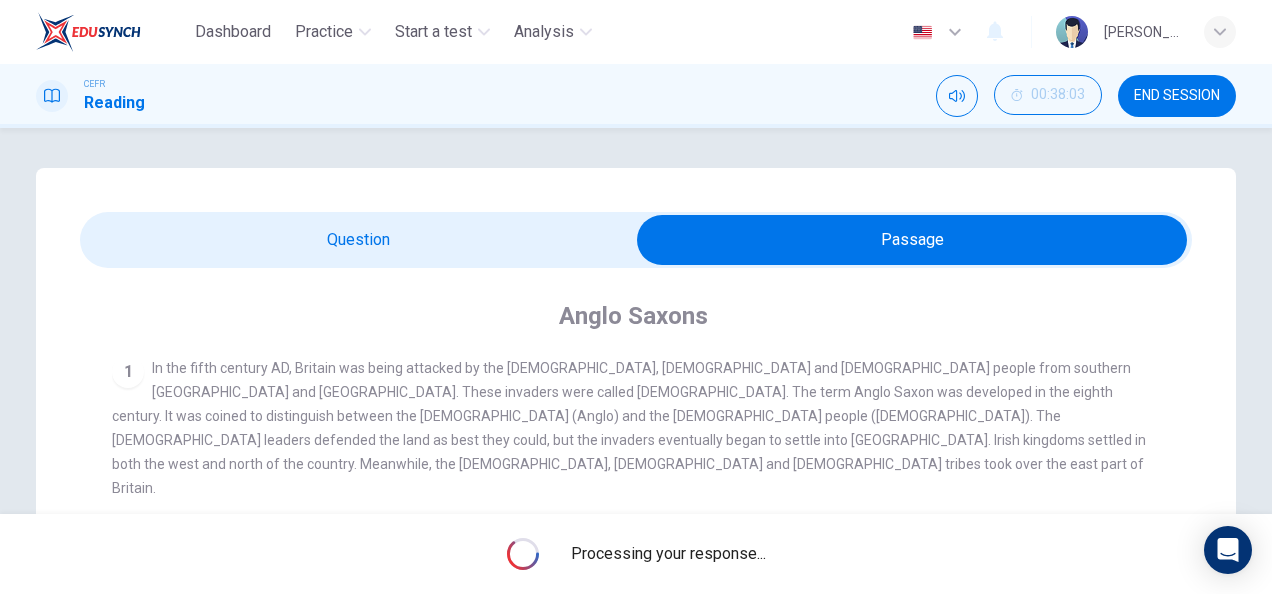 drag, startPoint x: 538, startPoint y: 231, endPoint x: 605, endPoint y: 294, distance: 91.967384 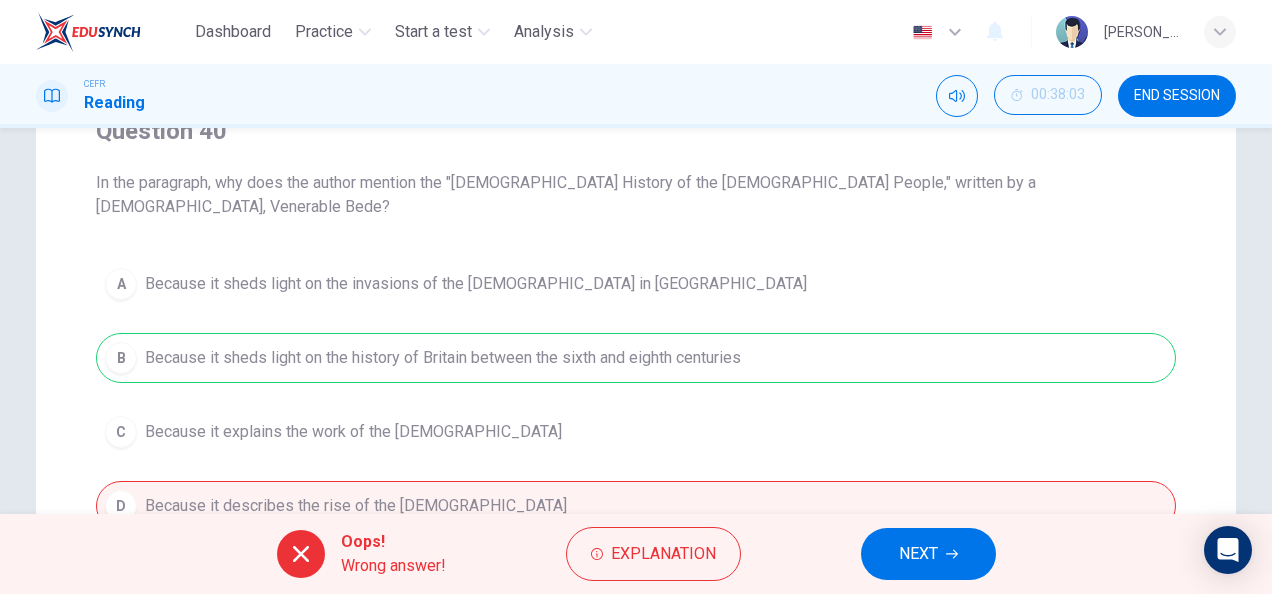 scroll, scrollTop: 184, scrollLeft: 0, axis: vertical 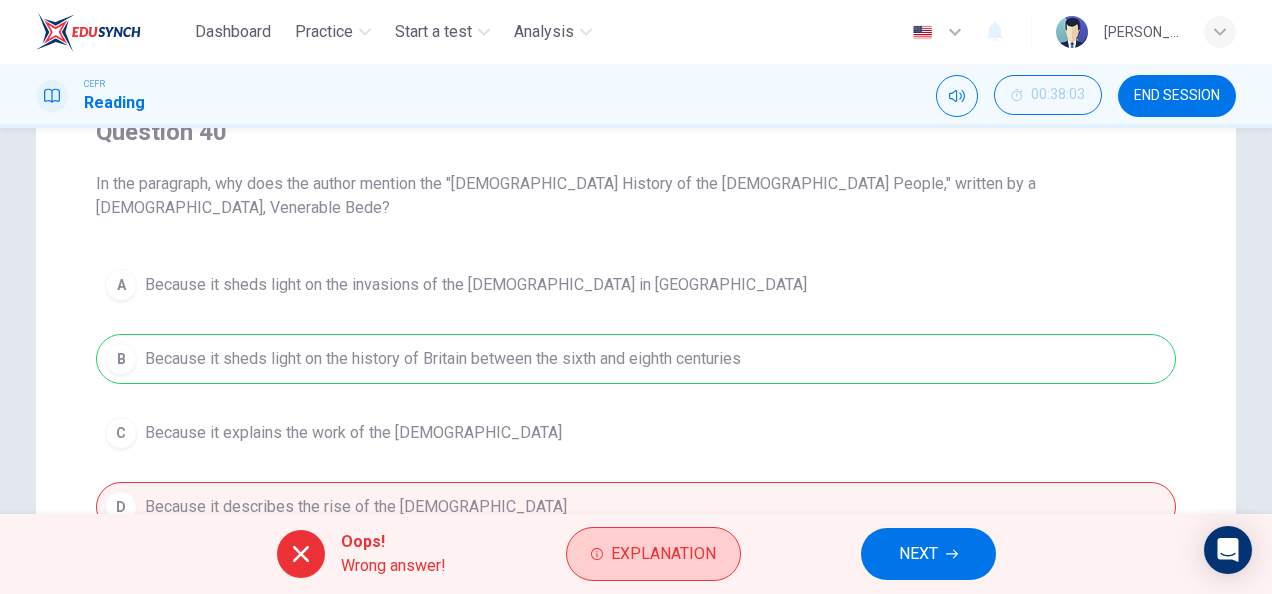click on "Explanation" at bounding box center (663, 554) 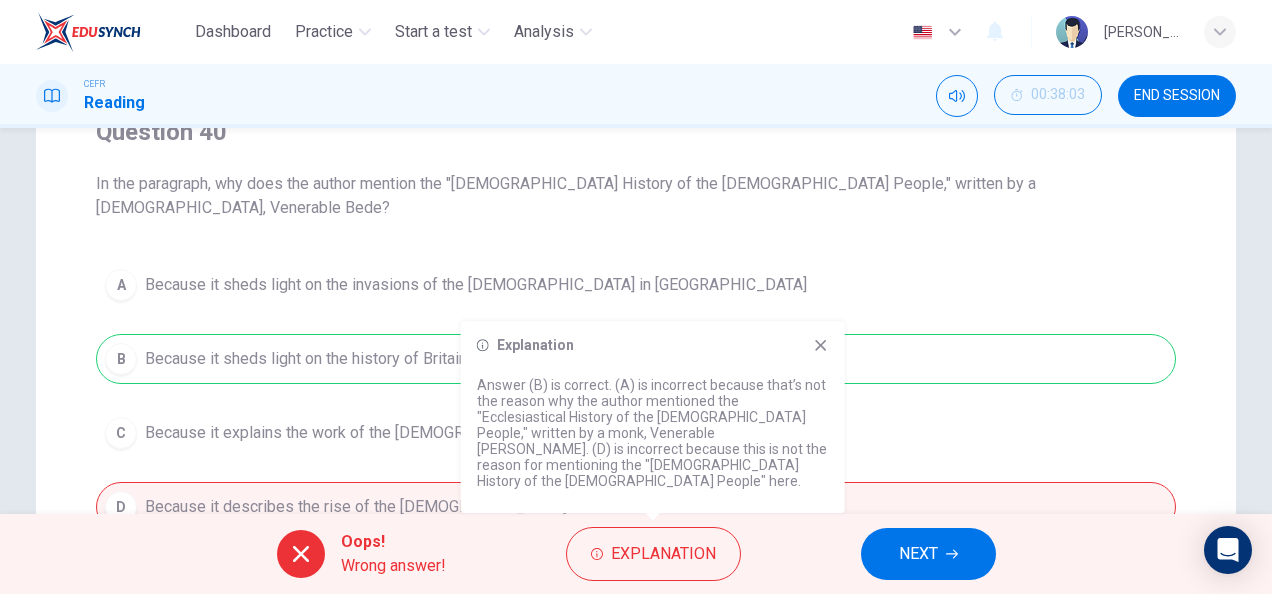 click on "Oops! Wrong answer! Explanation NEXT" at bounding box center (636, 554) 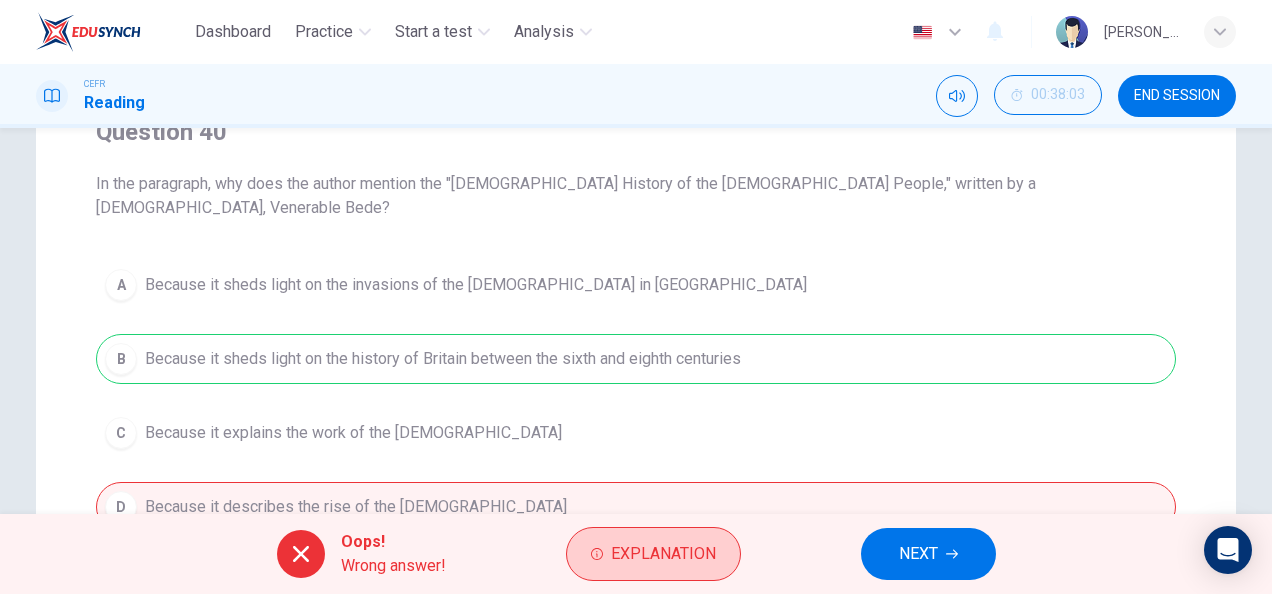 drag, startPoint x: 904, startPoint y: 576, endPoint x: 648, endPoint y: 545, distance: 257.87012 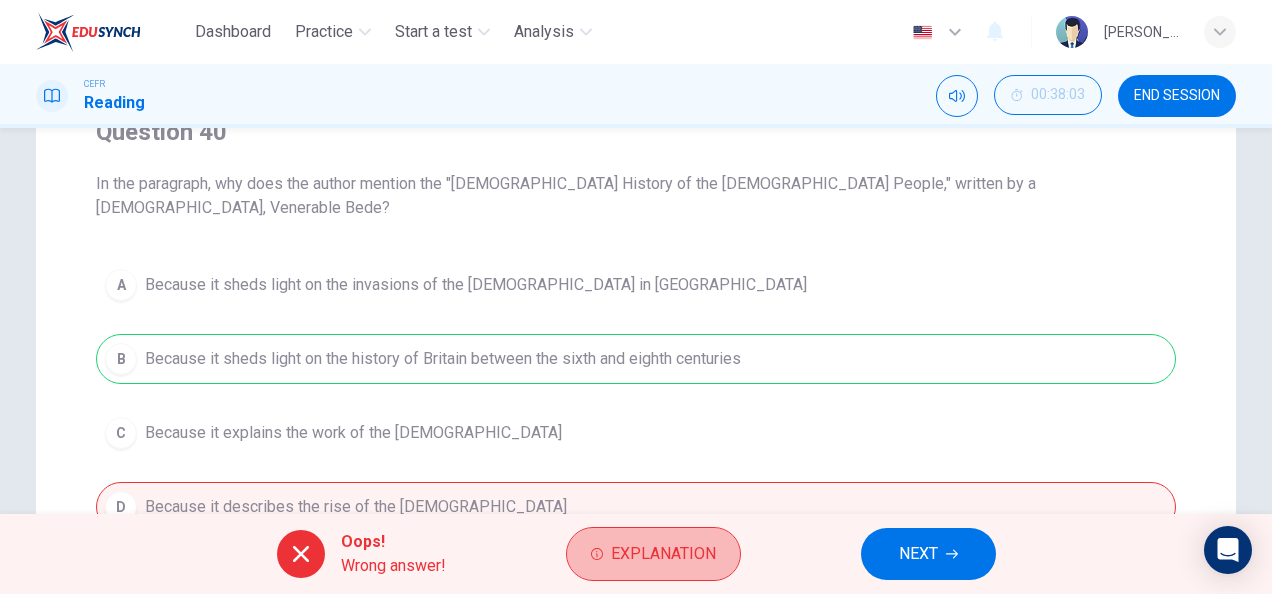 drag, startPoint x: 648, startPoint y: 545, endPoint x: 742, endPoint y: 532, distance: 94.89468 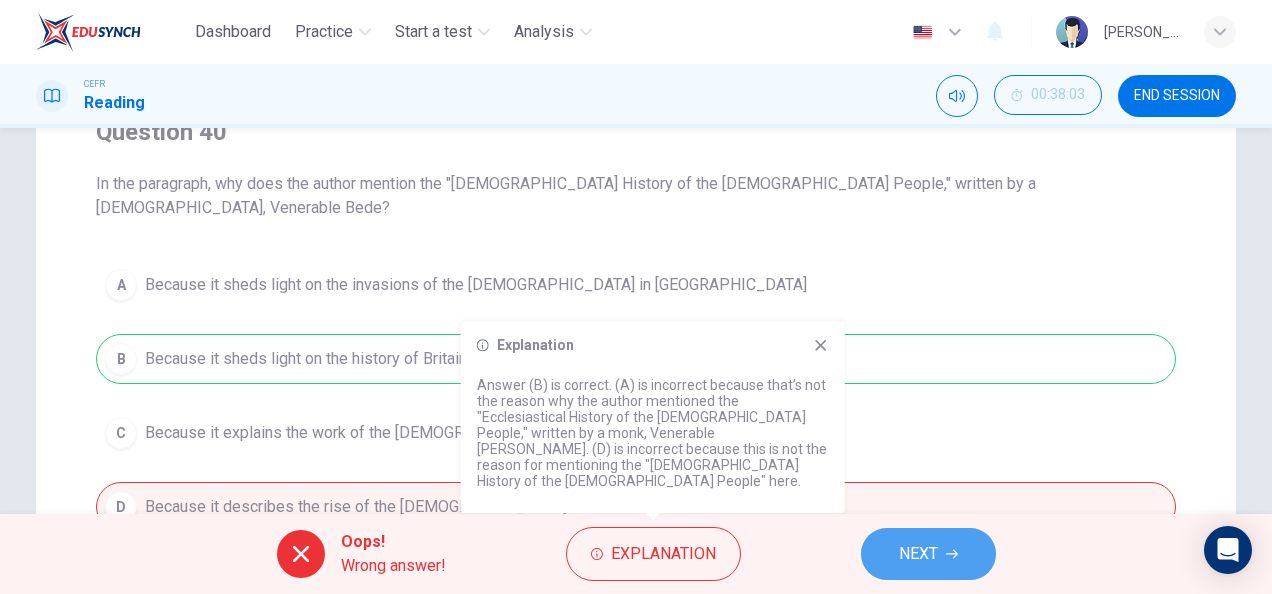 click on "NEXT" at bounding box center (918, 554) 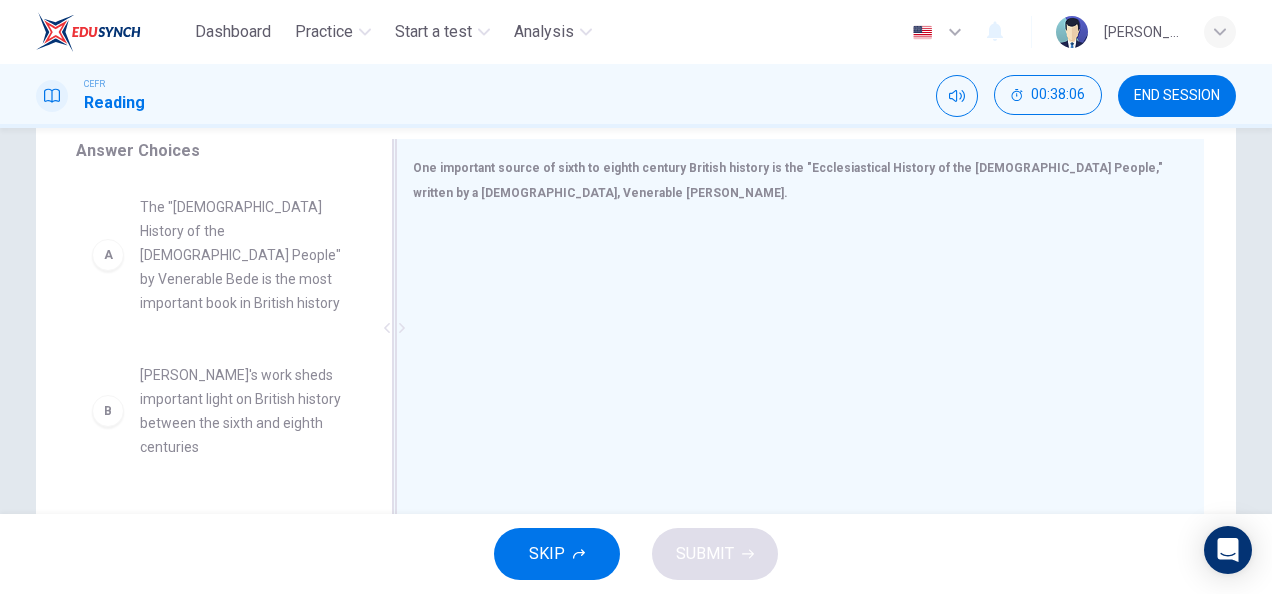 scroll, scrollTop: 339, scrollLeft: 0, axis: vertical 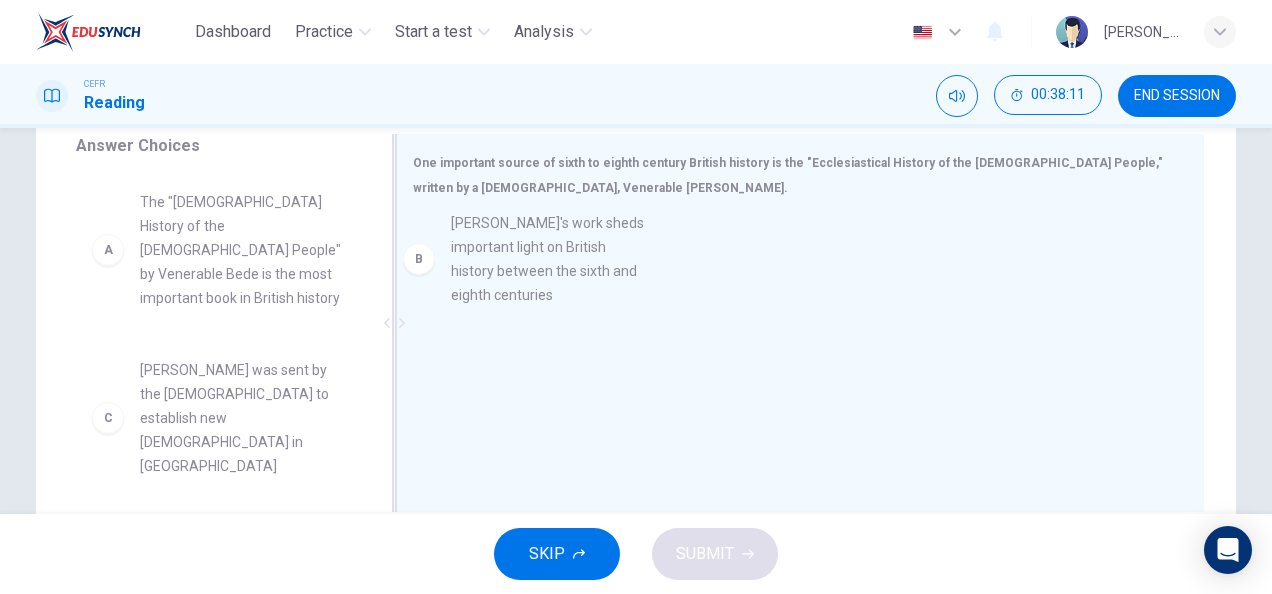 drag, startPoint x: 290, startPoint y: 395, endPoint x: 604, endPoint y: 252, distance: 345.029 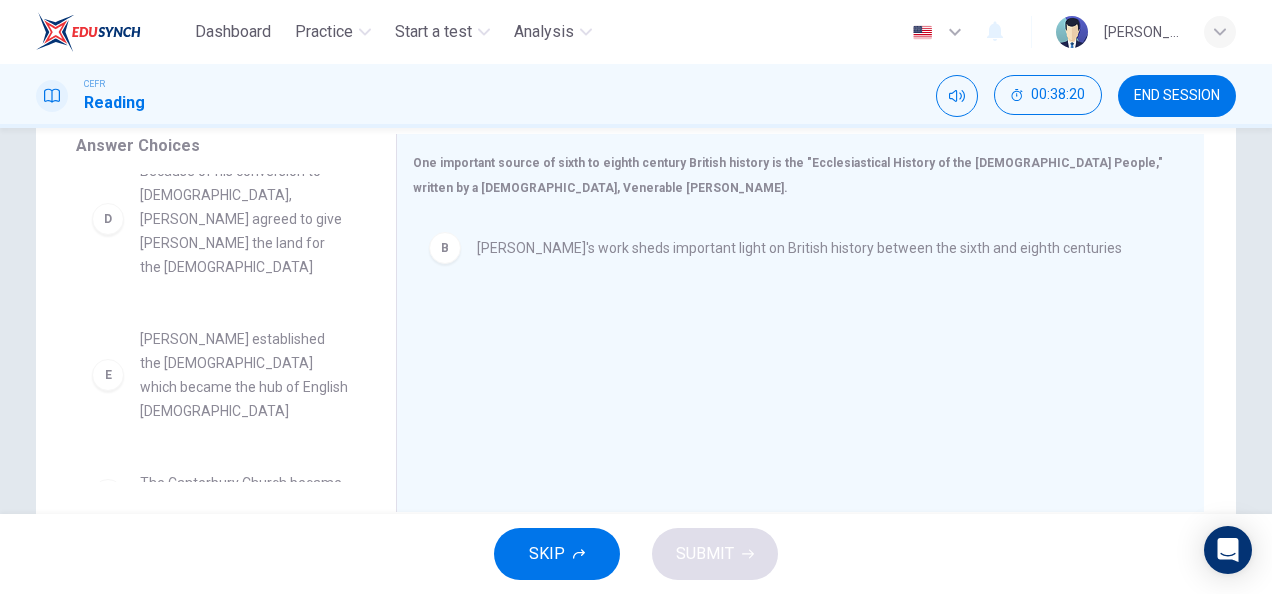 scroll, scrollTop: 372, scrollLeft: 0, axis: vertical 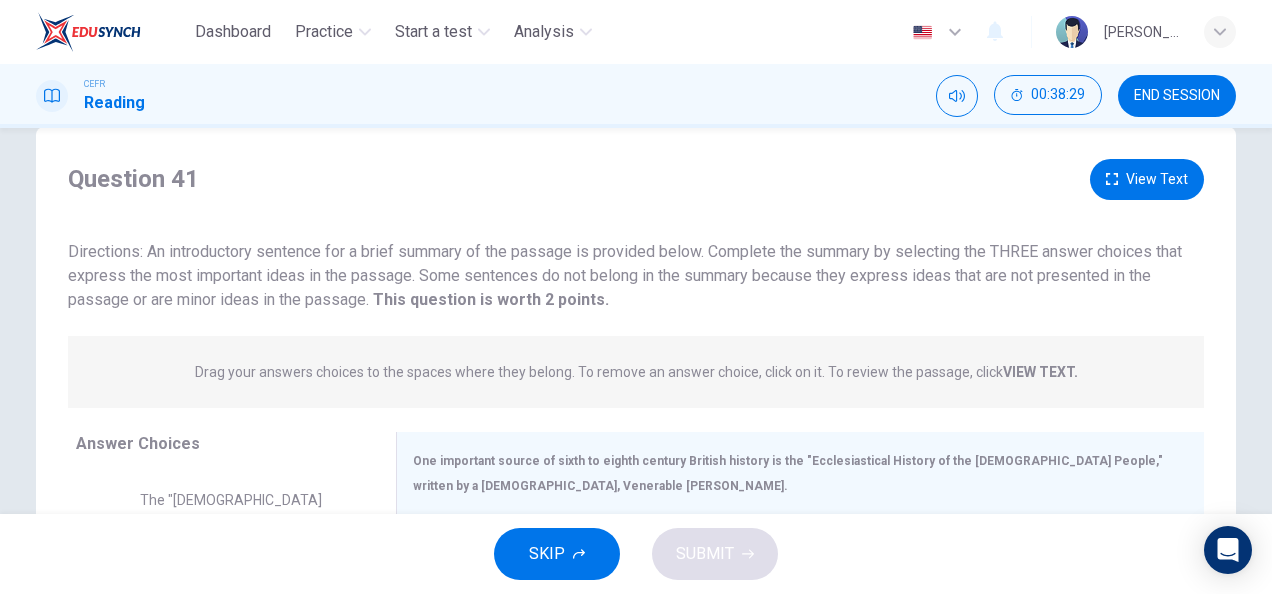 click on "VIEW TEXT." at bounding box center (1040, 372) 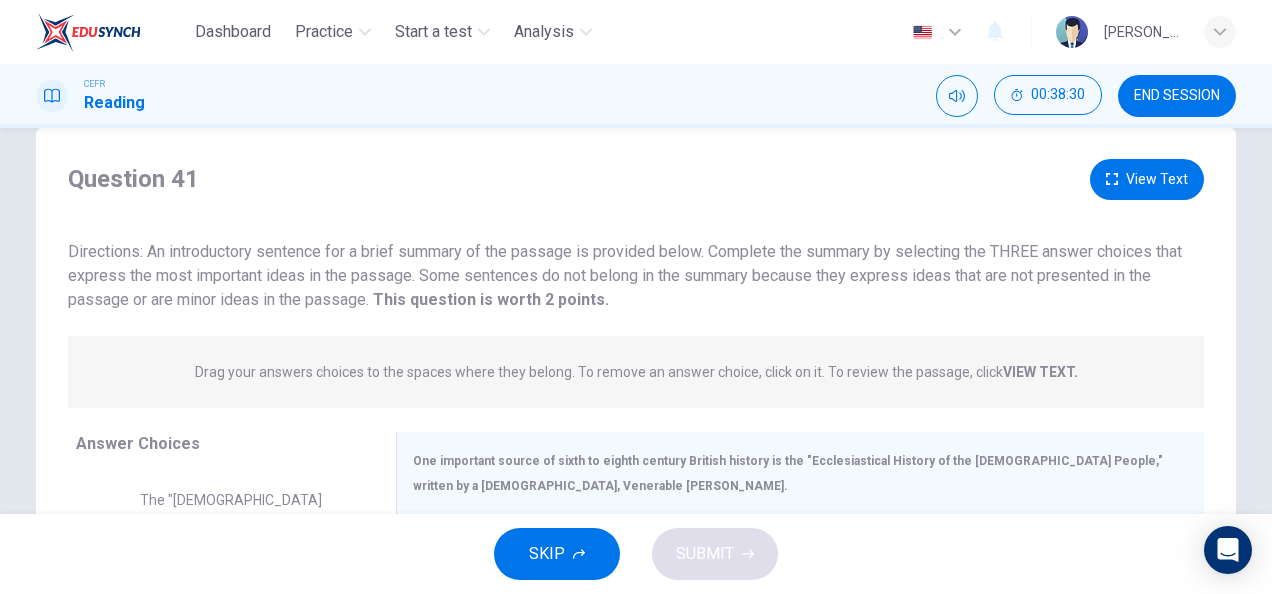 click on "VIEW TEXT." at bounding box center [1040, 372] 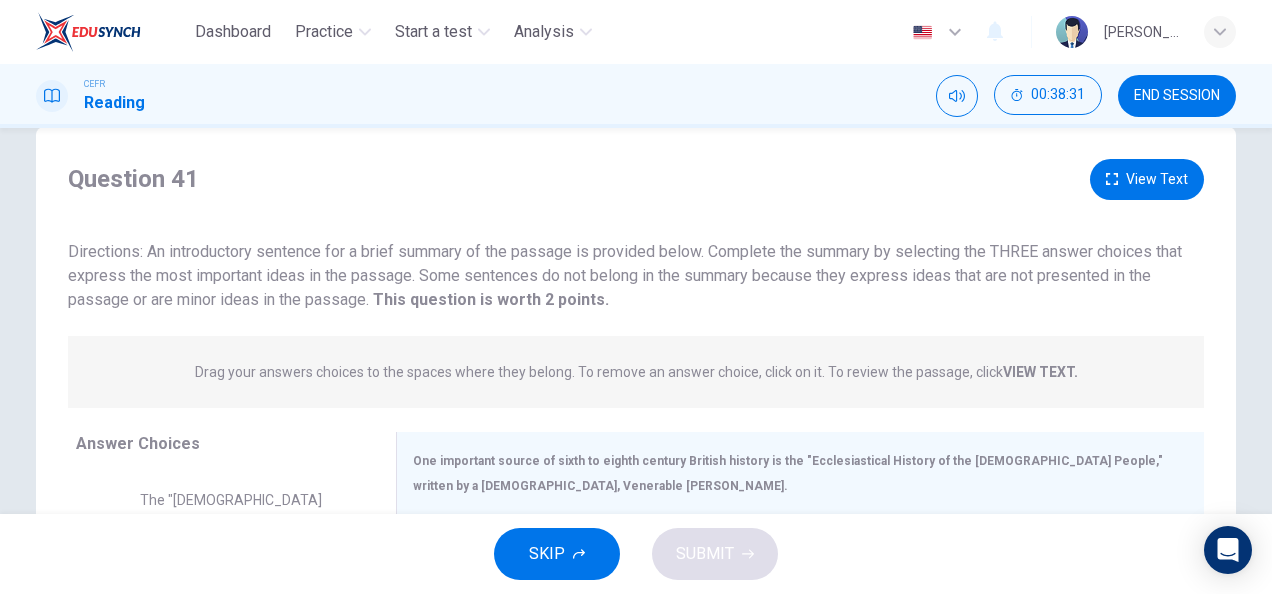 click on "View Text" at bounding box center (1147, 179) 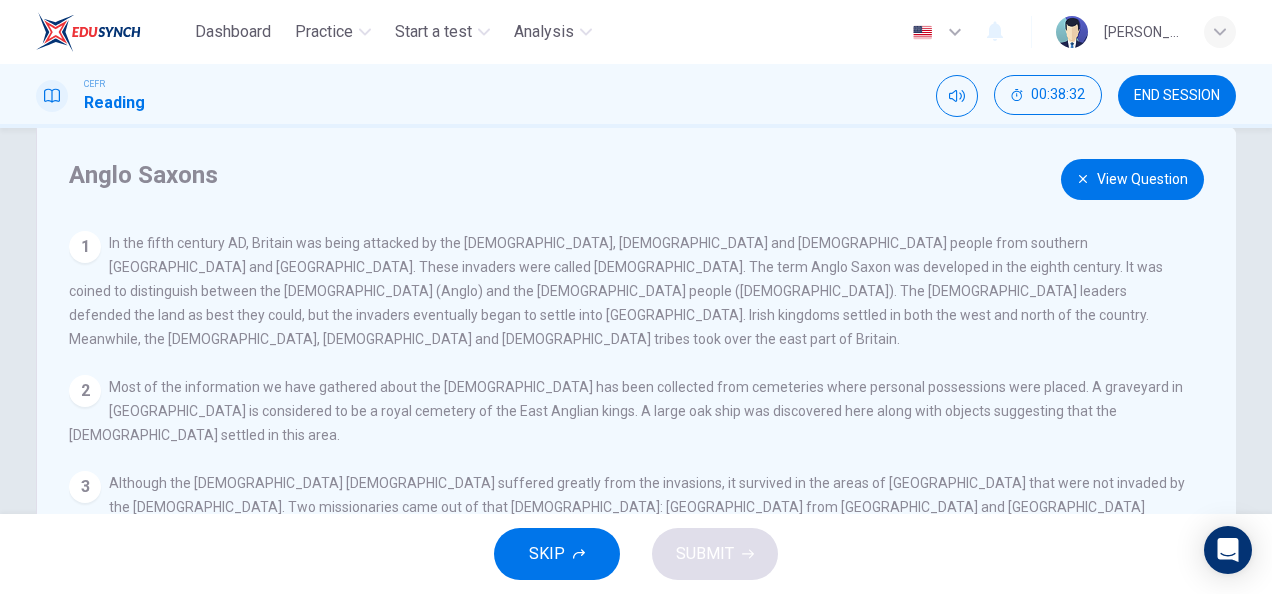 scroll, scrollTop: 169, scrollLeft: 0, axis: vertical 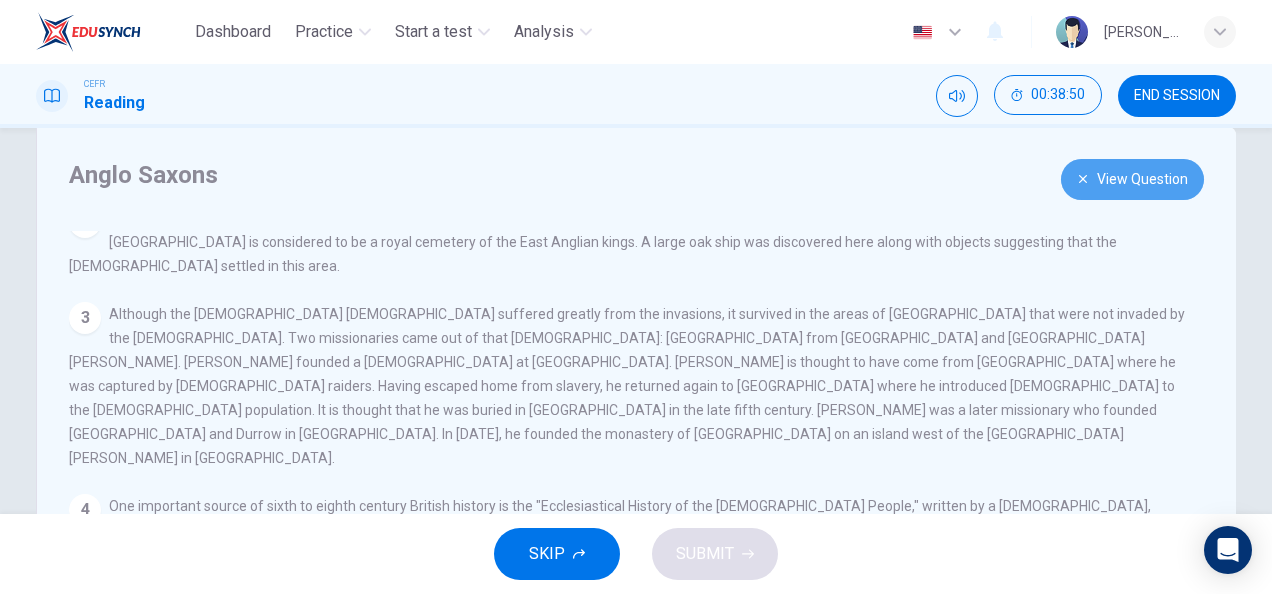 click 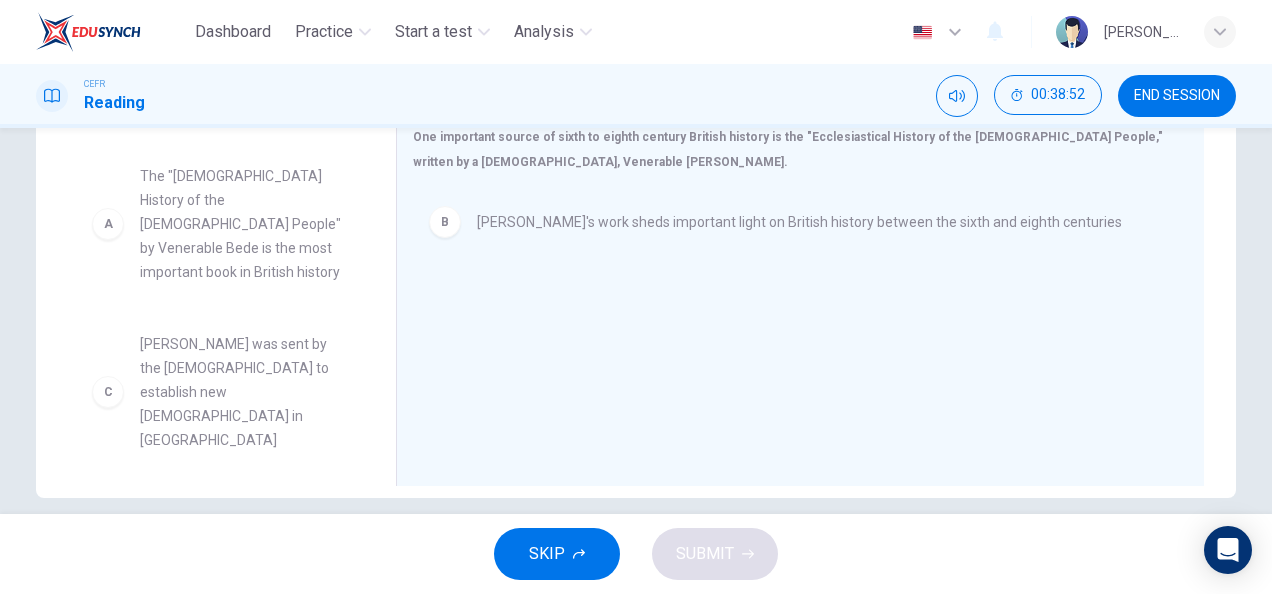 scroll, scrollTop: 369, scrollLeft: 0, axis: vertical 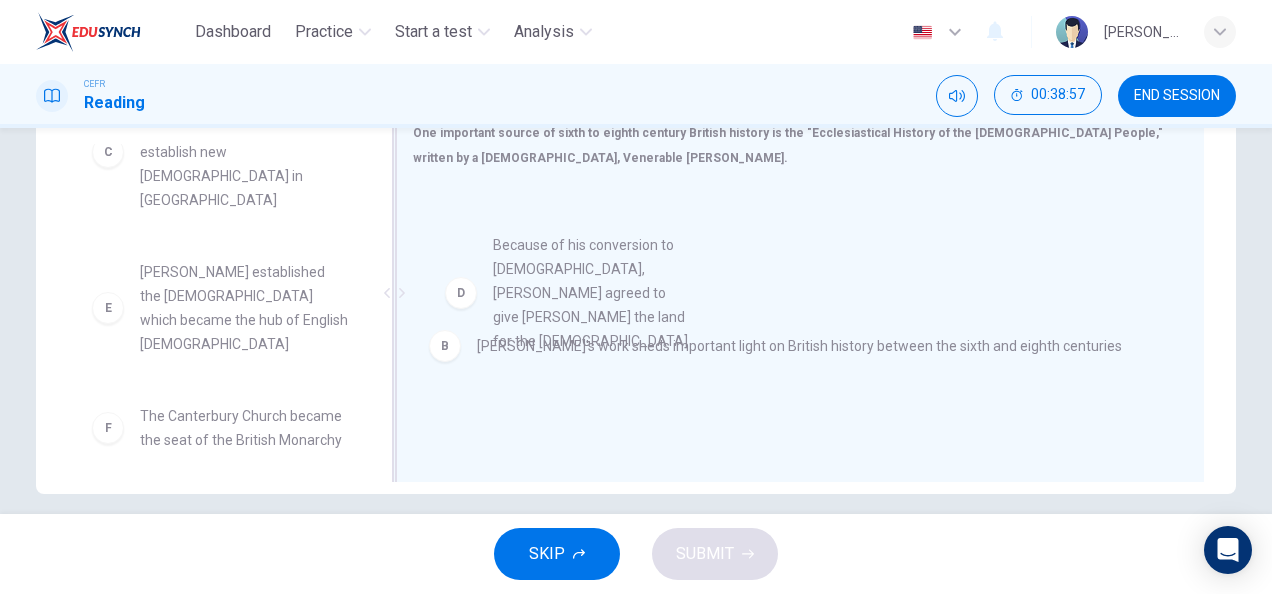 drag, startPoint x: 274, startPoint y: 308, endPoint x: 640, endPoint y: 330, distance: 366.6606 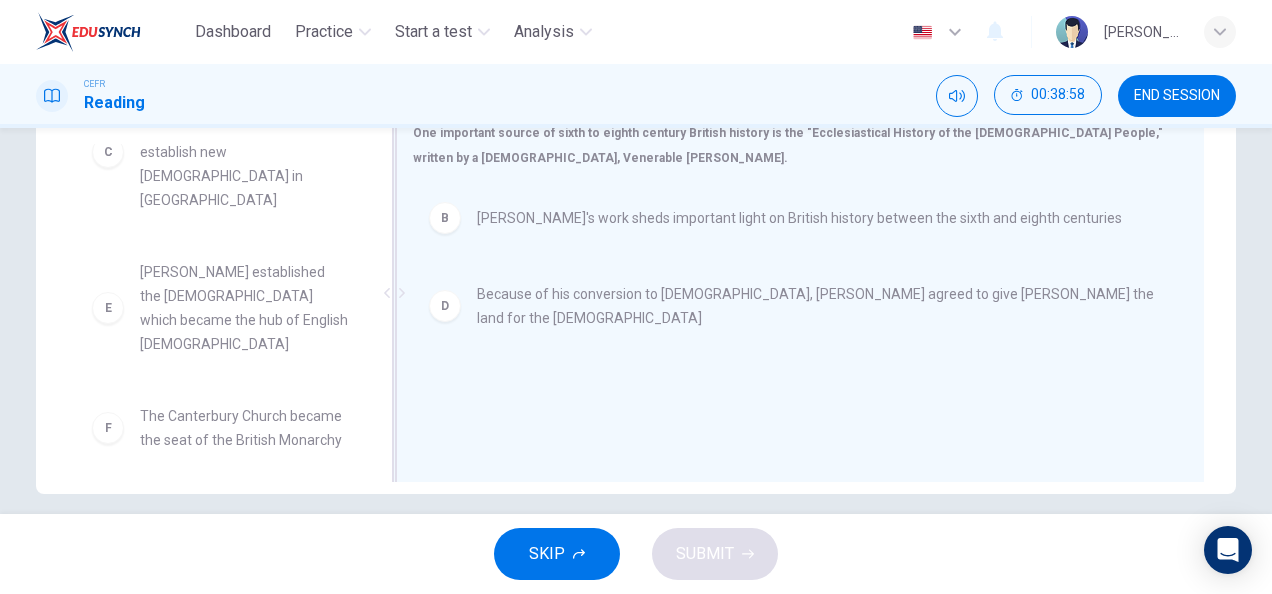 scroll, scrollTop: 228, scrollLeft: 0, axis: vertical 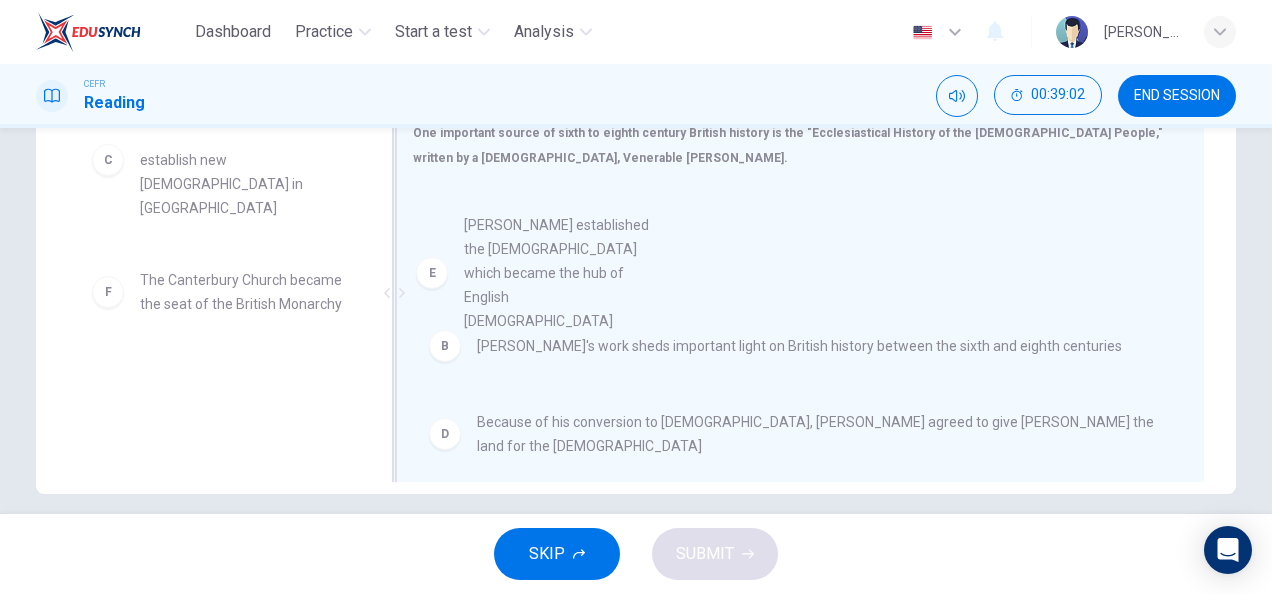drag, startPoint x: 299, startPoint y: 310, endPoint x: 633, endPoint y: 304, distance: 334.0539 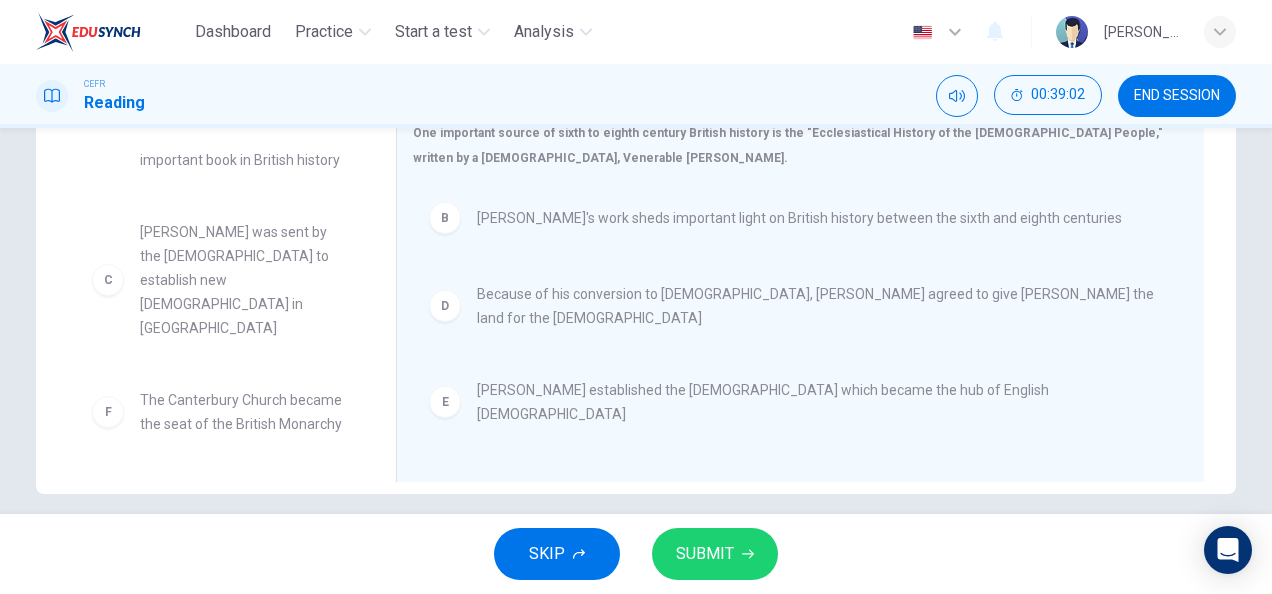 scroll, scrollTop: 84, scrollLeft: 0, axis: vertical 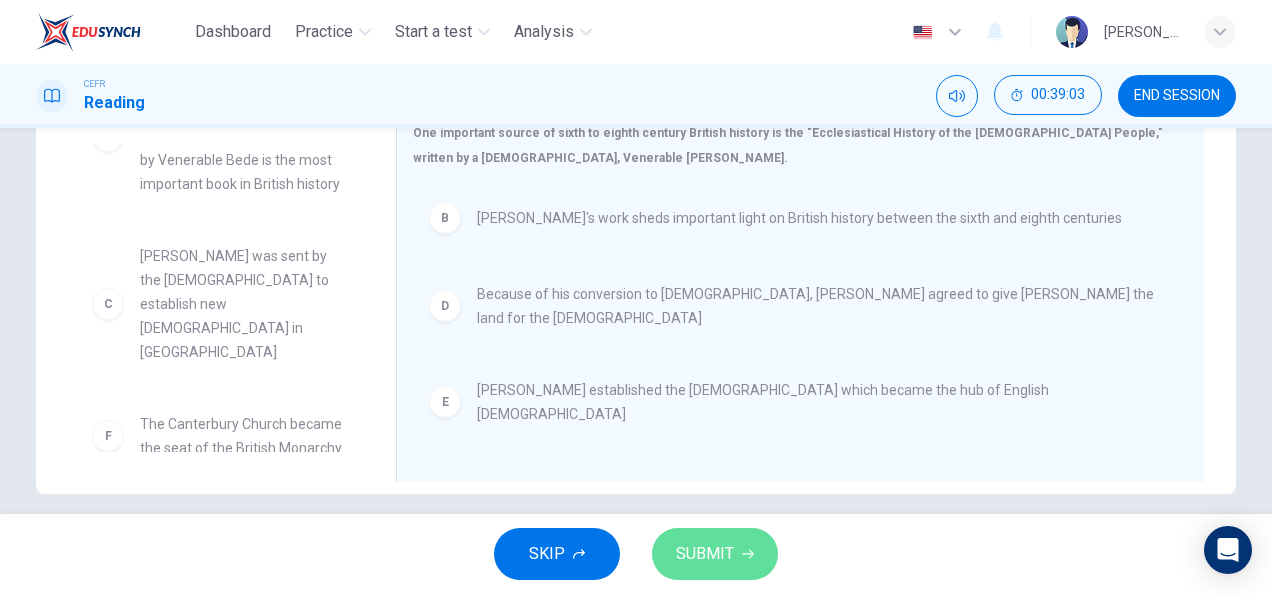 click on "SUBMIT" at bounding box center [705, 554] 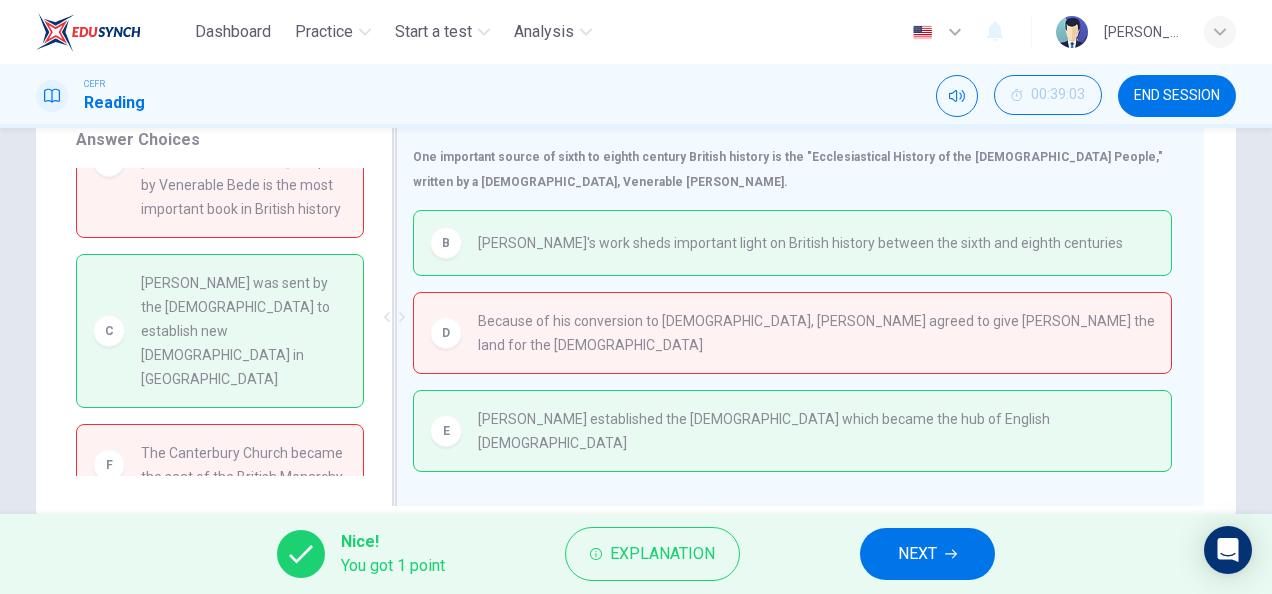 scroll, scrollTop: 344, scrollLeft: 0, axis: vertical 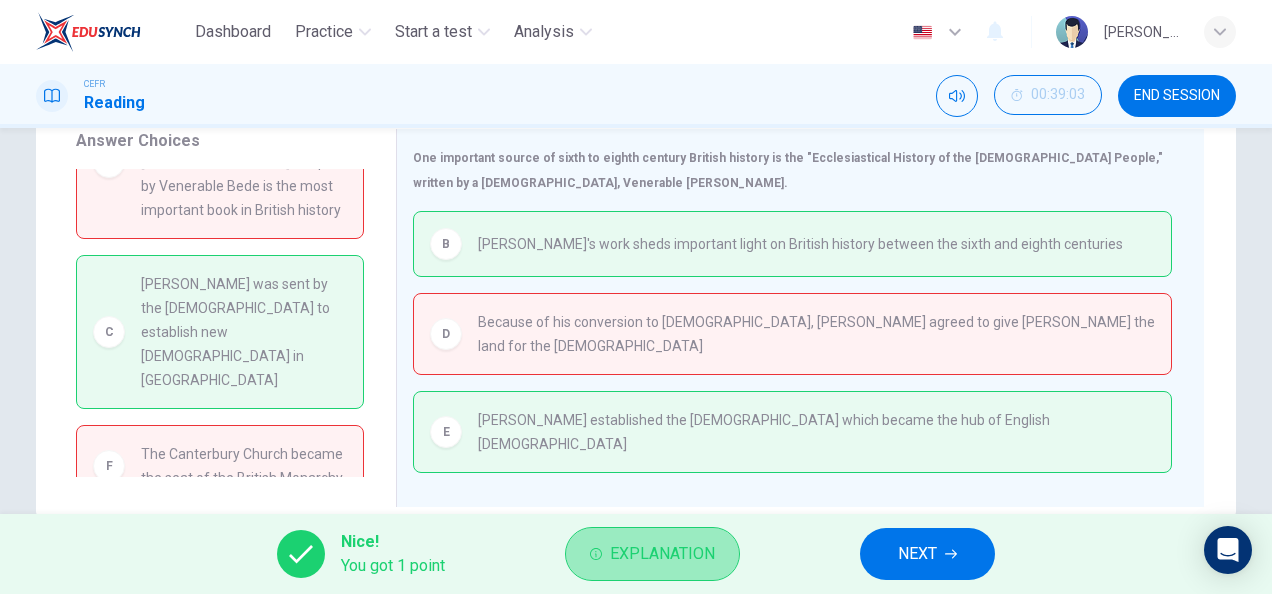 click on "Explanation" at bounding box center (662, 554) 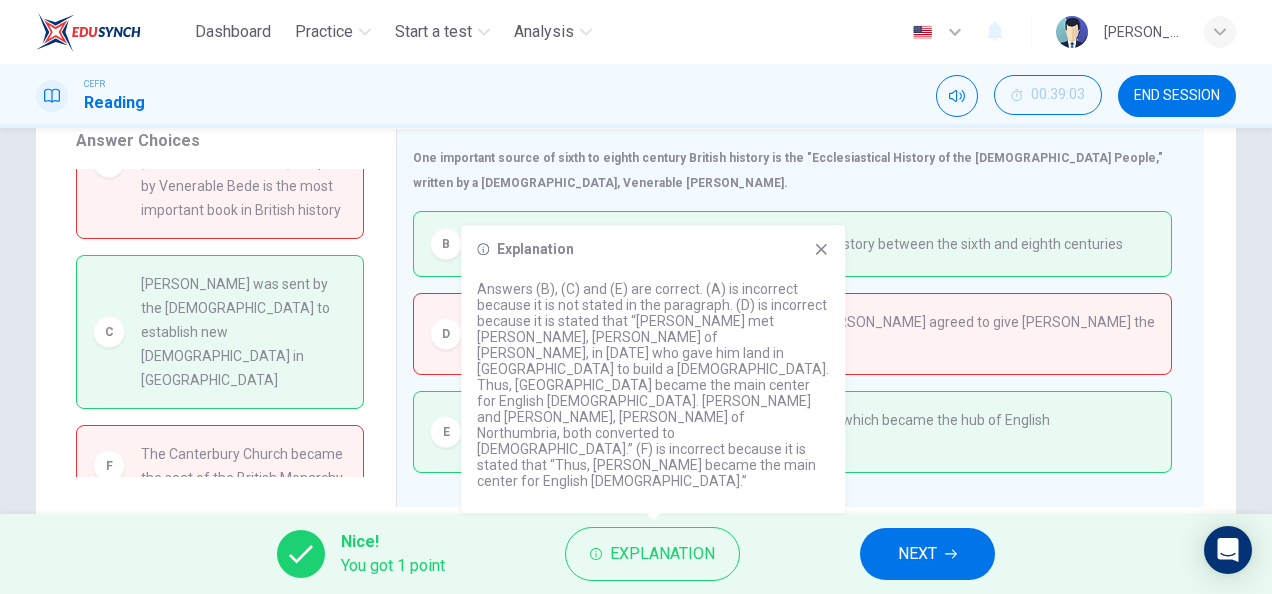 click on "Nice! You got 1
point Explanation NEXT" at bounding box center [636, 554] 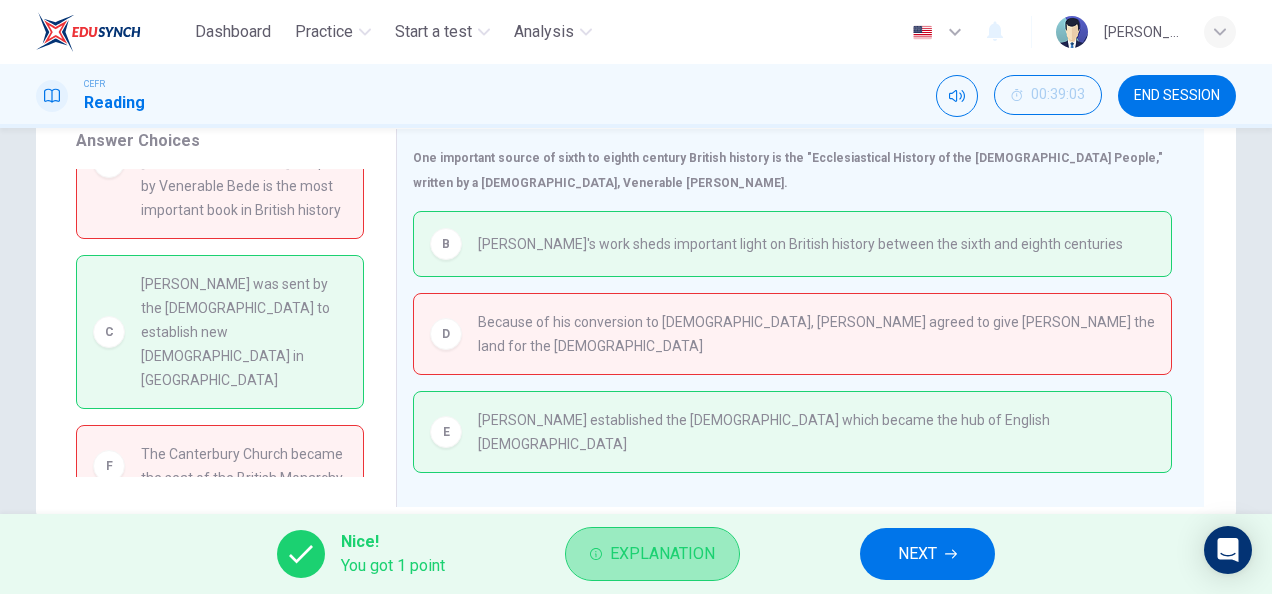 click on "Explanation" at bounding box center [662, 554] 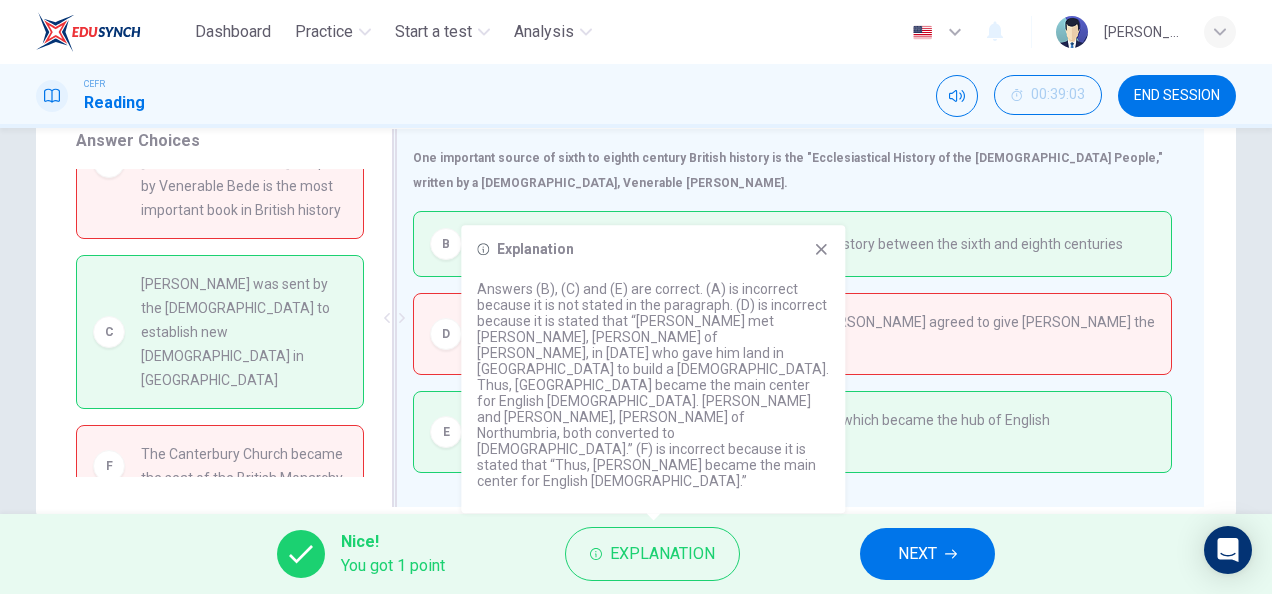 click on "E [PERSON_NAME] established the [DEMOGRAPHIC_DATA] which became the hub of English [DEMOGRAPHIC_DATA]" at bounding box center [792, 432] 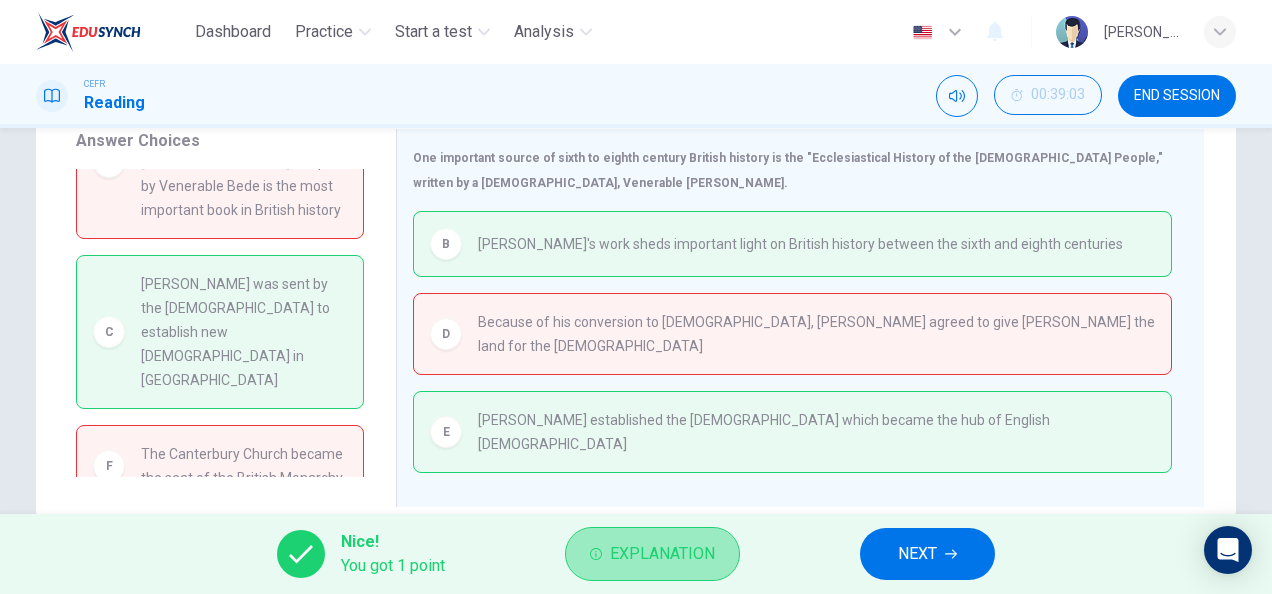 click on "Explanation" at bounding box center (662, 554) 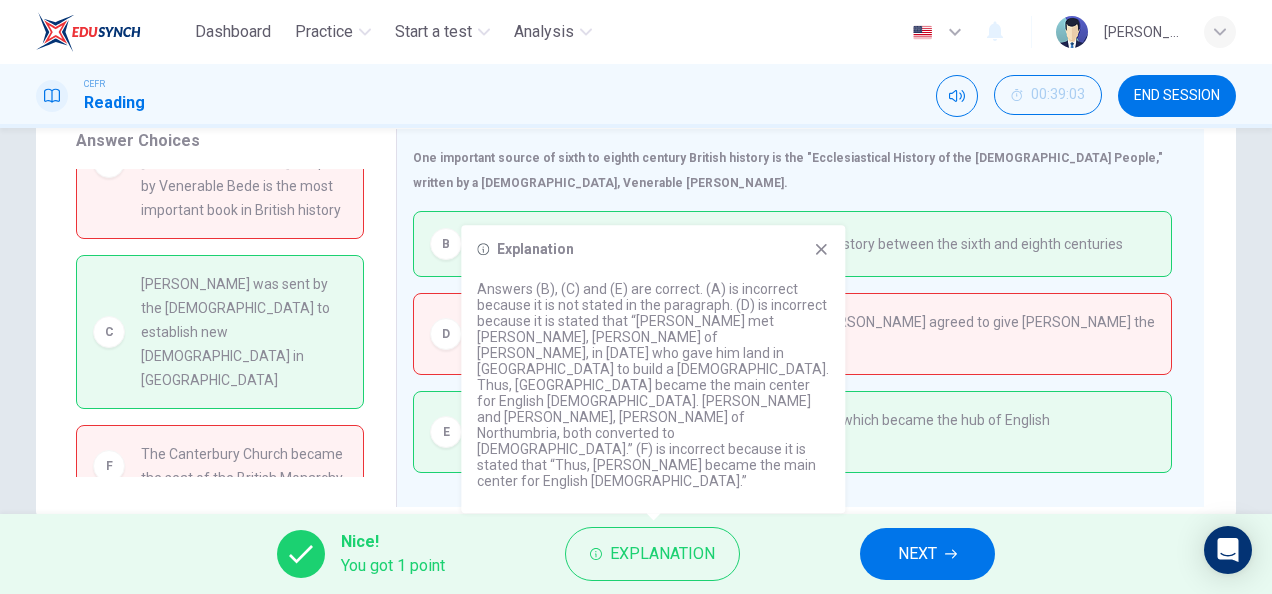 click on "Nice! You got 1
point Explanation NEXT" at bounding box center (636, 554) 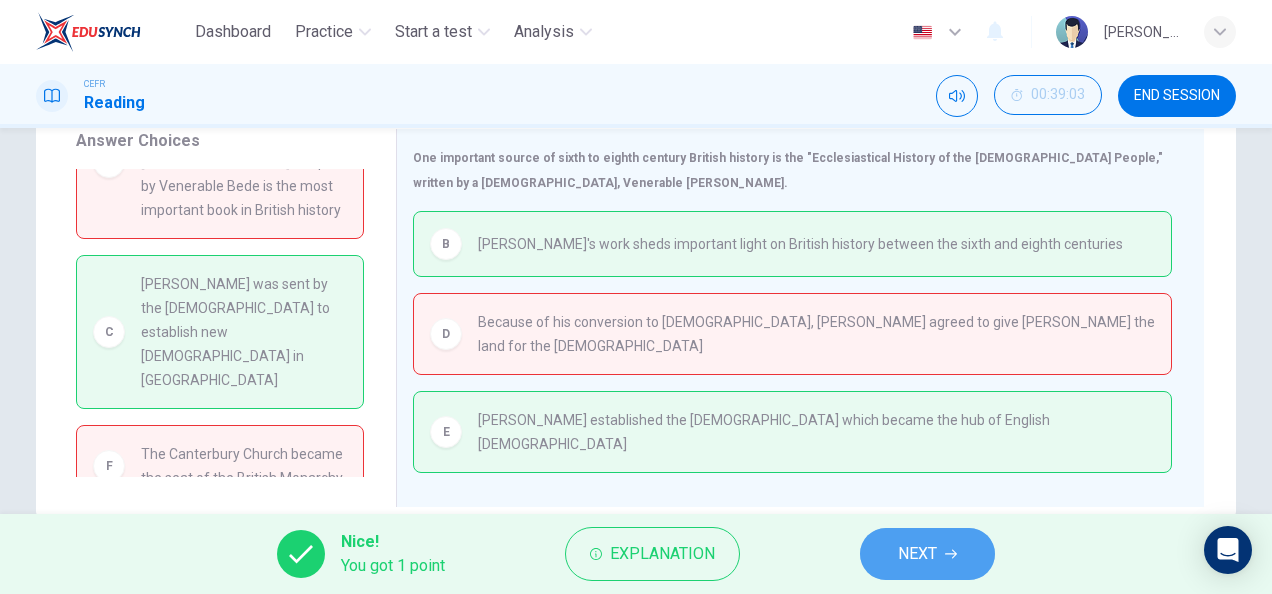 click on "NEXT" at bounding box center [917, 554] 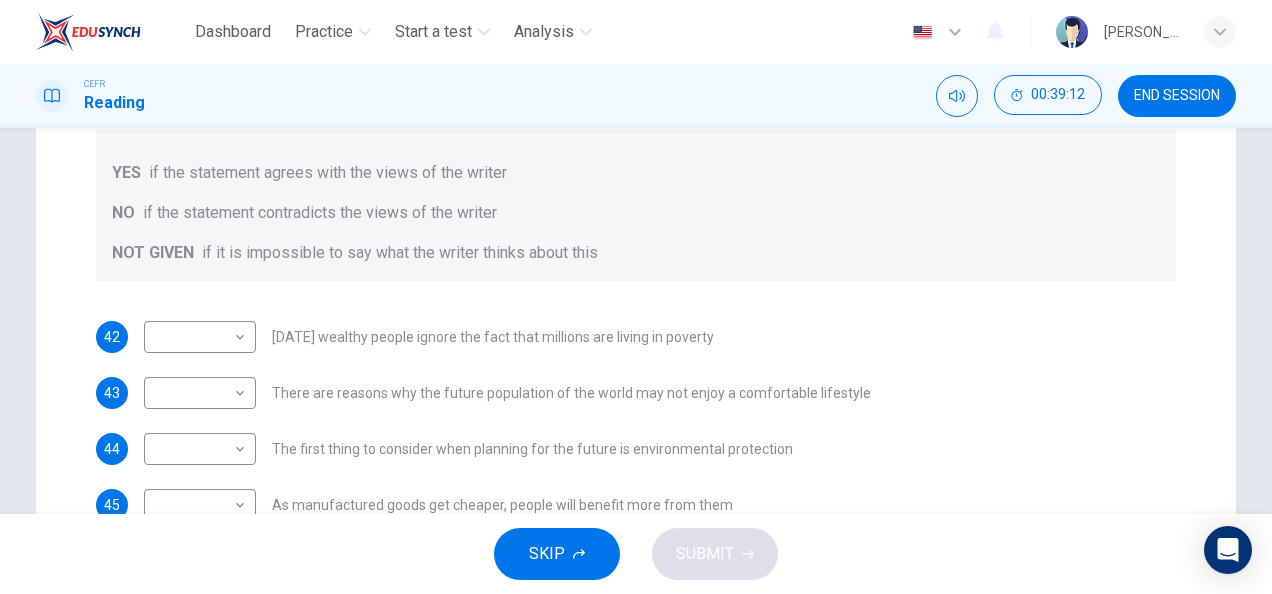 scroll, scrollTop: 0, scrollLeft: 0, axis: both 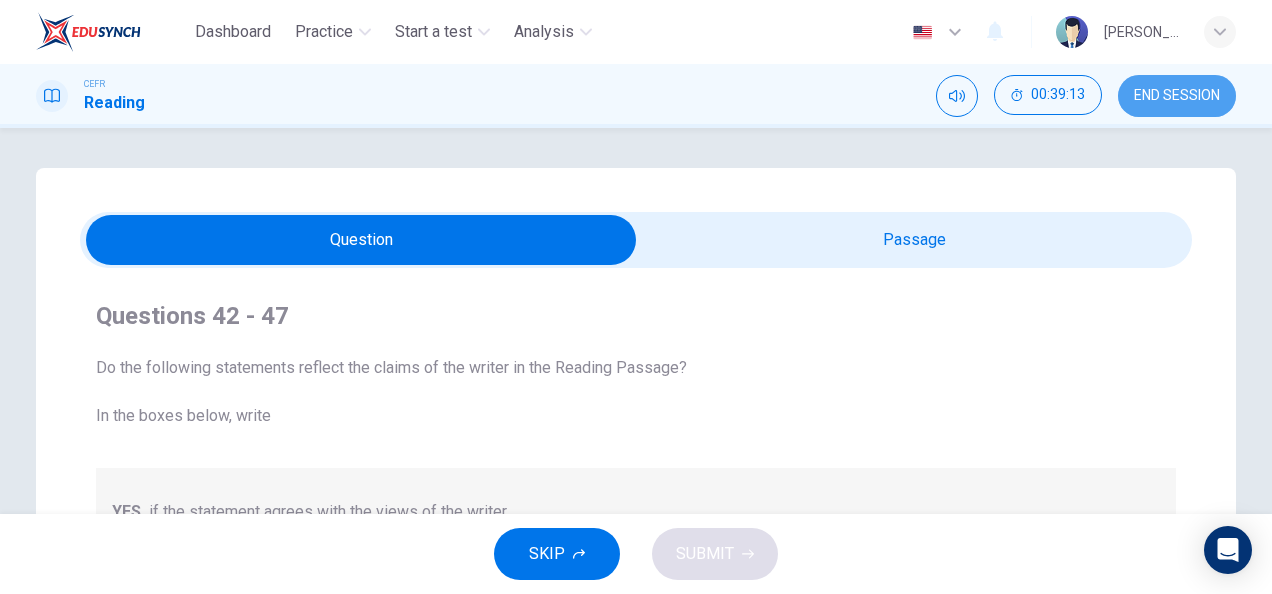 click on "END SESSION" at bounding box center [1177, 96] 